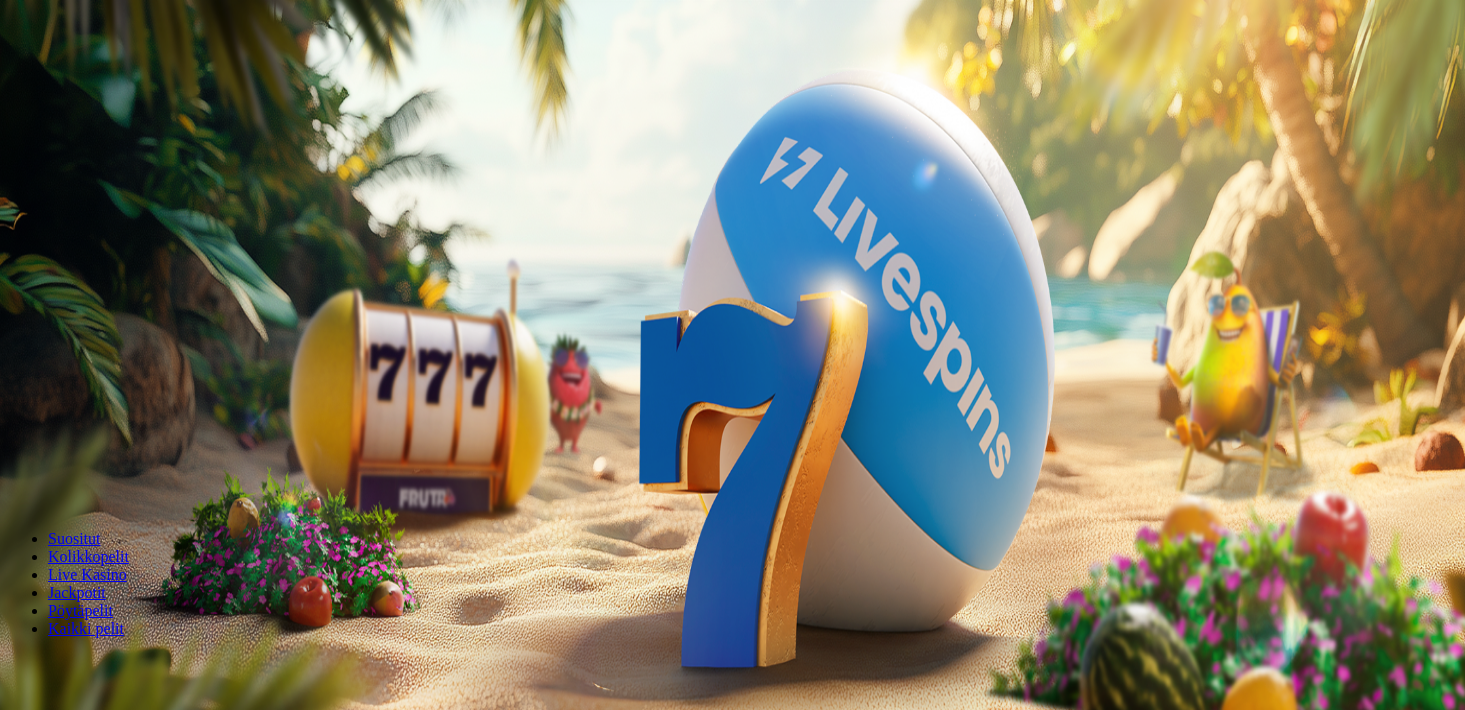 scroll, scrollTop: 0, scrollLeft: 0, axis: both 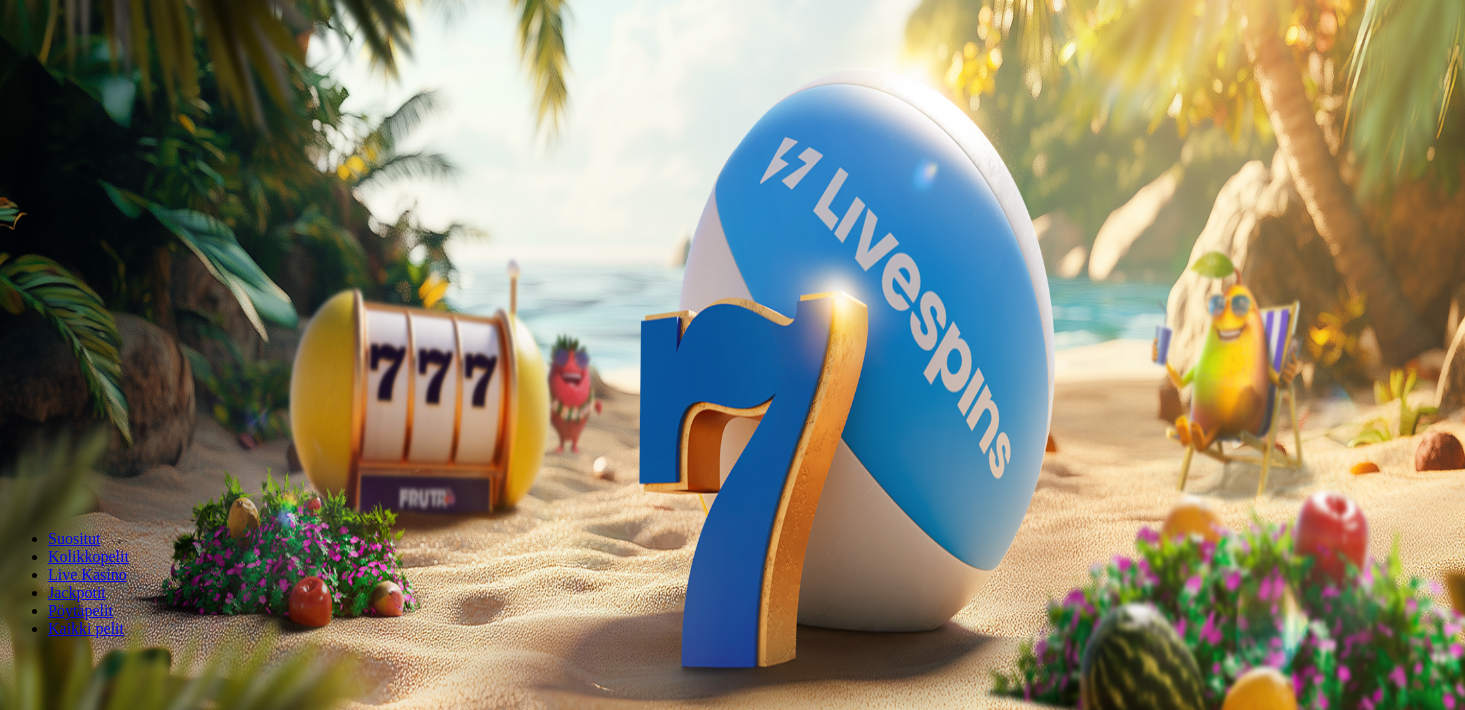 click on "Kirjaudu" at bounding box center [138, 72] 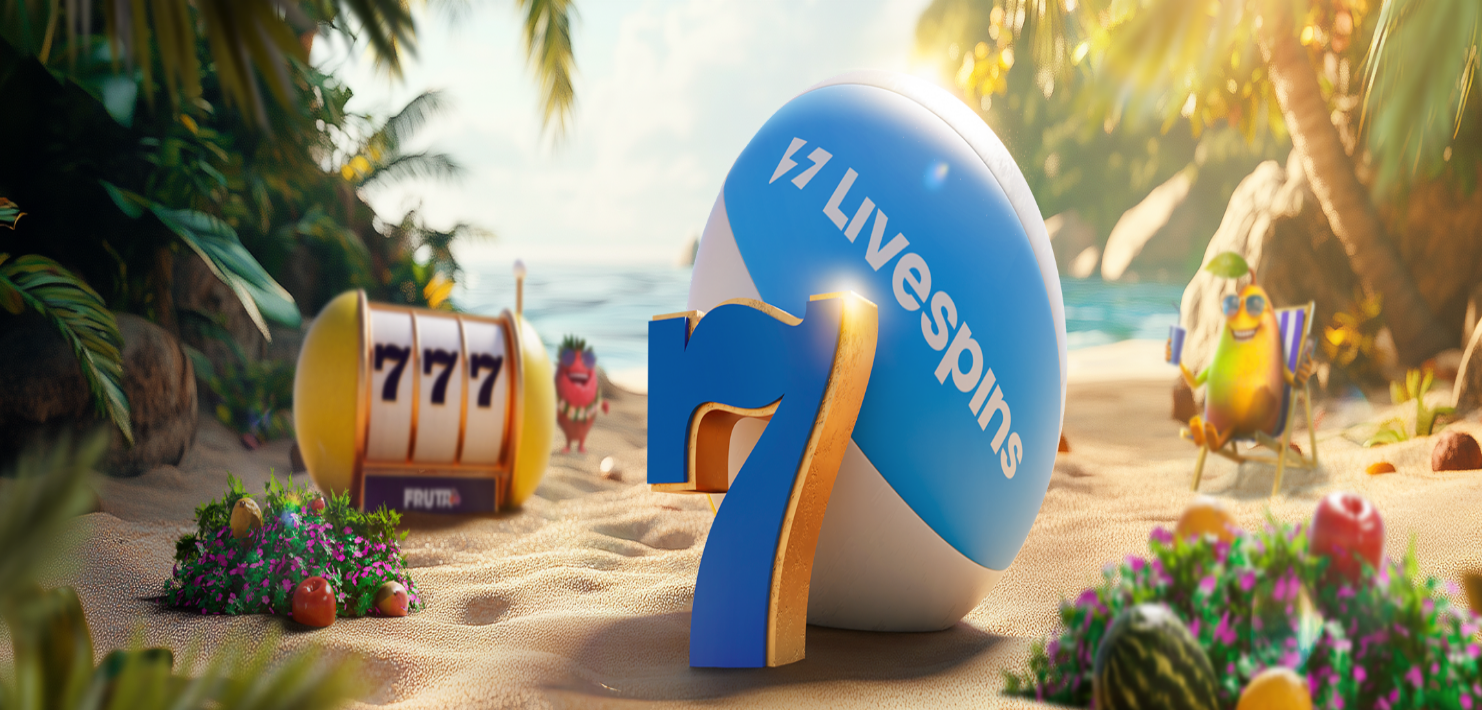 click on "Ymmärrän" at bounding box center [151, 5418] 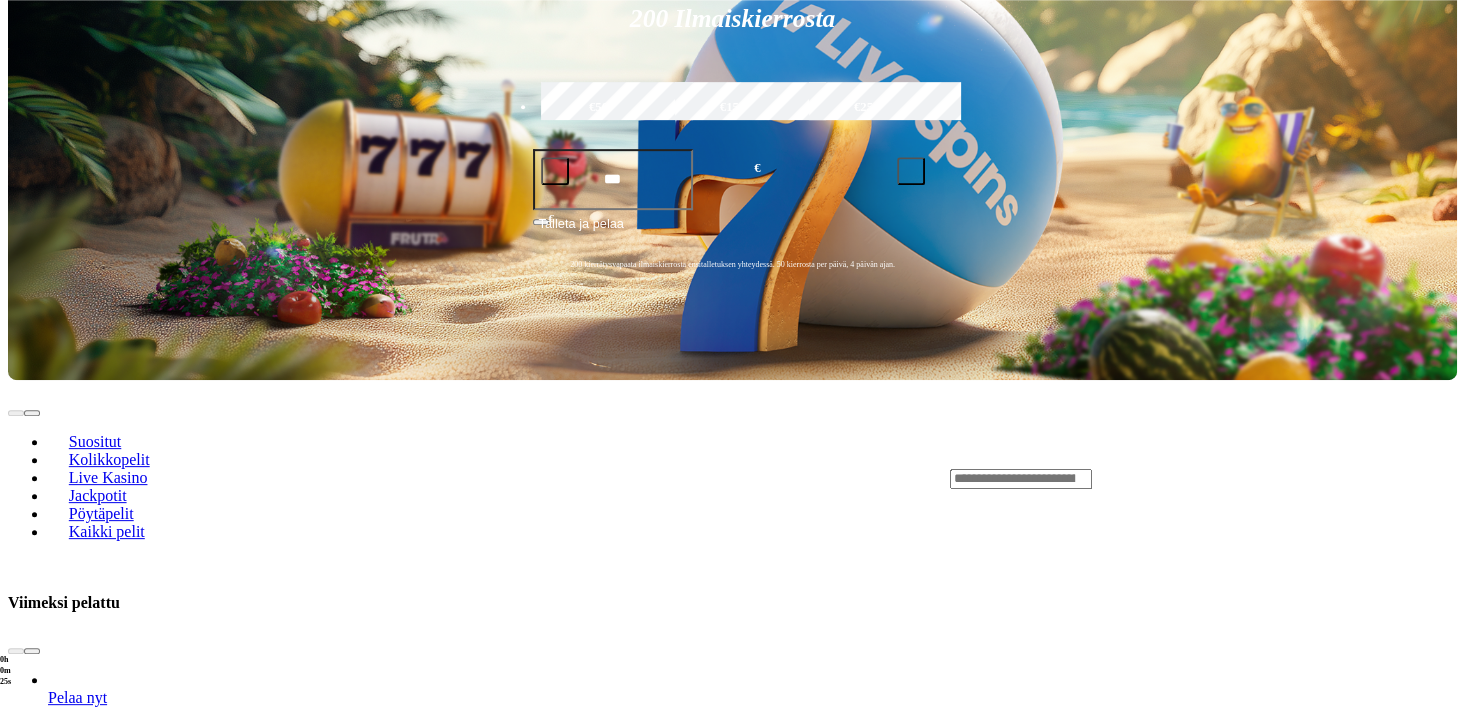 scroll, scrollTop: 352, scrollLeft: 0, axis: vertical 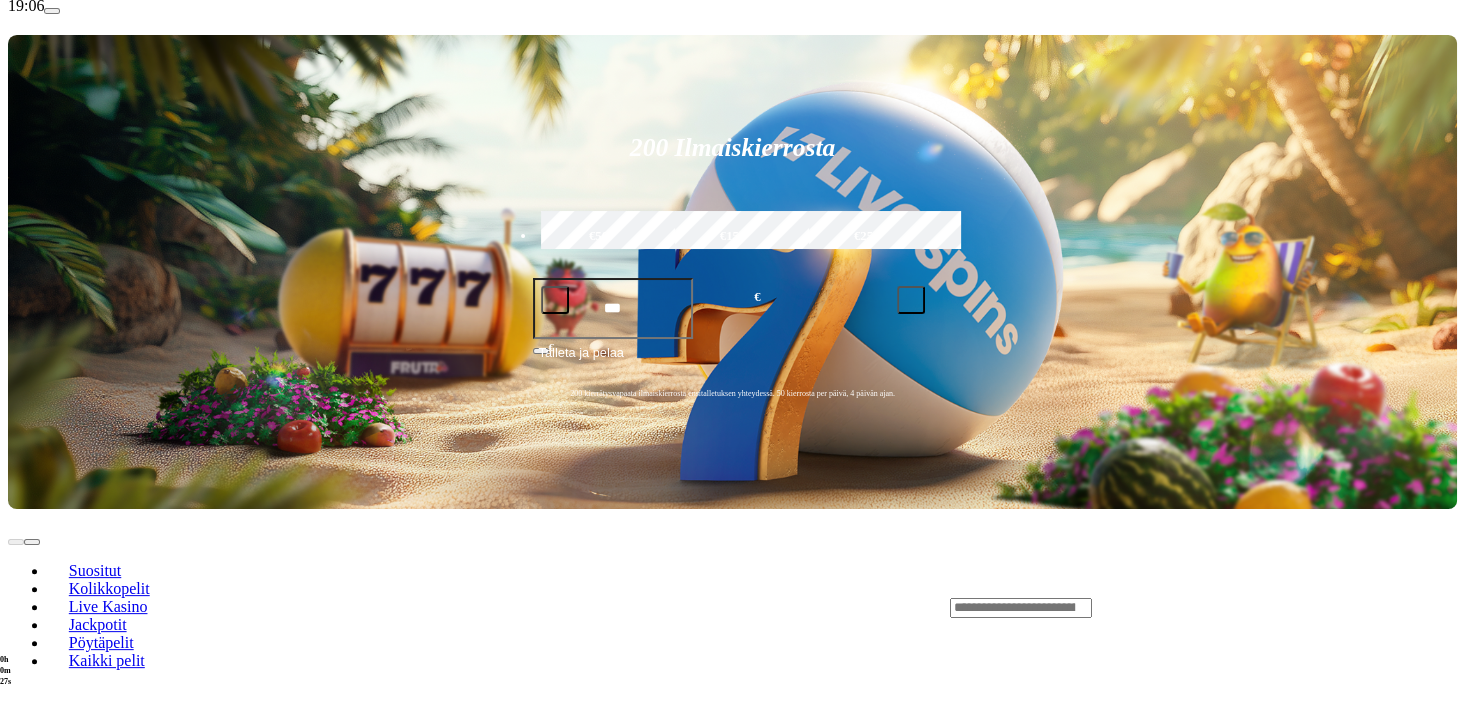 click on "Pelaa nyt" at bounding box center [77, 1017] 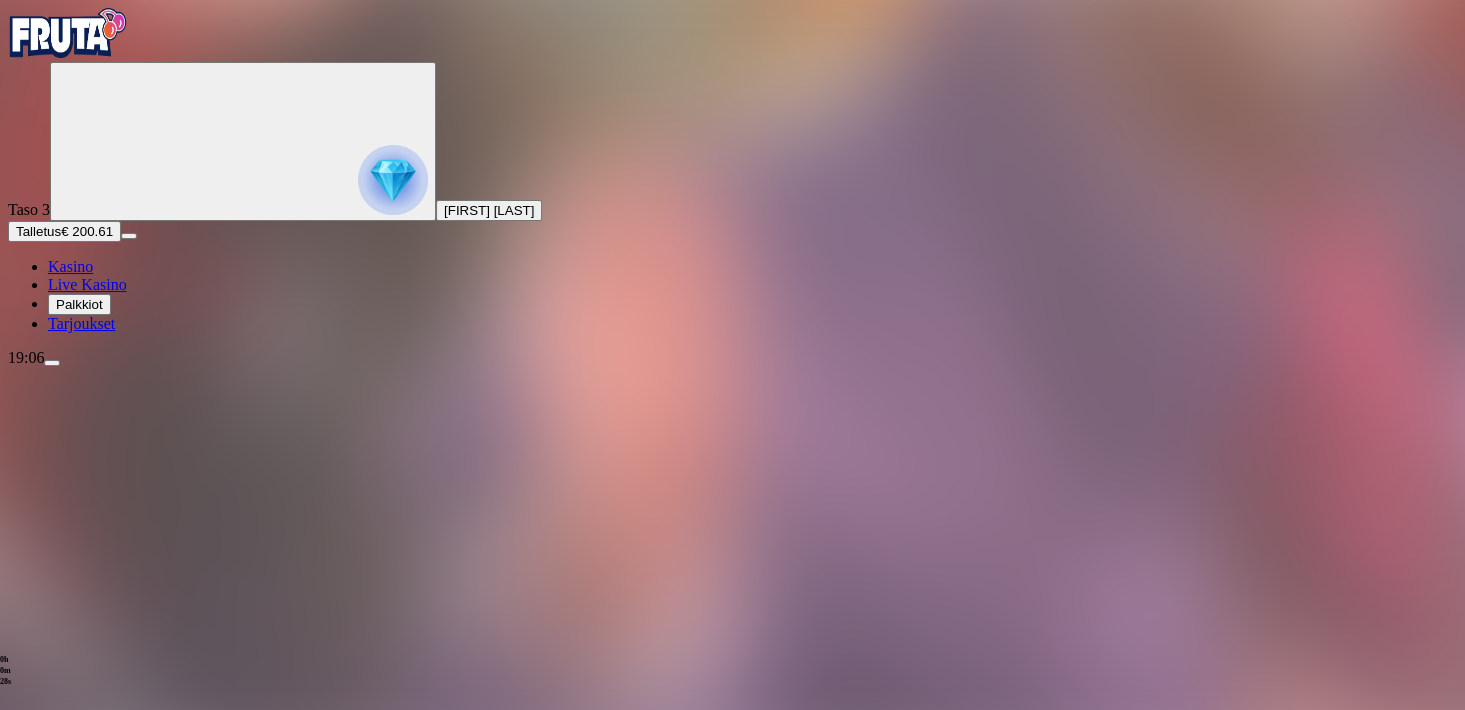 scroll, scrollTop: 0, scrollLeft: 0, axis: both 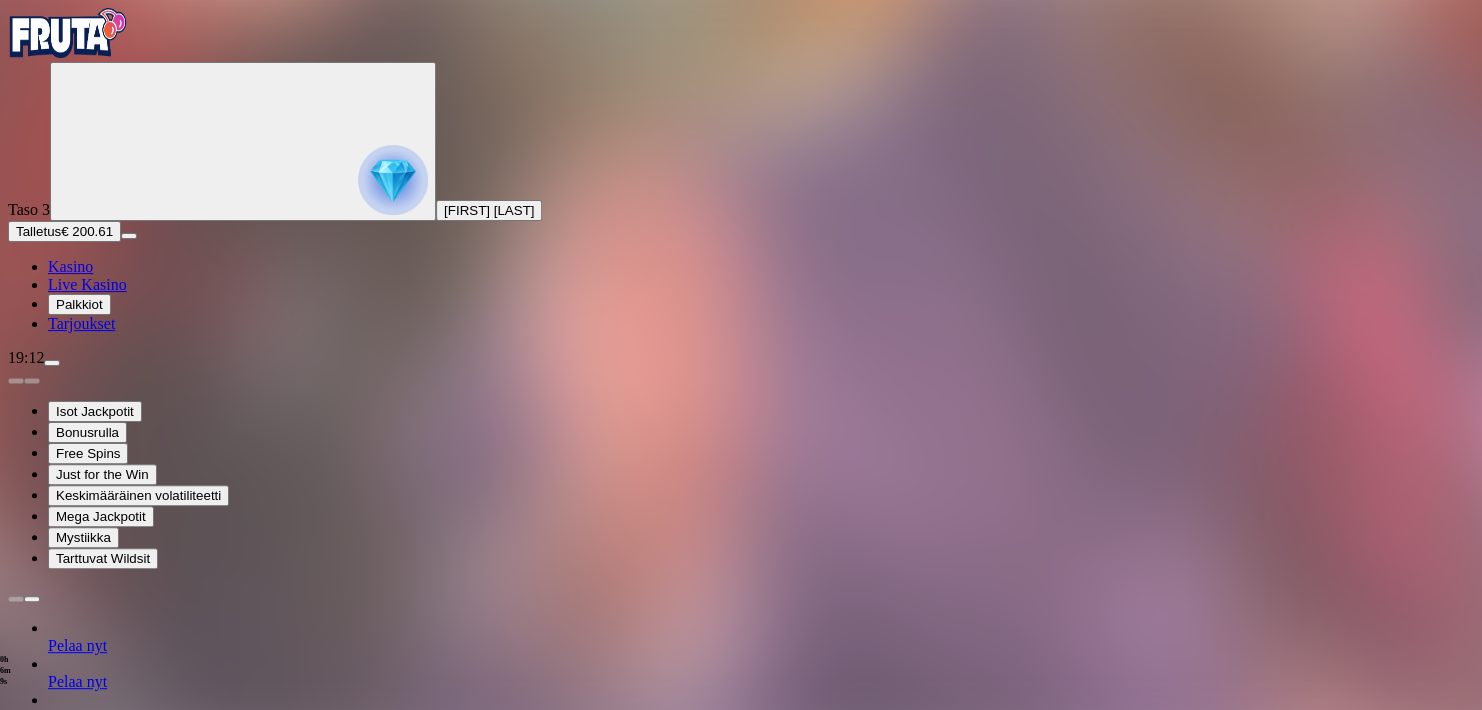click at bounding box center (16, 1368) 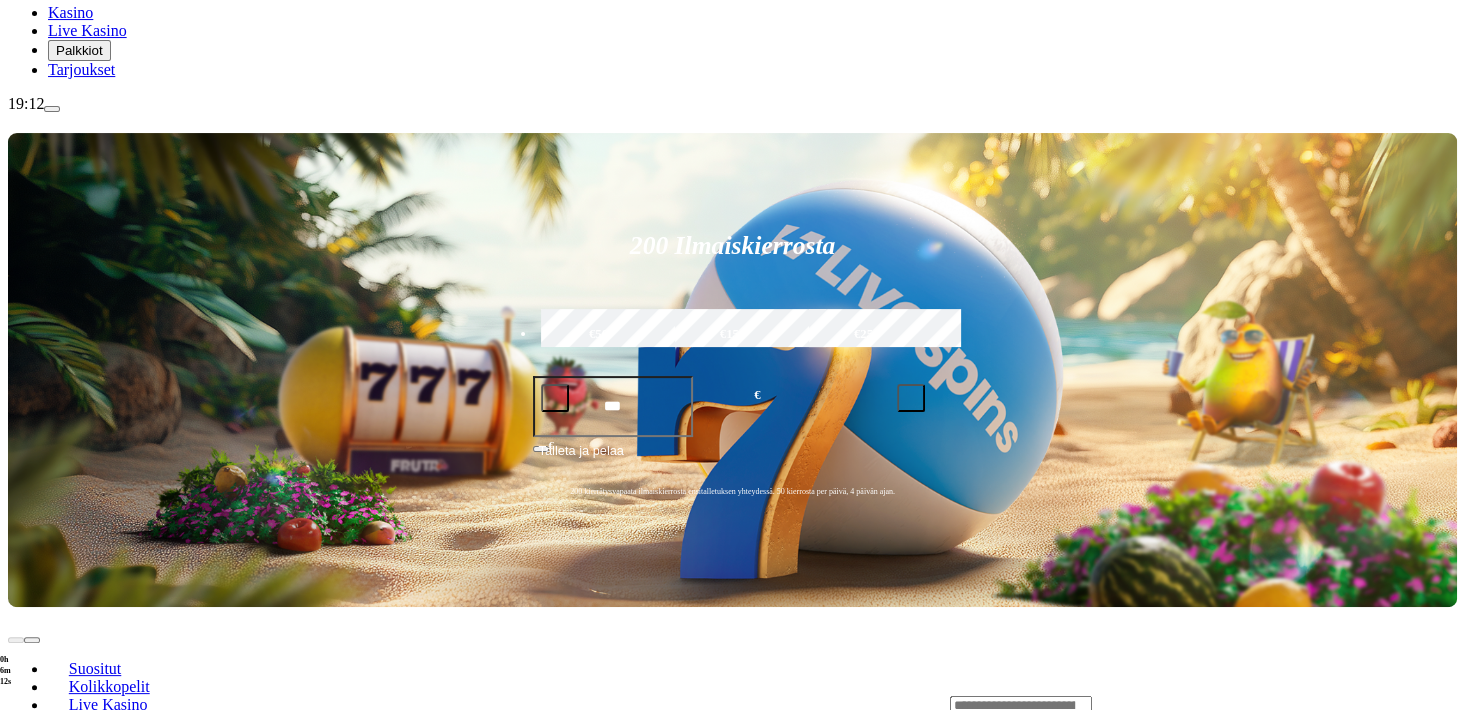 scroll, scrollTop: 264, scrollLeft: 0, axis: vertical 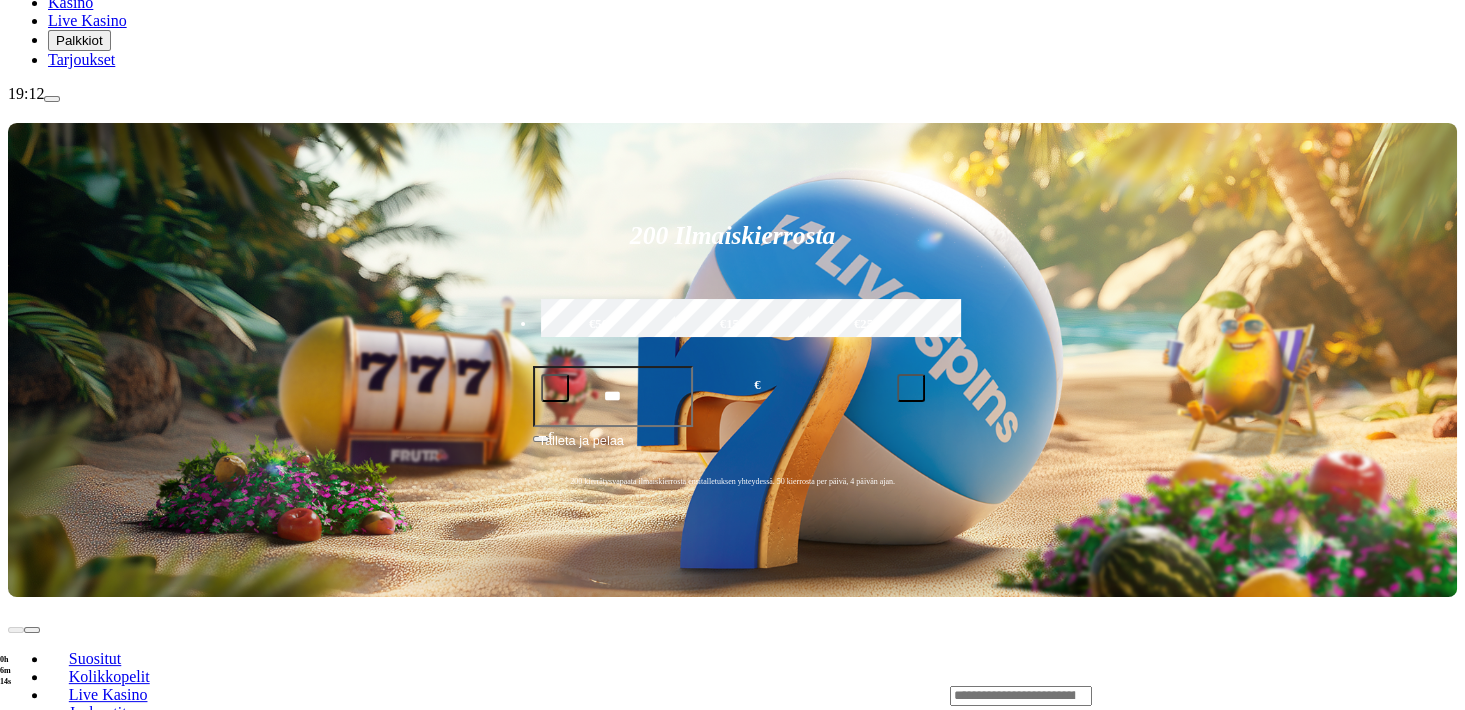 click on "Pelaa nyt" at bounding box center (77, 1200) 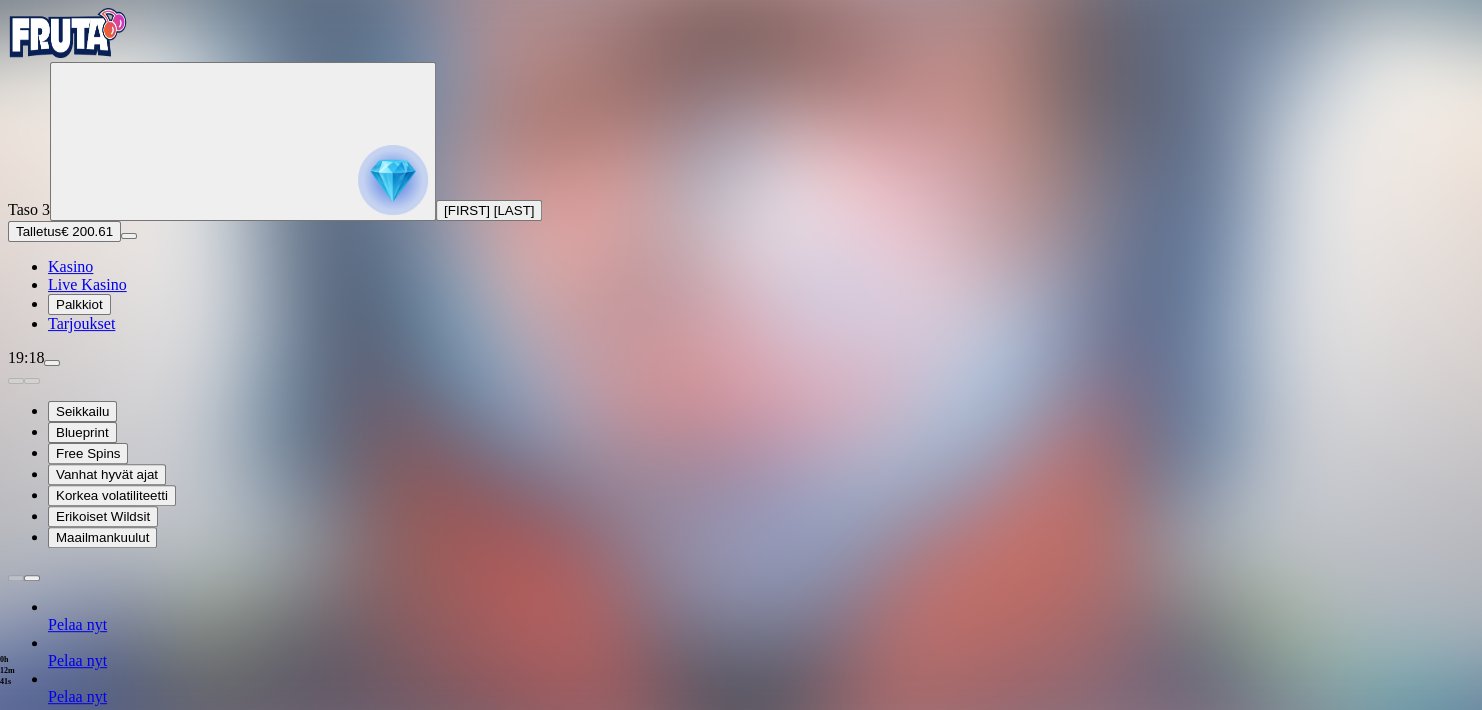 click at bounding box center (741, 1252) 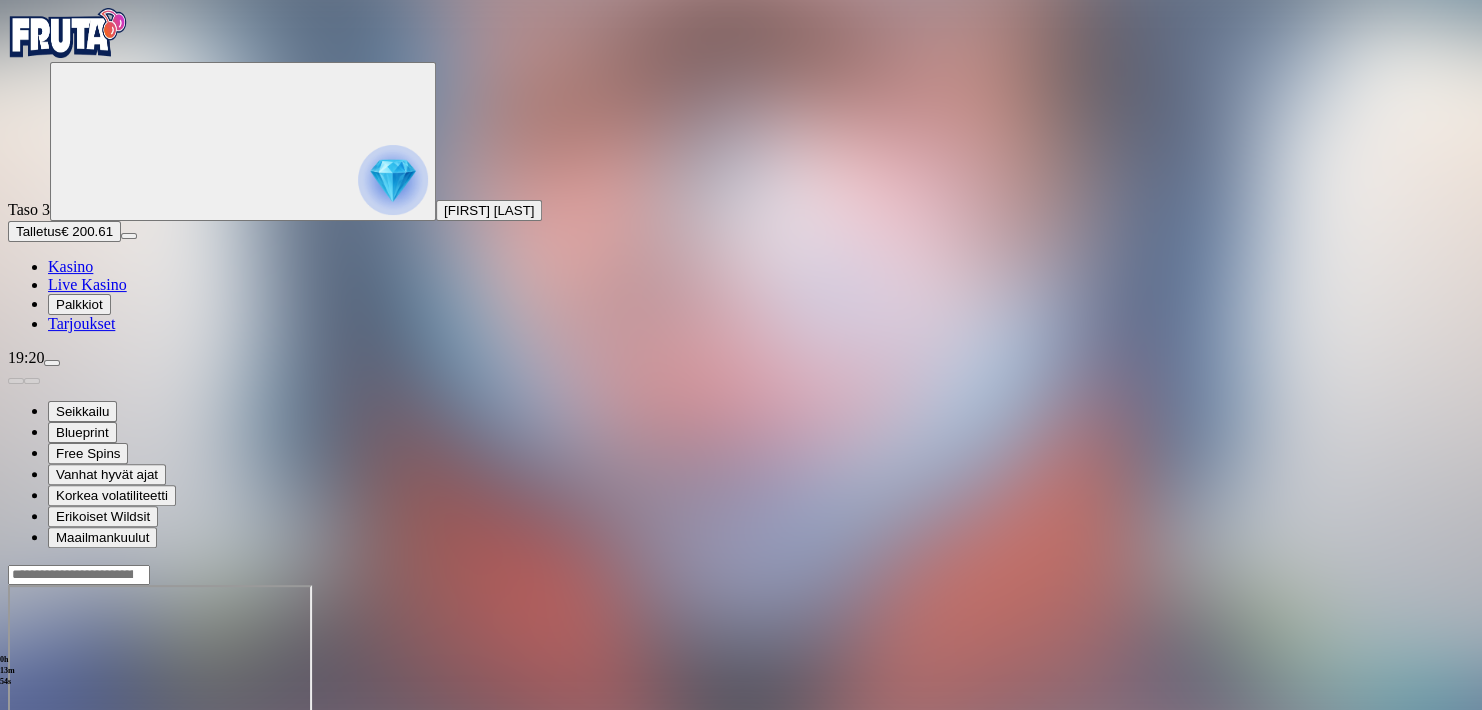 click at bounding box center (741, 664) 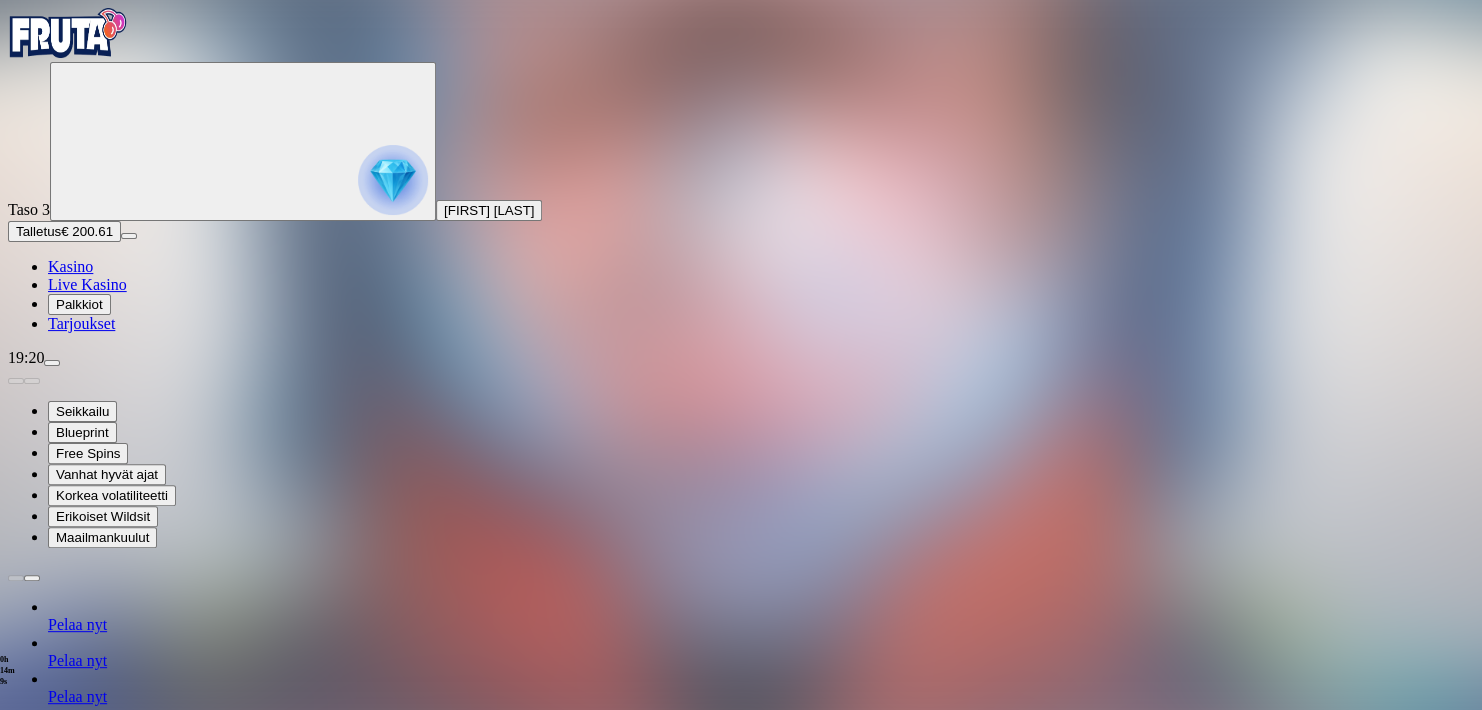 click at bounding box center (16, 1347) 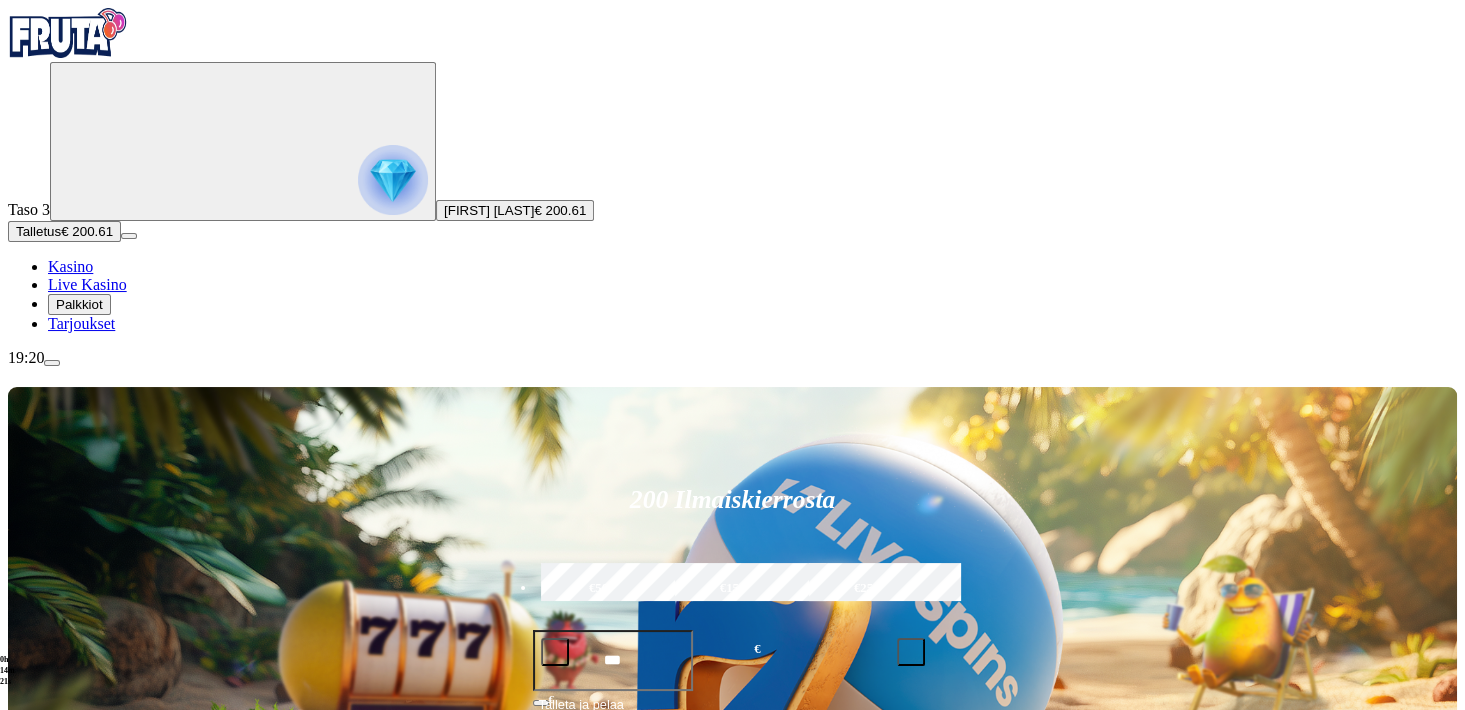 scroll, scrollTop: 94, scrollLeft: 0, axis: vertical 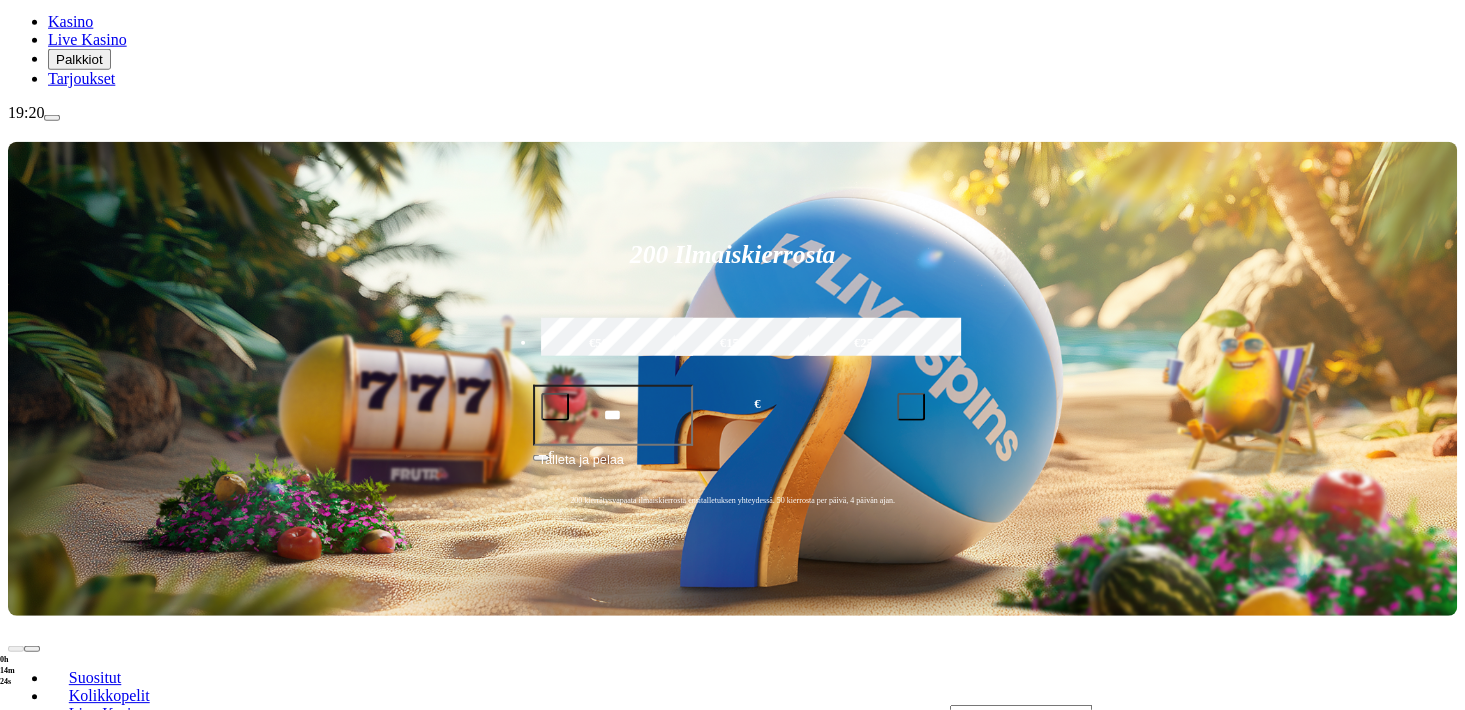 click at bounding box center (32, 887) 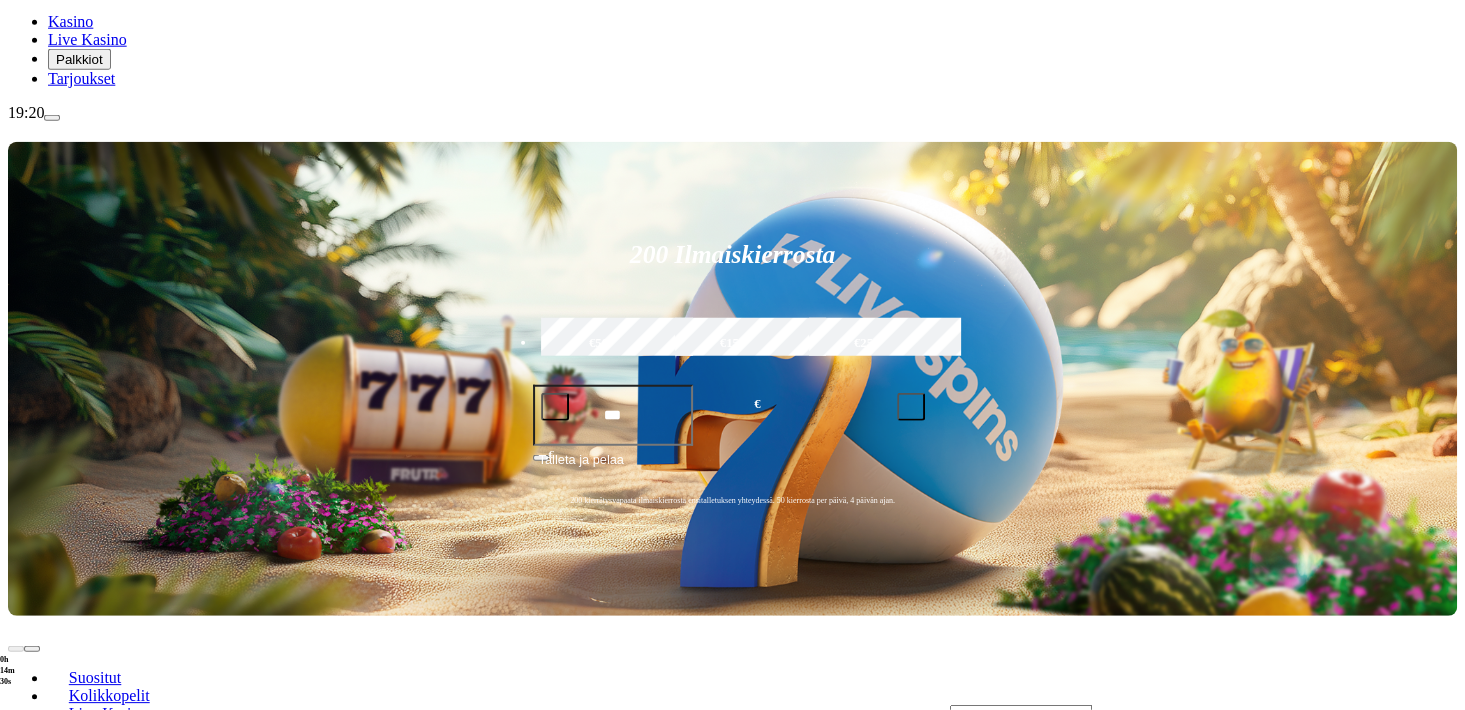 click on "Pelaa nyt" at bounding box center [-854, 1696] 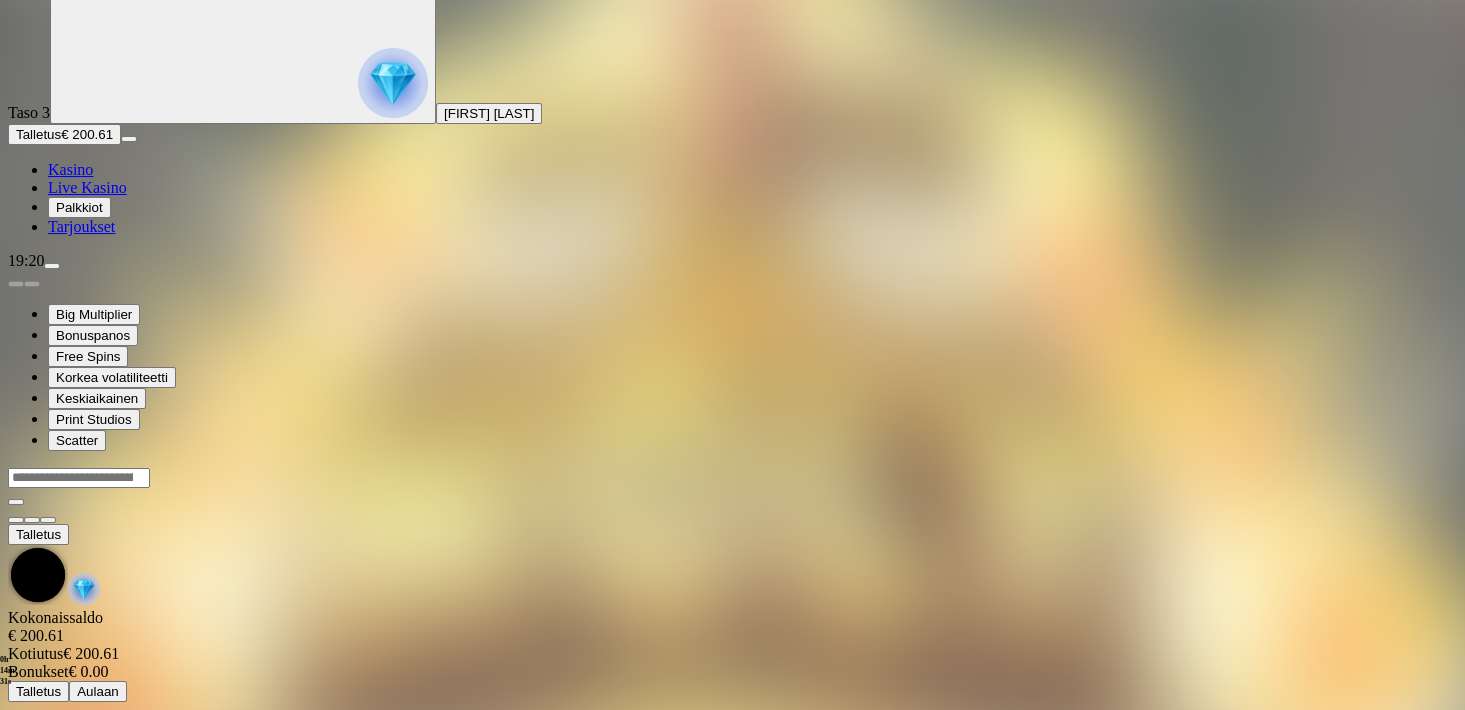 scroll, scrollTop: 0, scrollLeft: 0, axis: both 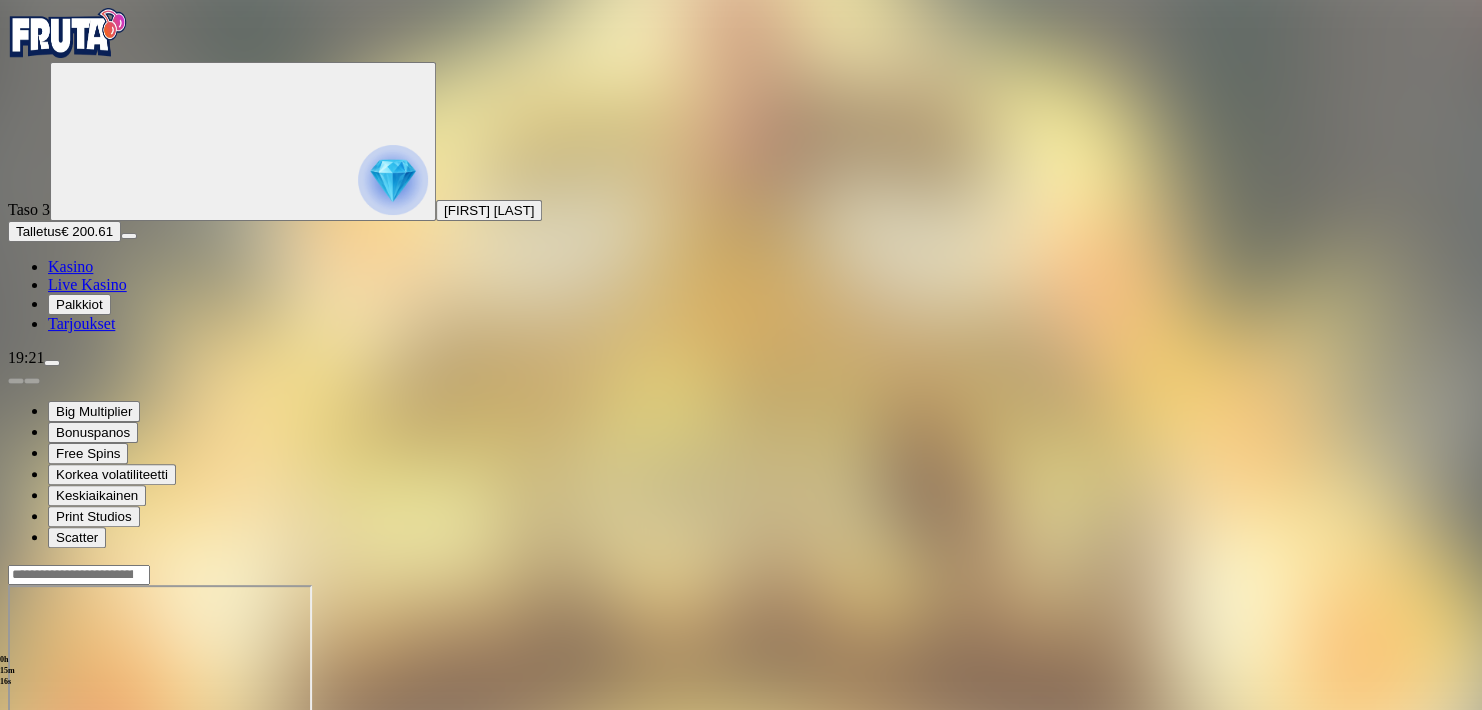 click at bounding box center [741, 662] 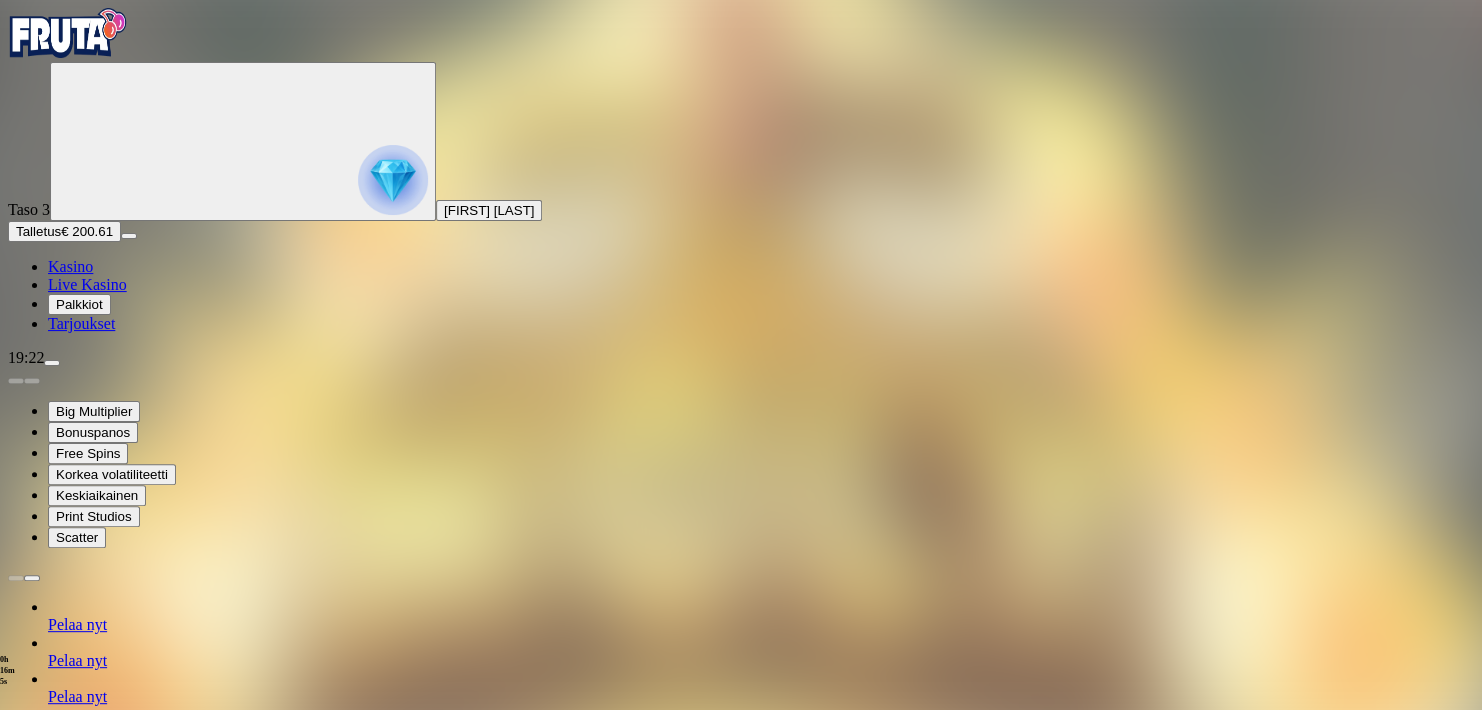 click at bounding box center [741, 1252] 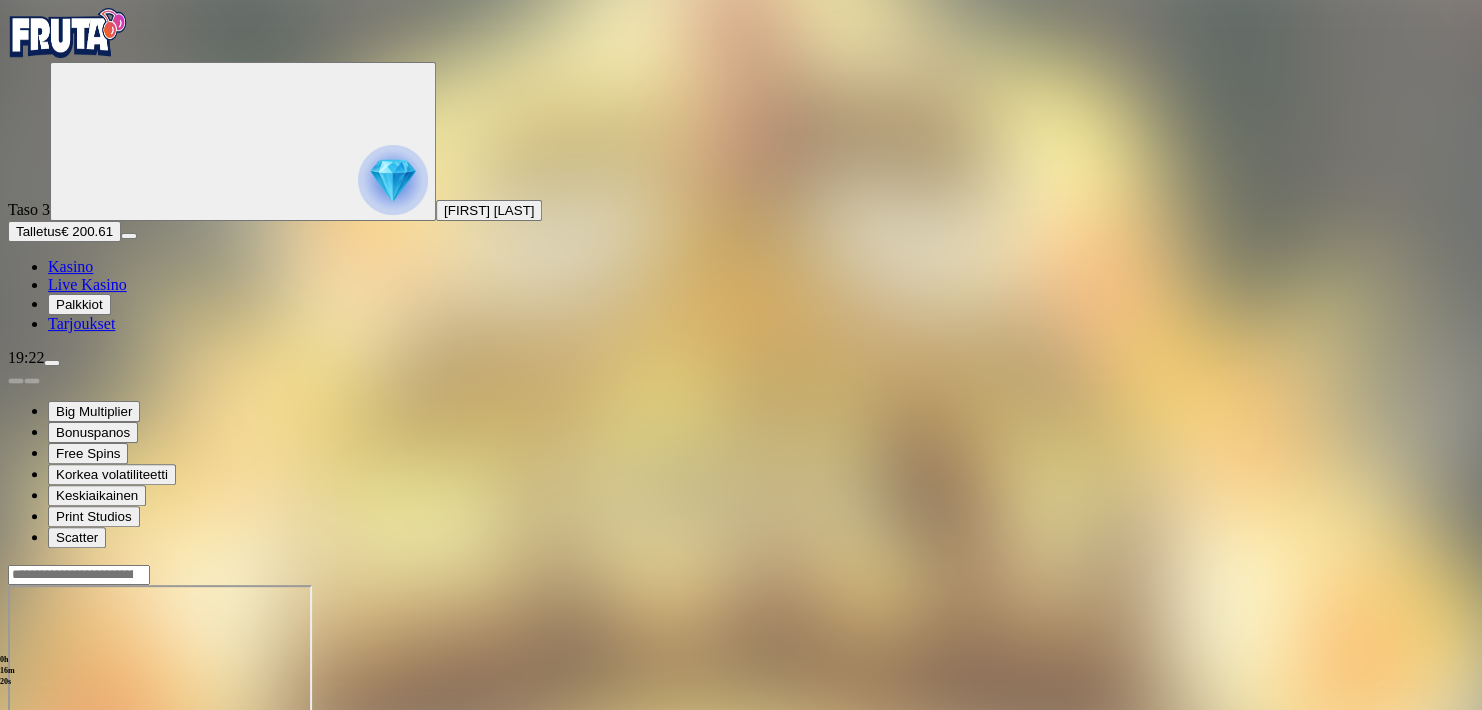 click at bounding box center [741, 662] 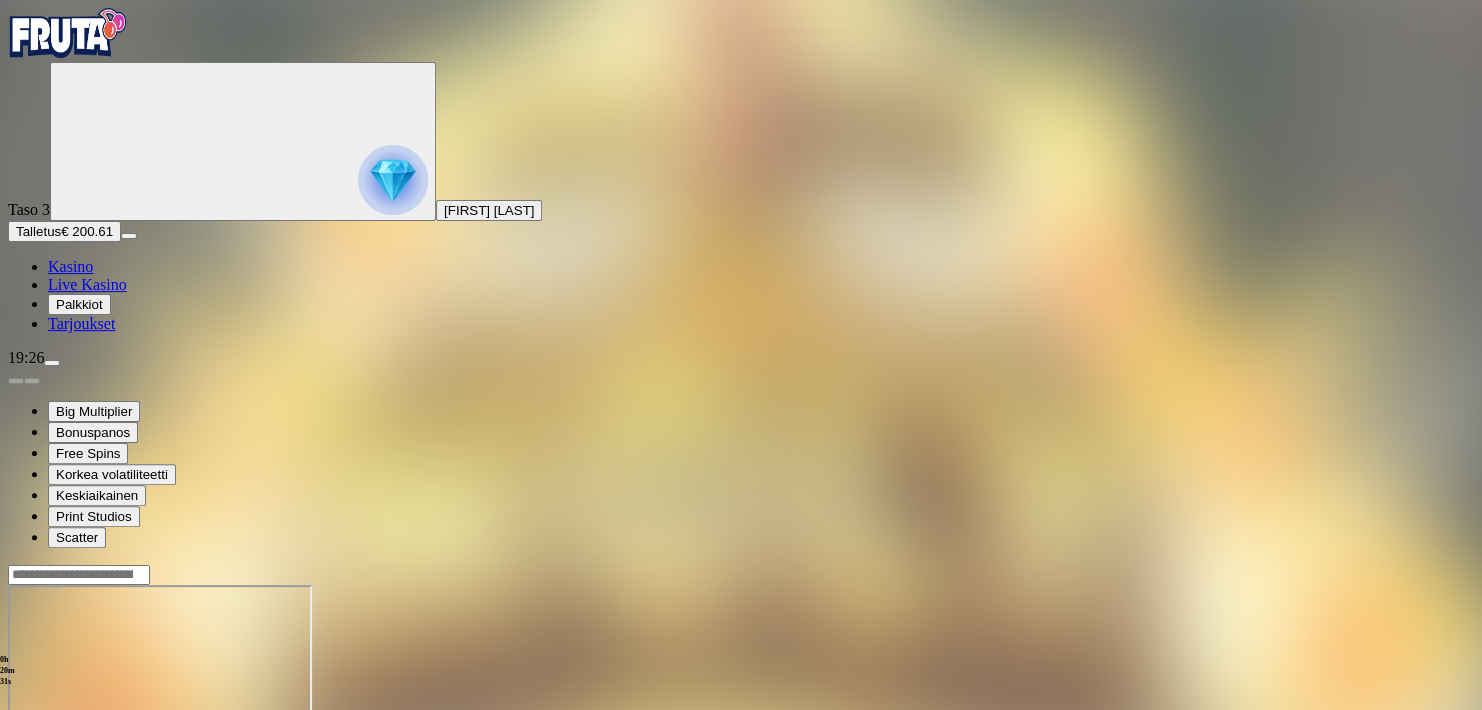 click at bounding box center [16, 757] 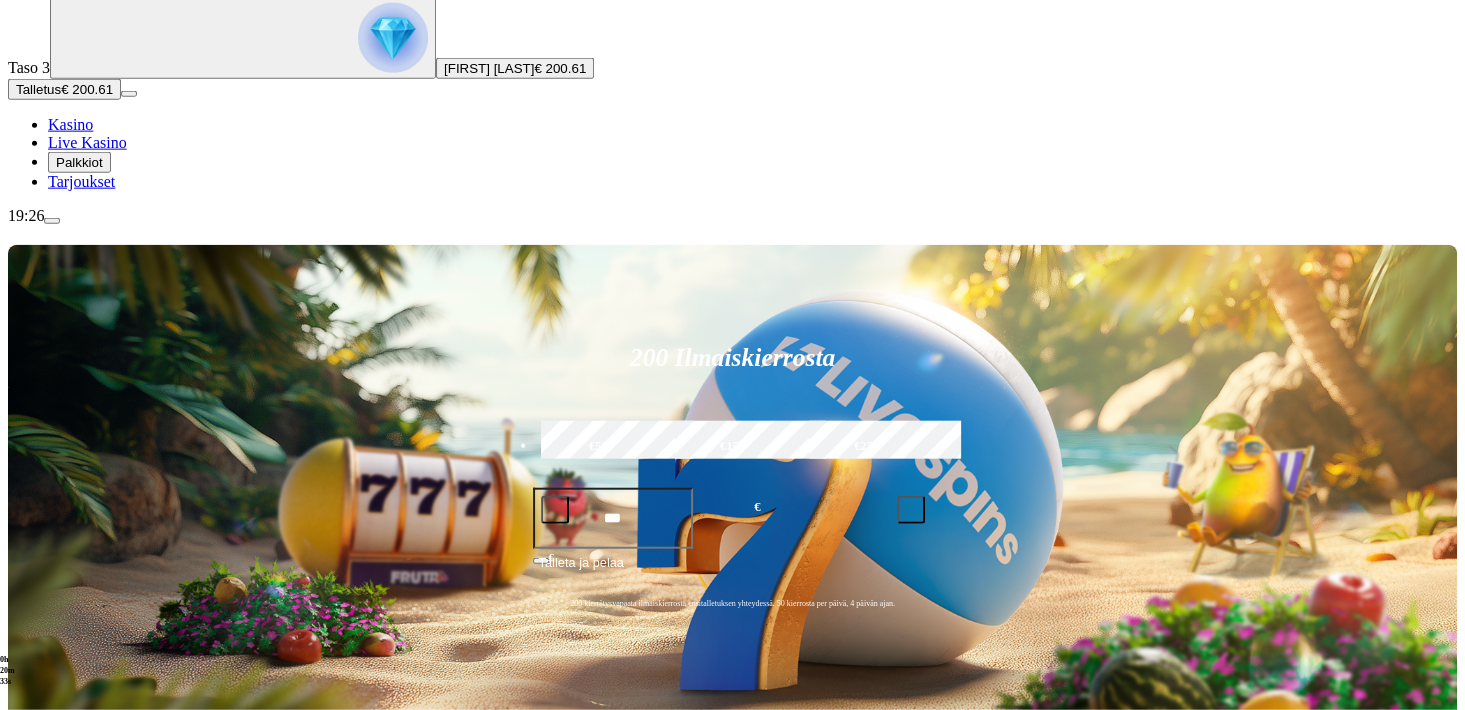 scroll, scrollTop: 176, scrollLeft: 0, axis: vertical 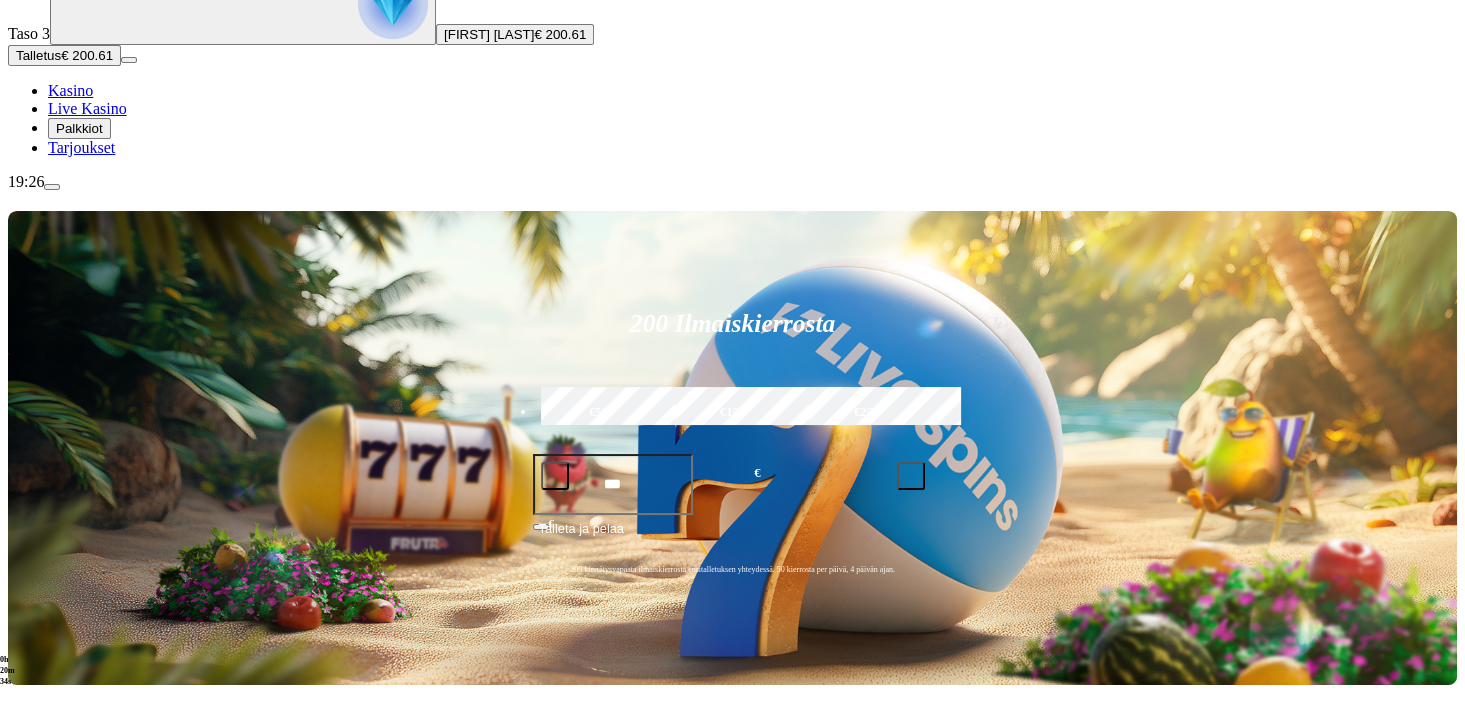 click at bounding box center [32, 956] 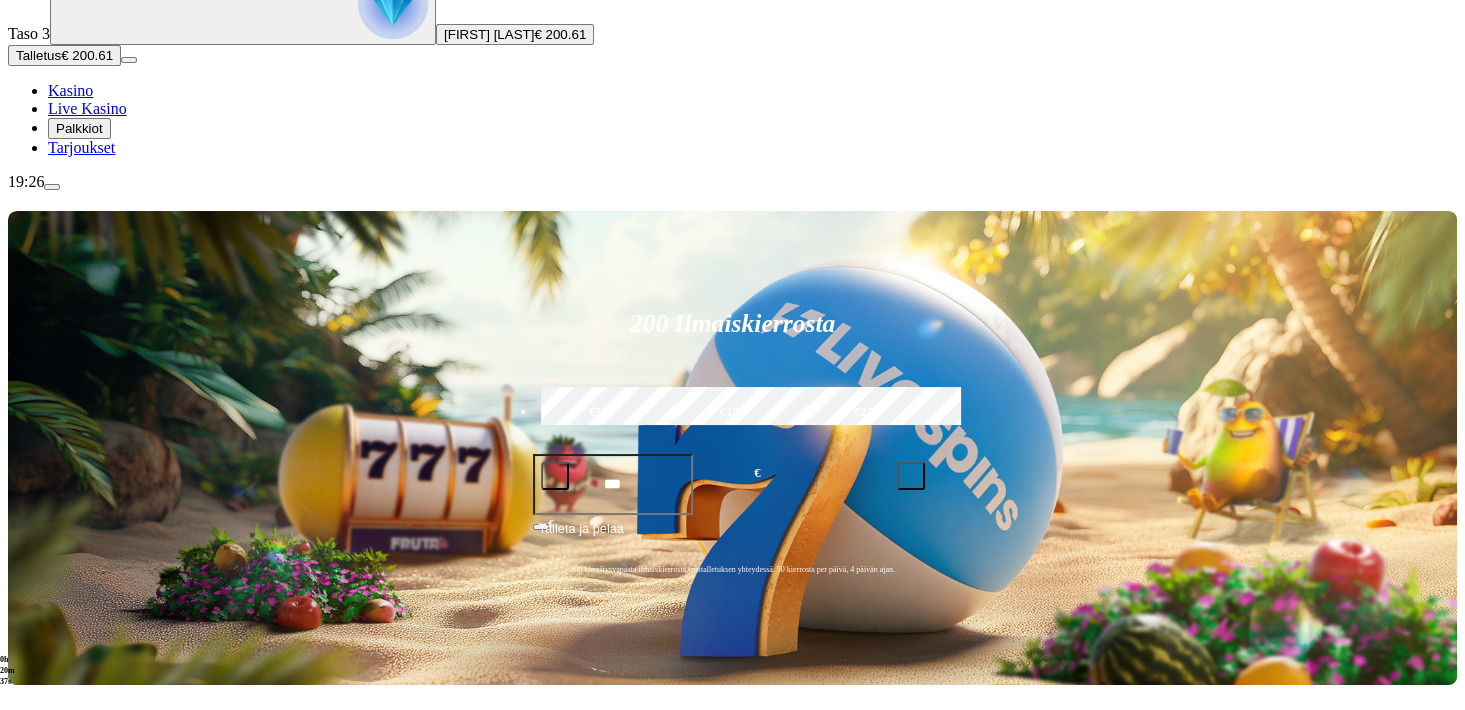 click at bounding box center [32, 956] 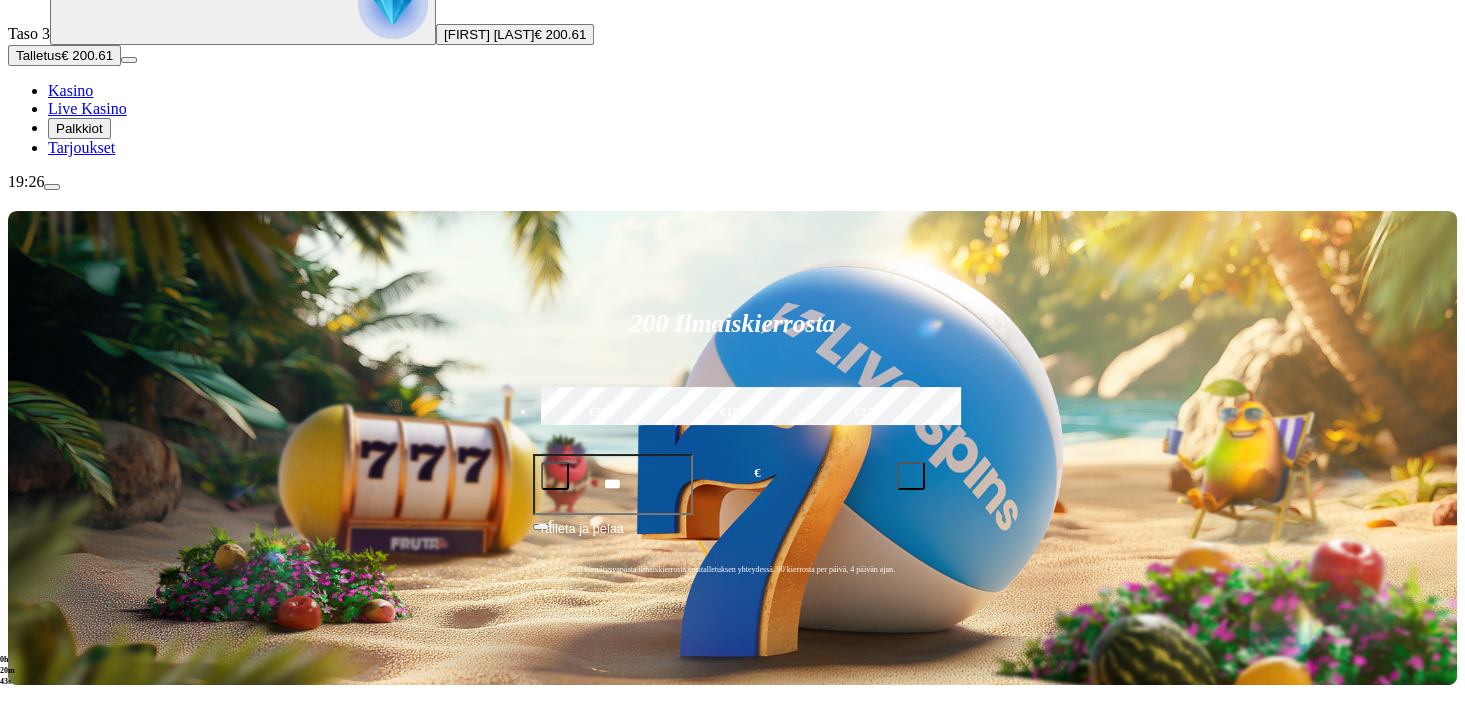 click at bounding box center [16, 956] 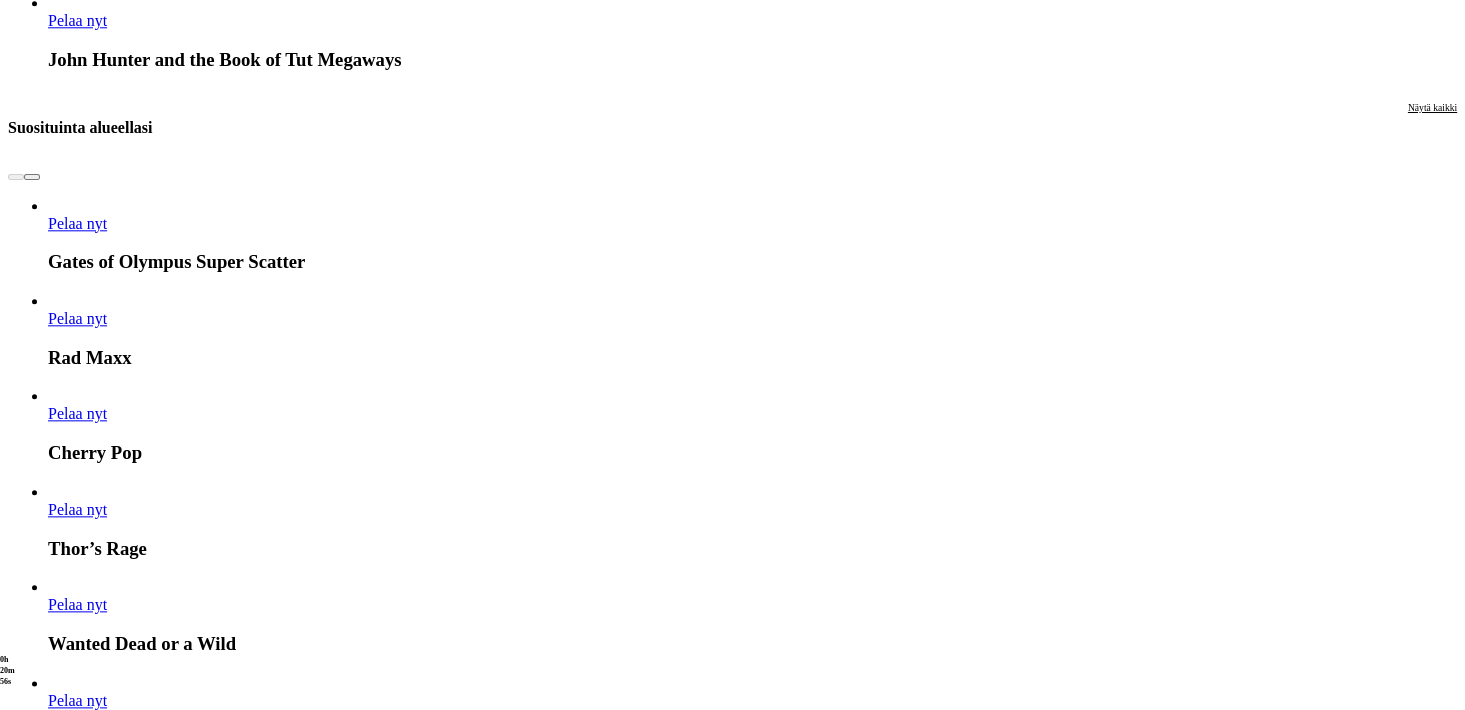 scroll, scrollTop: 2376, scrollLeft: 0, axis: vertical 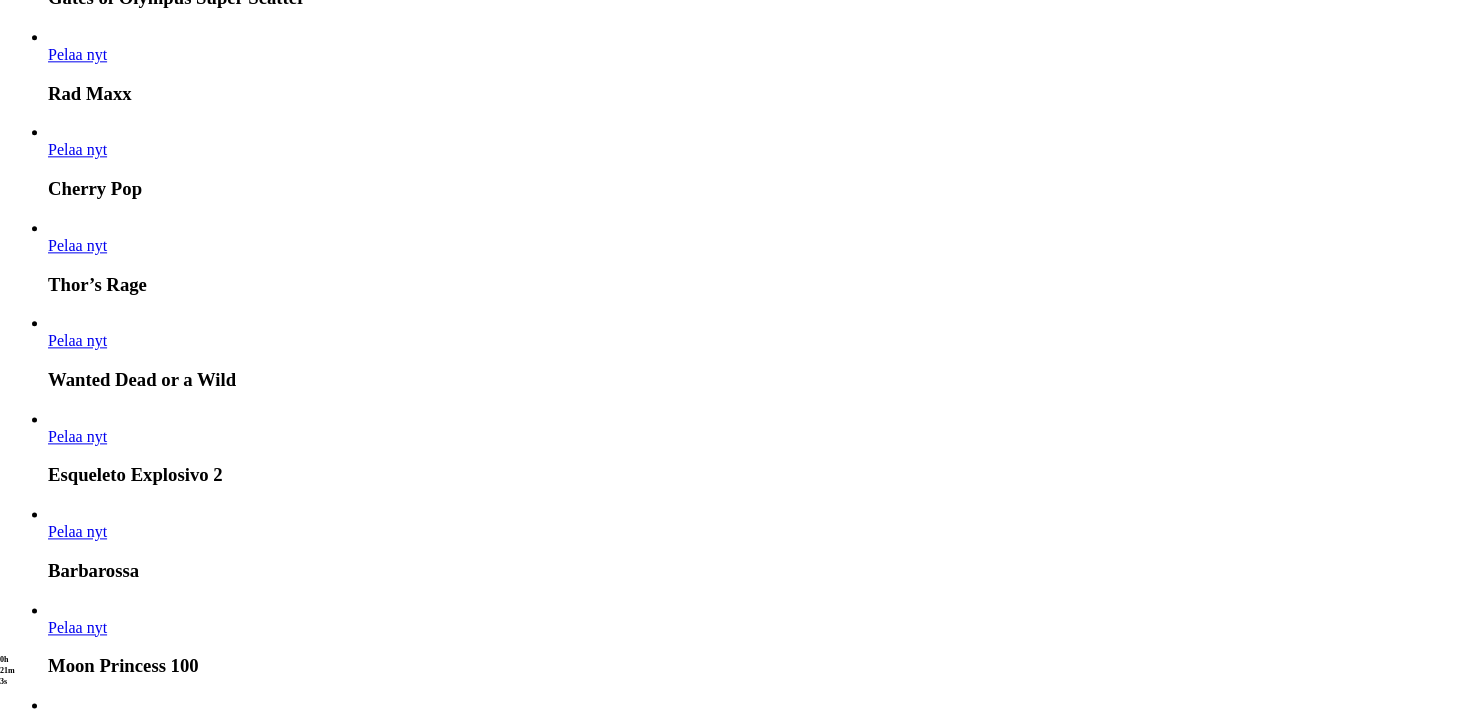 click on "Pelaa nyt" at bounding box center (77, 17806) 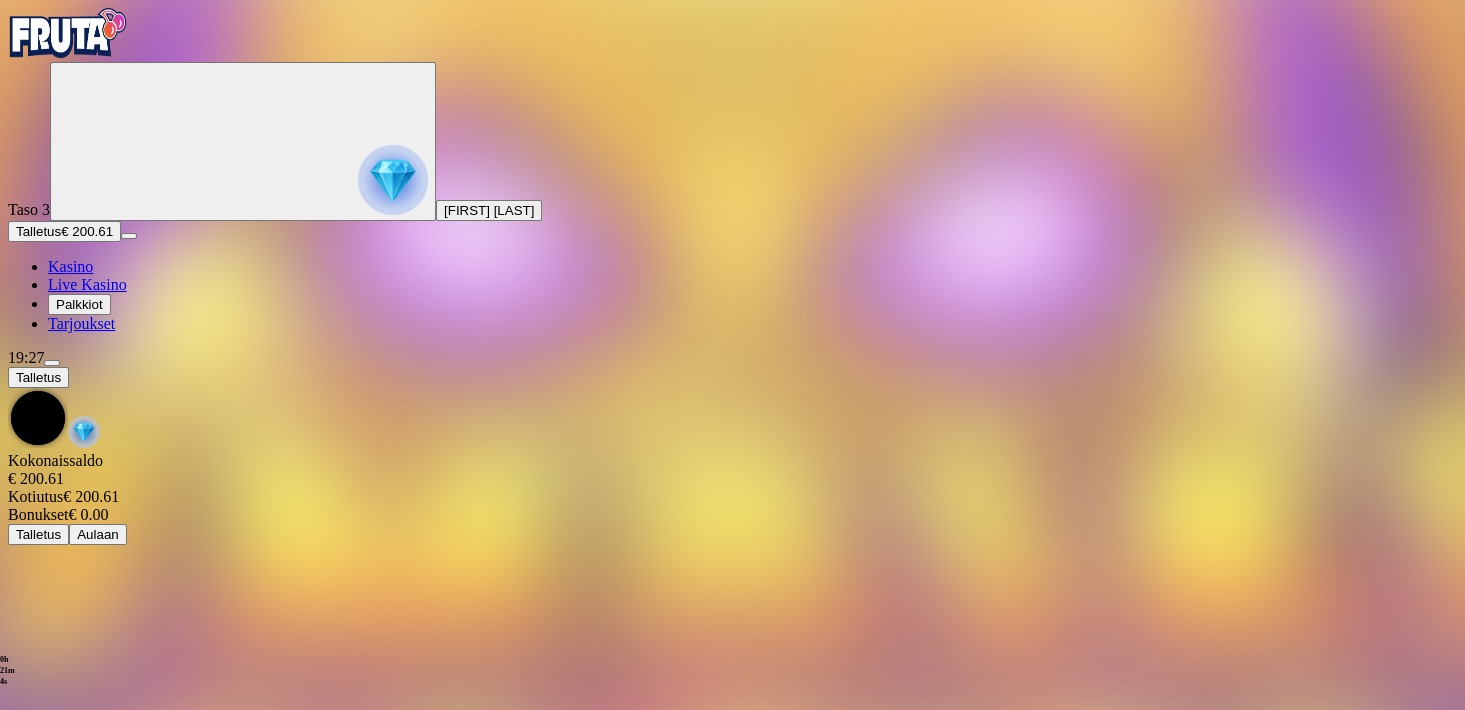 scroll, scrollTop: 0, scrollLeft: 0, axis: both 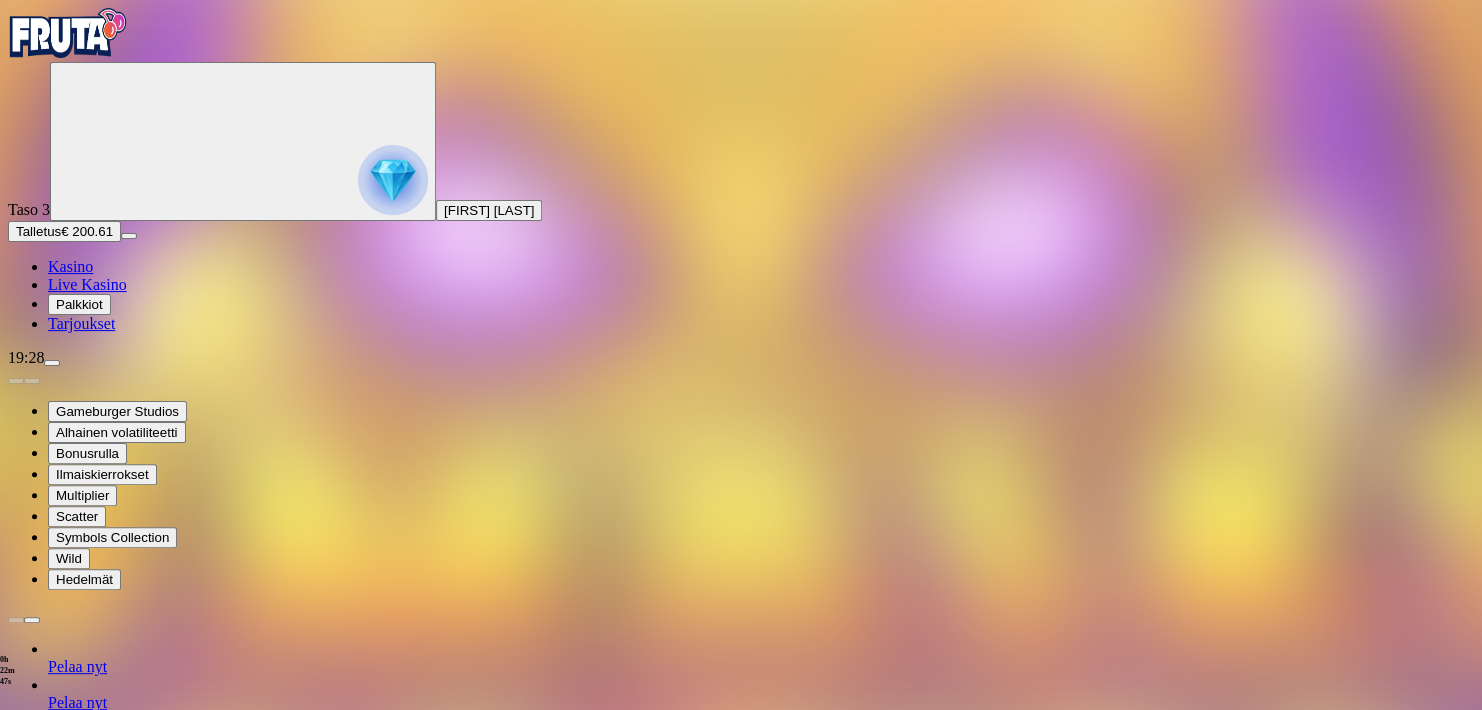 click at bounding box center [16, 1389] 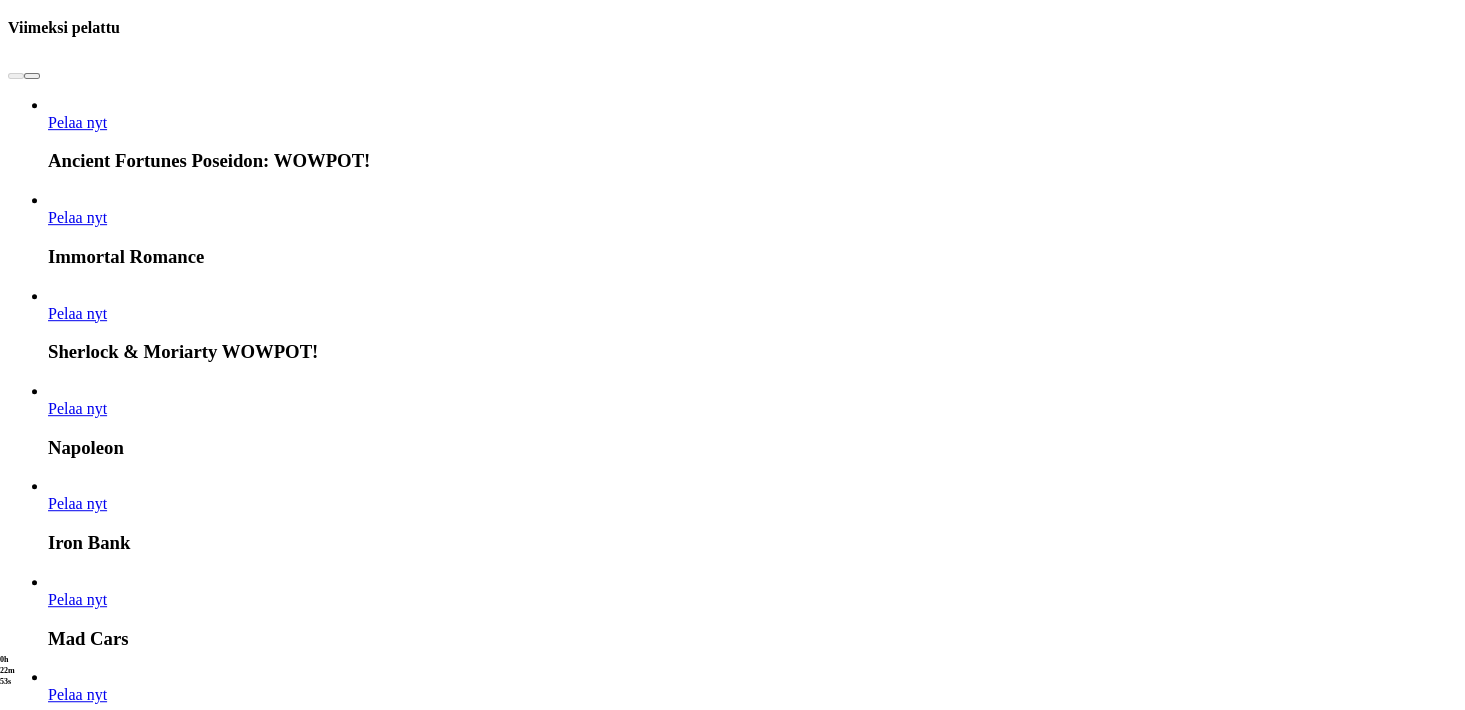 scroll, scrollTop: 1320, scrollLeft: 0, axis: vertical 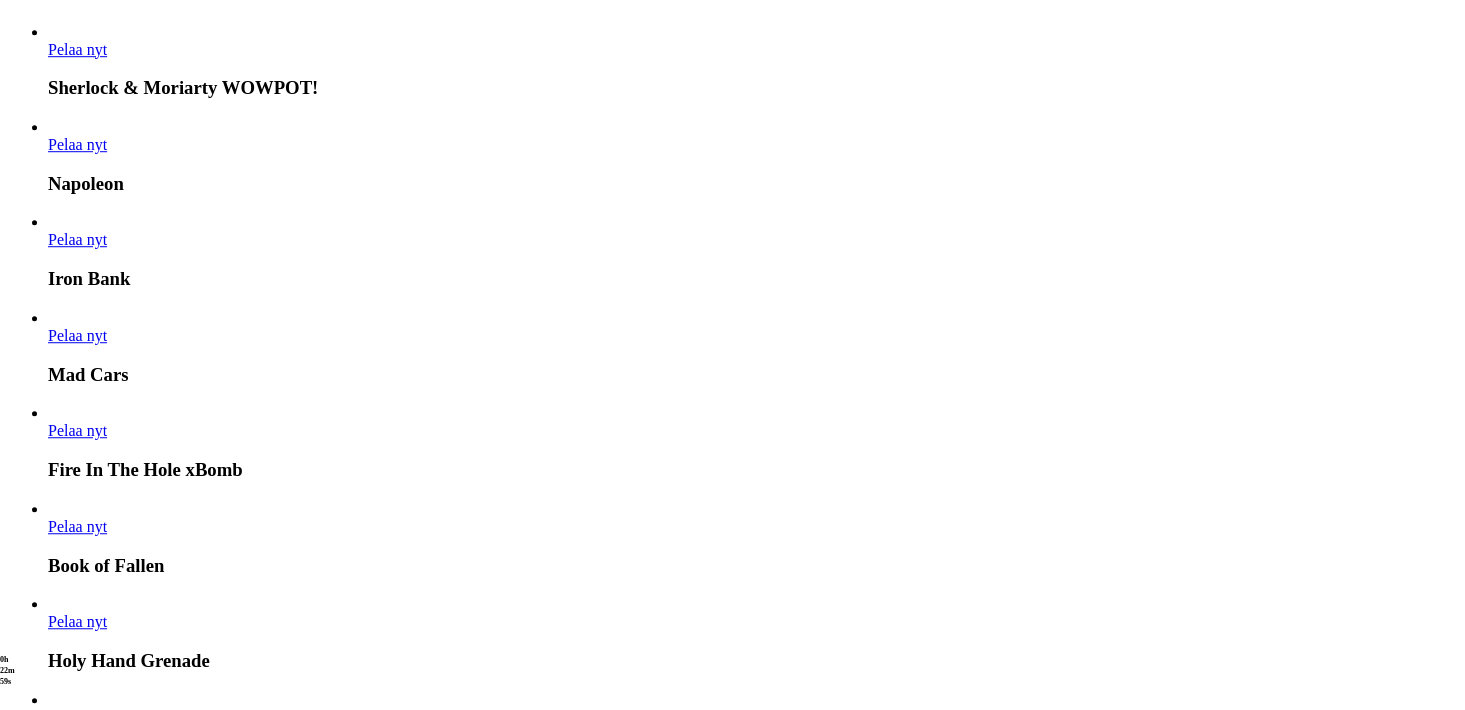 click on "Pelaa nyt" at bounding box center (77, 16225) 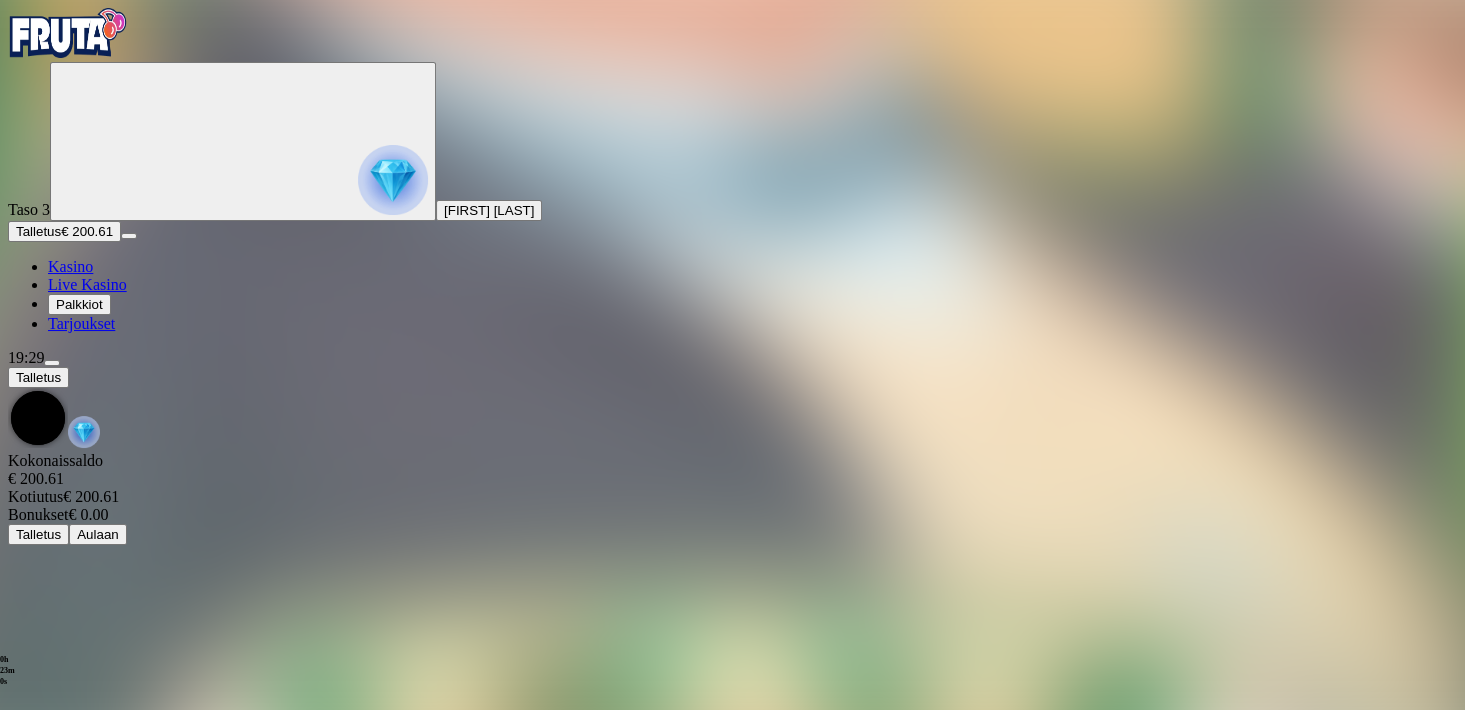 scroll, scrollTop: 0, scrollLeft: 0, axis: both 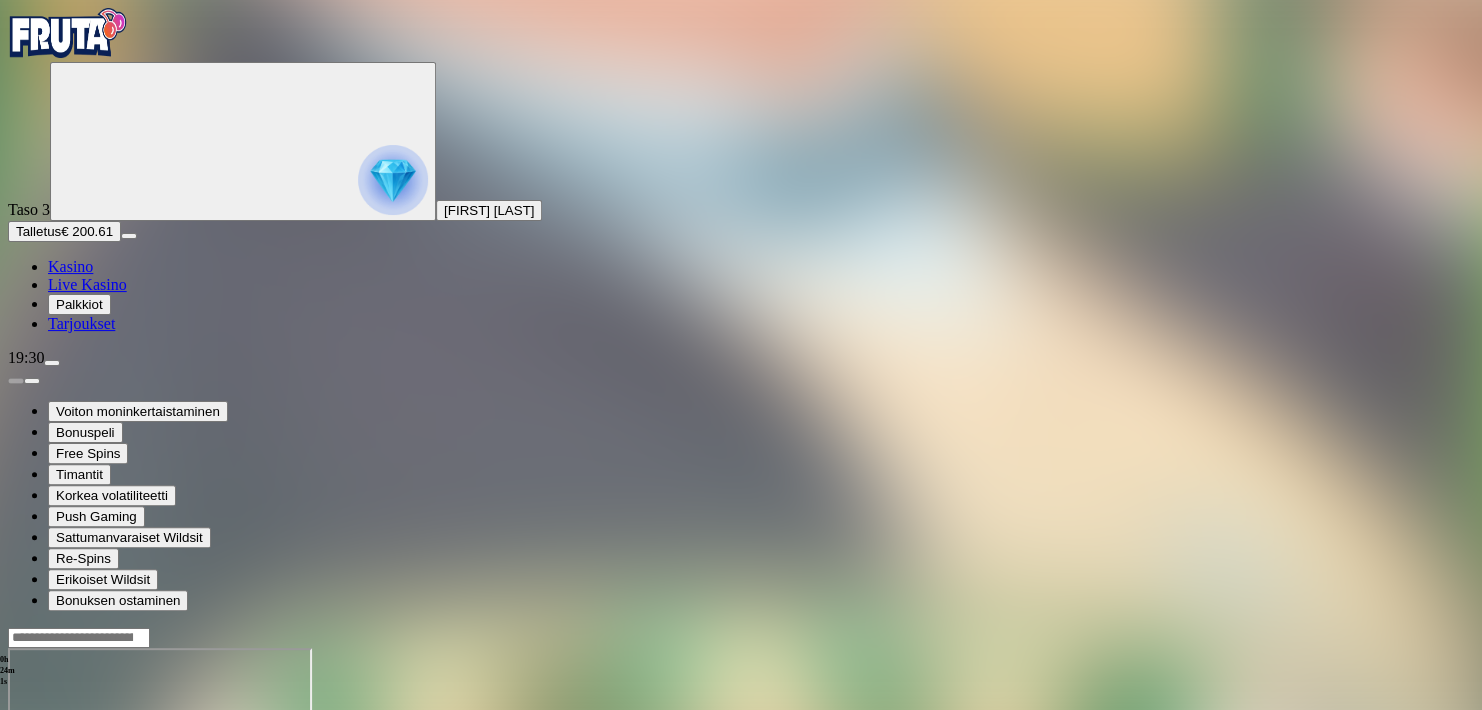 click at bounding box center (741, 725) 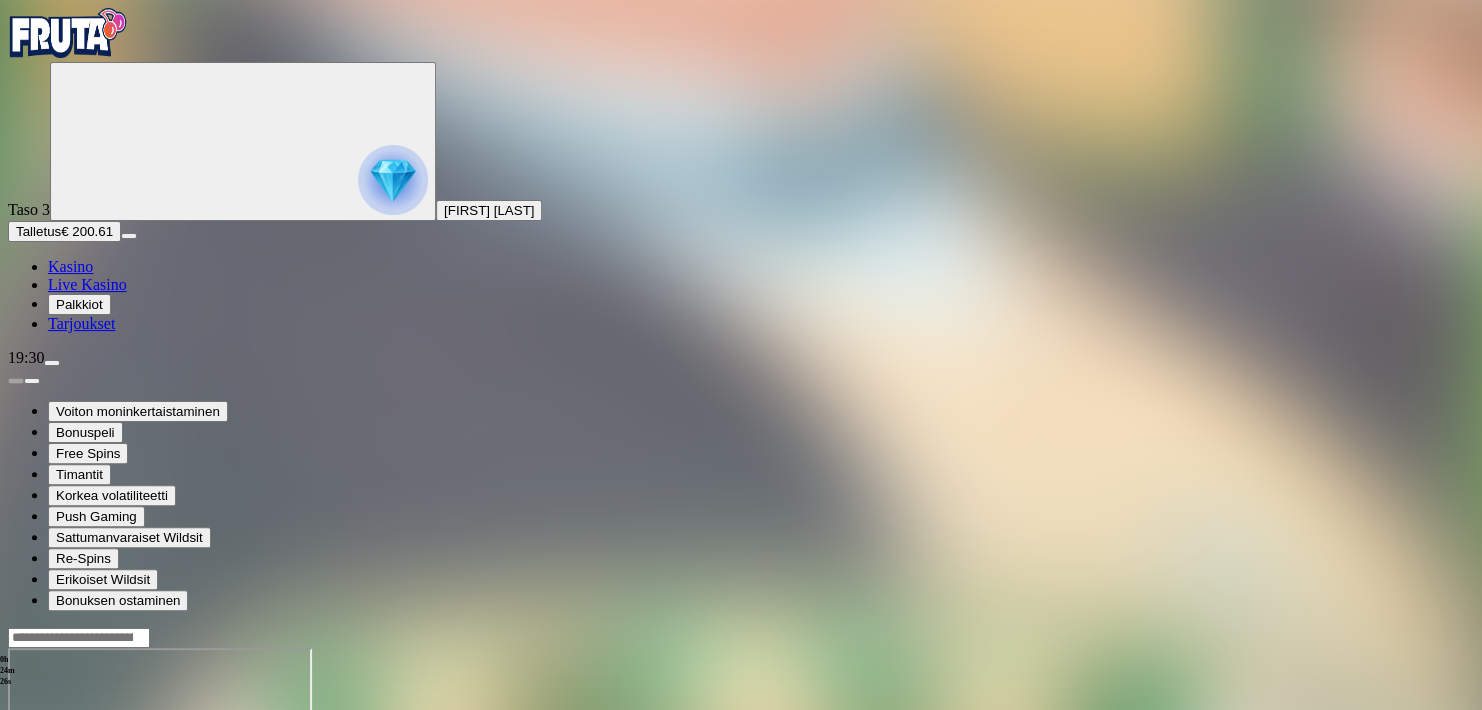 click at bounding box center [16, 820] 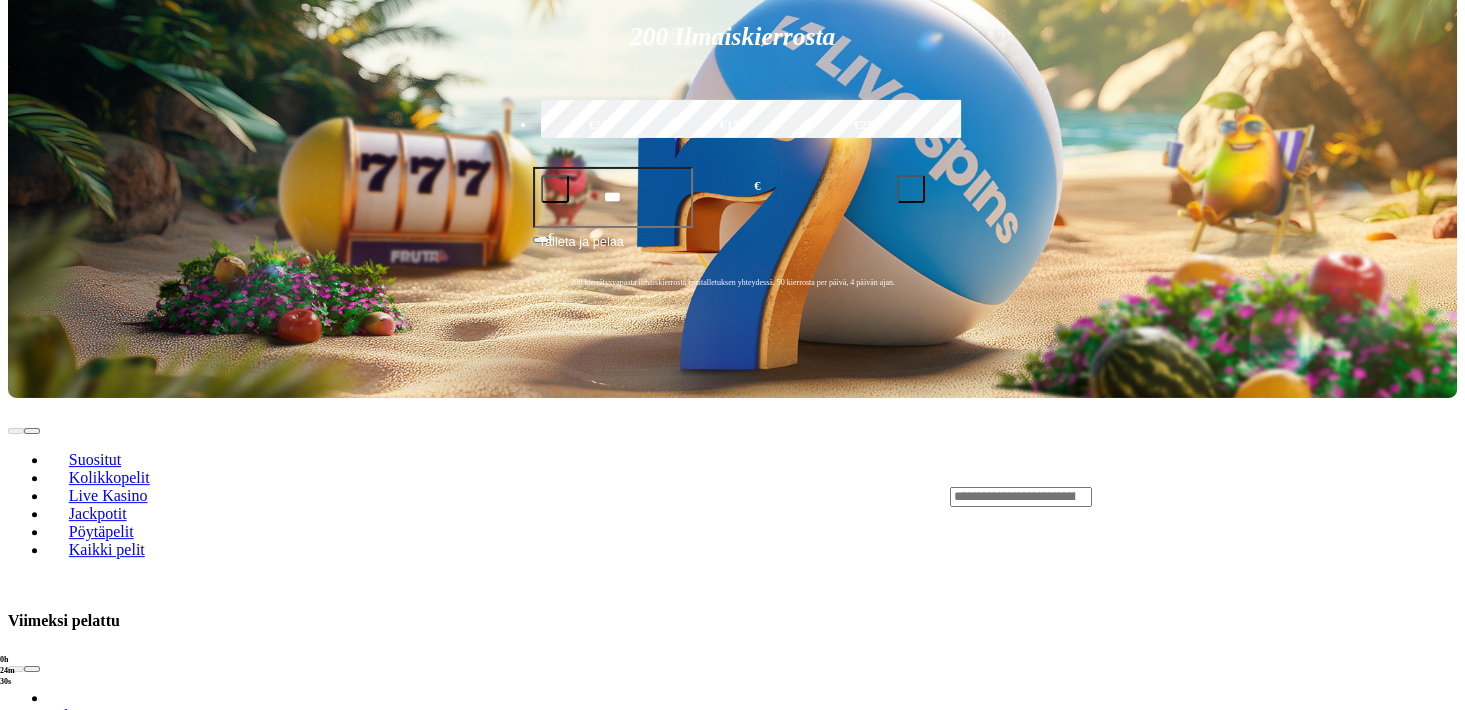 scroll, scrollTop: 528, scrollLeft: 0, axis: vertical 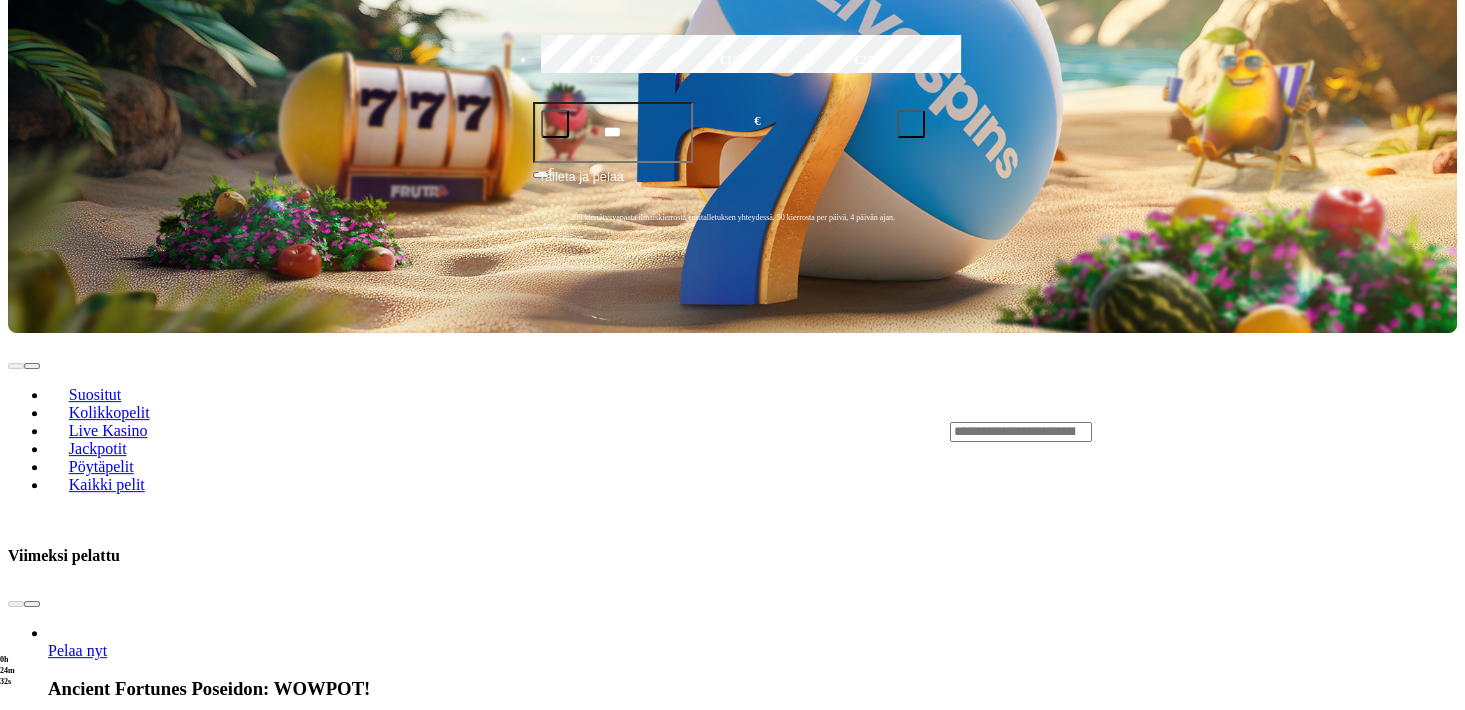 click on "Pelaa nyt" at bounding box center (77, 2284) 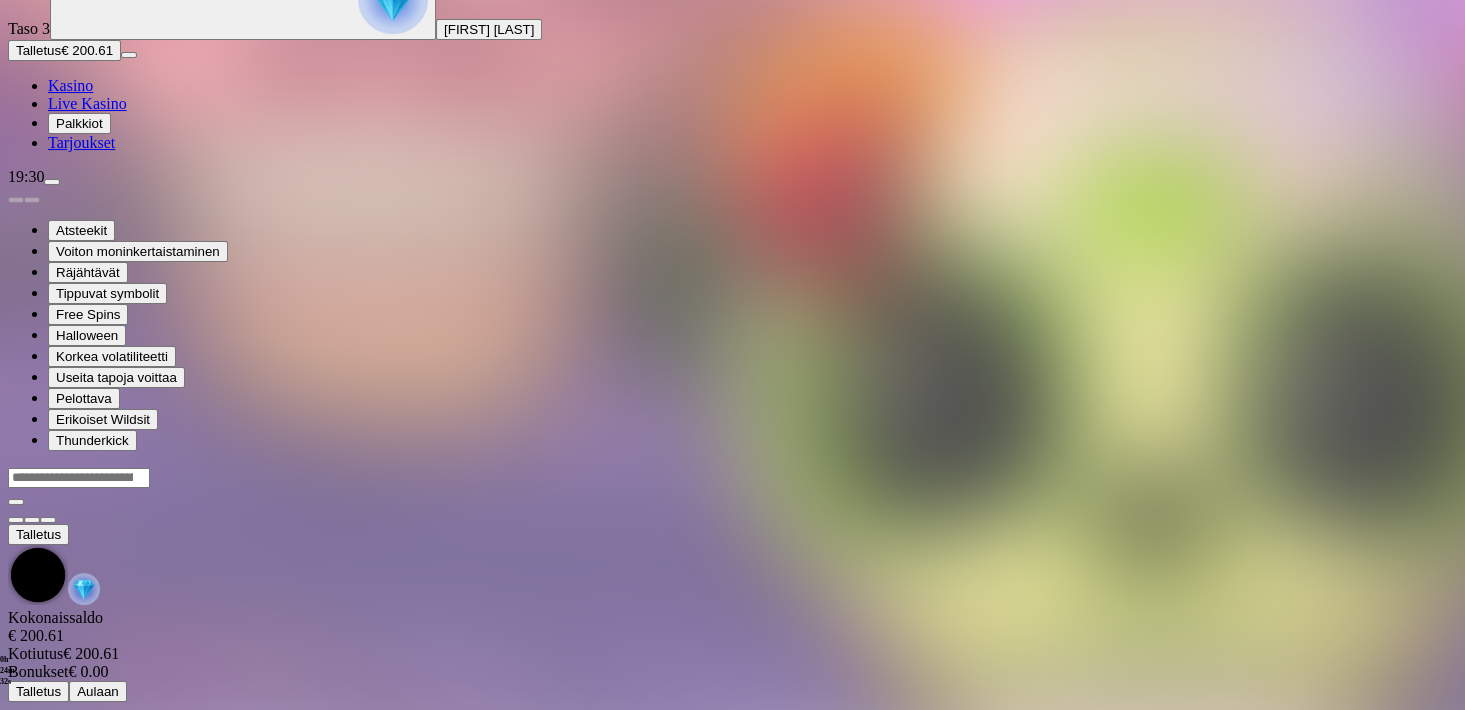 scroll, scrollTop: 0, scrollLeft: 0, axis: both 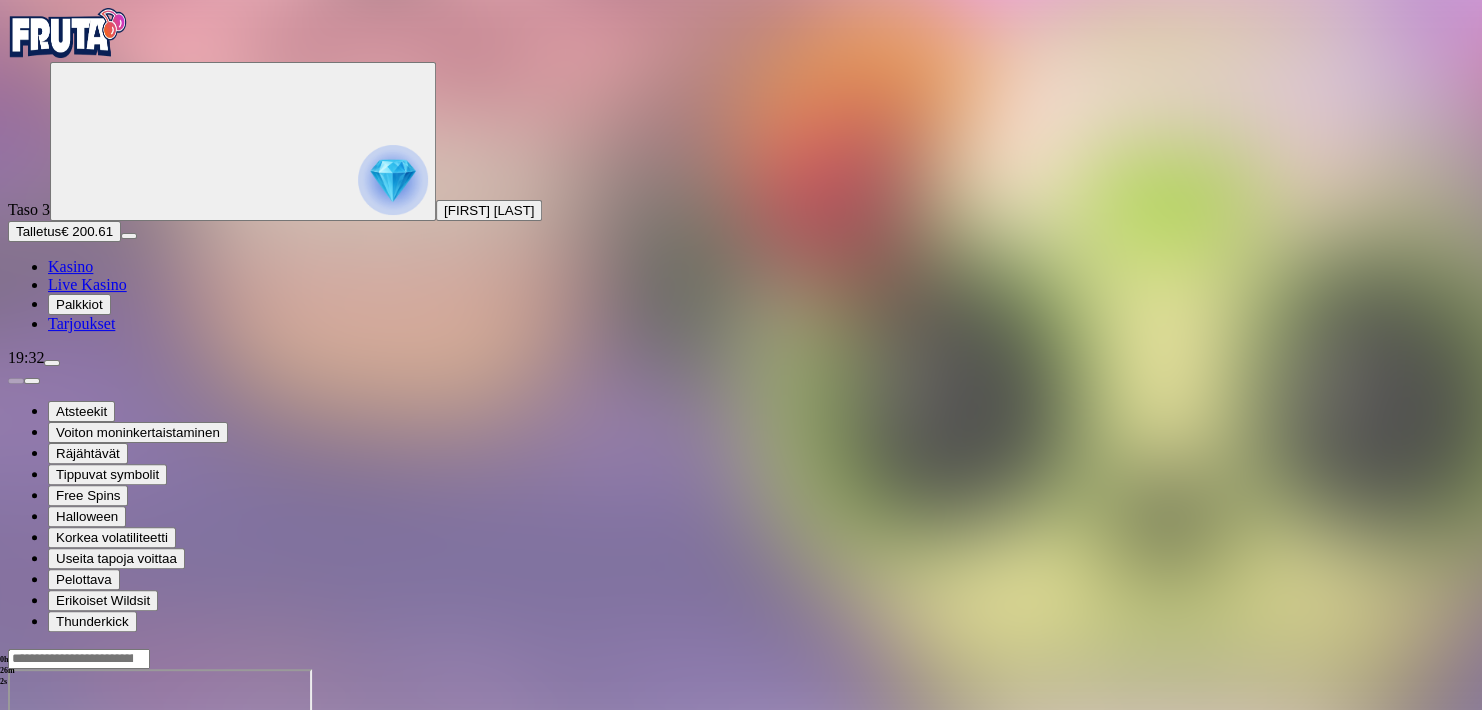 click at bounding box center (16, 841) 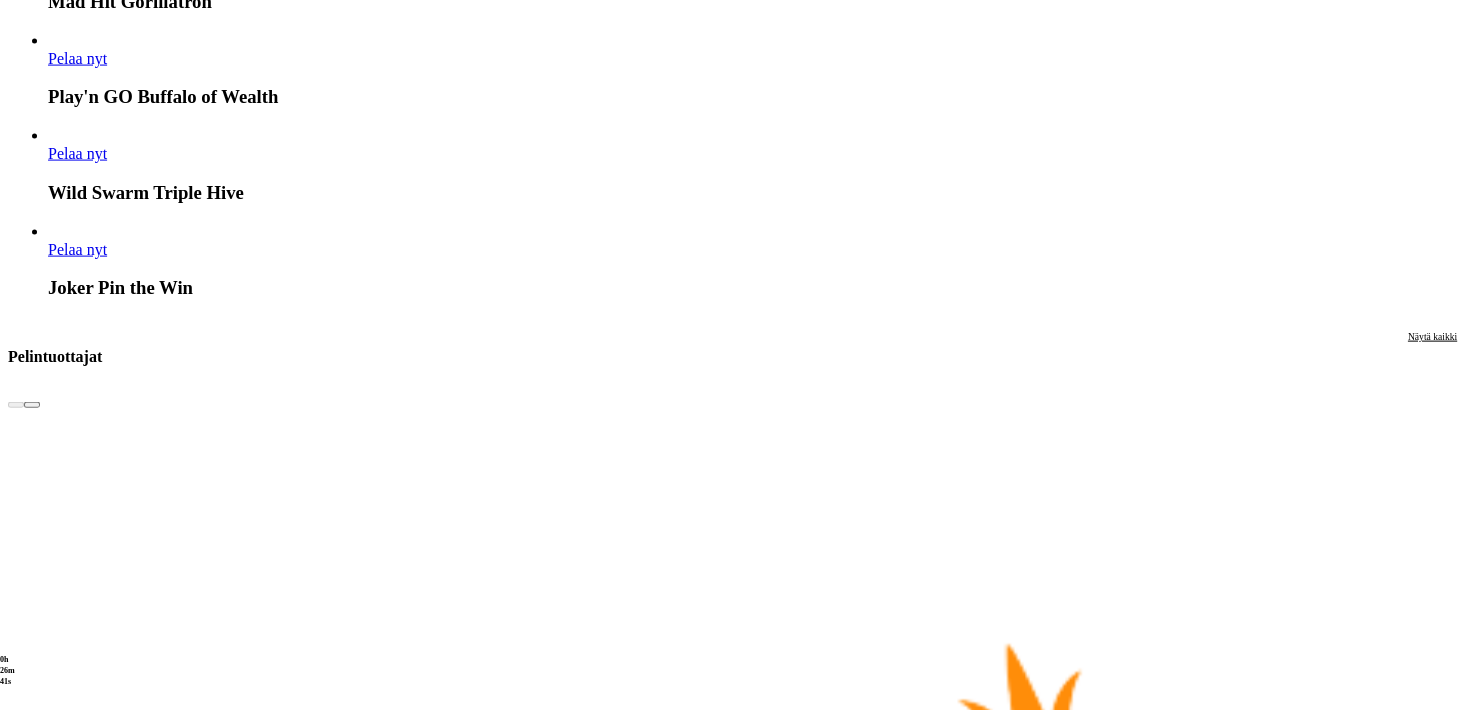 scroll, scrollTop: 4312, scrollLeft: 0, axis: vertical 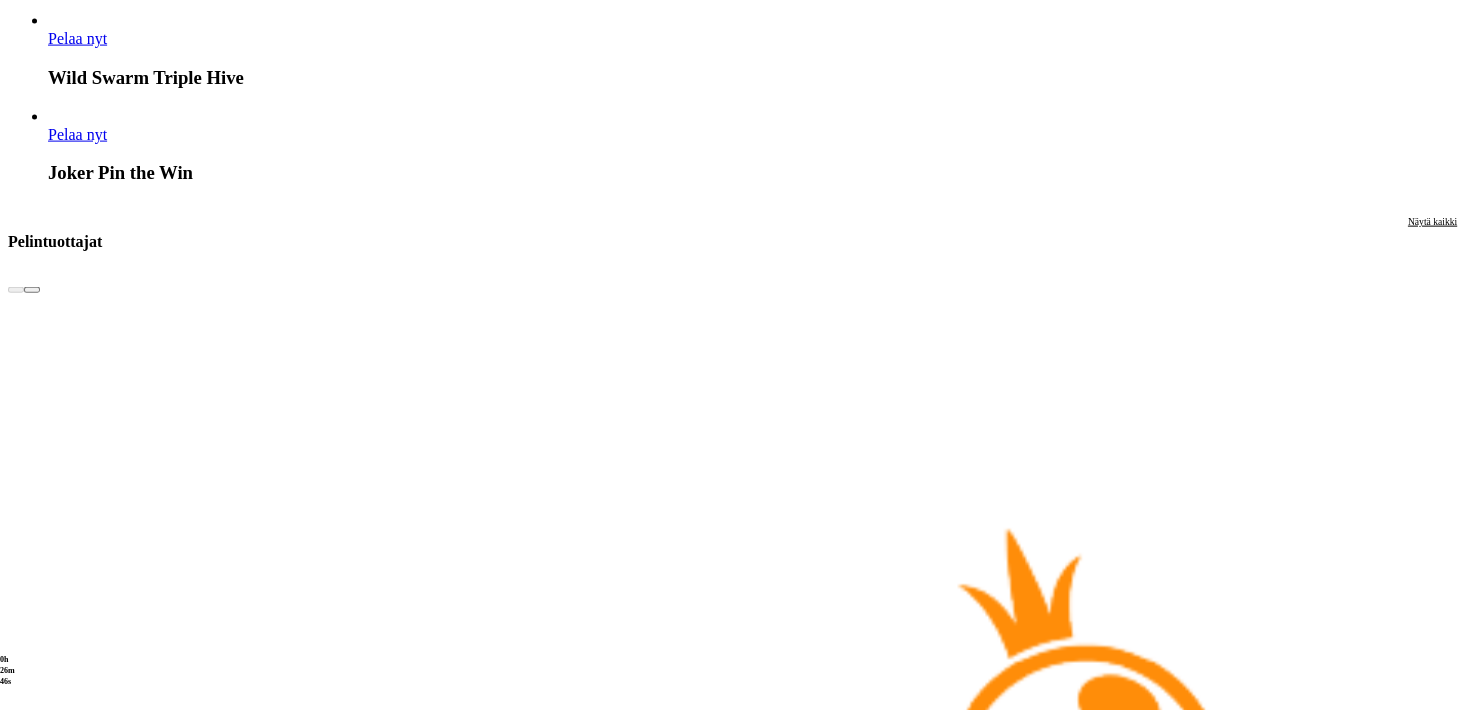 click on "Pelaa nyt" at bounding box center [77, 27155] 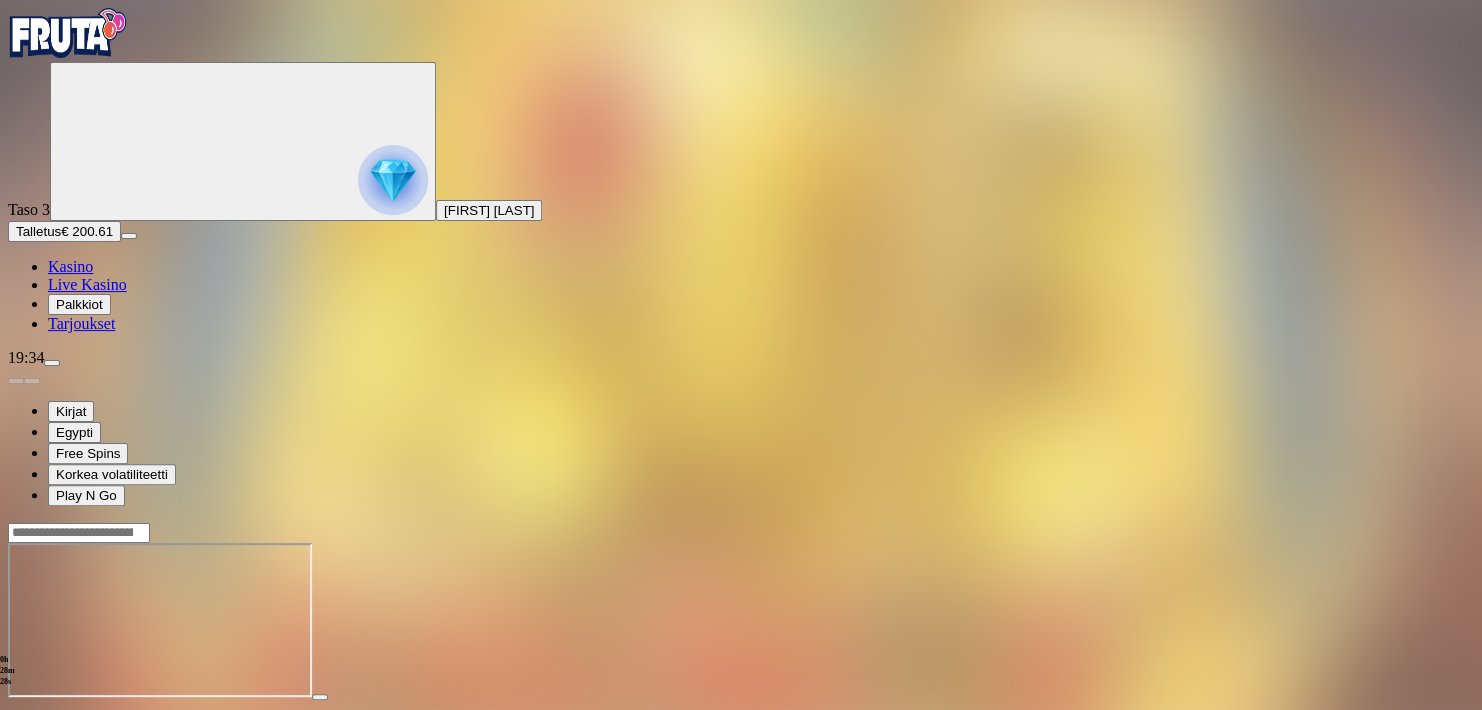 click at bounding box center (16, 715) 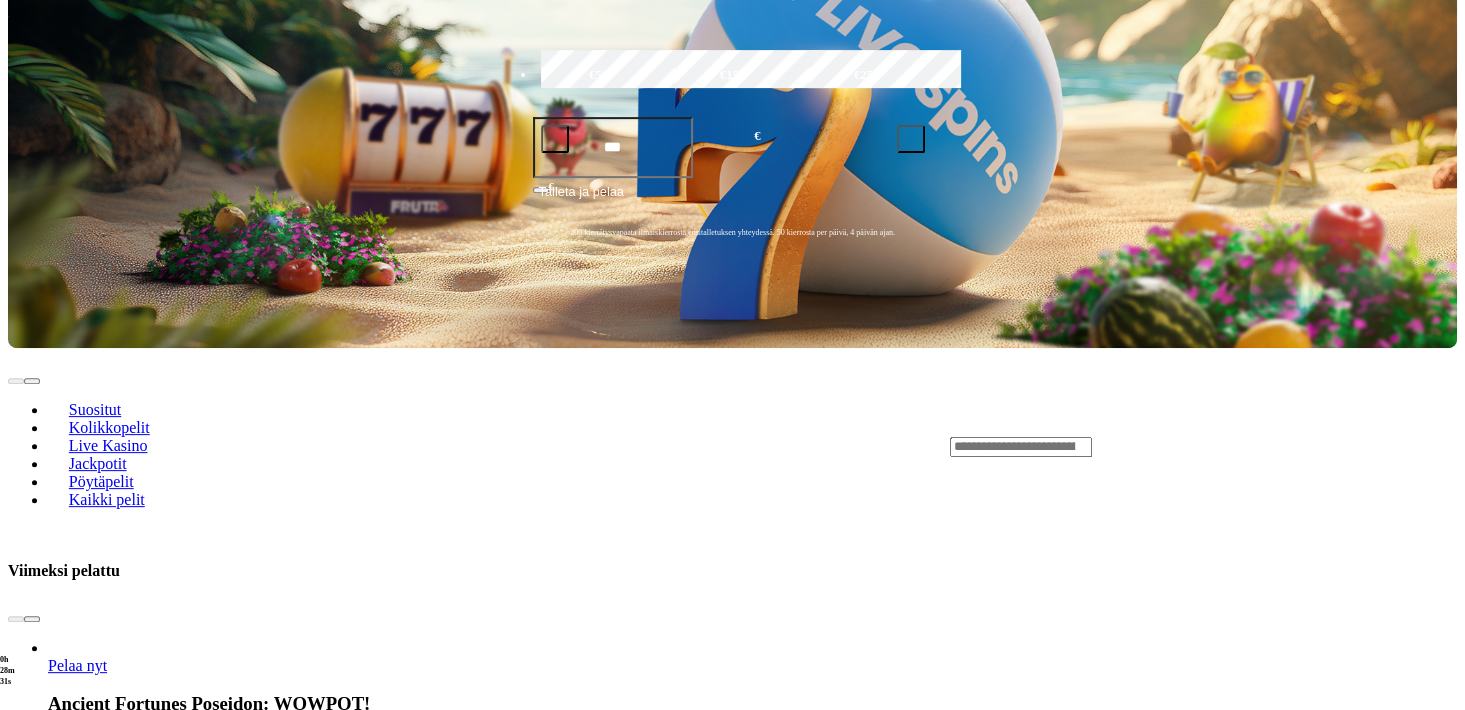 scroll, scrollTop: 616, scrollLeft: 0, axis: vertical 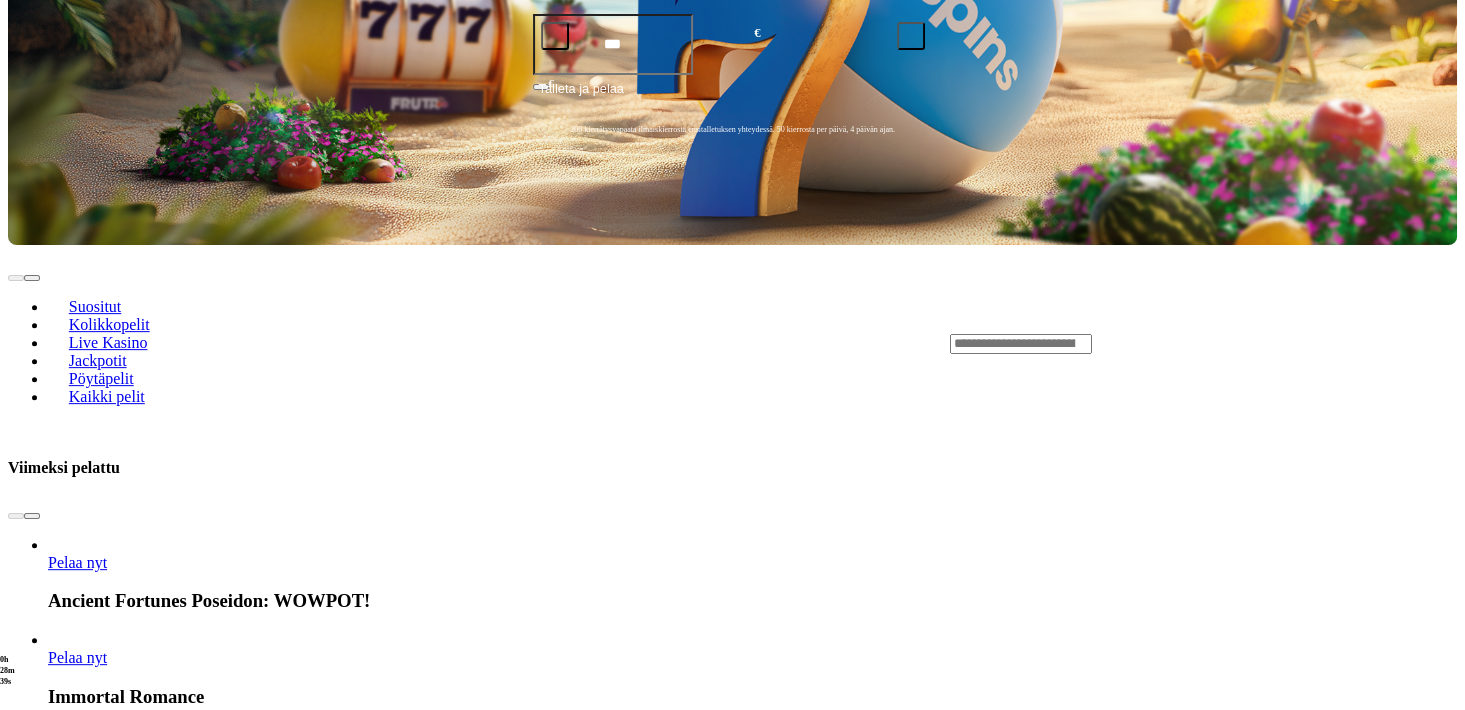 click on "Näytä kaikki" at bounding box center (1432, 1603) 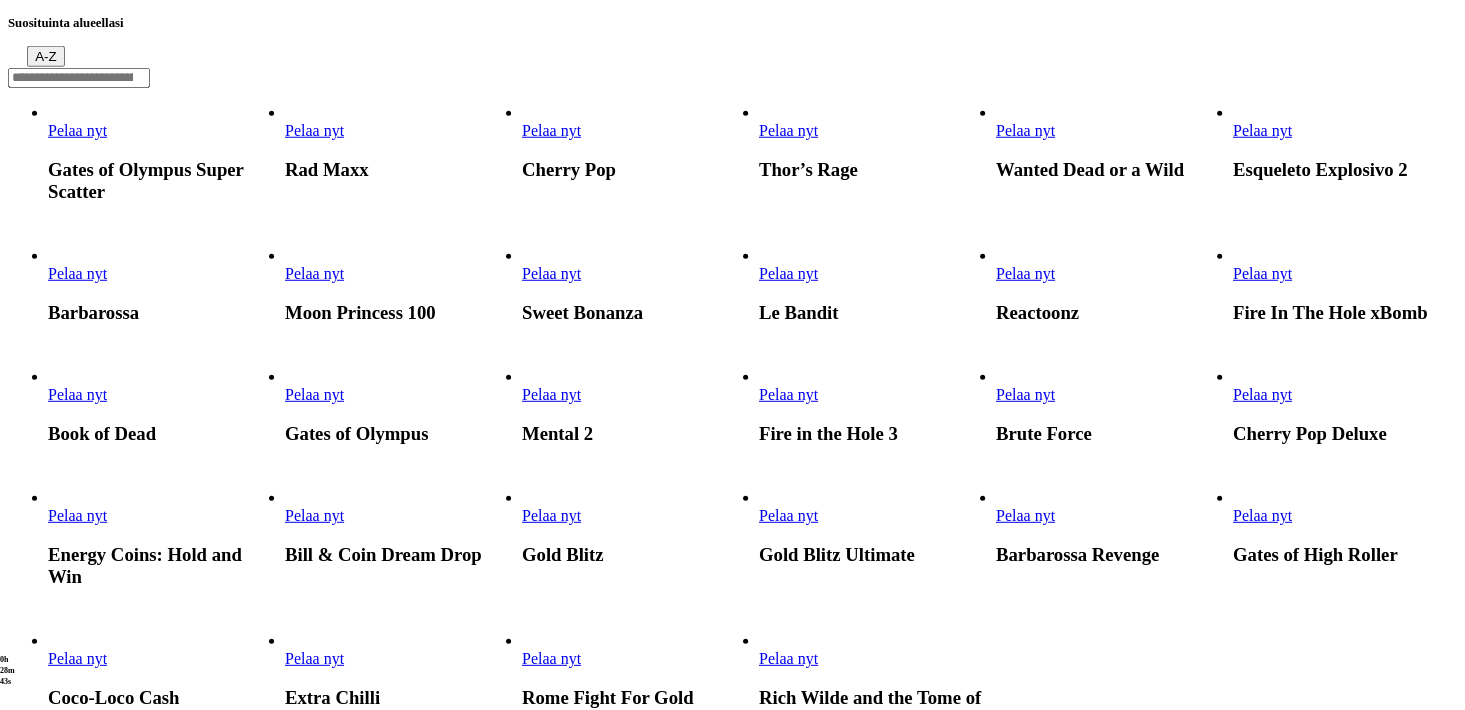 scroll, scrollTop: 440, scrollLeft: 0, axis: vertical 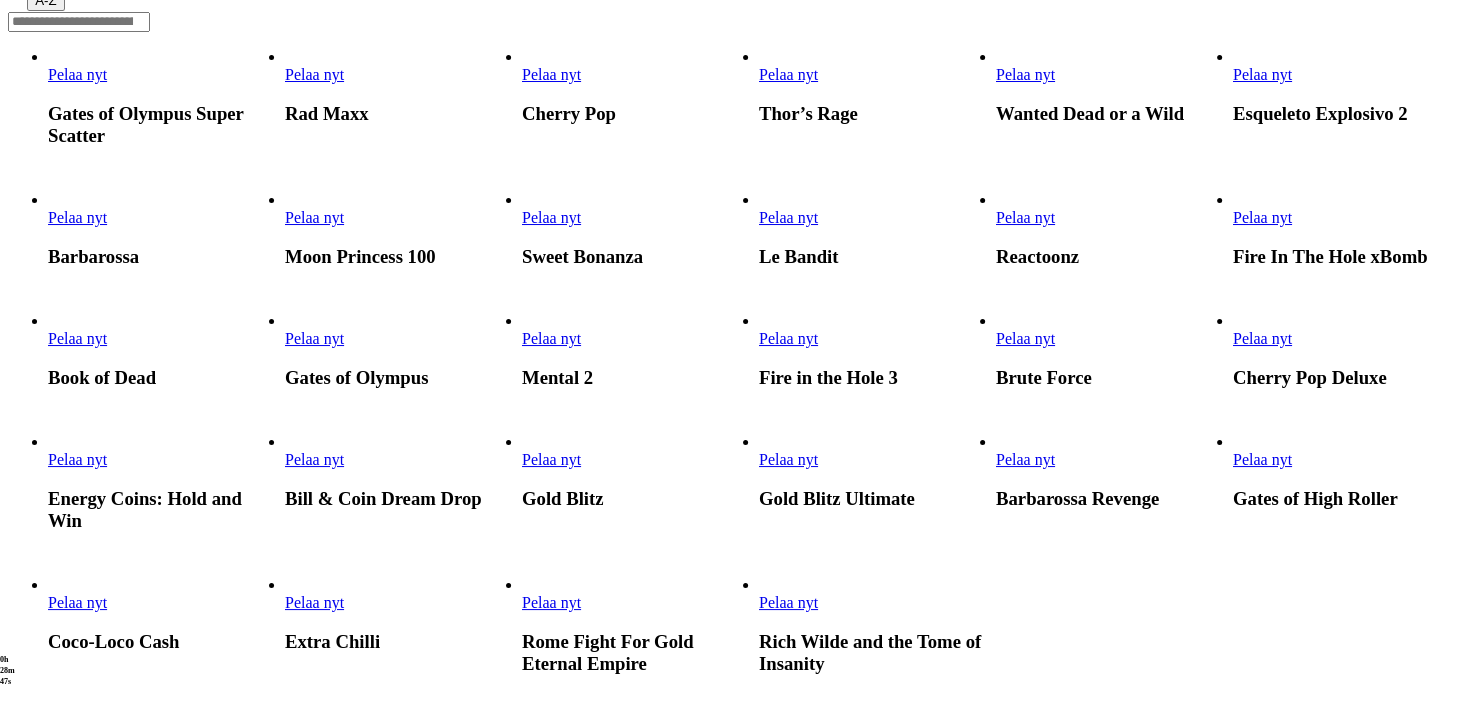 click on "Pelaa nyt" at bounding box center (1025, 338) 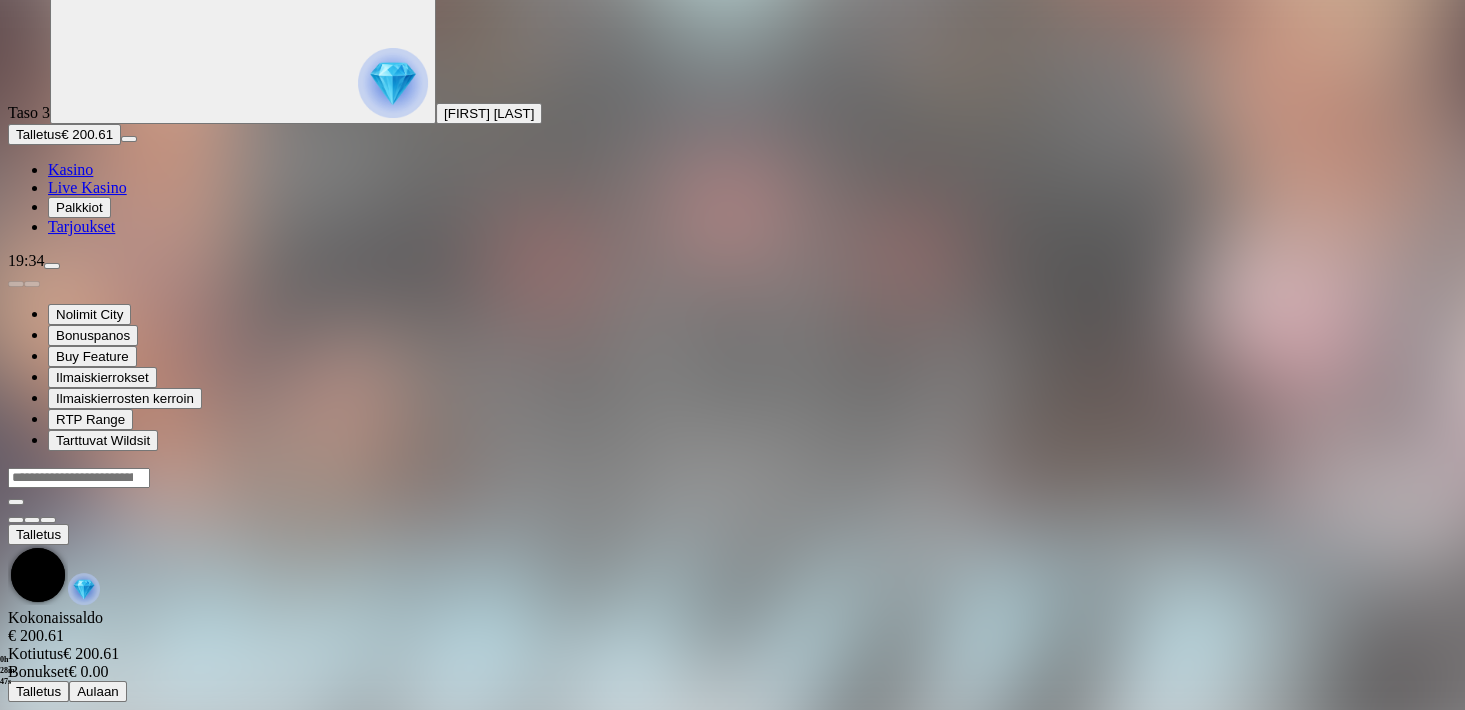 scroll, scrollTop: 0, scrollLeft: 0, axis: both 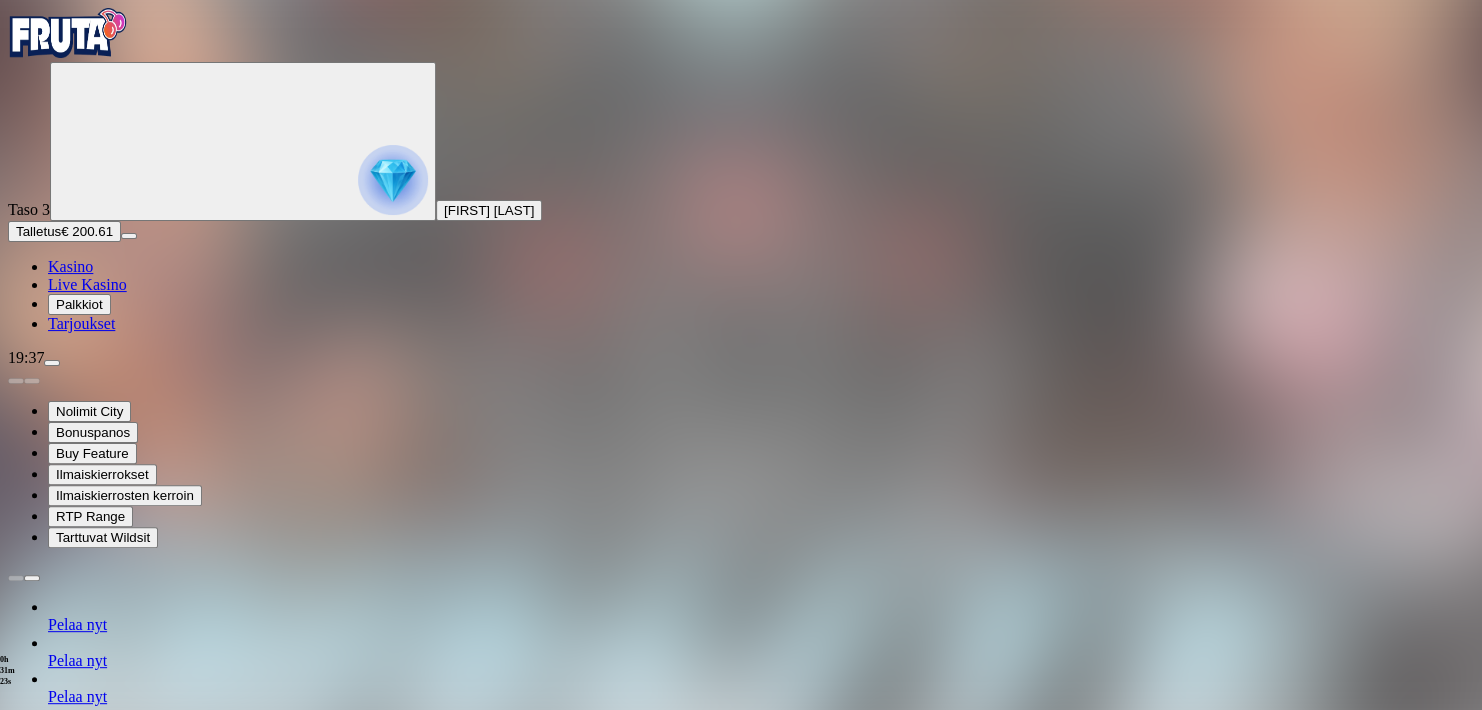 click at bounding box center (52, 363) 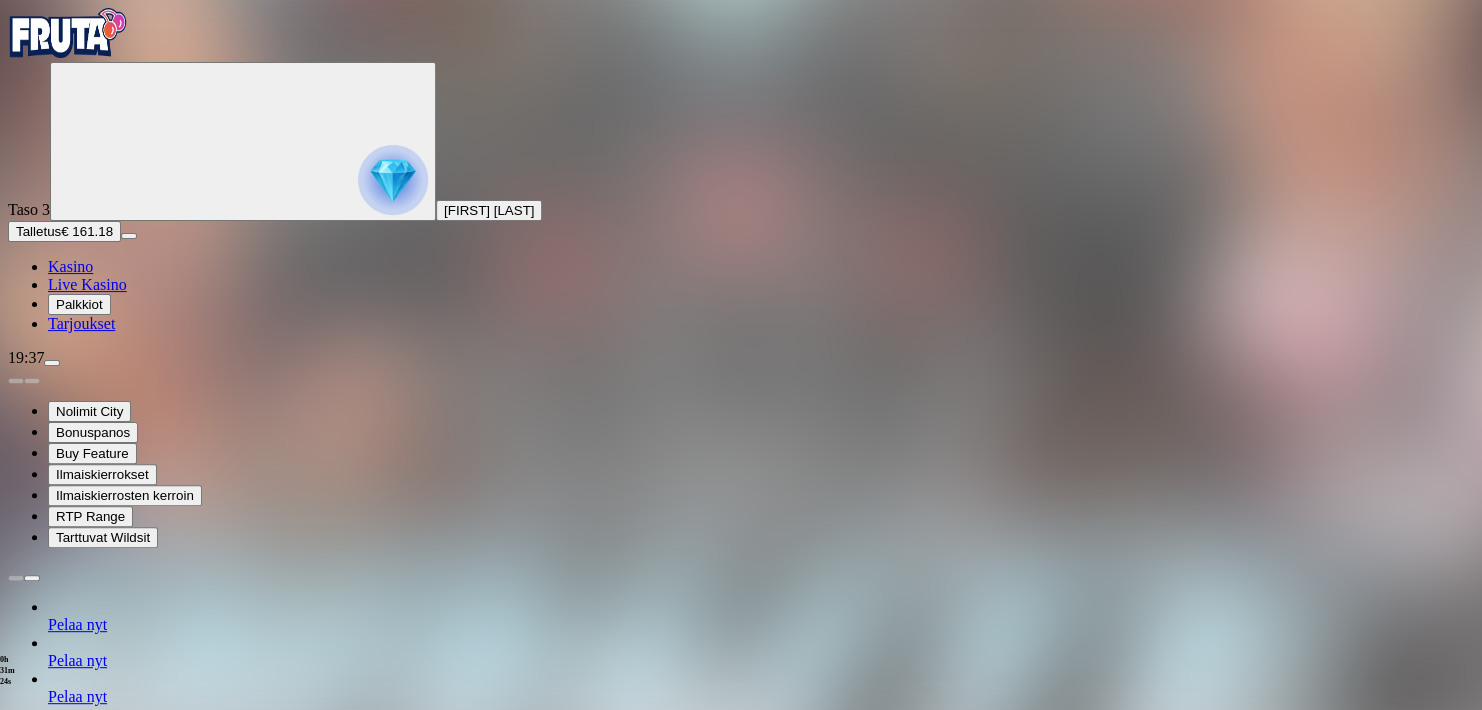 click at bounding box center (16, 1206) 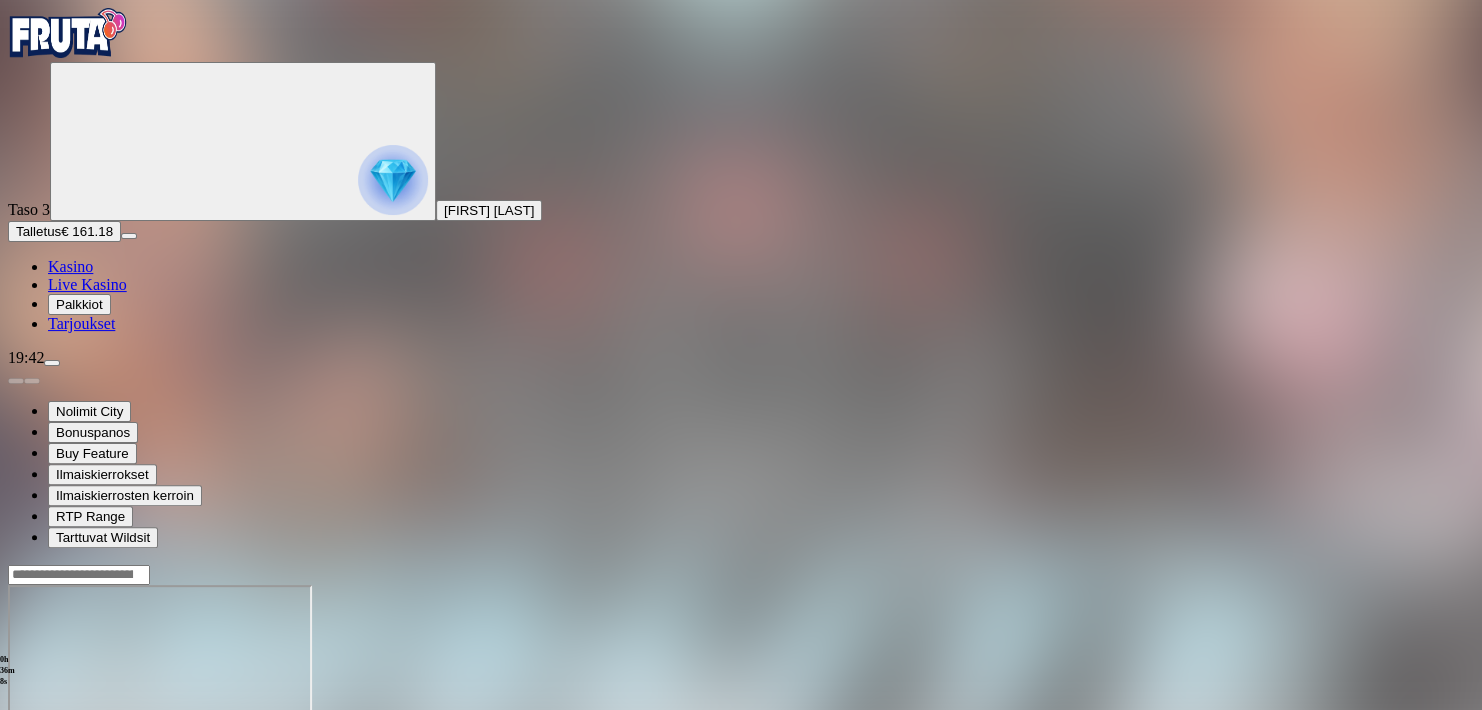 click on "0h 36m 8s Talletus Kokonaissaldo € 161.18 Kotiutus € 161.18 Bonukset € 0.00 Talletus Aulaan" at bounding box center [741, 760] 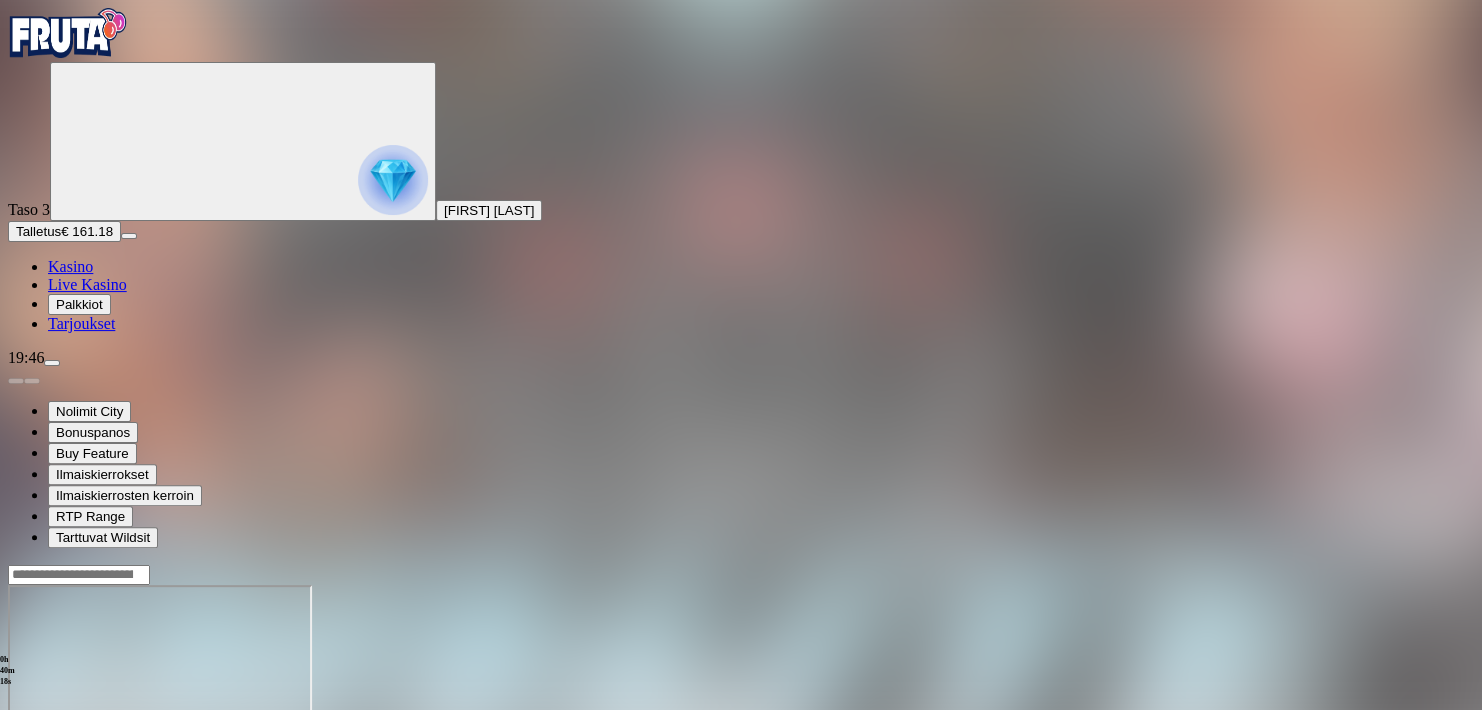 click at bounding box center [16, 757] 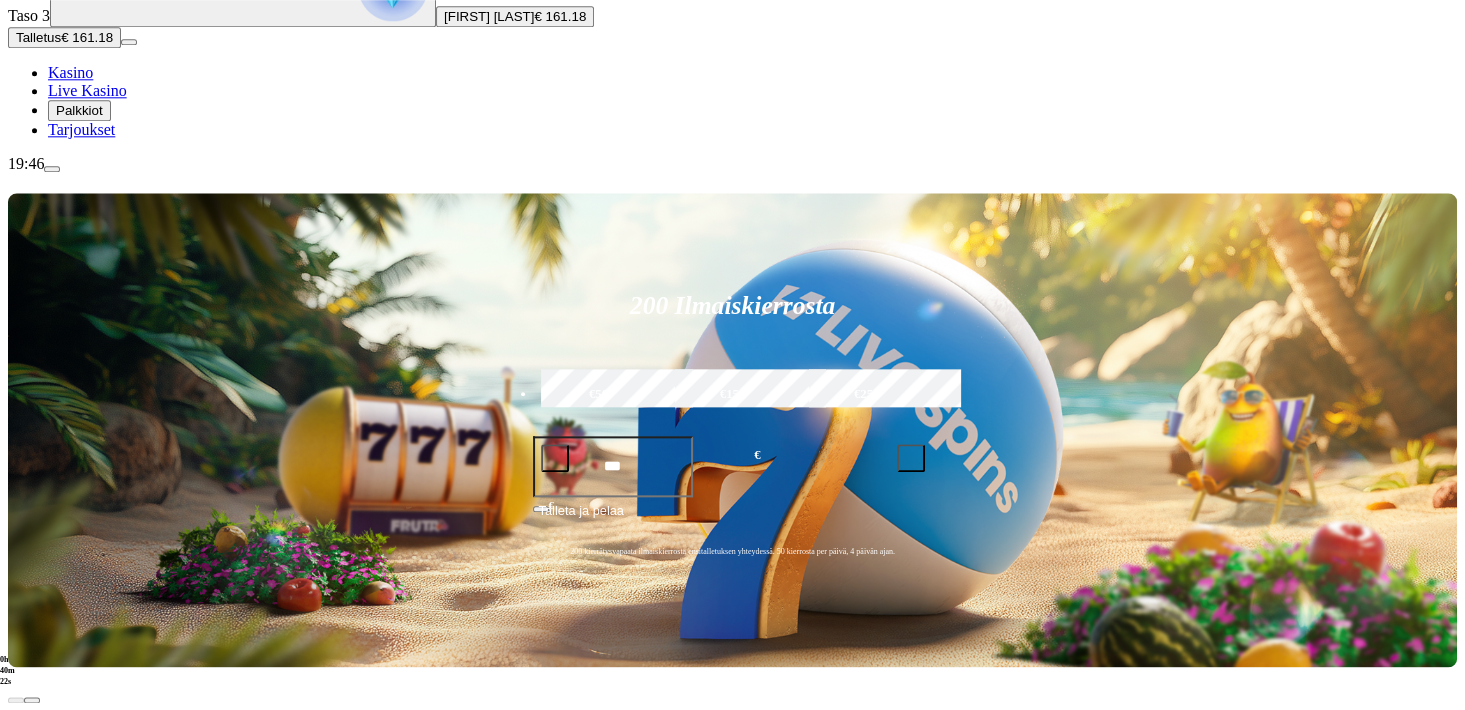 scroll, scrollTop: 264, scrollLeft: 0, axis: vertical 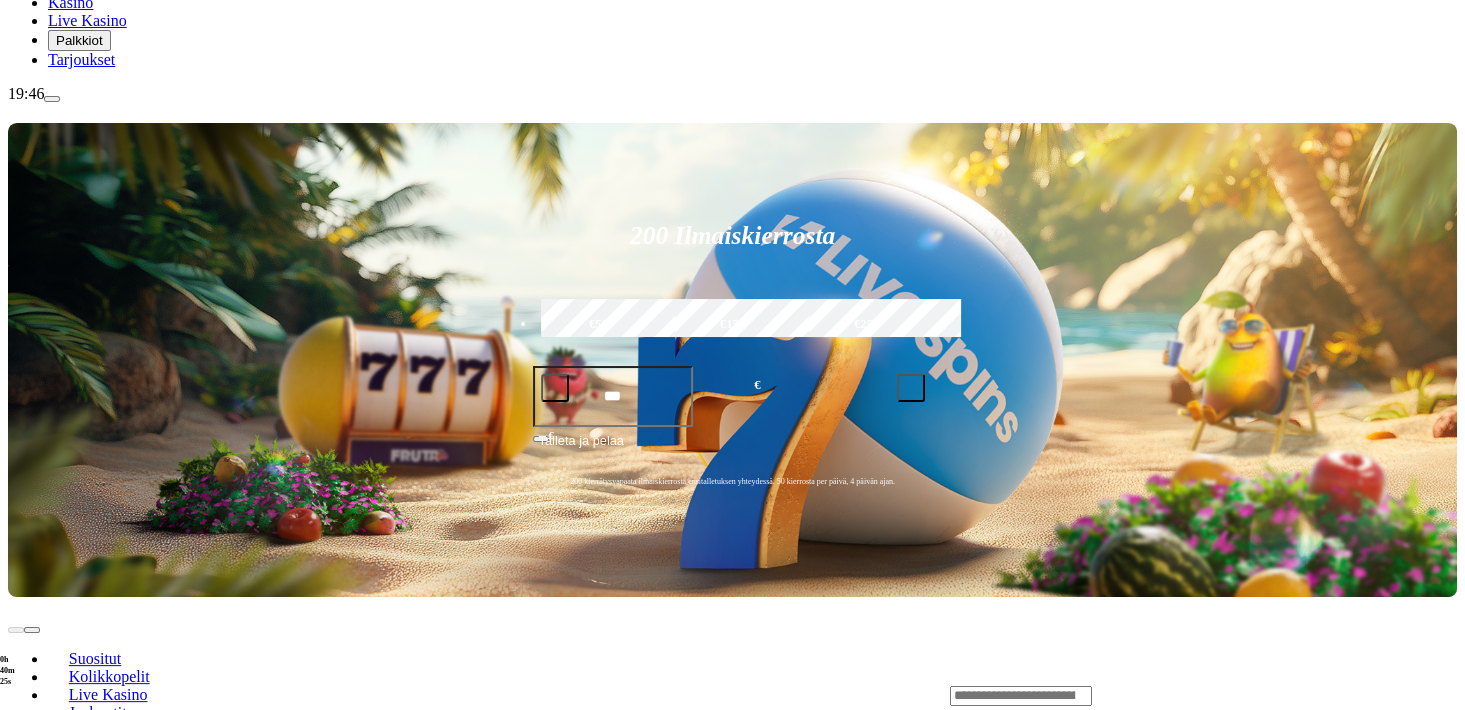 click on "Pelaa nyt" at bounding box center (77, 1105) 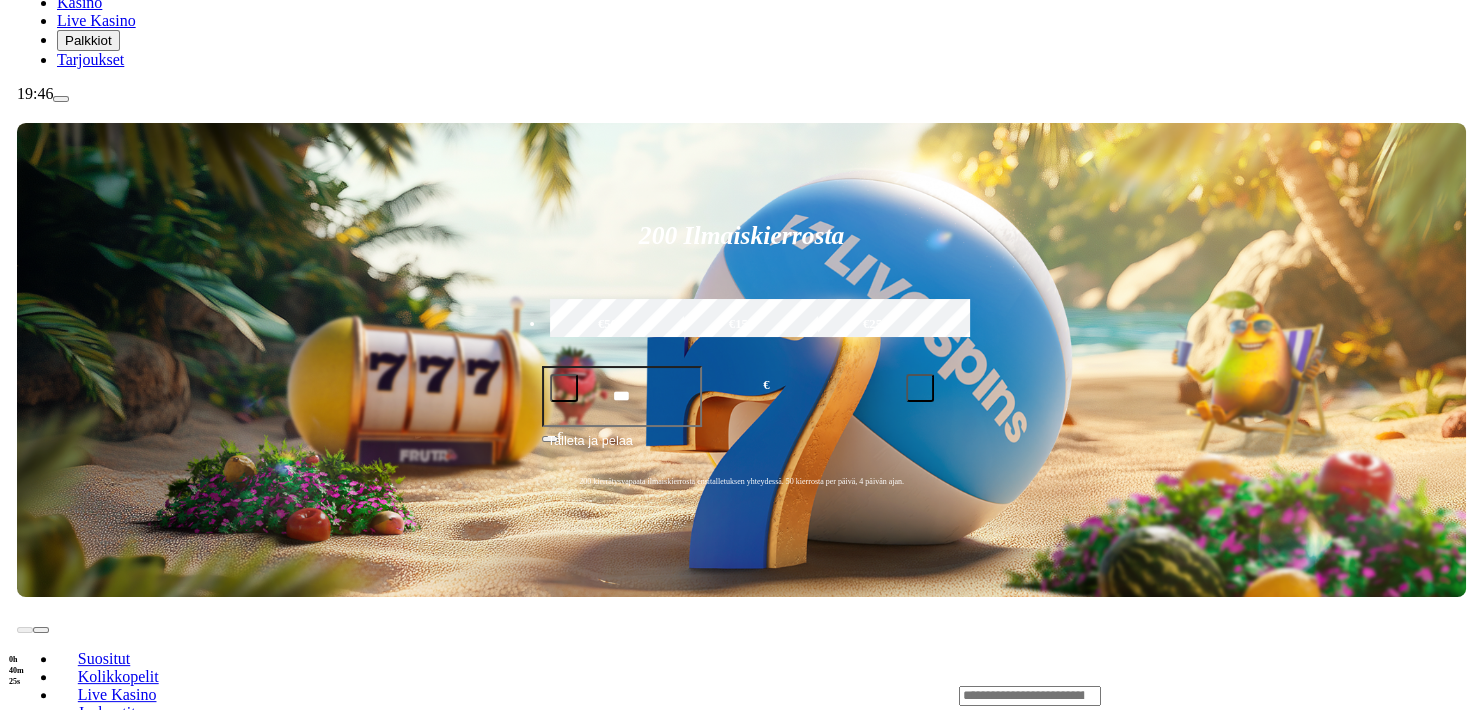 scroll, scrollTop: 0, scrollLeft: 0, axis: both 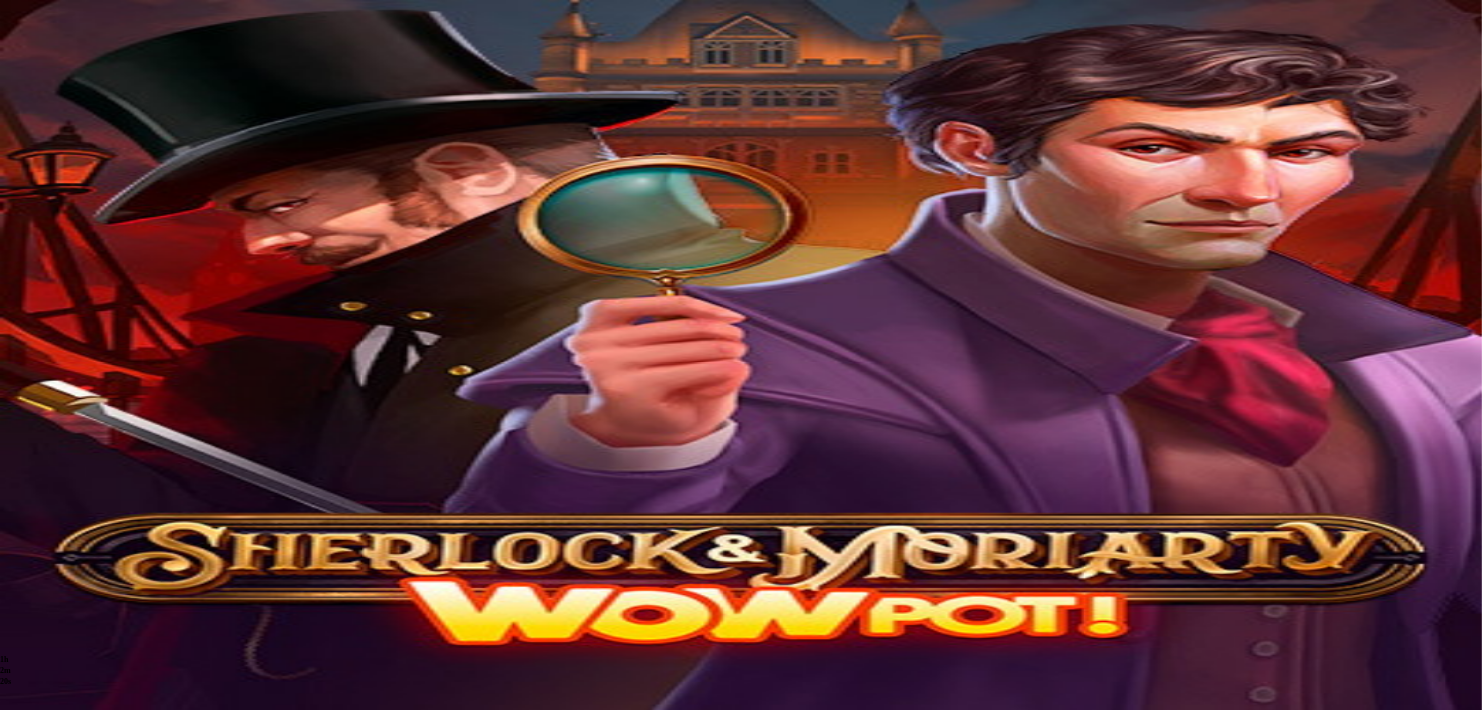 click on "Pelaa nyt" at bounding box center [77, 613] 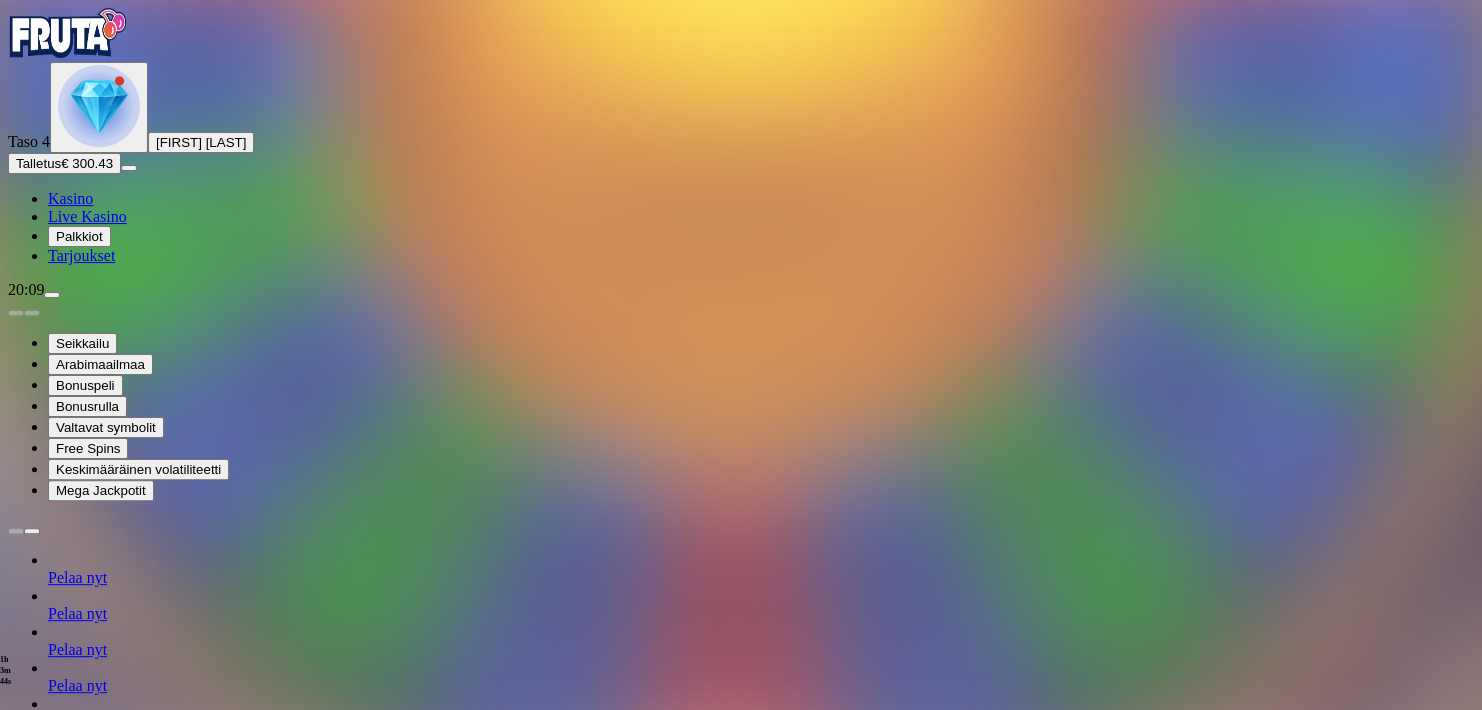 click at bounding box center (741, 1205) 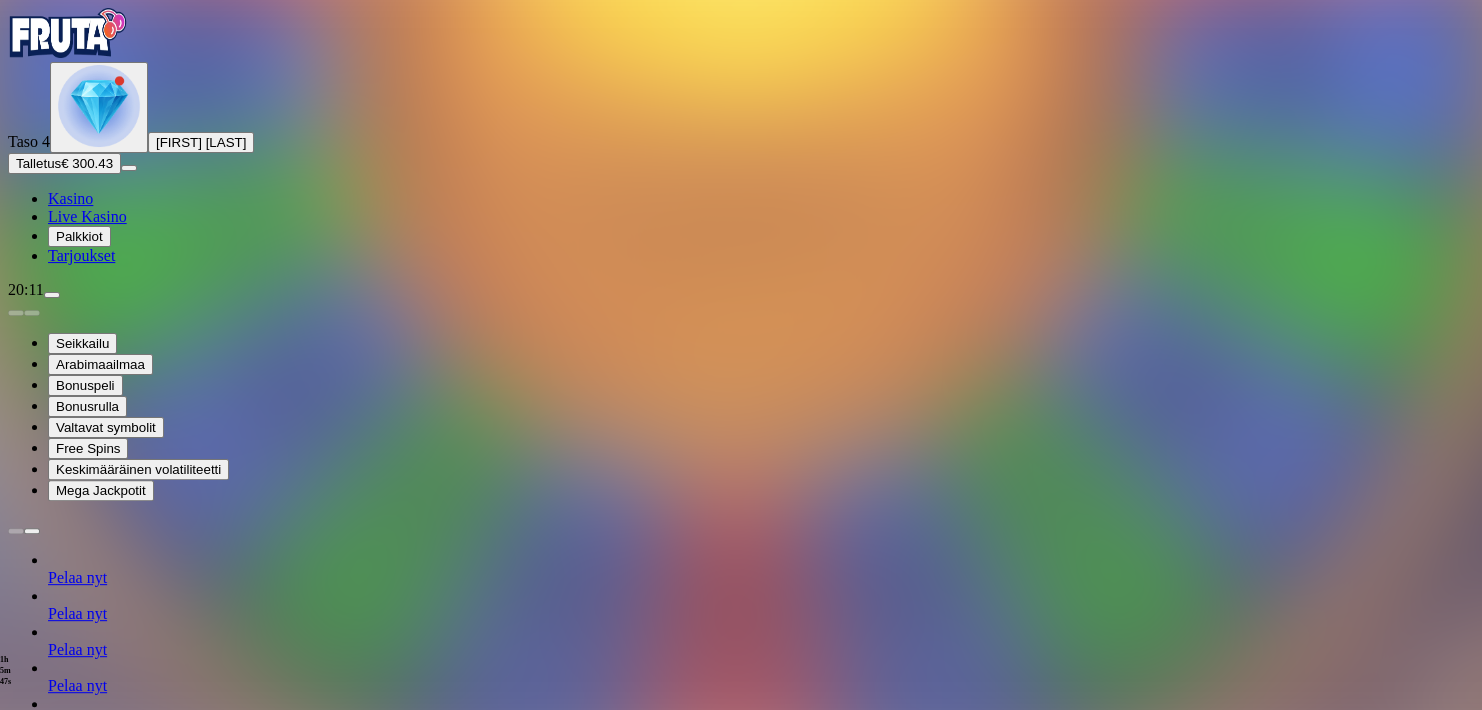 click on "Pelaa nyt" at bounding box center [77, 829] 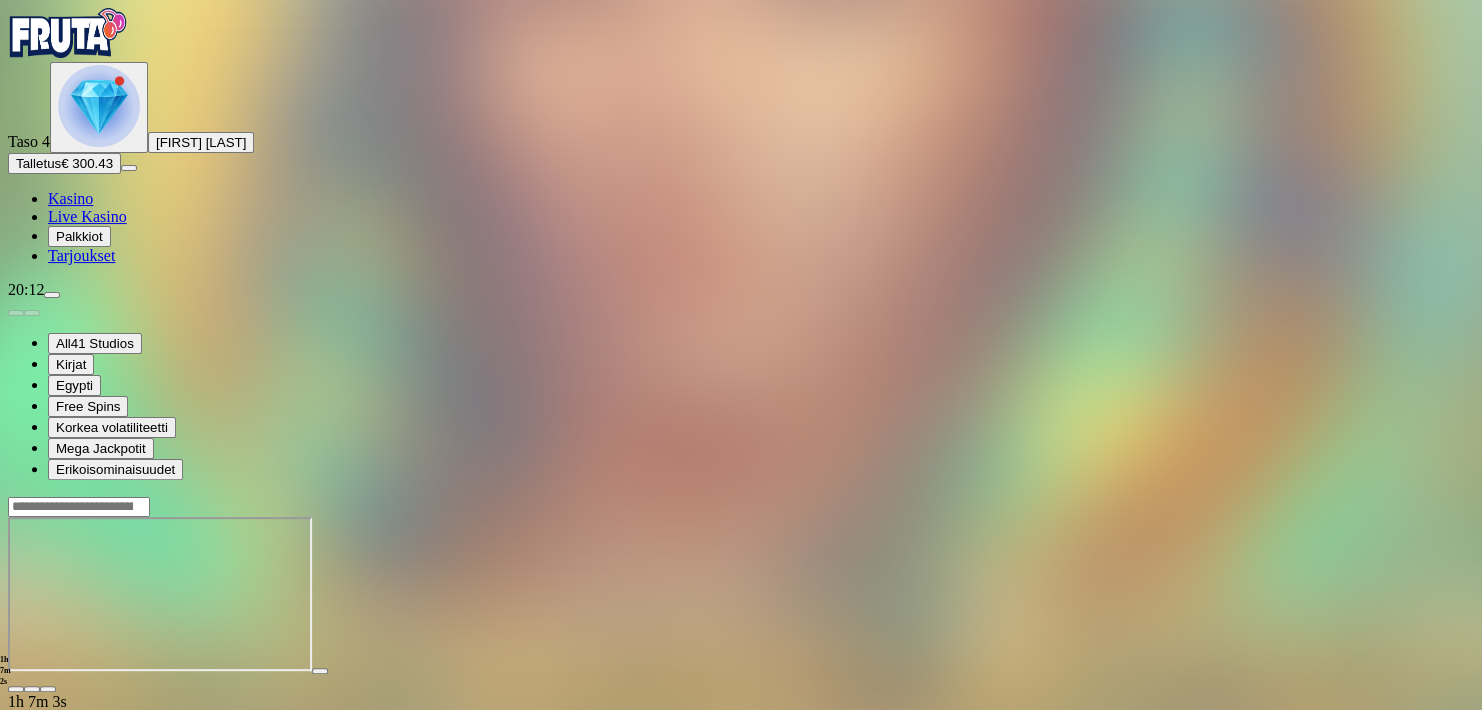 click at bounding box center (52, 295) 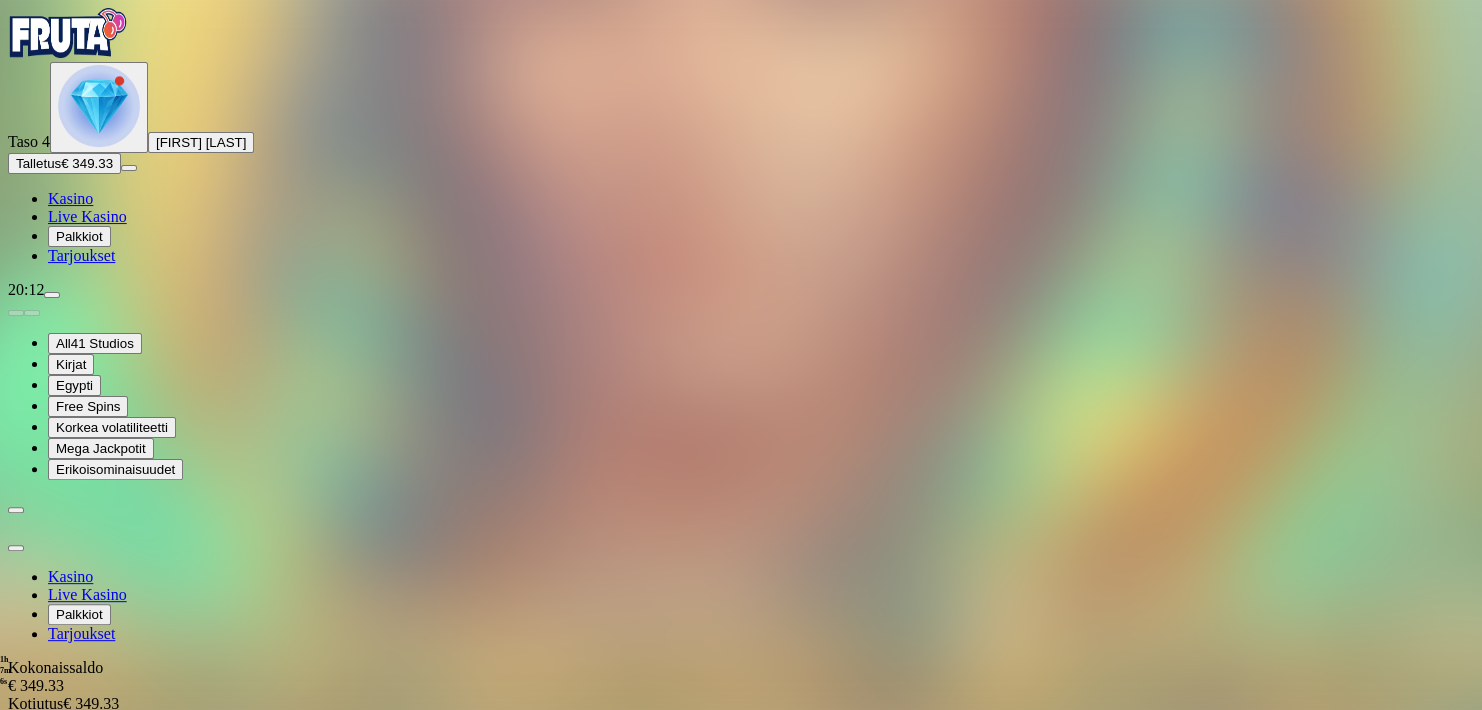 click at bounding box center (16, 548) 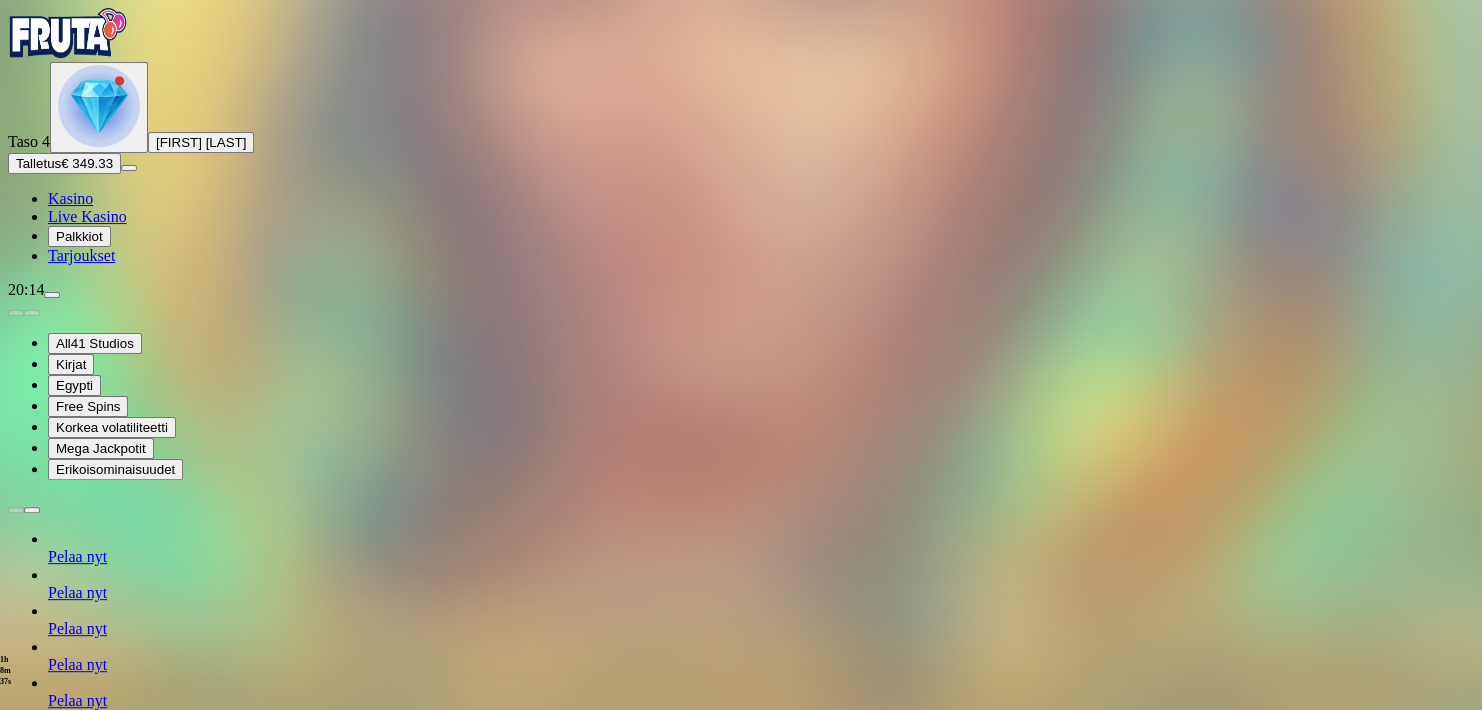 click on "Pelaa nyt" at bounding box center (77, 736) 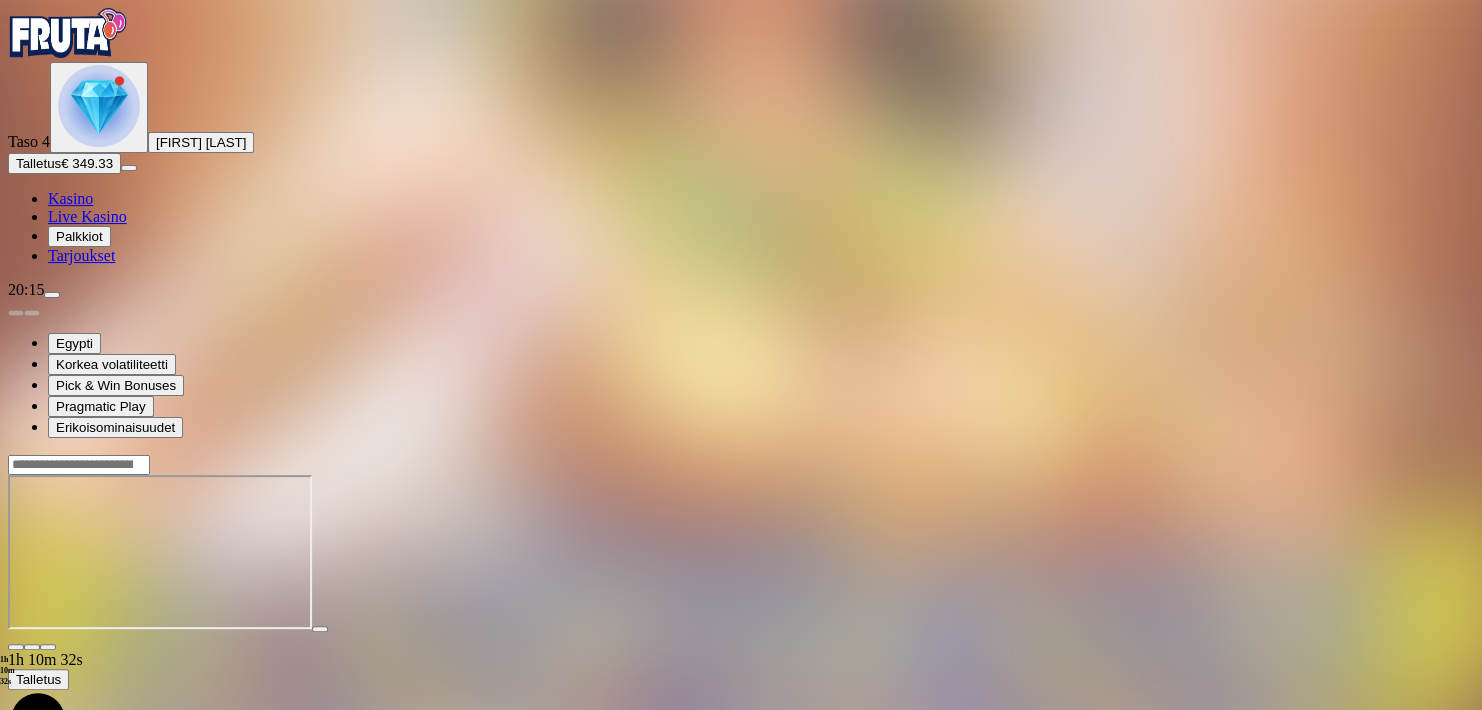 click at bounding box center (741, 552) 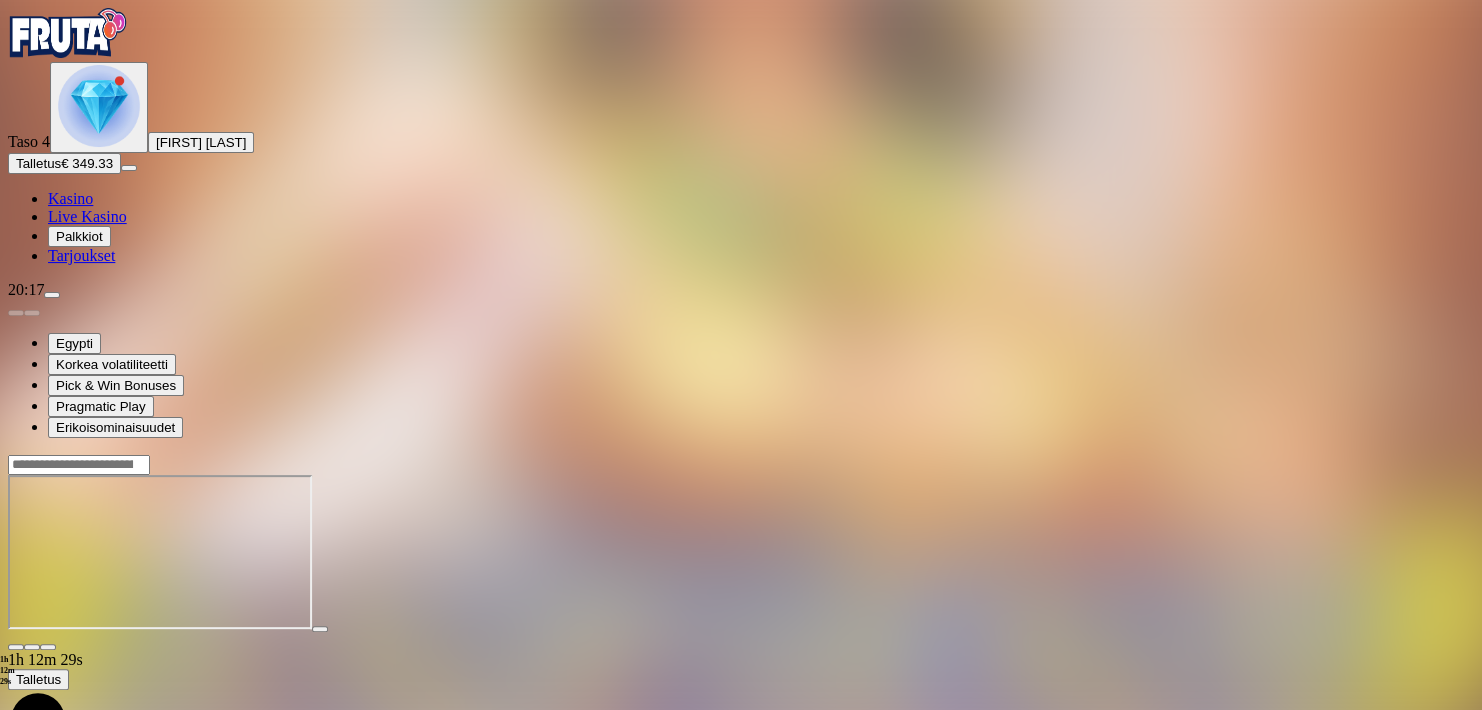click at bounding box center [741, 552] 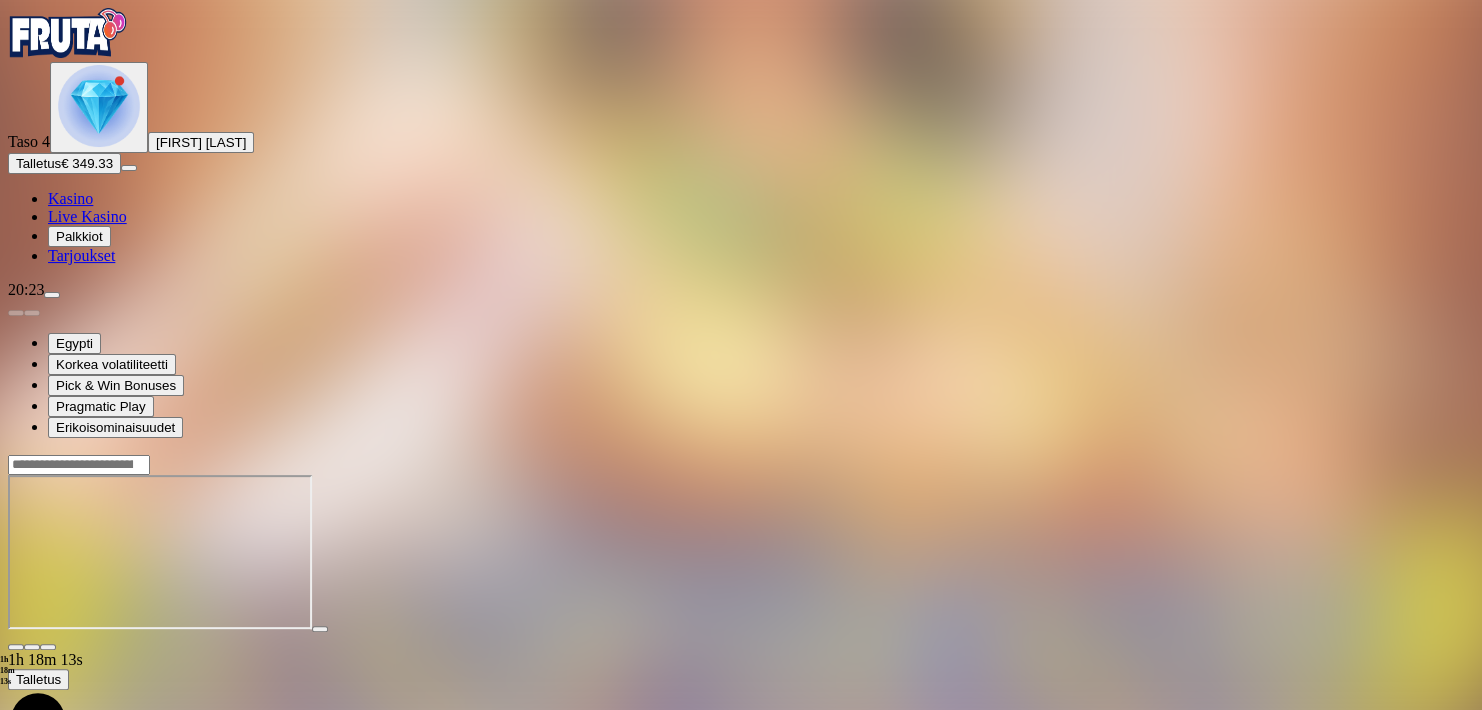click on "1h 18m 13s Talletus Kokonaissaldo € 349.33 Kotiutus € 349.33 Bonukset € 0.00 Talletus Aulaan" at bounding box center [741, 650] 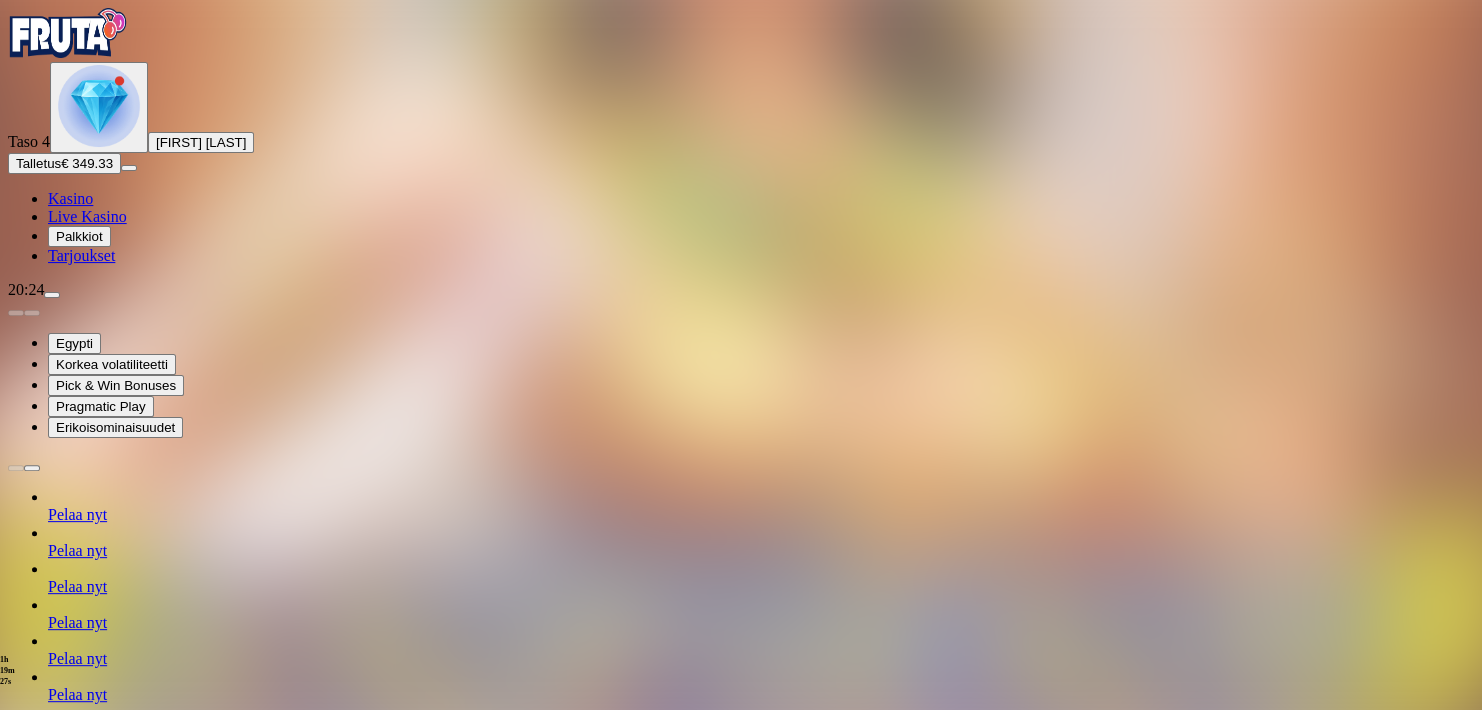 click on "Pelaa nyt" at bounding box center [77, 550] 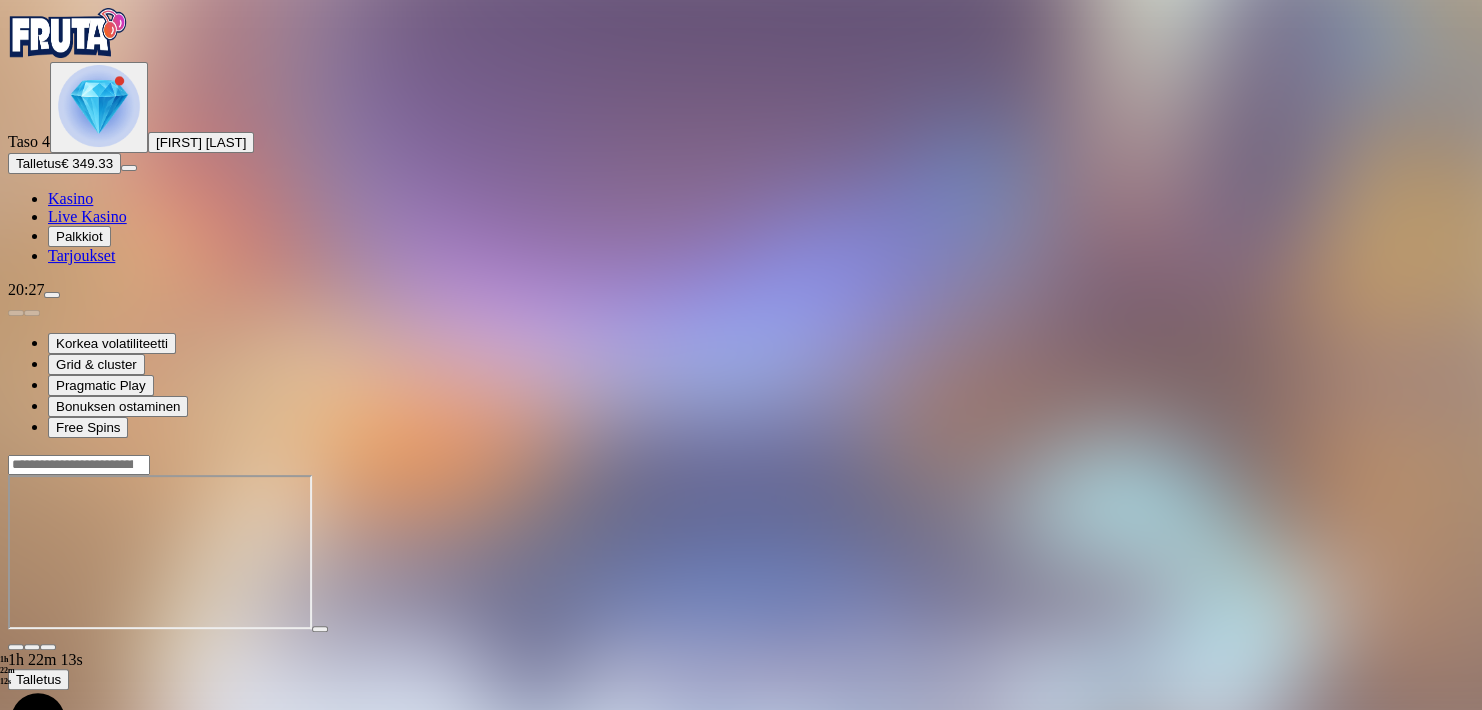 click at bounding box center [79, 465] 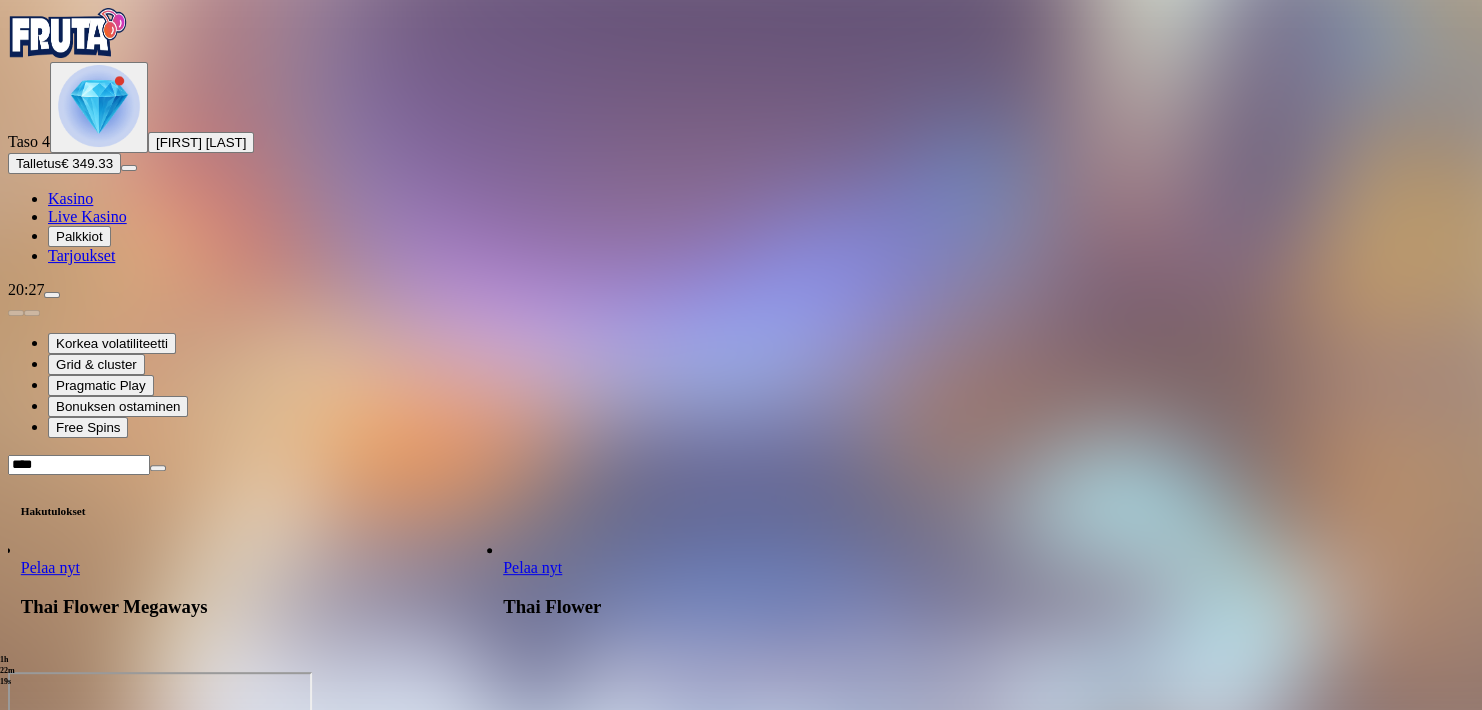 type on "****" 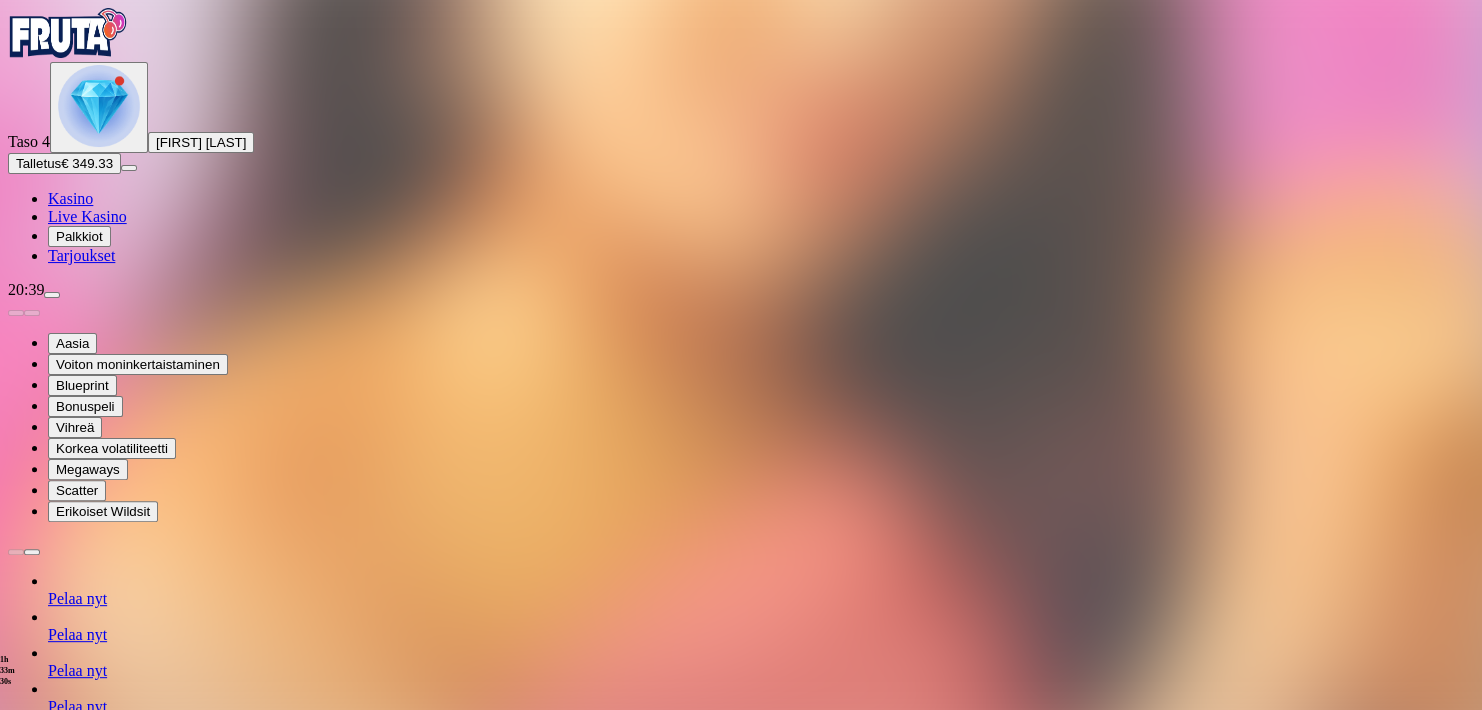 click at bounding box center (741, 1226) 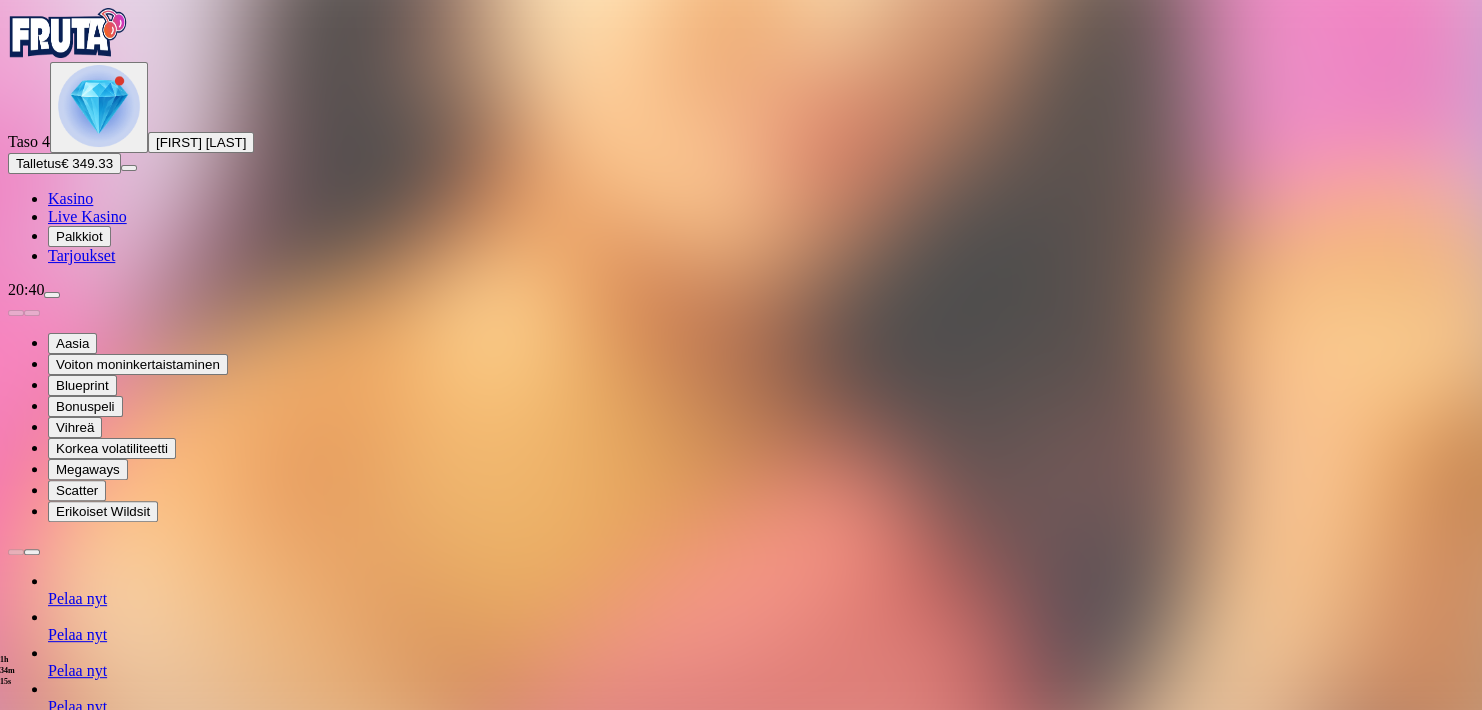 click at bounding box center [741, 1226] 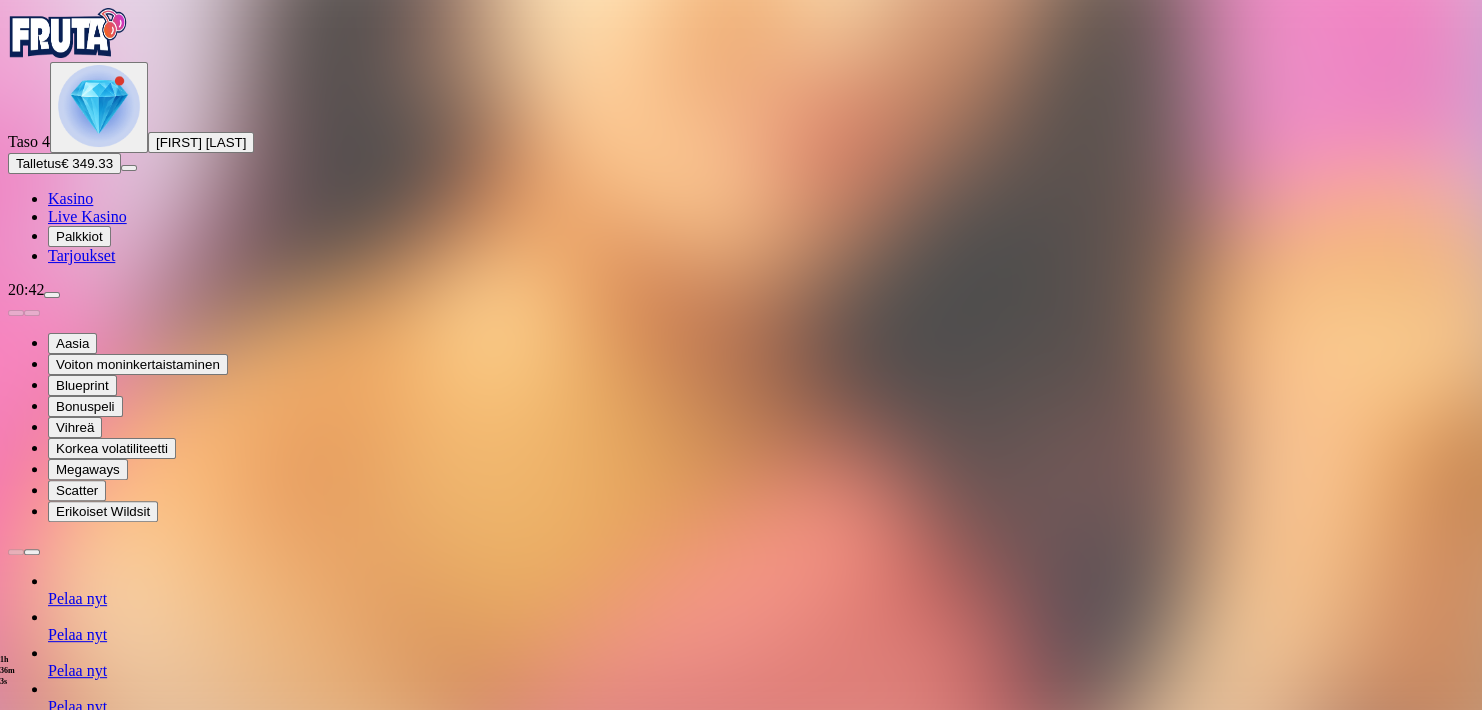 click on "Pelaa nyt" at bounding box center (77, 670) 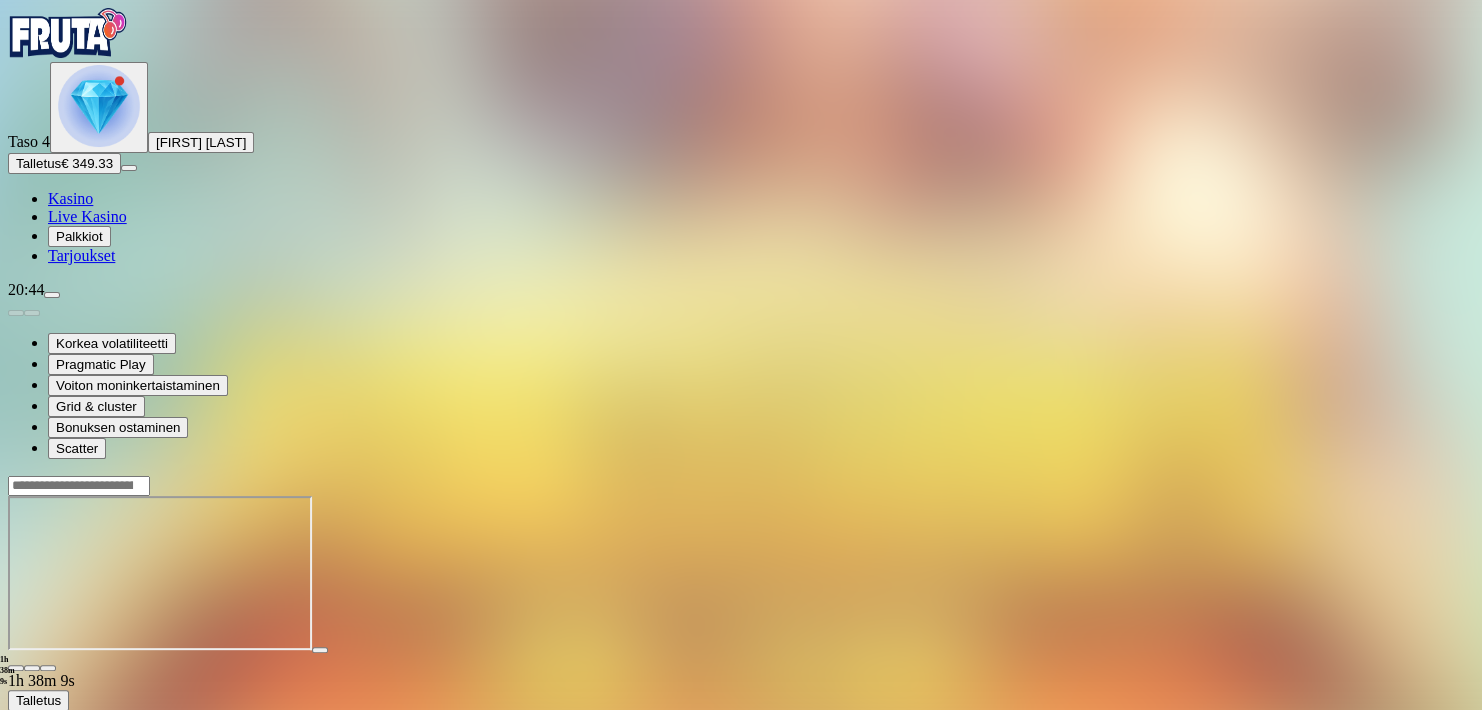 click at bounding box center (741, 573) 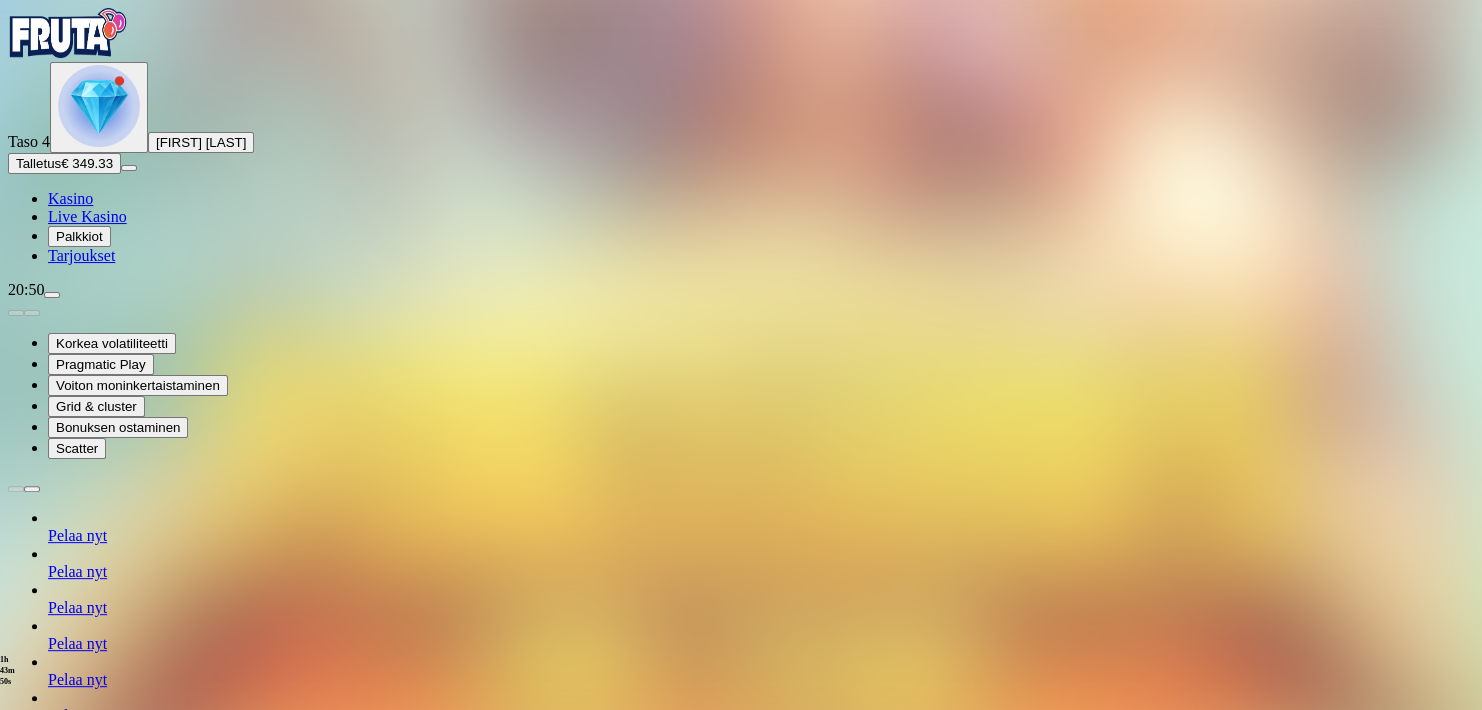 click at bounding box center (32, 489) 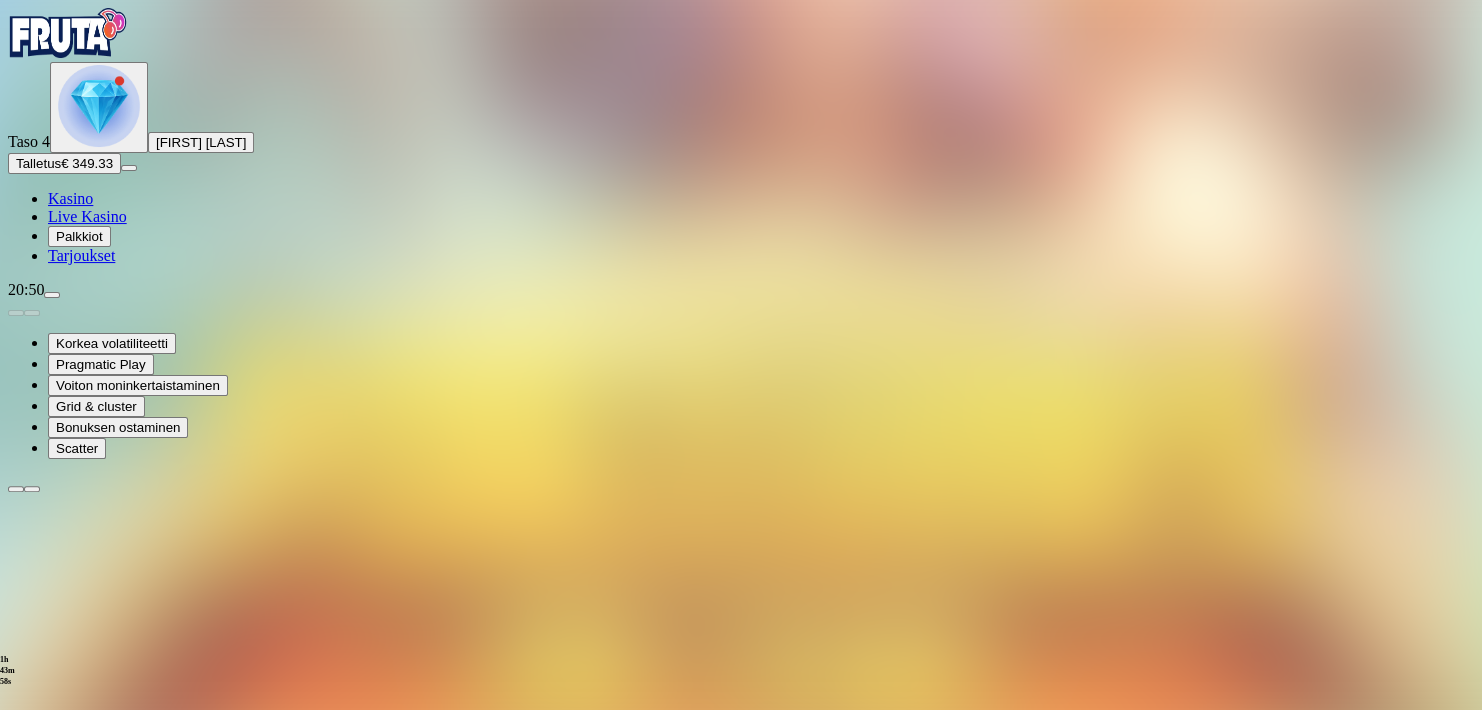 click at bounding box center [32, 489] 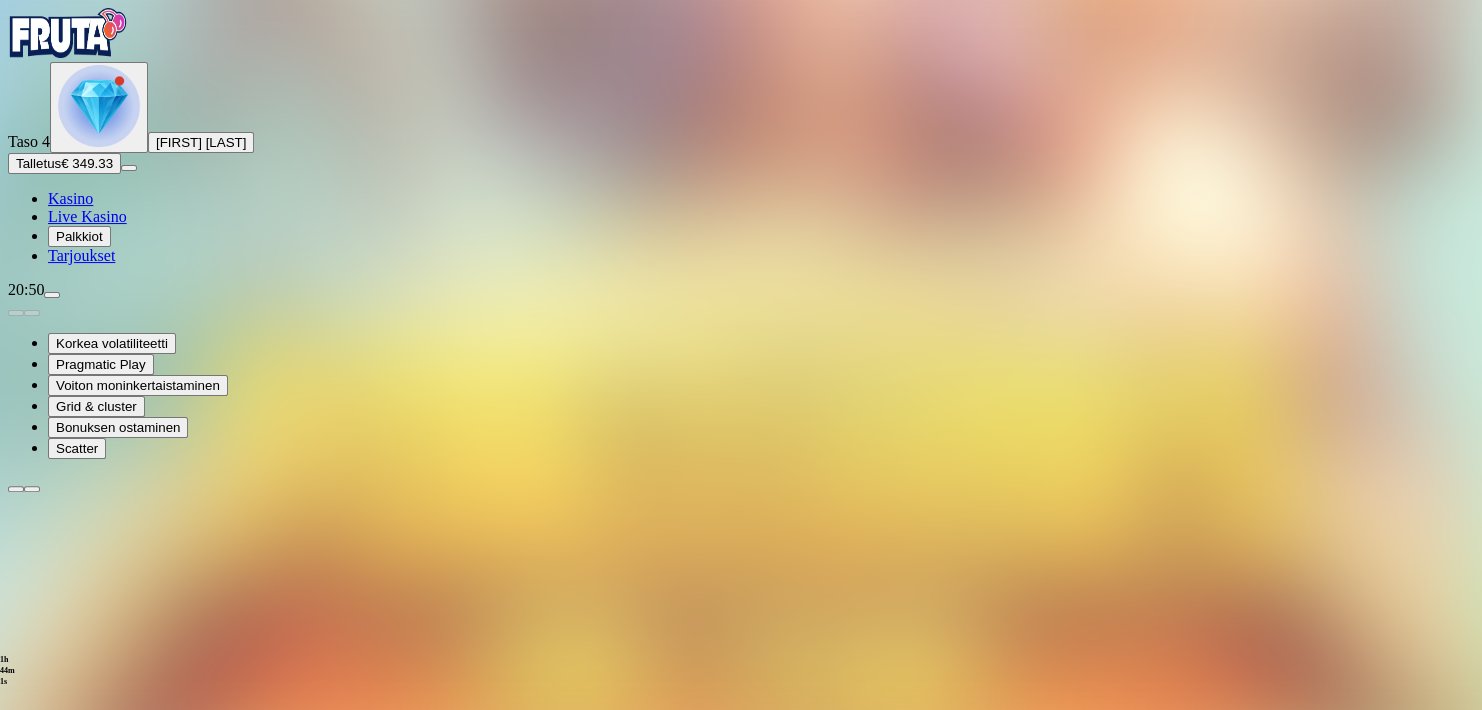 click at bounding box center (32, 489) 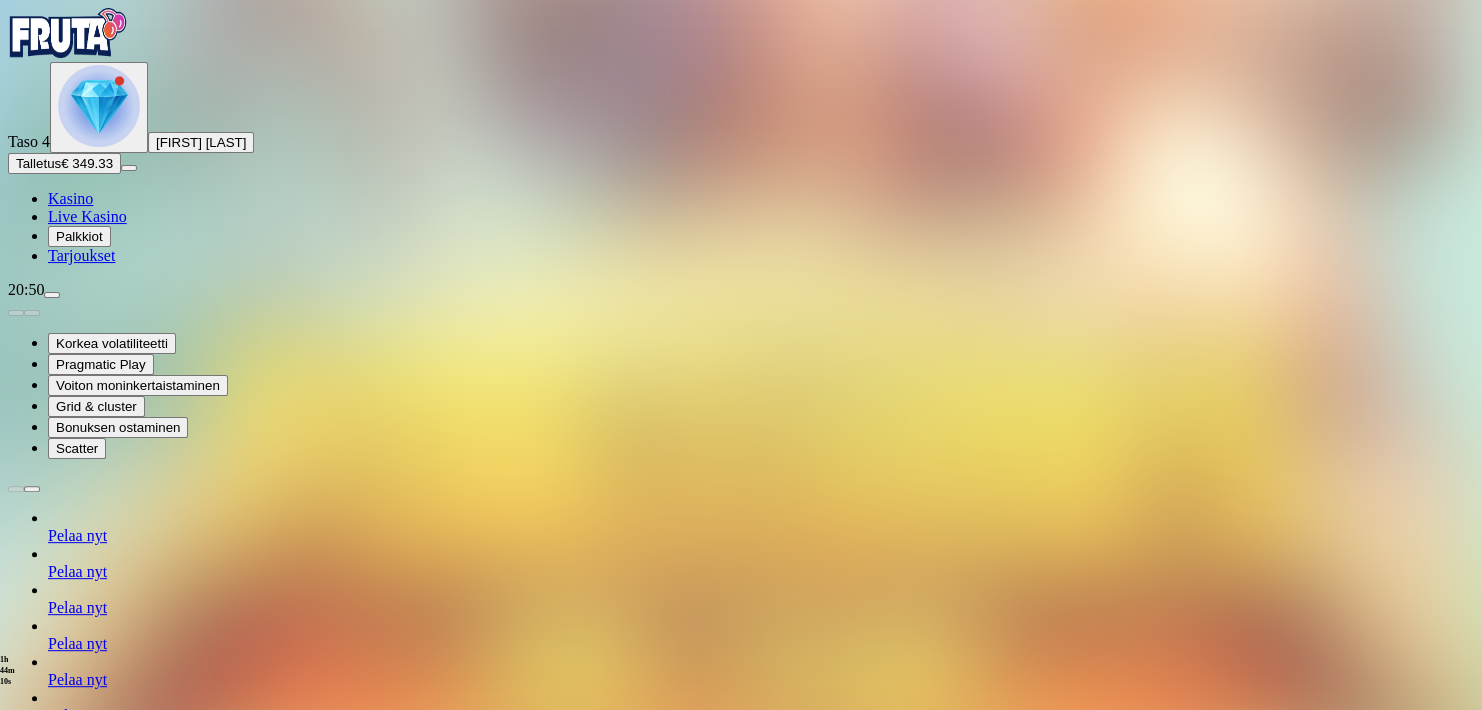 click at bounding box center [32, 489] 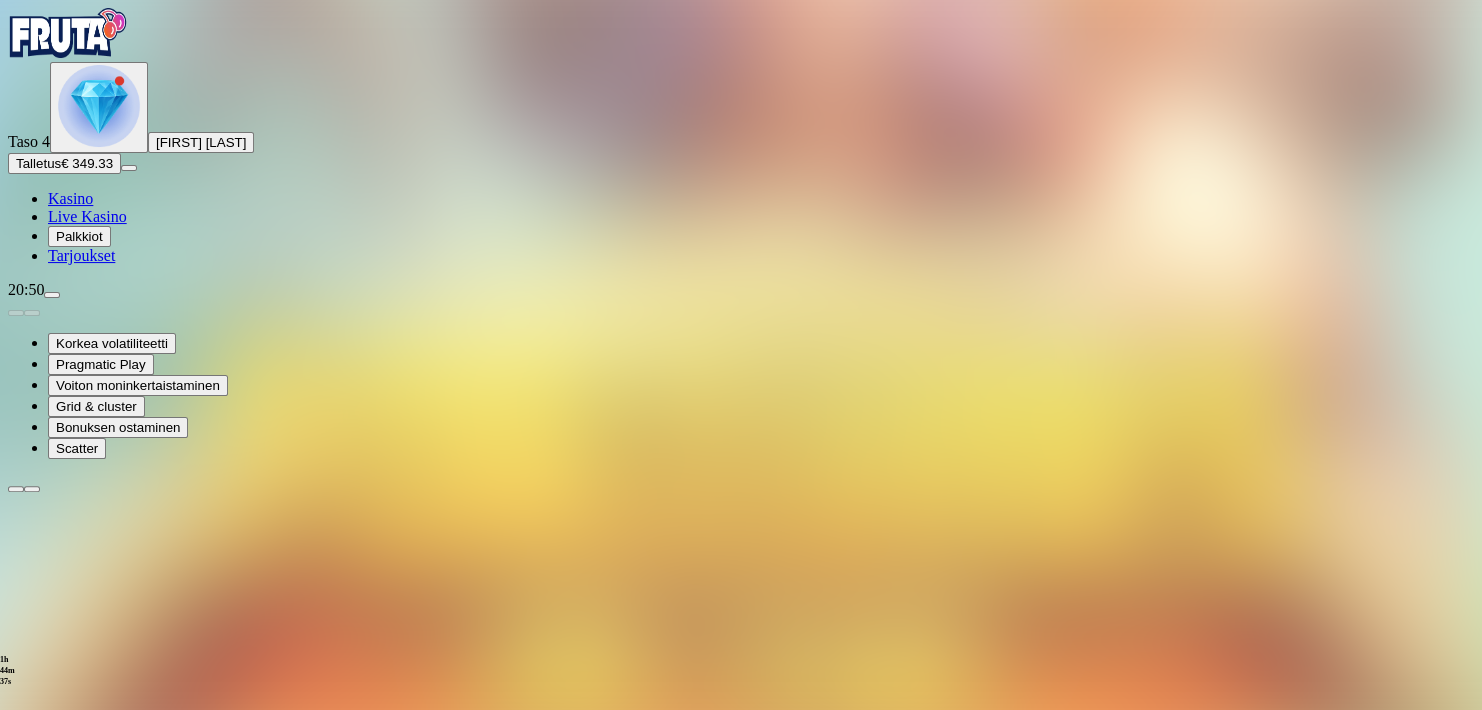 click at bounding box center [16, 1258] 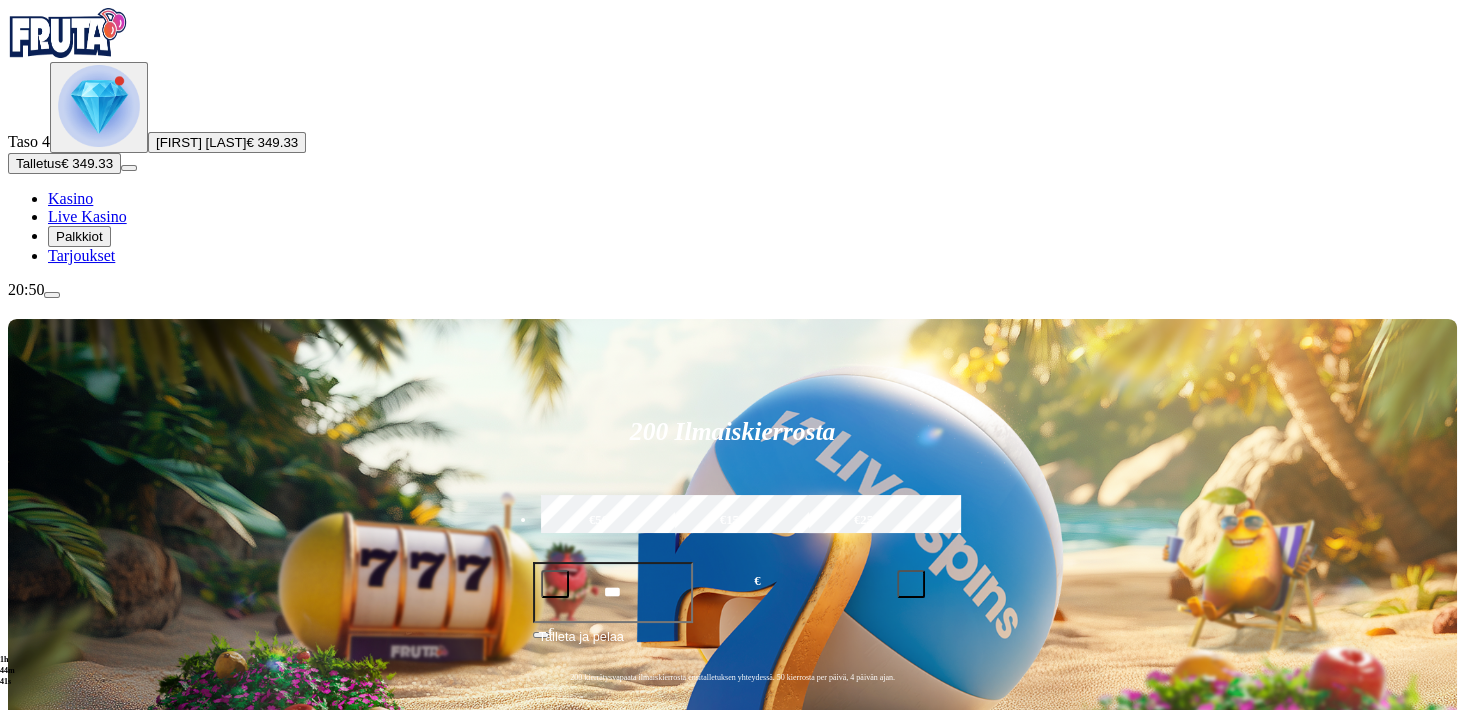 scroll, scrollTop: 176, scrollLeft: 0, axis: vertical 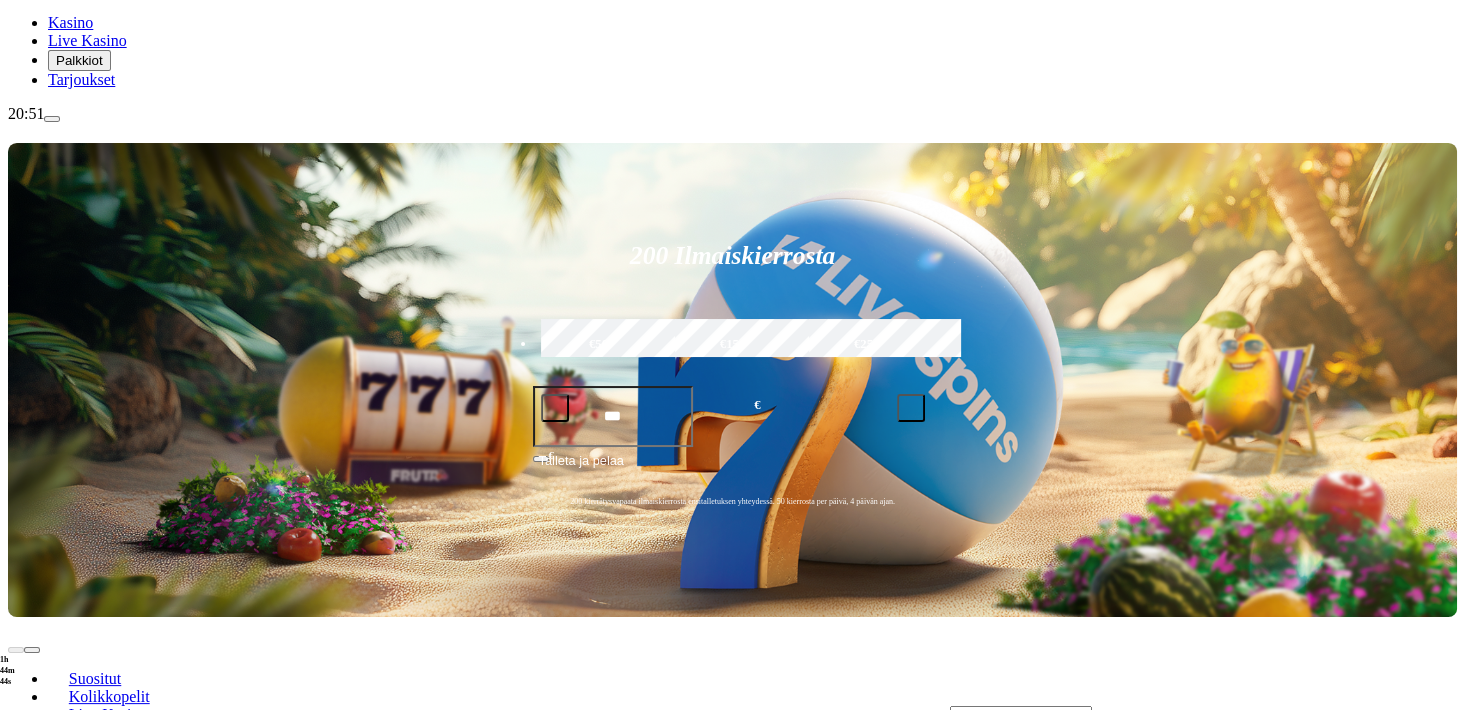 click on "Pelaa nyt" at bounding box center [77, 1220] 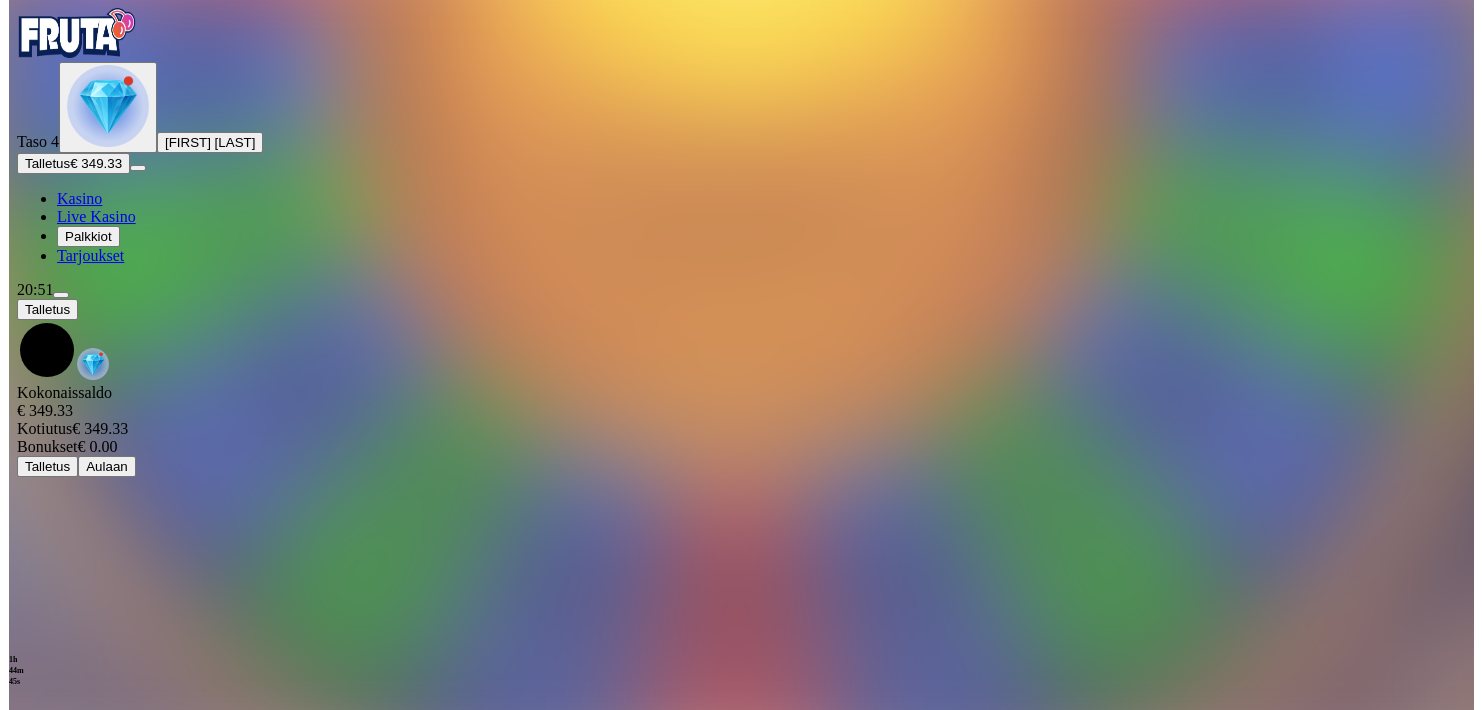 scroll, scrollTop: 0, scrollLeft: 0, axis: both 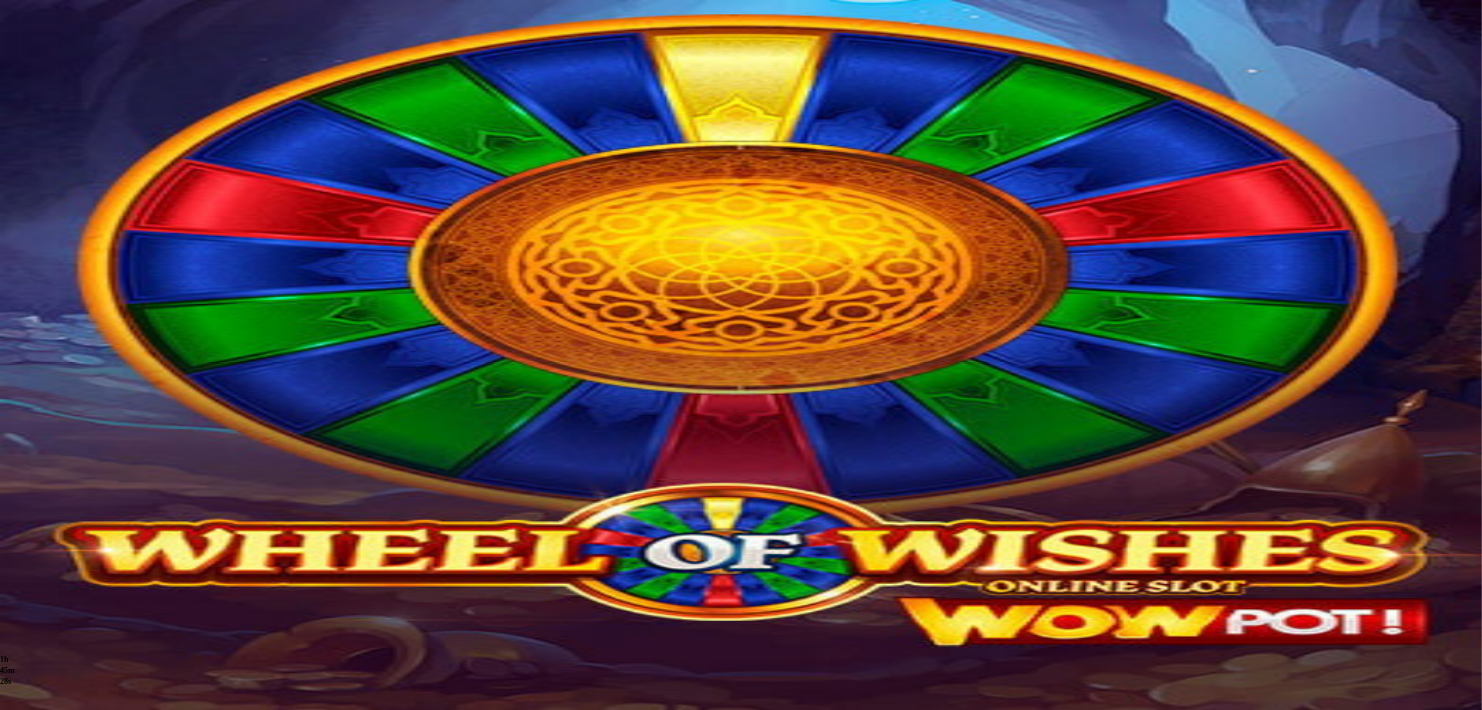 click at bounding box center [16, 710] 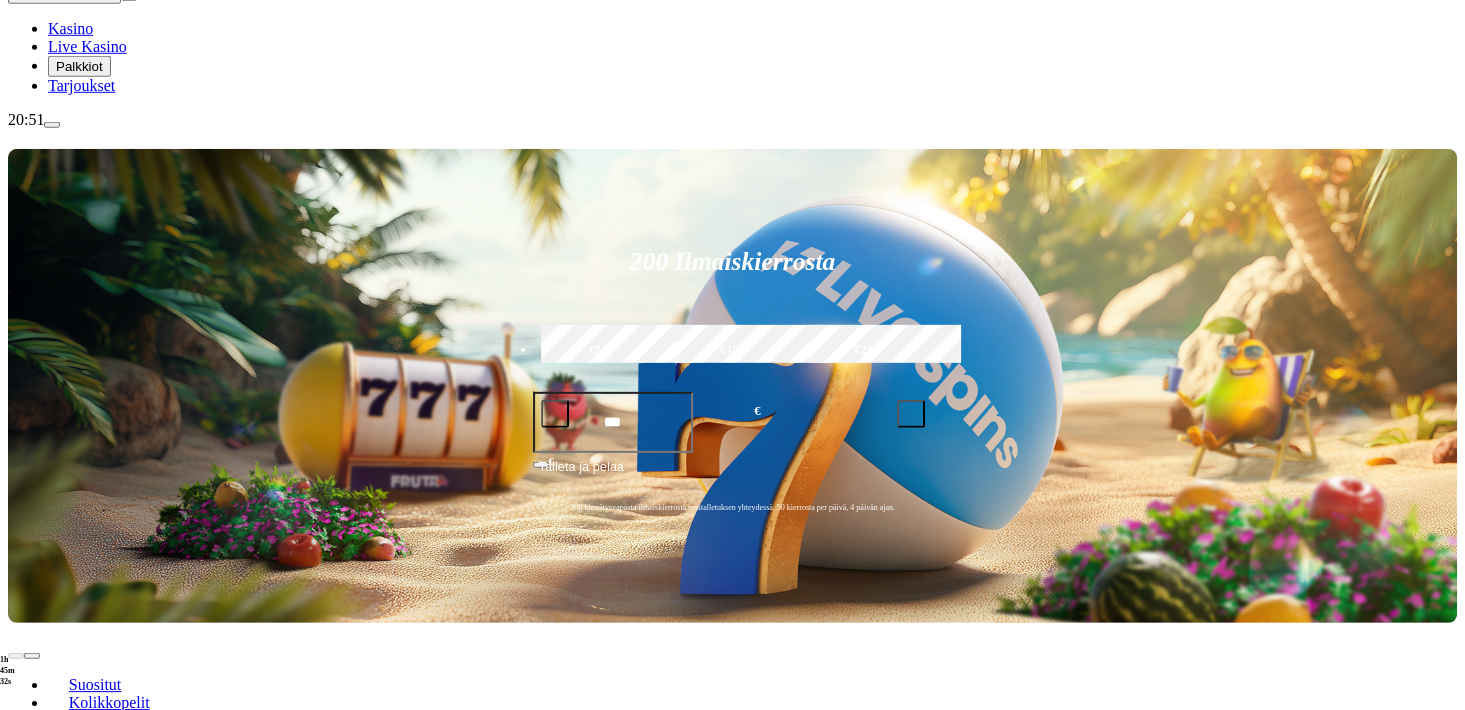 scroll, scrollTop: 176, scrollLeft: 0, axis: vertical 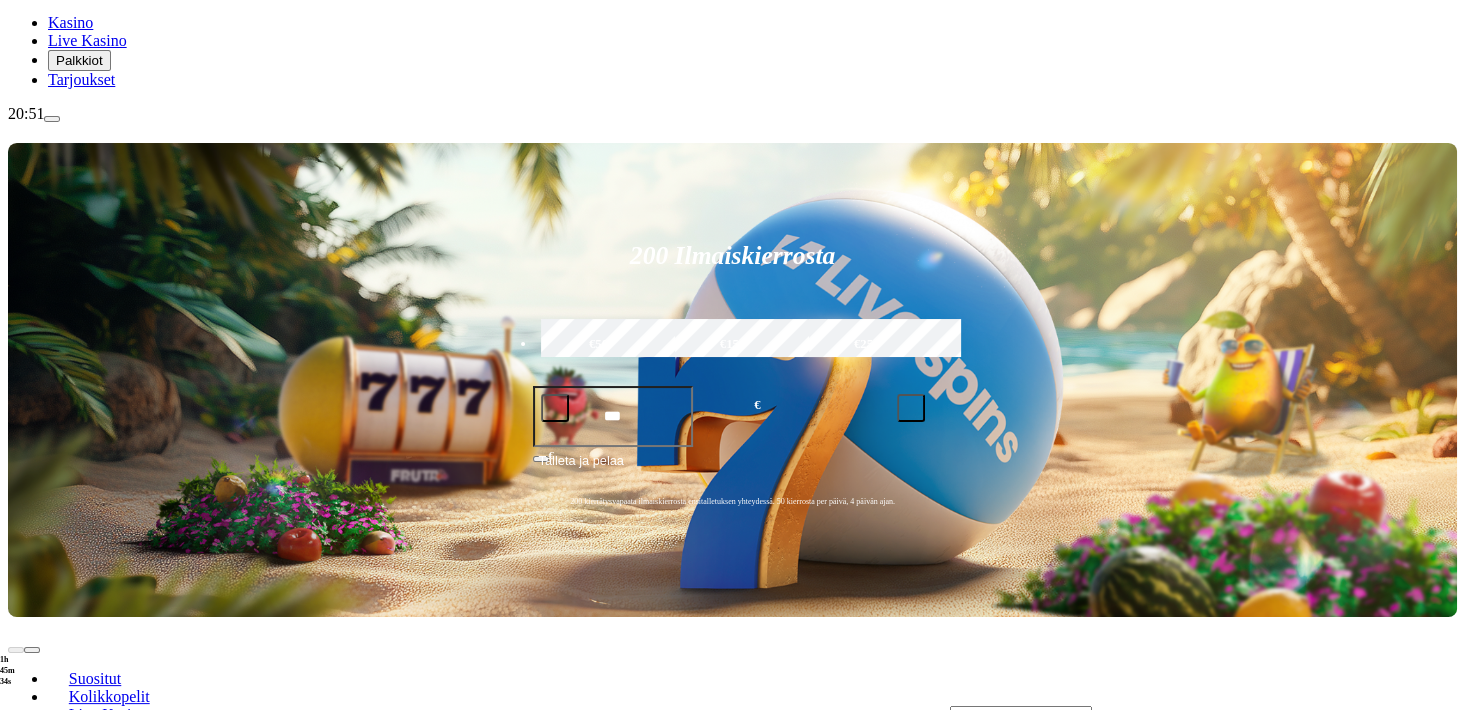 click at bounding box center [32, 888] 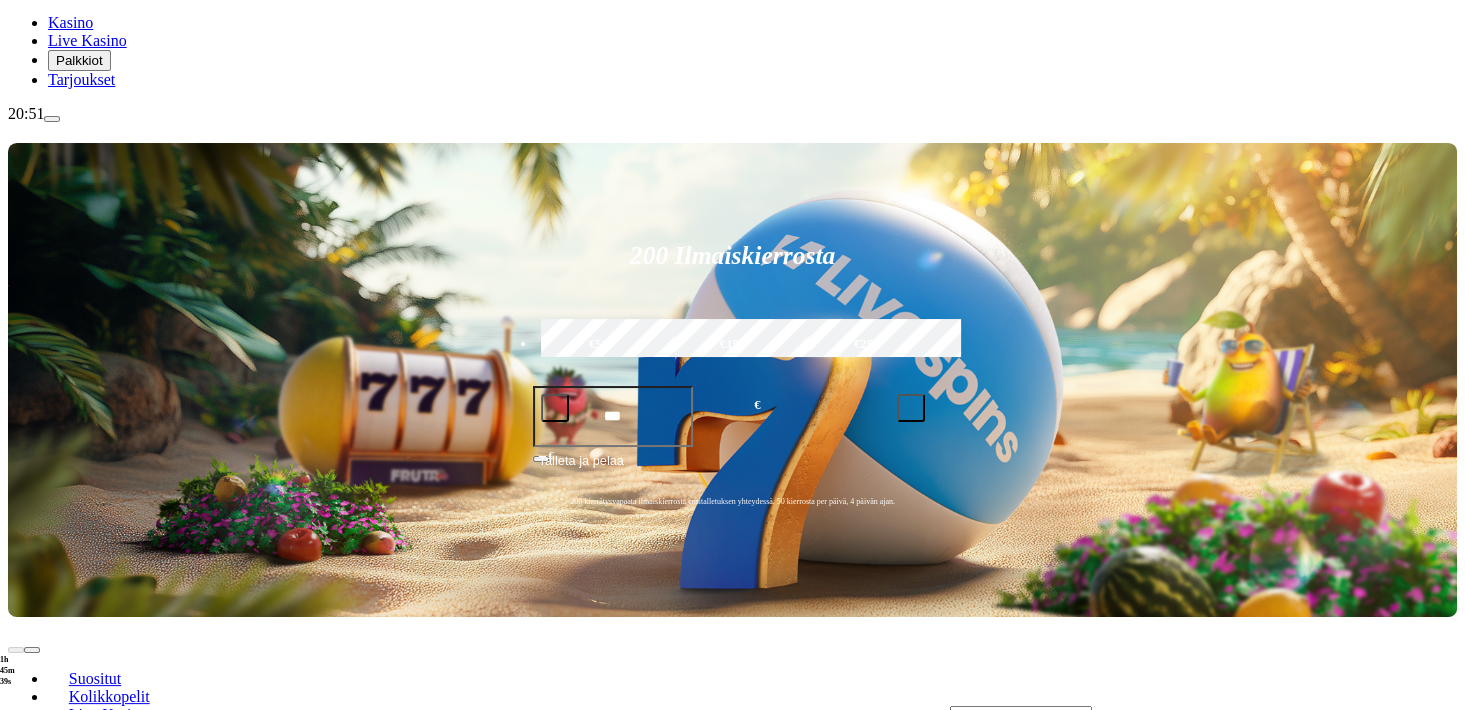 click on "Pelaa nyt" at bounding box center (-854, 1793) 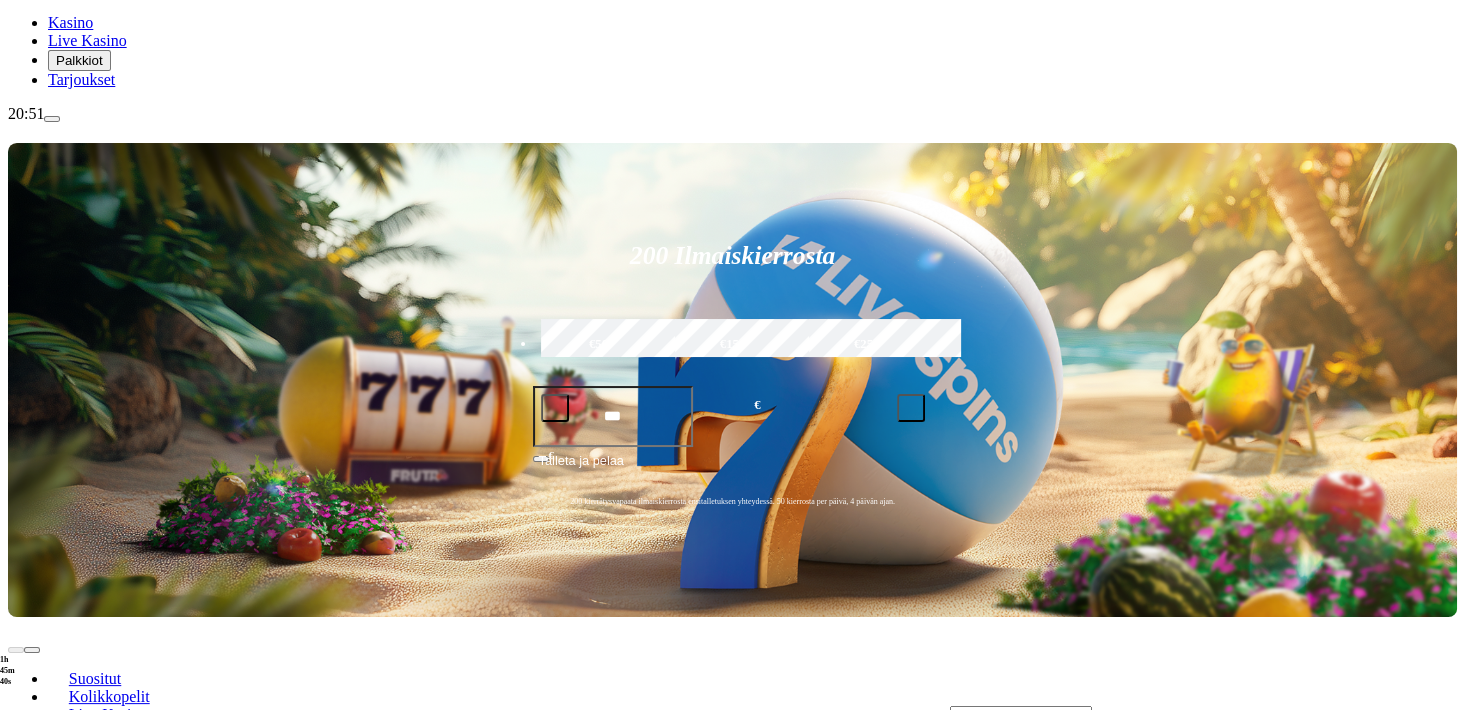scroll, scrollTop: 0, scrollLeft: 0, axis: both 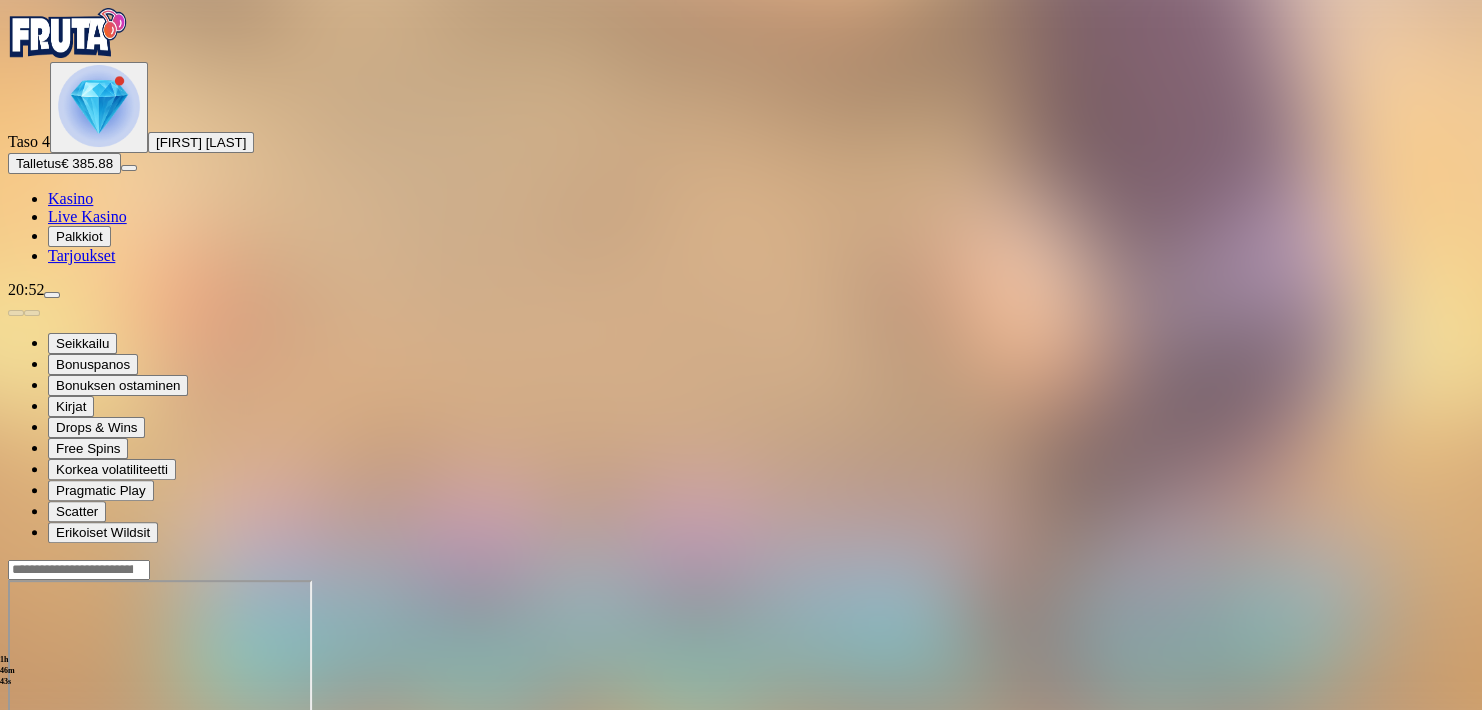 click at bounding box center [16, 752] 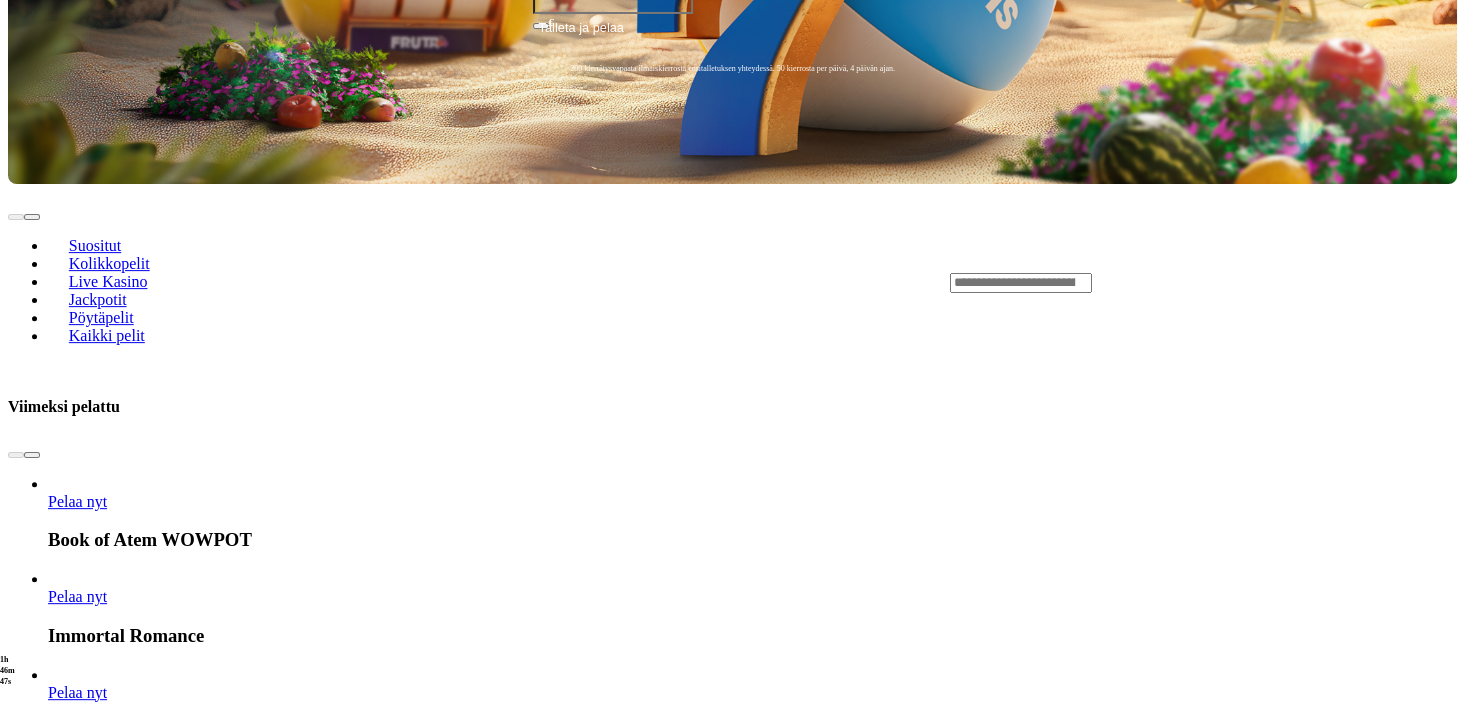 scroll, scrollTop: 616, scrollLeft: 0, axis: vertical 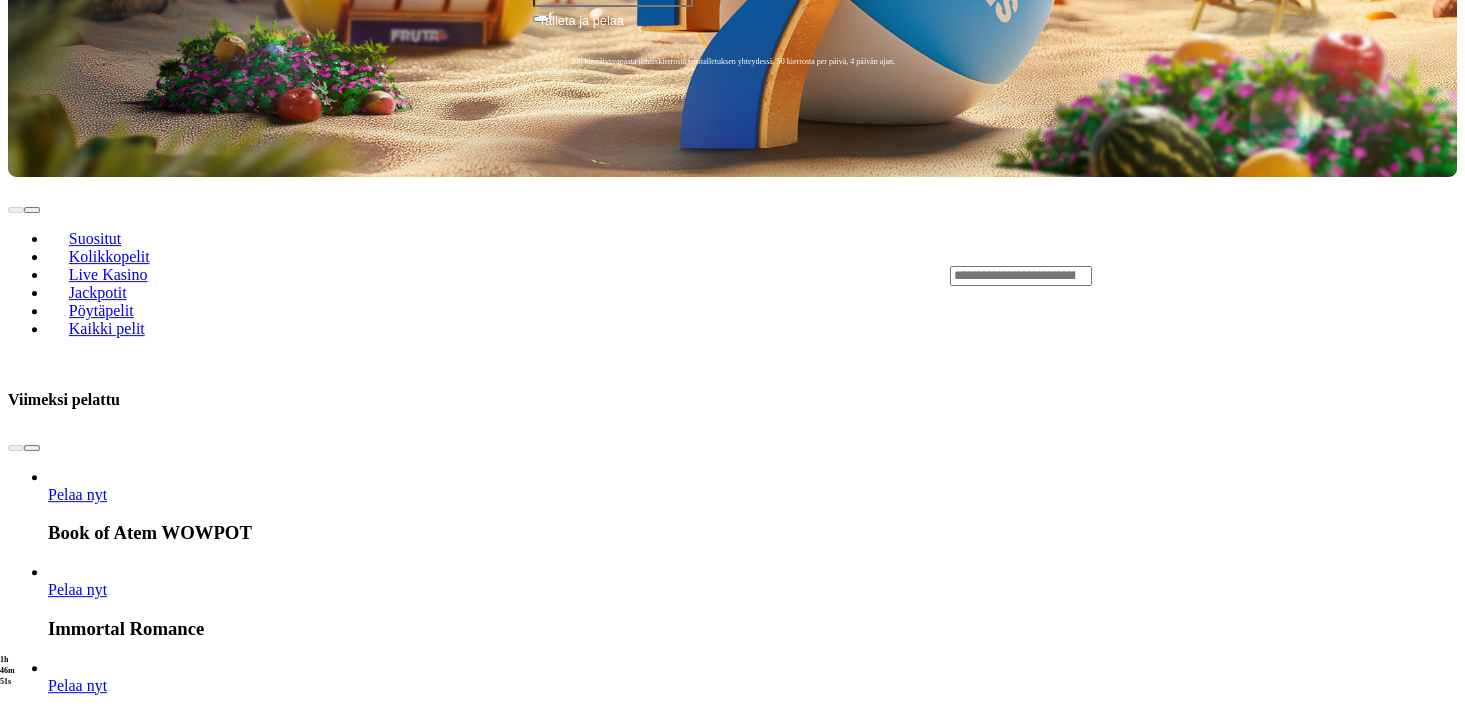 click on "Pelaa nyt" at bounding box center (77, 2128) 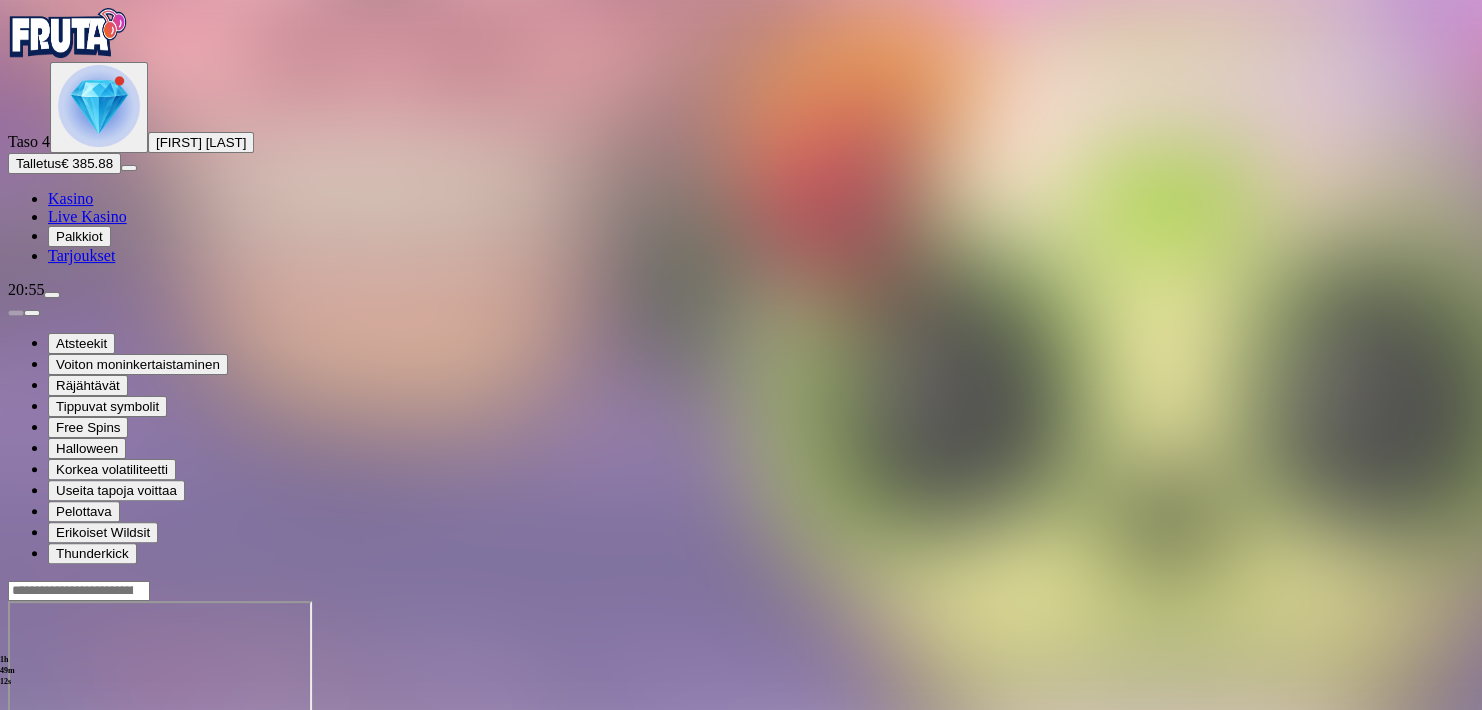 click at bounding box center [79, 591] 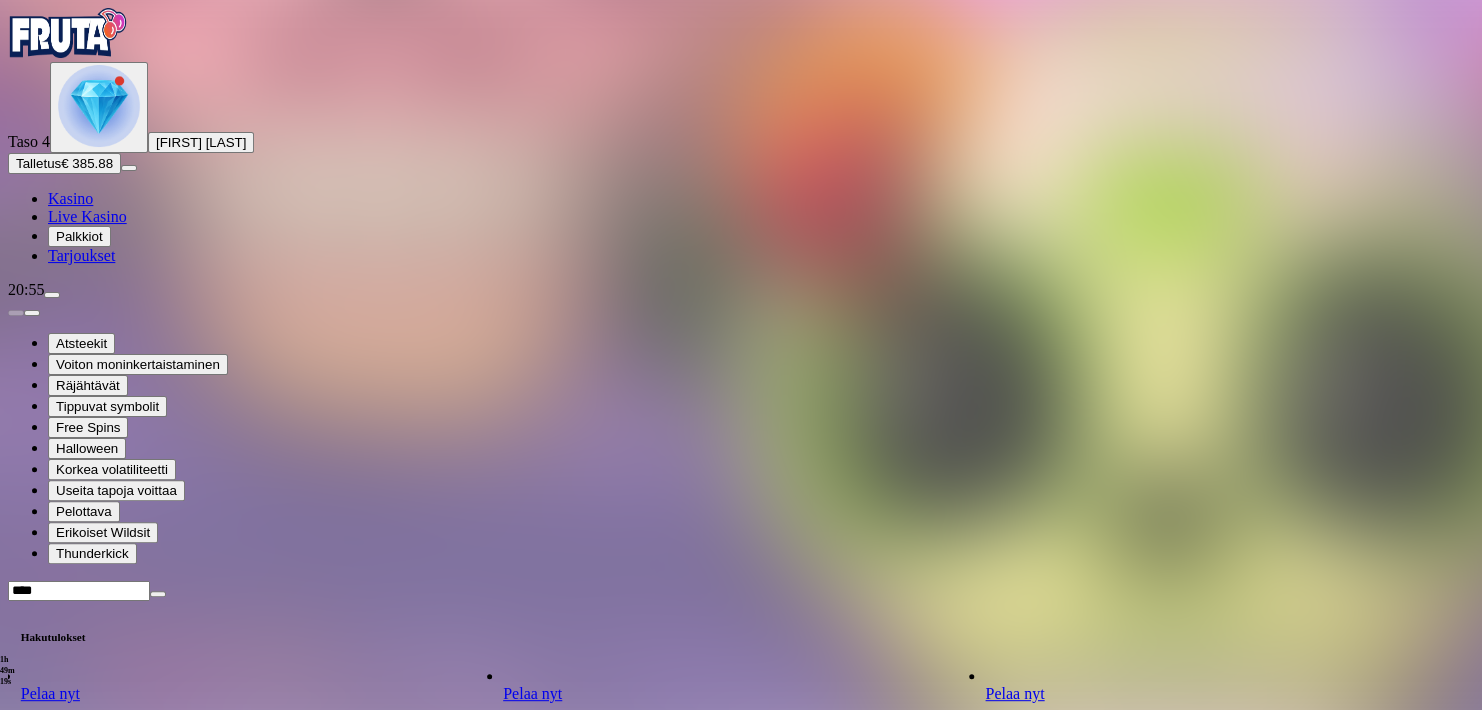 type on "****" 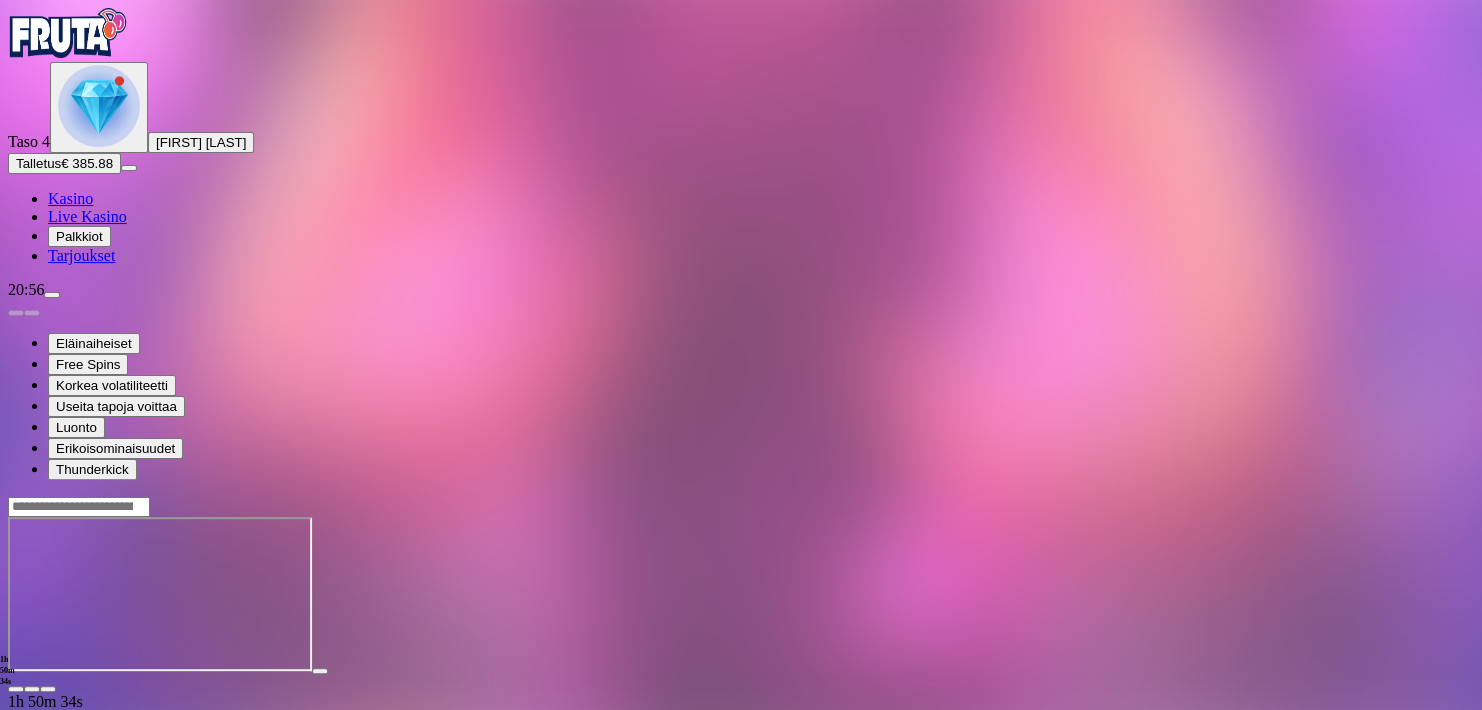 click at bounding box center (16, 689) 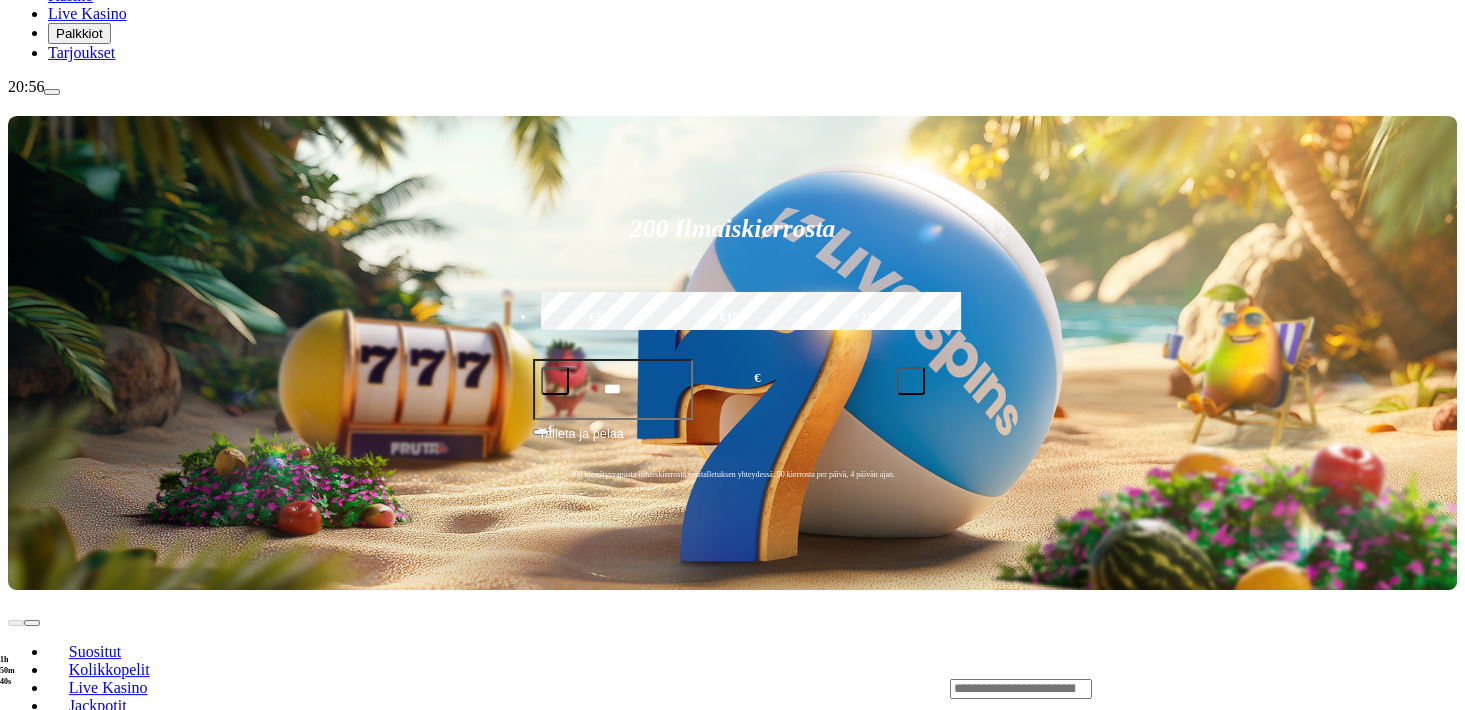 scroll, scrollTop: 264, scrollLeft: 0, axis: vertical 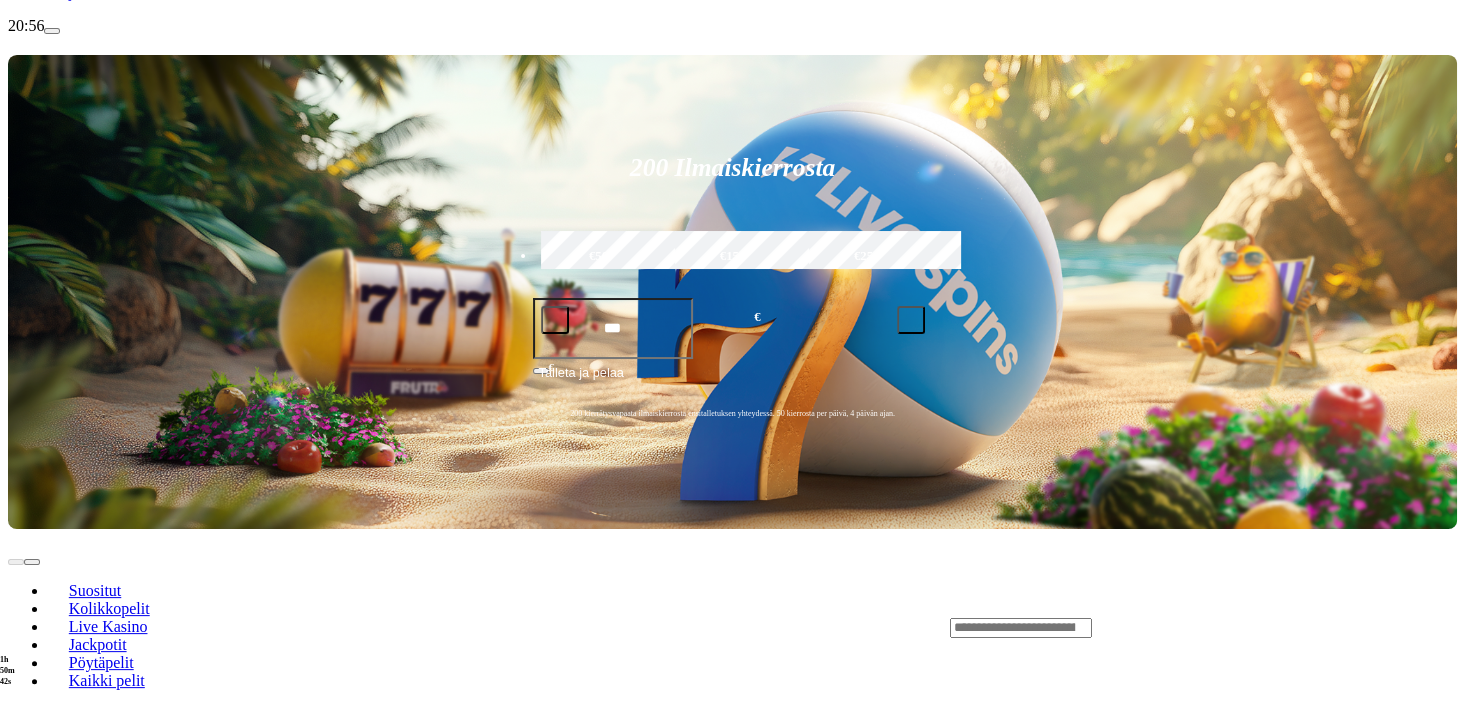 click on "Pelaa nyt" at bounding box center [77, 846] 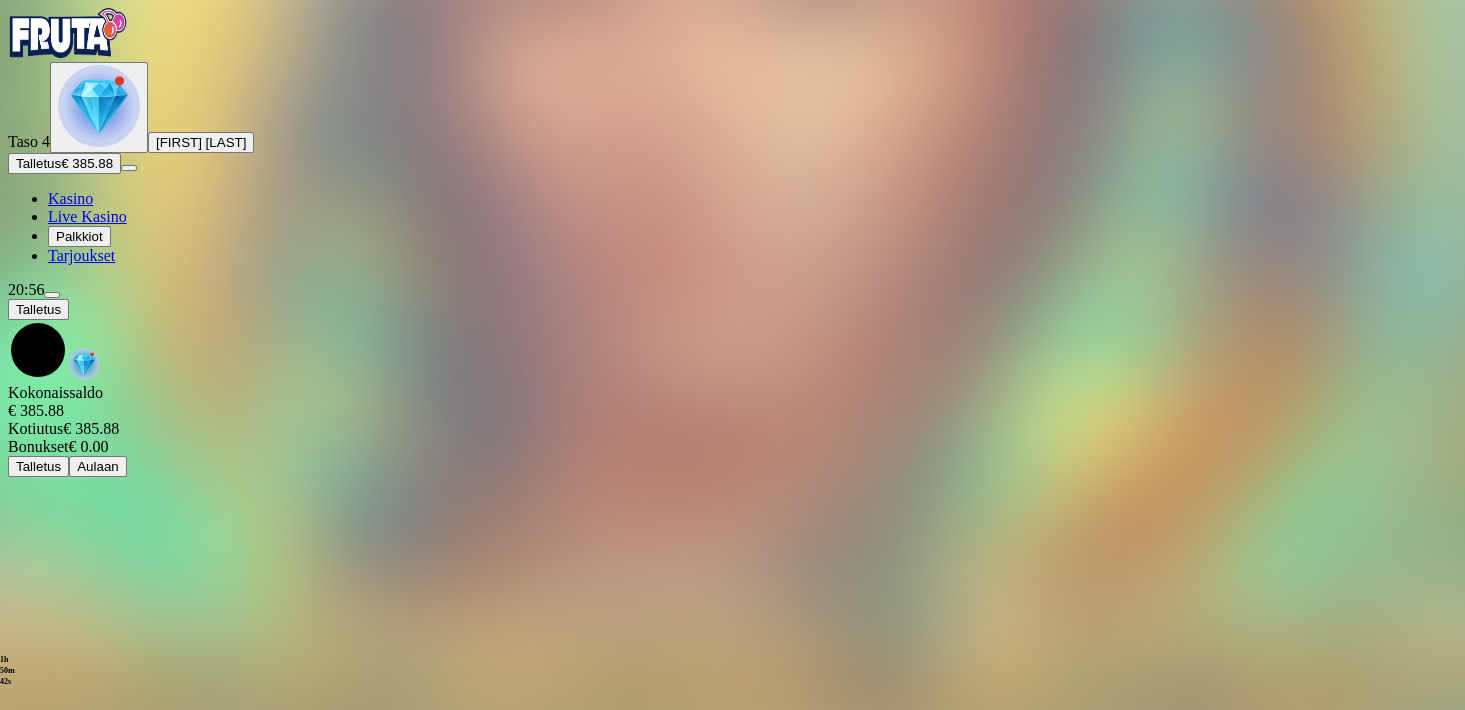 scroll, scrollTop: 0, scrollLeft: 0, axis: both 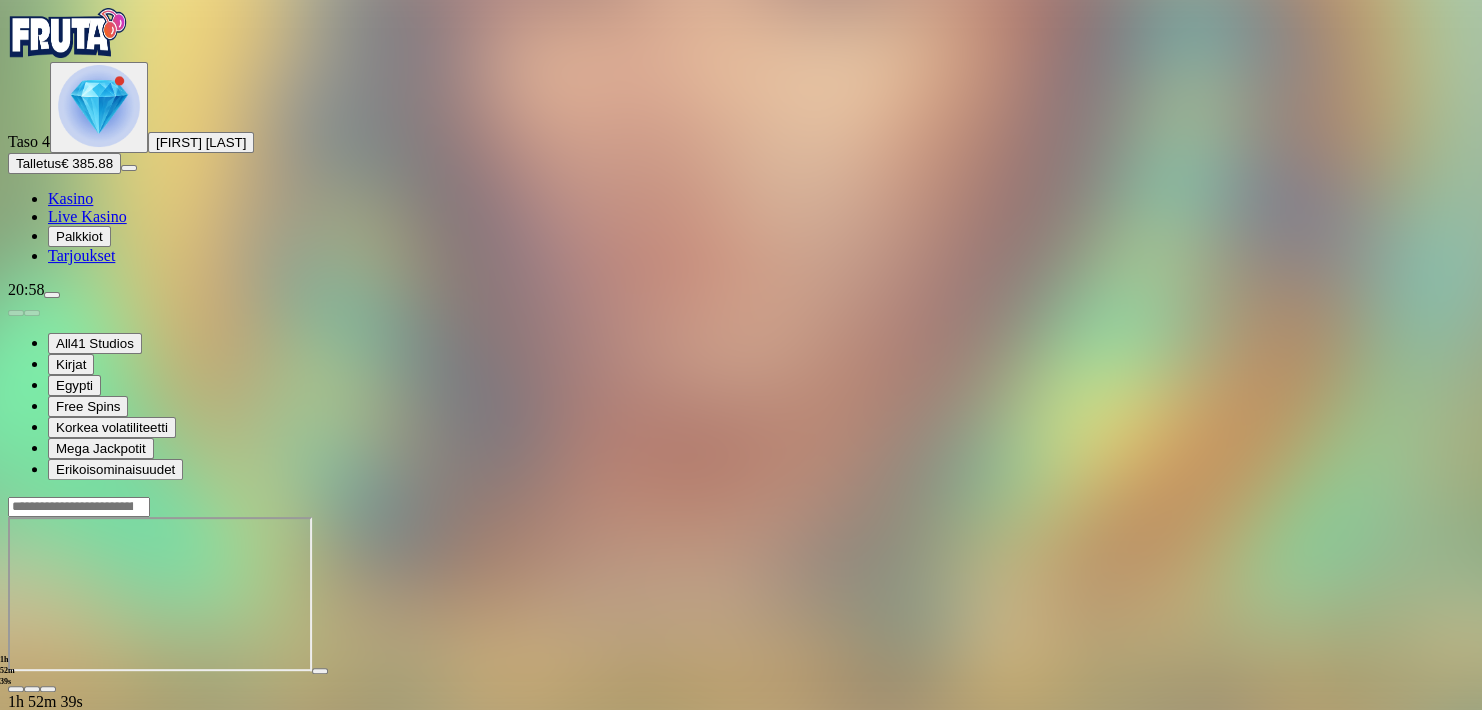 click at bounding box center (16, 689) 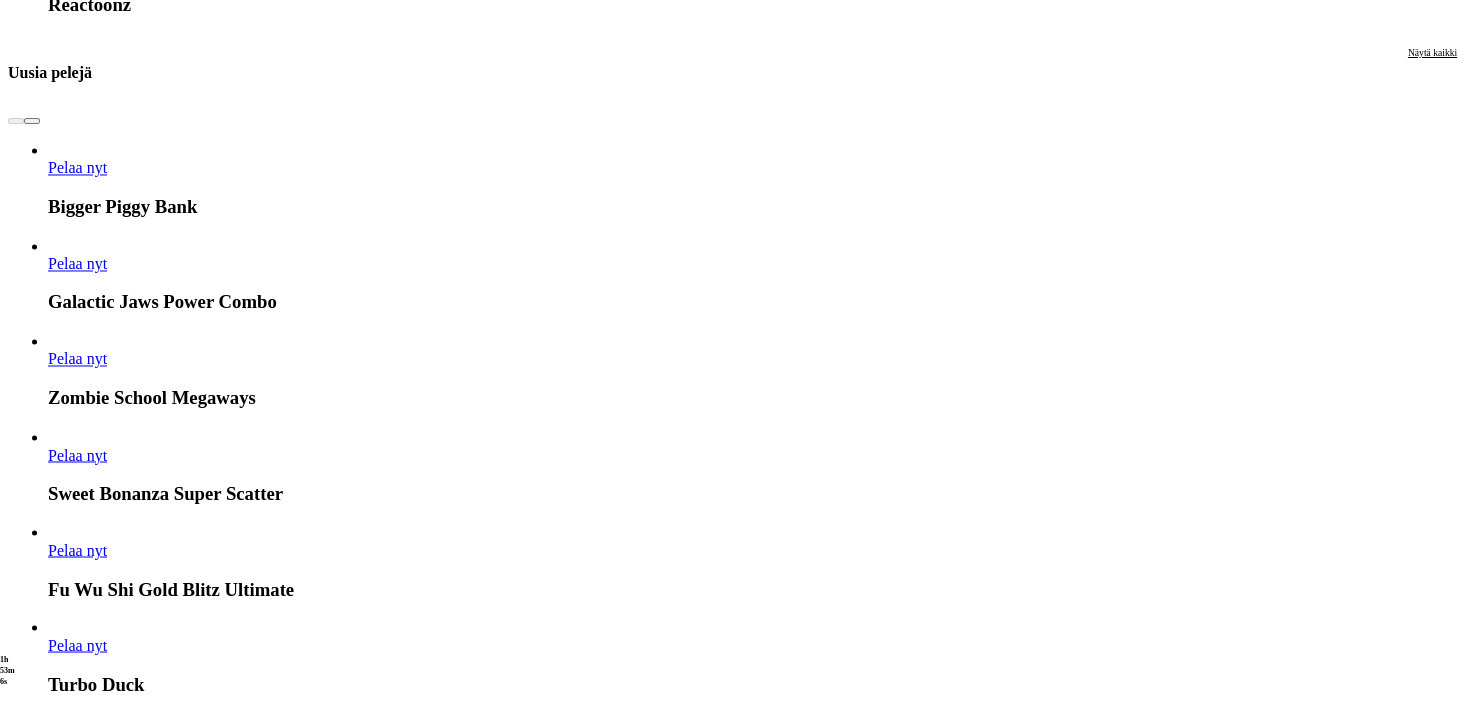 scroll, scrollTop: 3344, scrollLeft: 0, axis: vertical 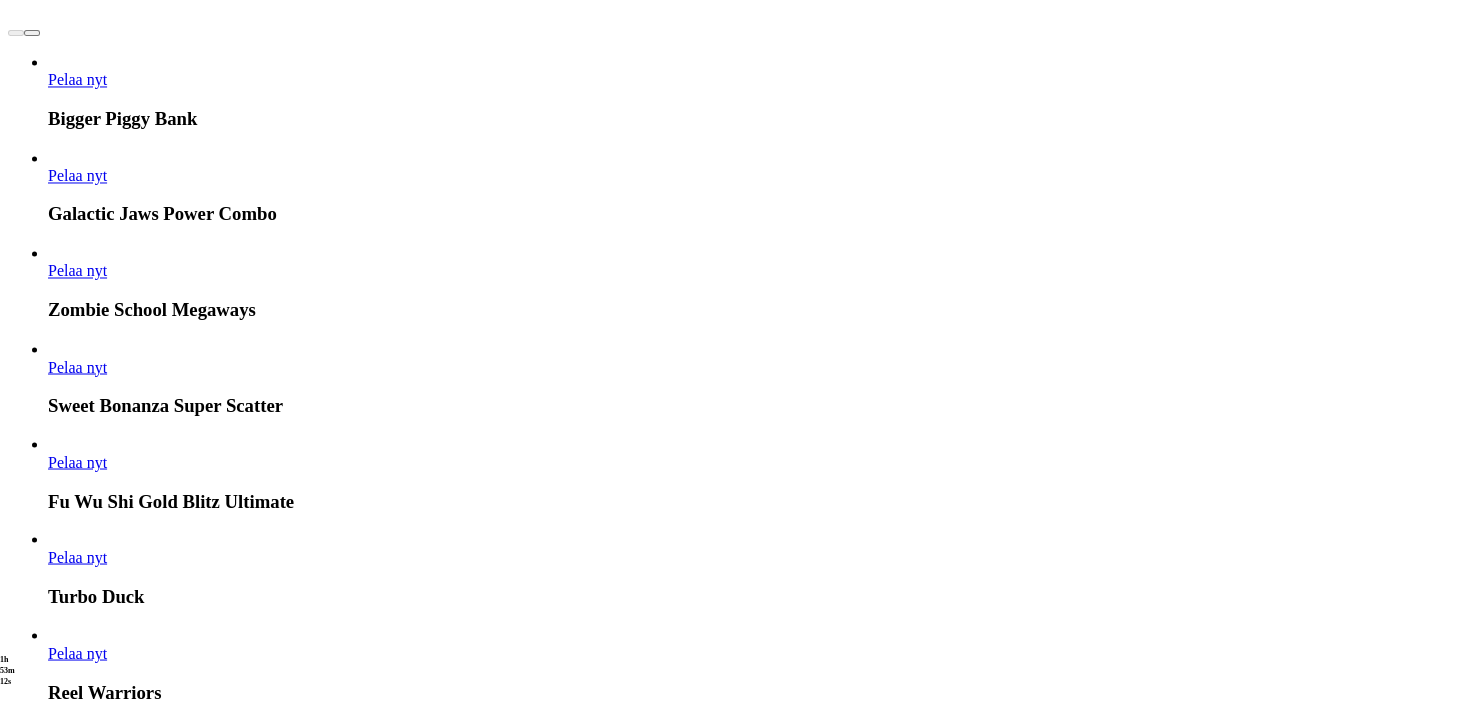 click on "Pelaa nyt" at bounding box center (77, 20294) 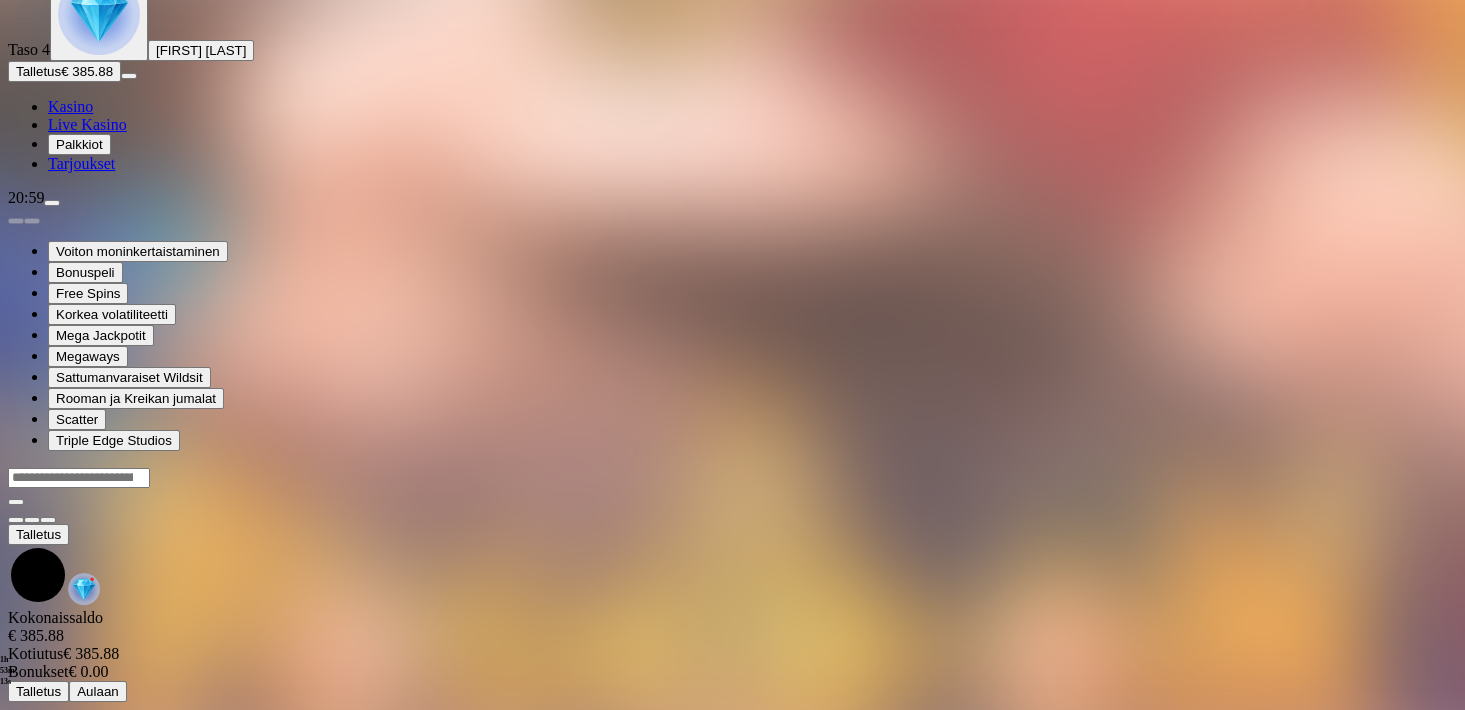 scroll, scrollTop: 0, scrollLeft: 0, axis: both 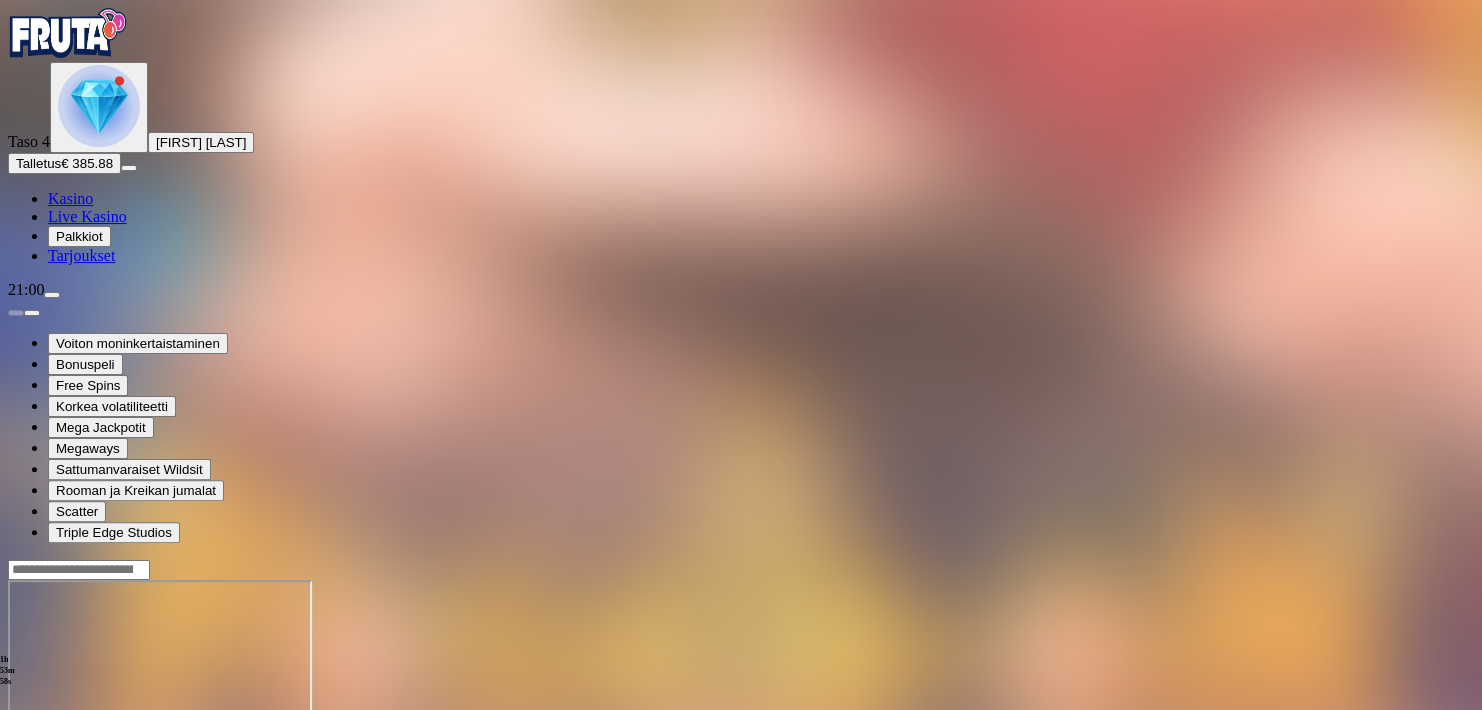 click at bounding box center (16, 752) 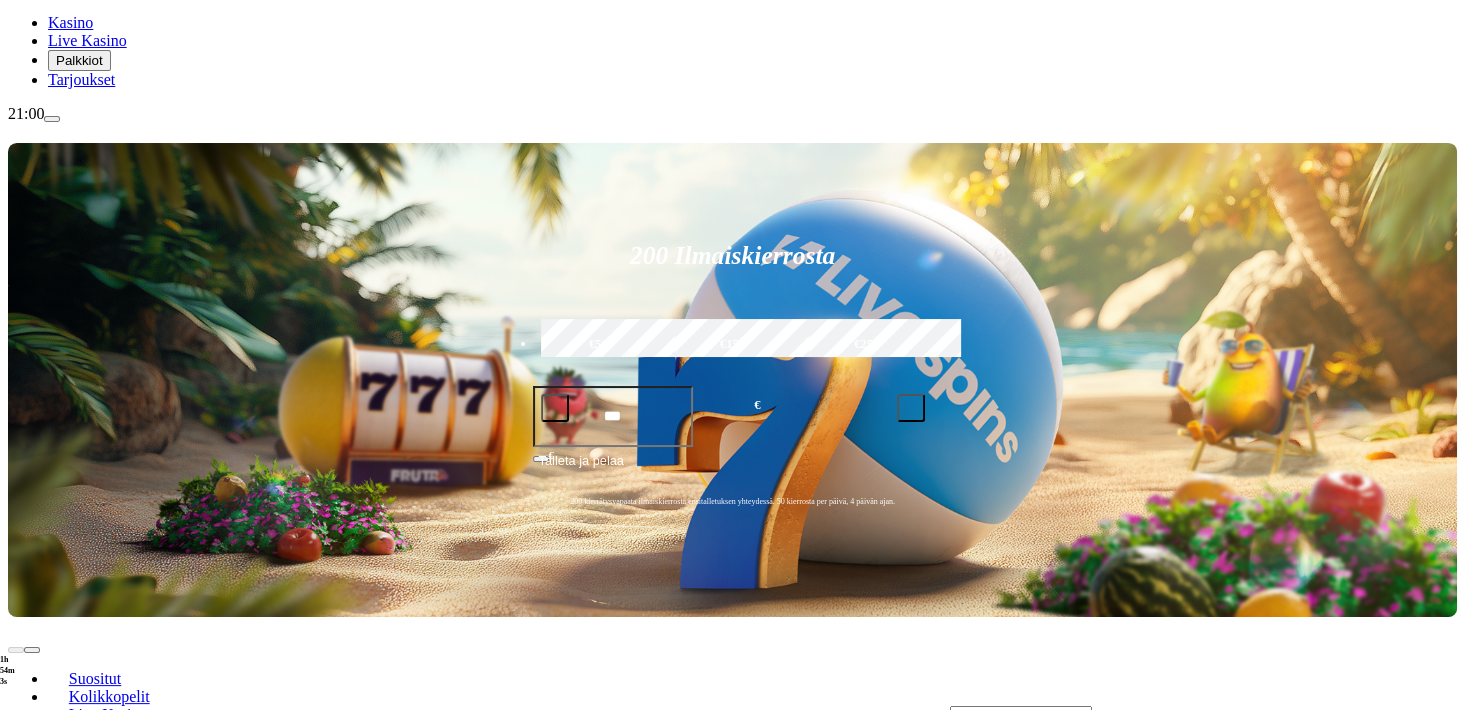 scroll, scrollTop: 264, scrollLeft: 0, axis: vertical 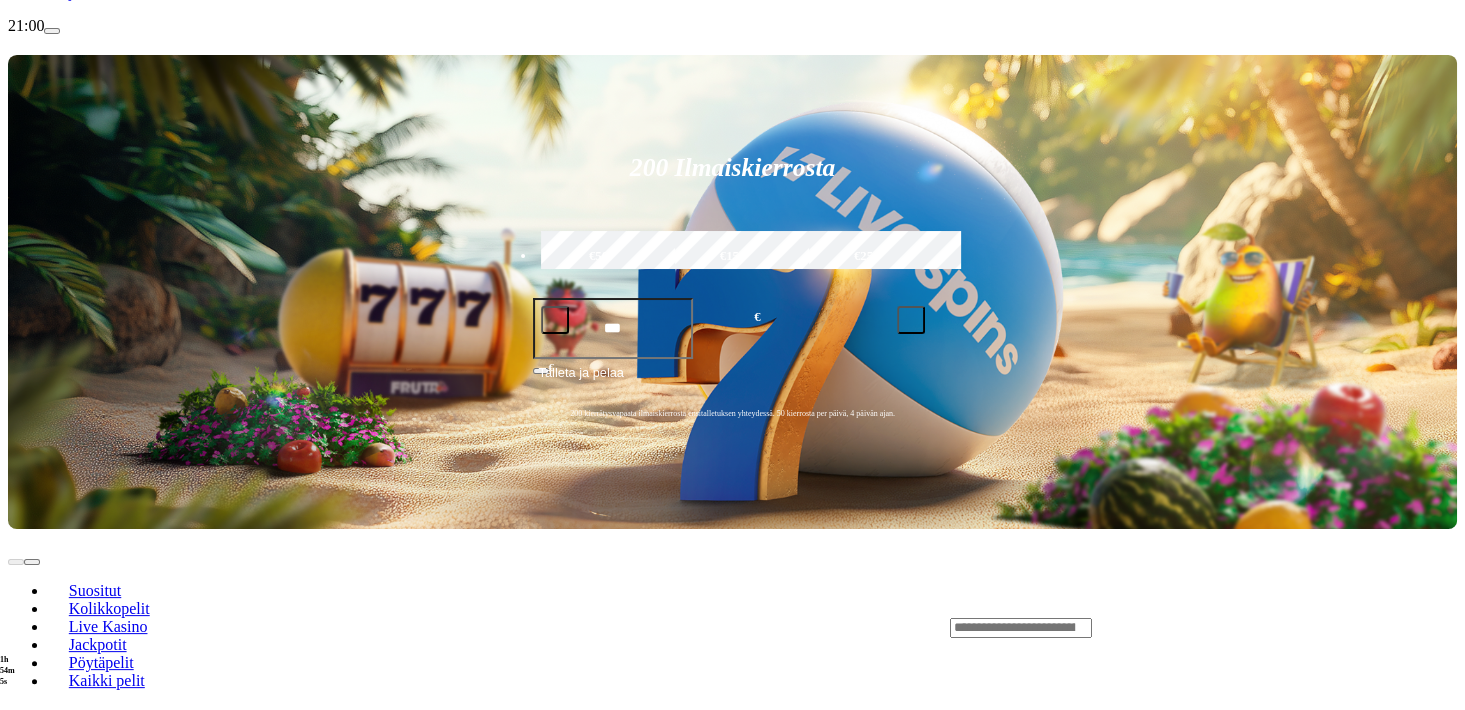 click at bounding box center [1021, 628] 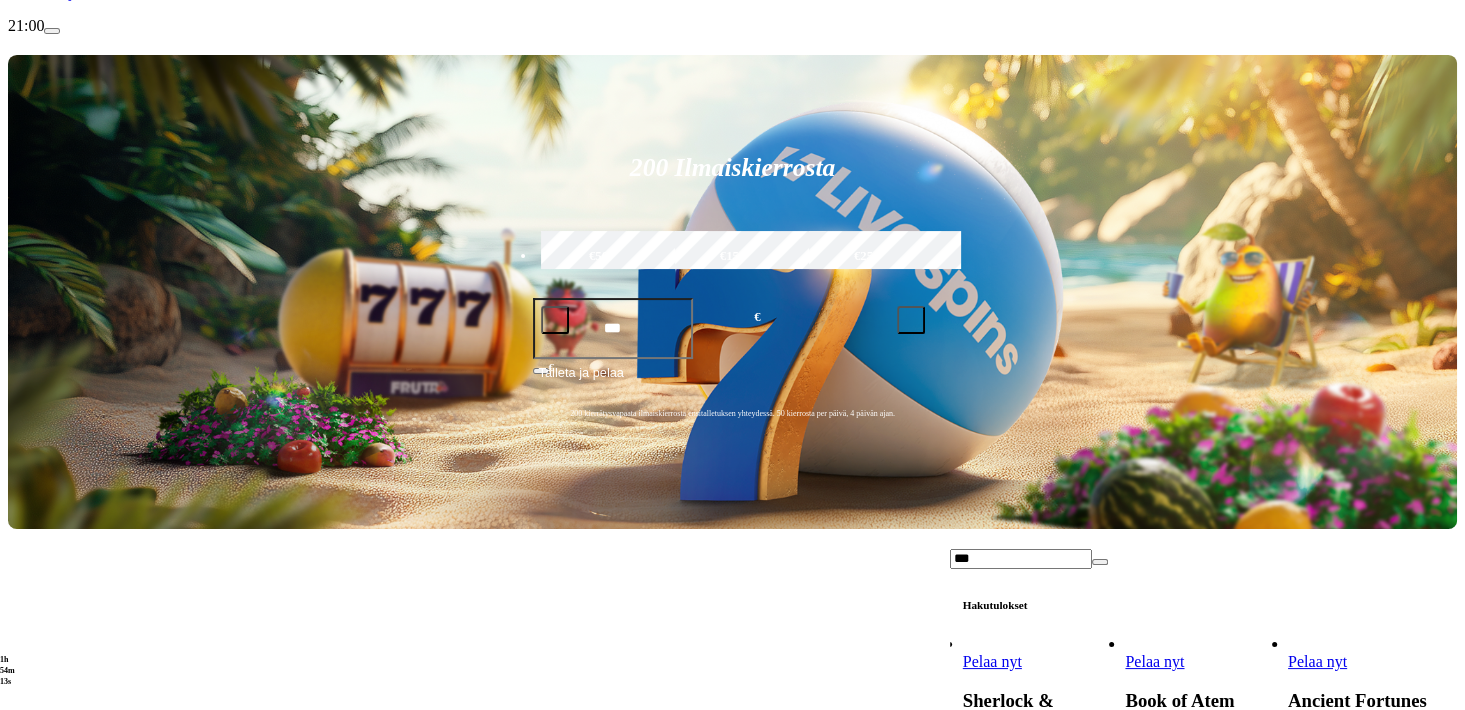 type on "***" 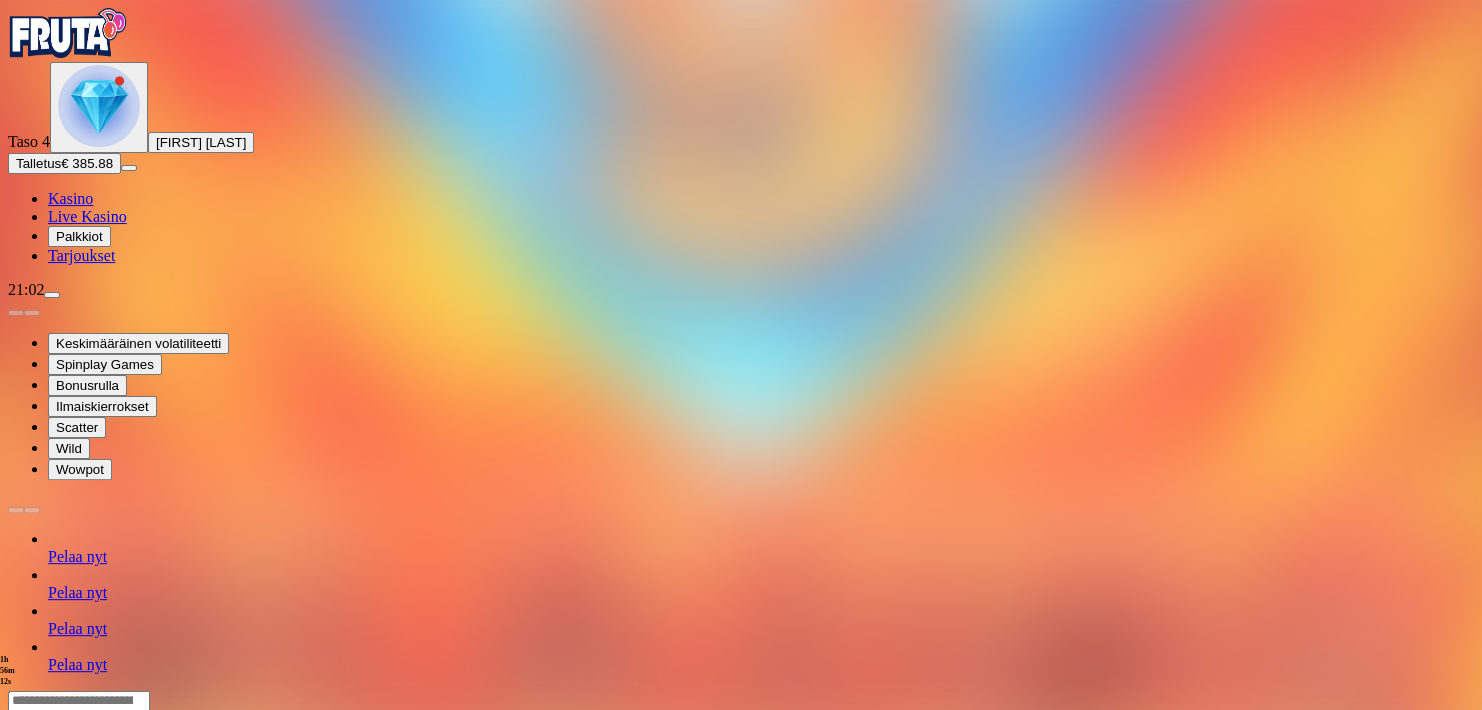 click on "Pelaa nyt" at bounding box center [77, 628] 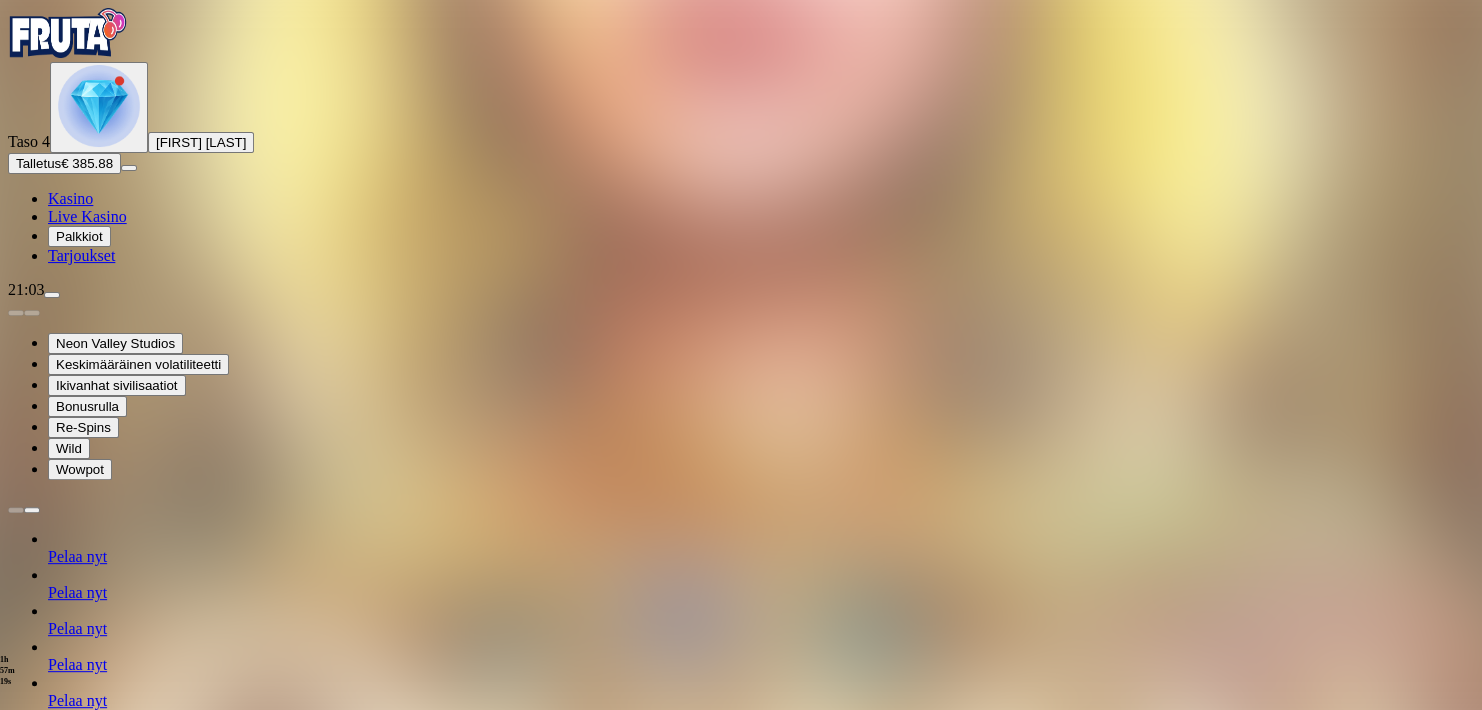 click at bounding box center [16, 1279] 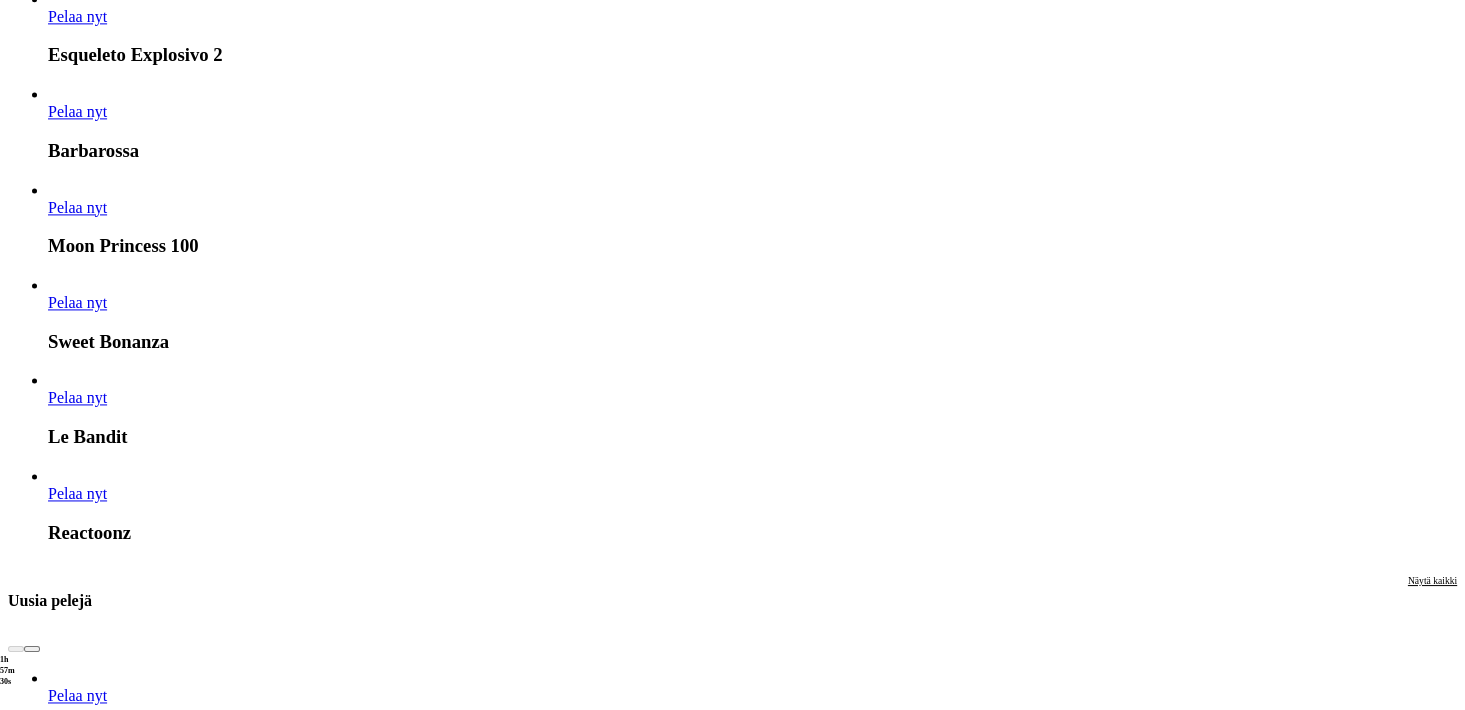 scroll, scrollTop: 2464, scrollLeft: 0, axis: vertical 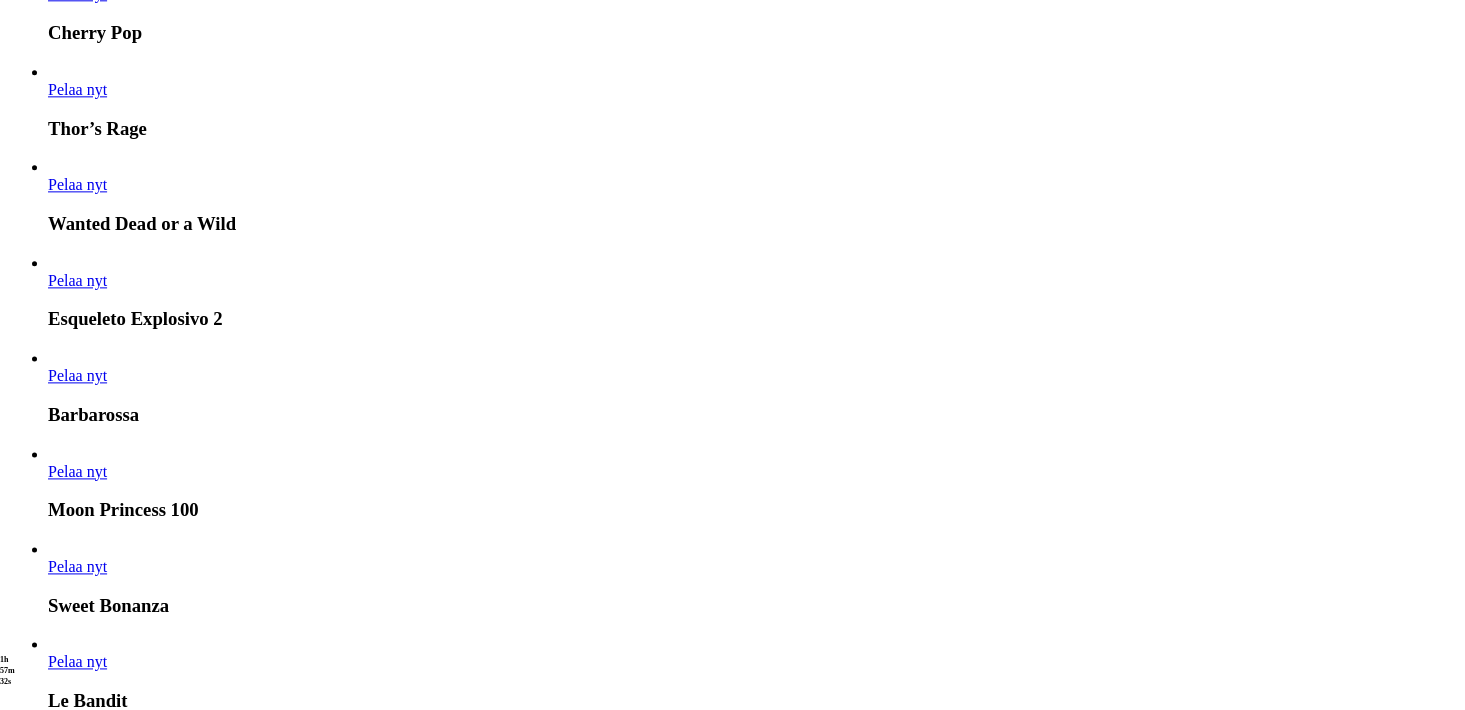 click on "Pelaa nyt" at bounding box center (77, 17650) 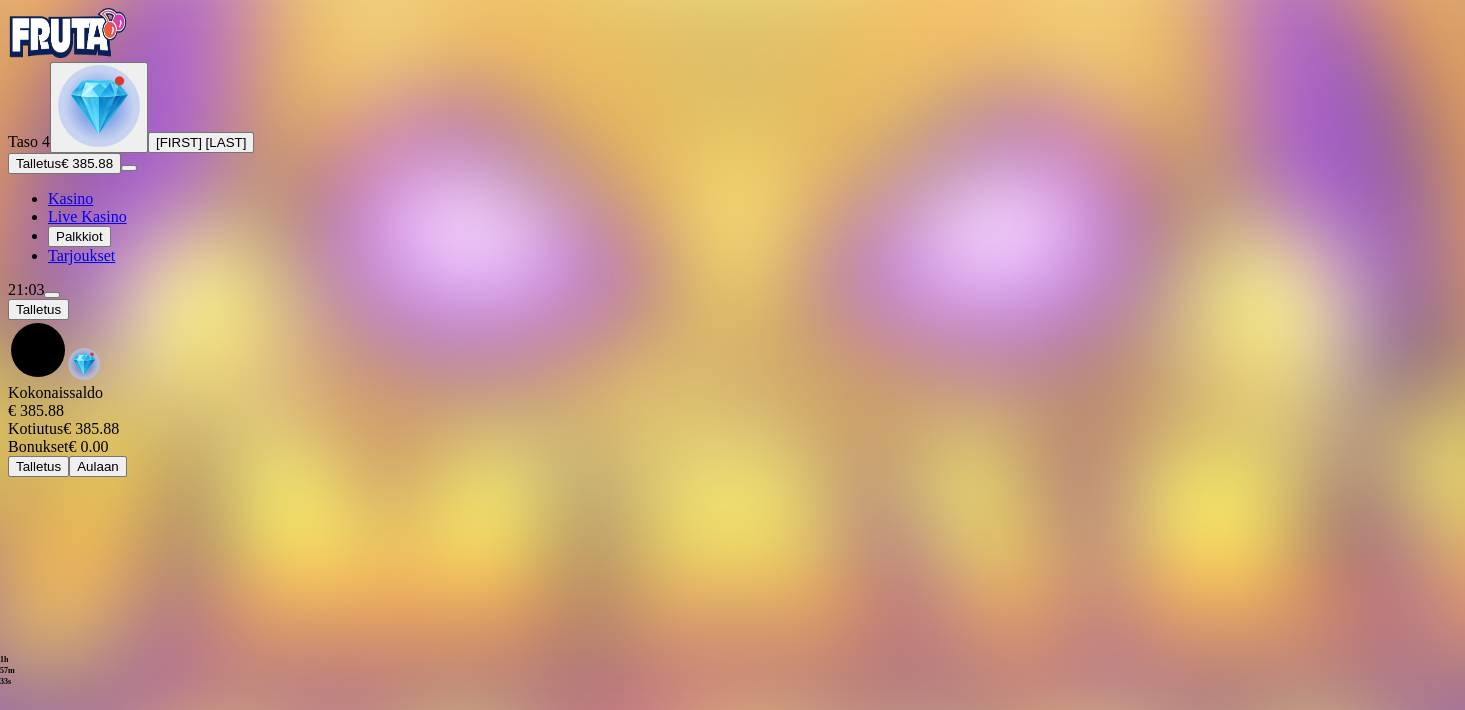 scroll, scrollTop: 0, scrollLeft: 0, axis: both 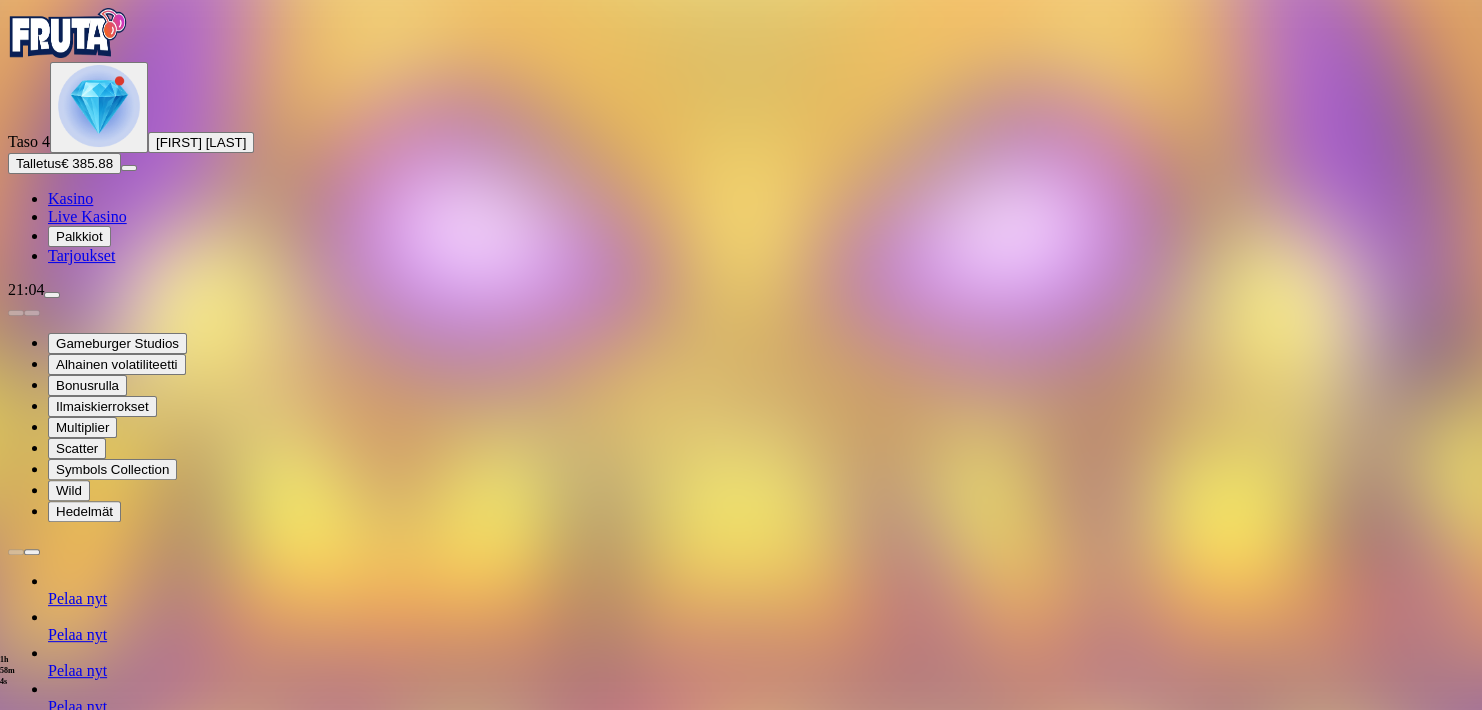 click at bounding box center (16, 1321) 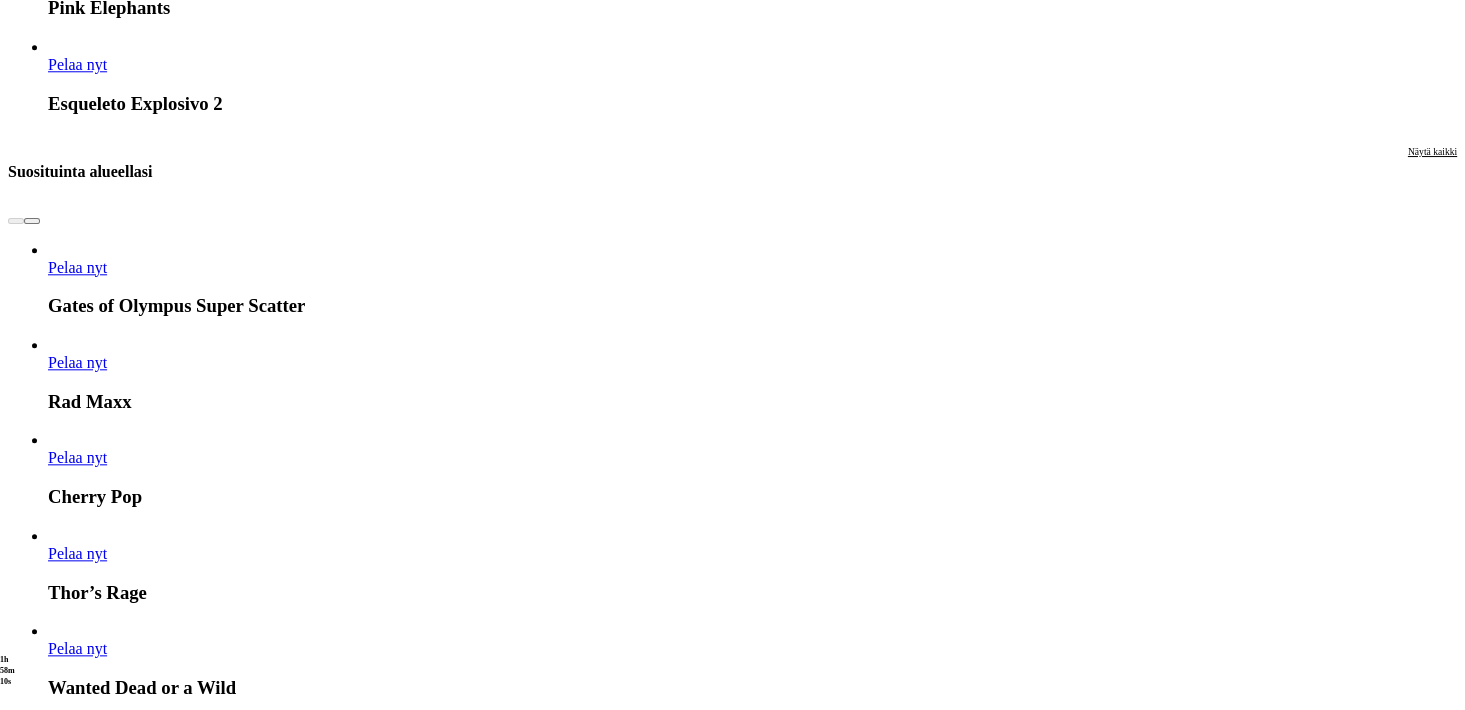scroll, scrollTop: 2200, scrollLeft: 0, axis: vertical 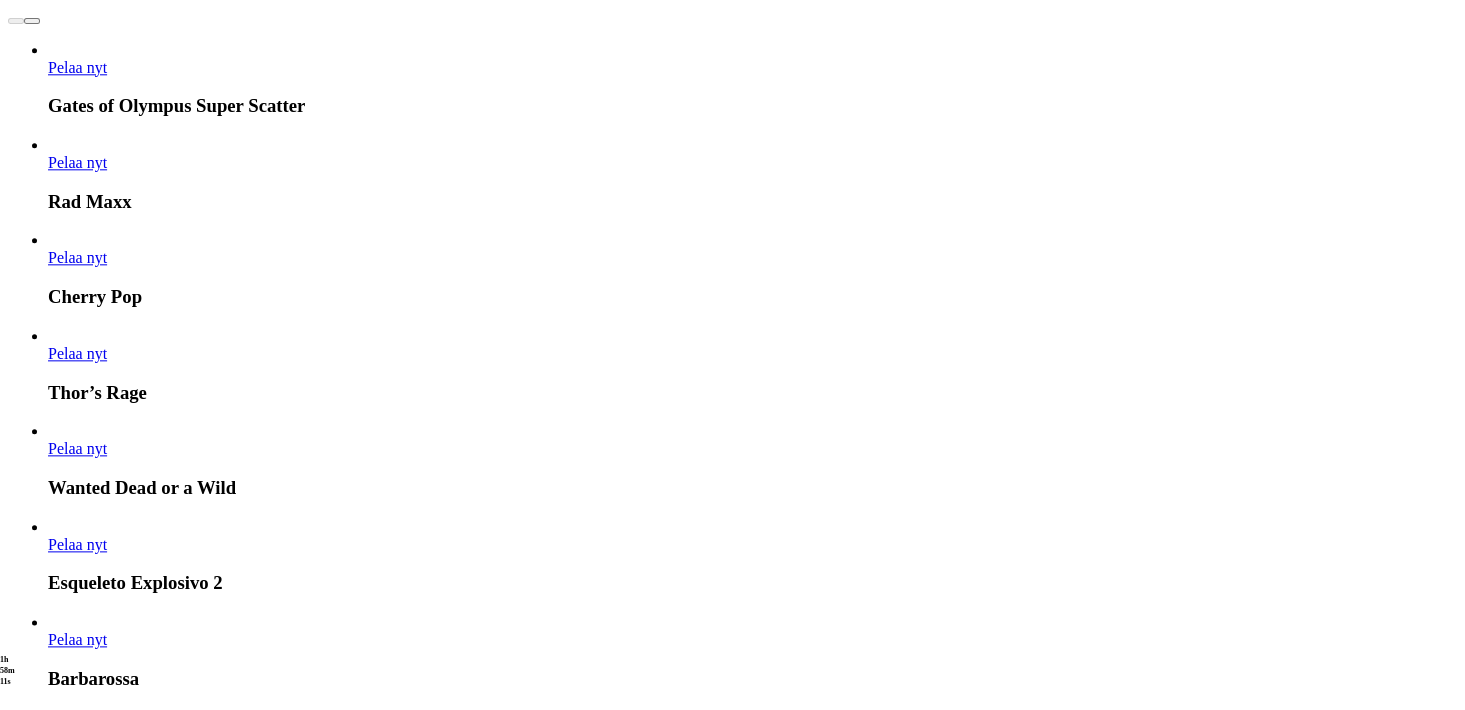 click on "Pelaa nyt" at bounding box center (77, 18027) 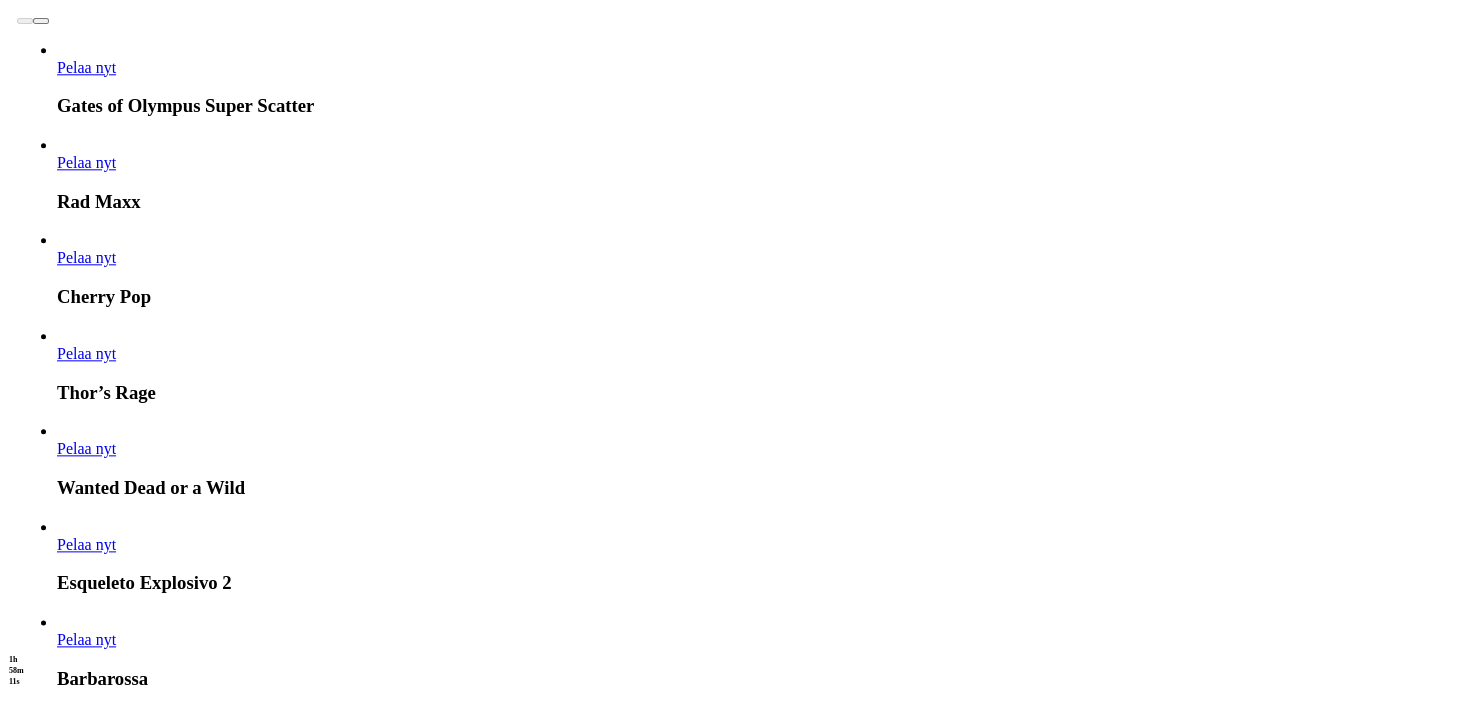 scroll, scrollTop: 0, scrollLeft: 0, axis: both 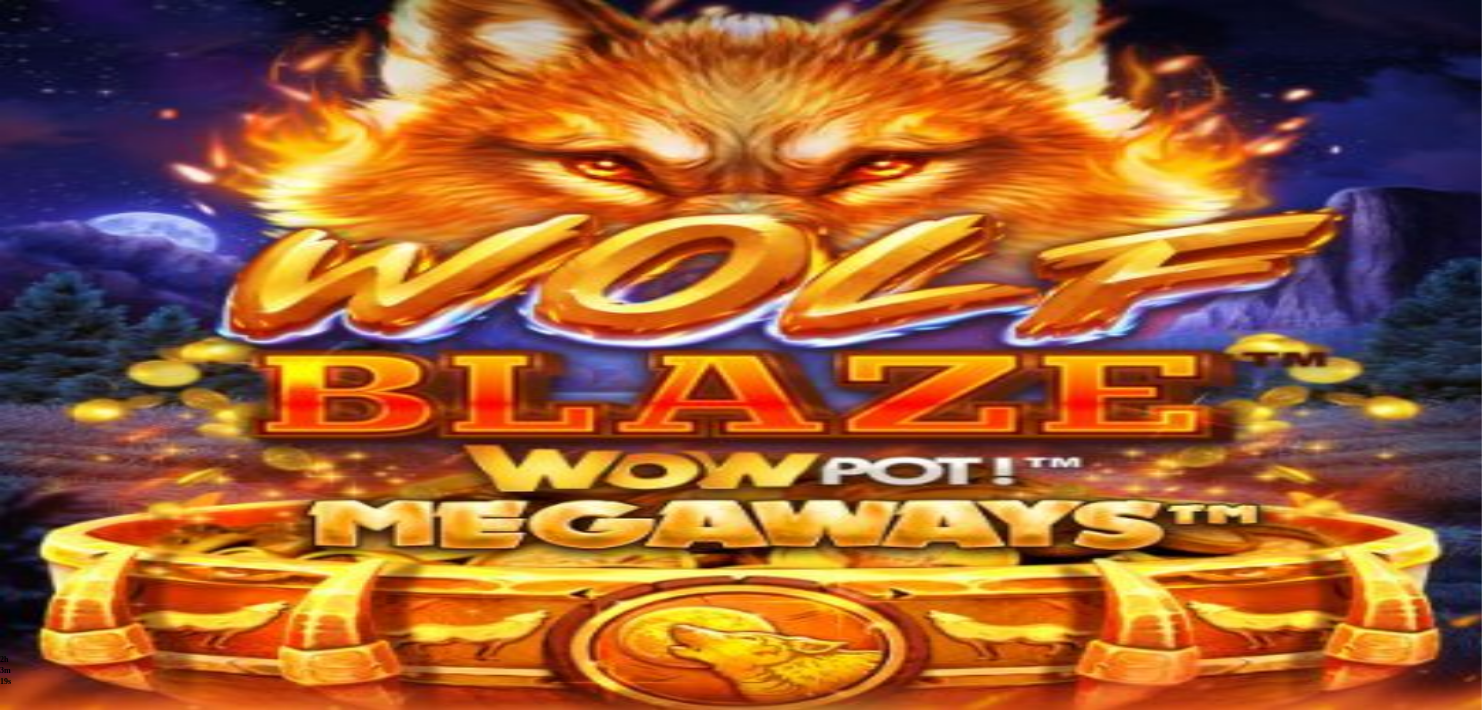 click at bounding box center (741, 636) 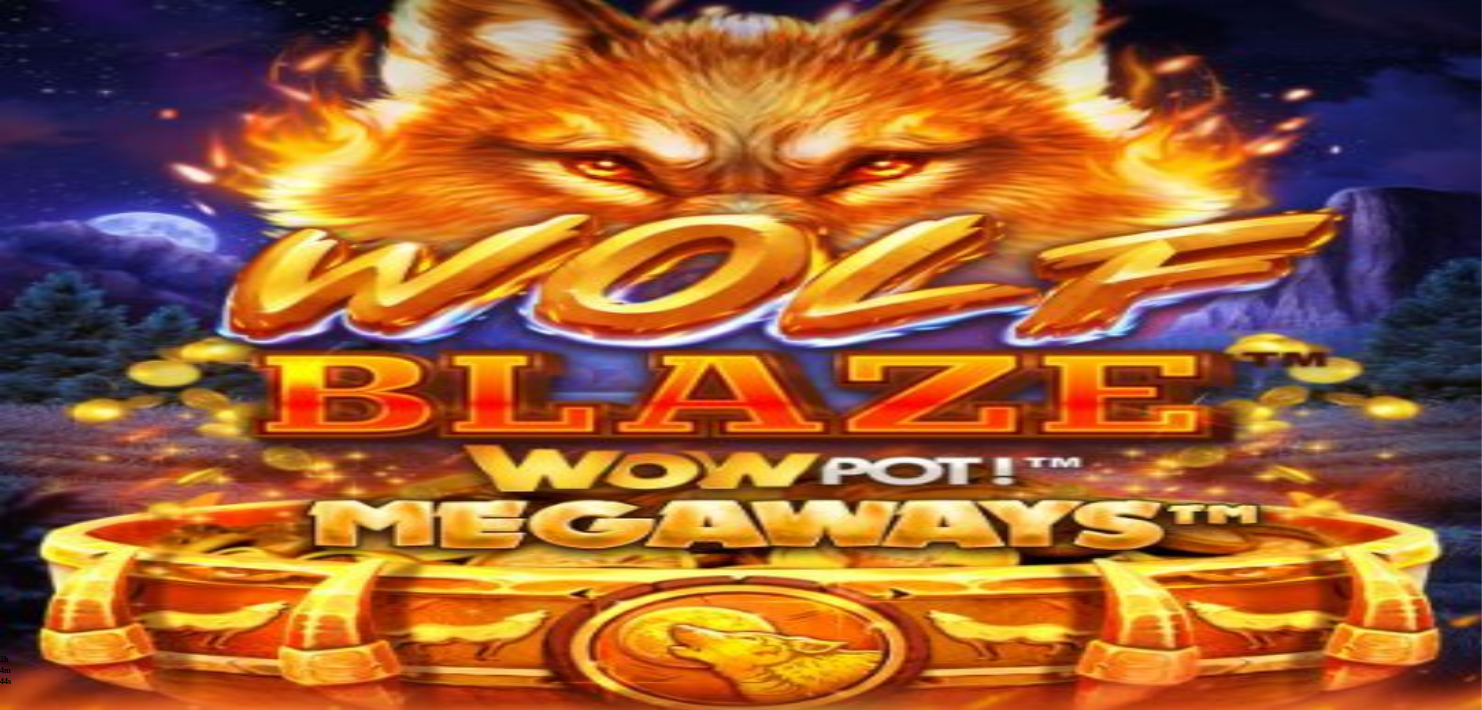click at bounding box center [16, 1321] 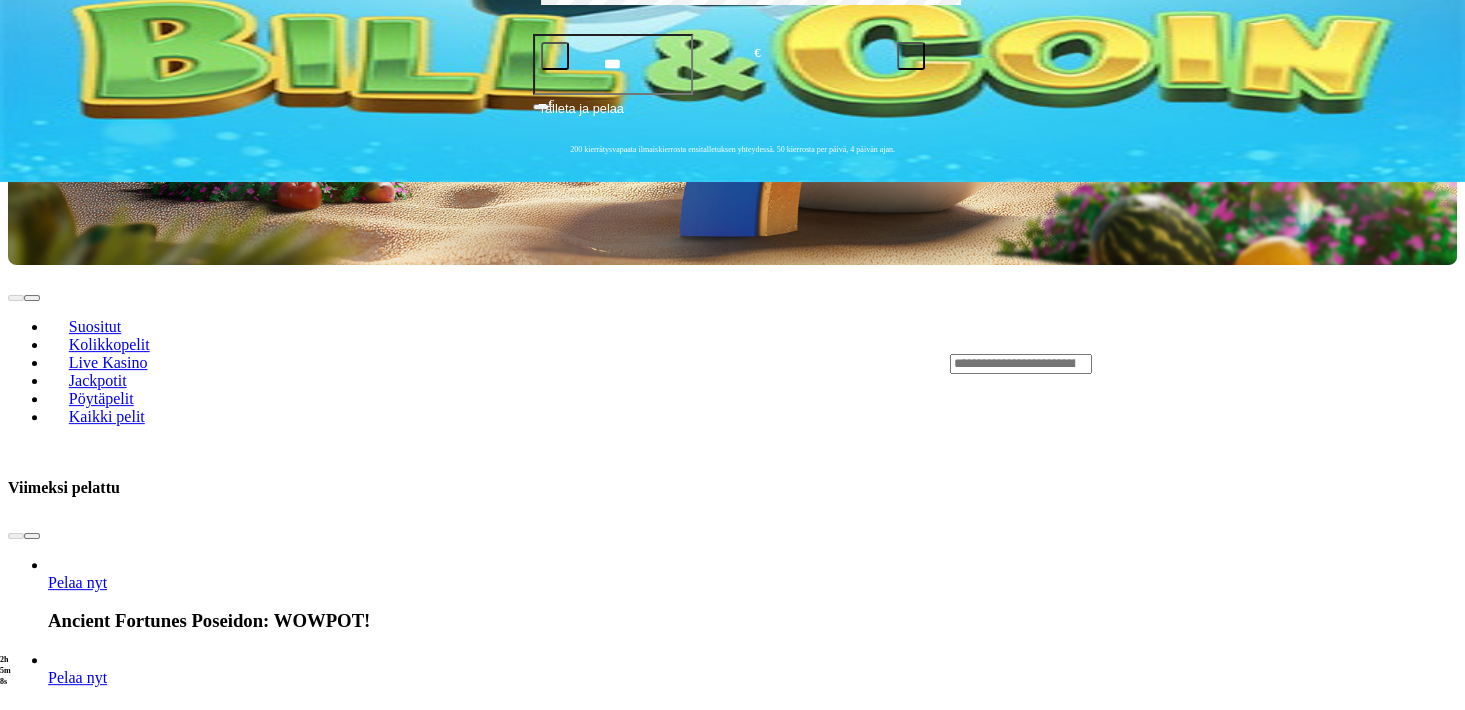 scroll, scrollTop: 176, scrollLeft: 0, axis: vertical 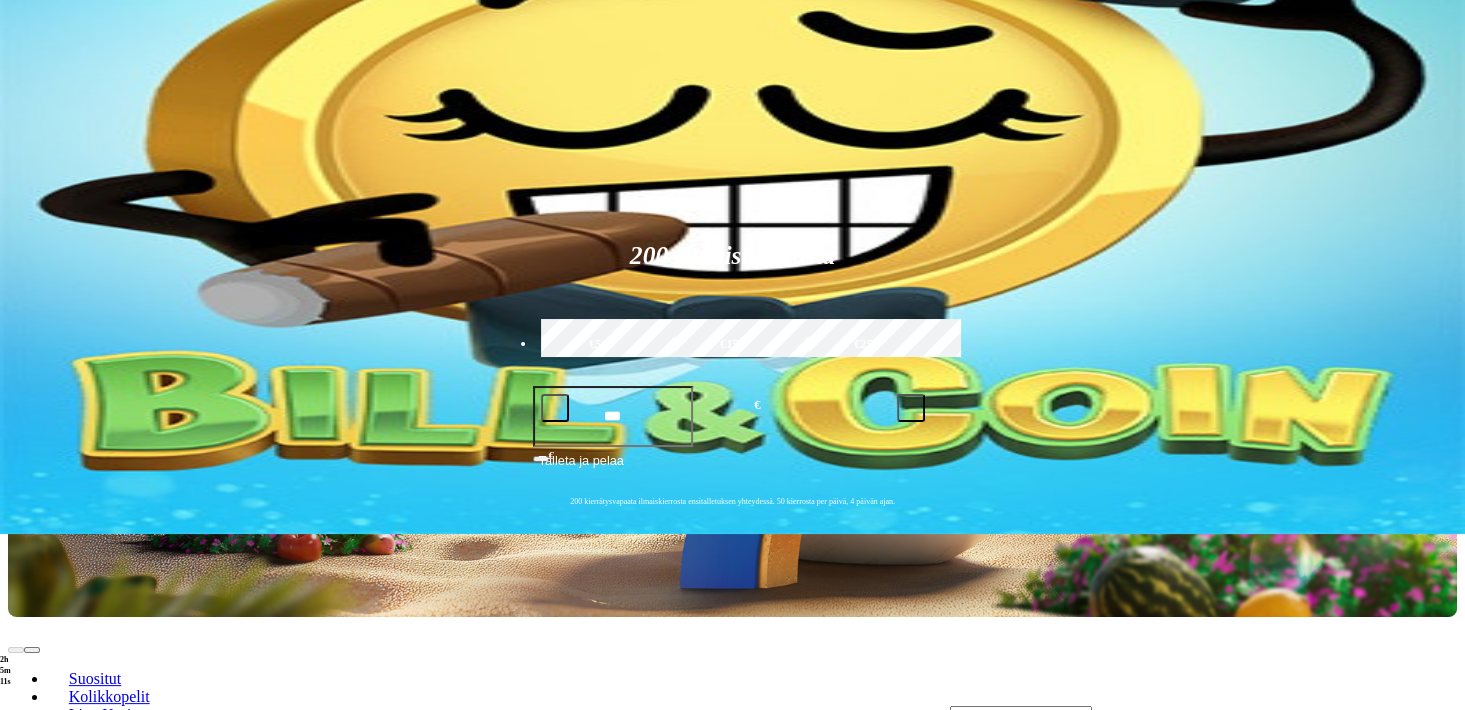 click on "Pelaa nyt" at bounding box center [77, 1029] 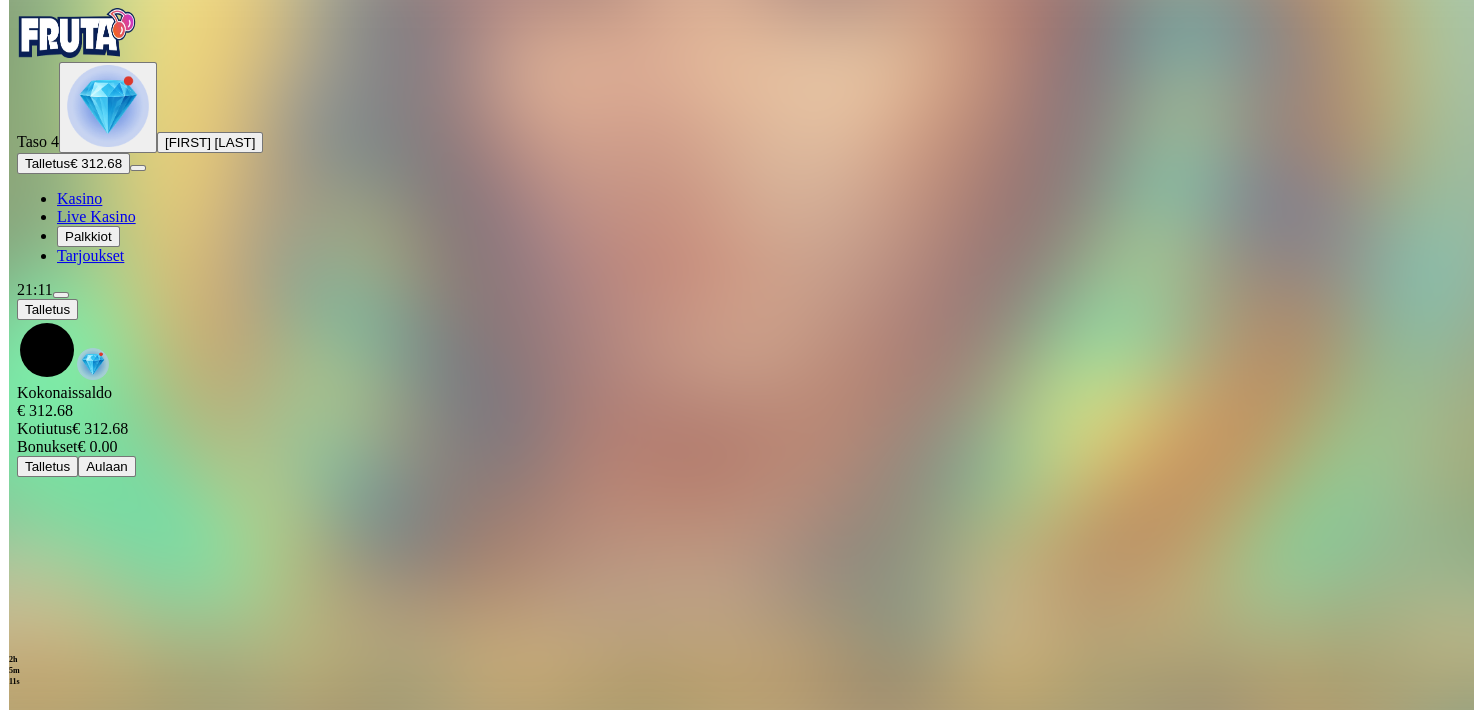 scroll, scrollTop: 0, scrollLeft: 0, axis: both 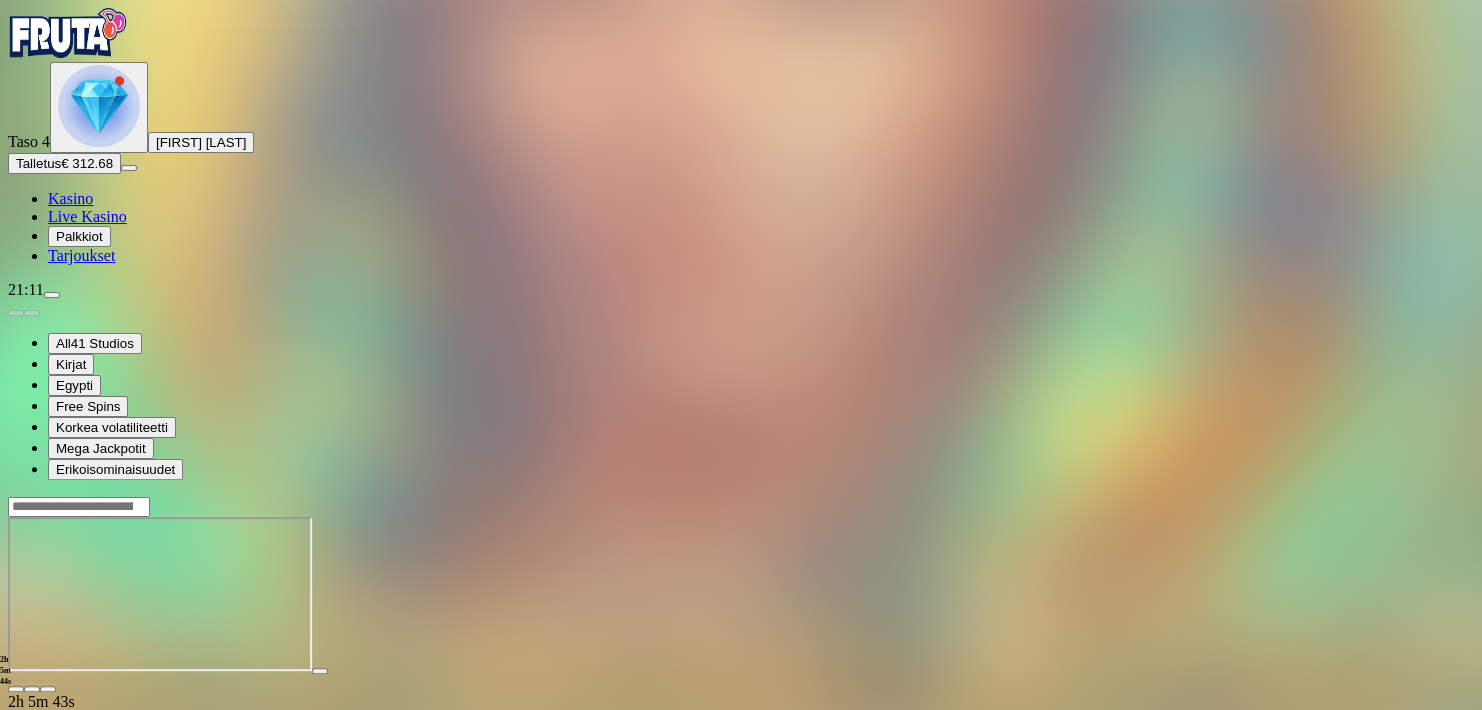 click at bounding box center [16, 689] 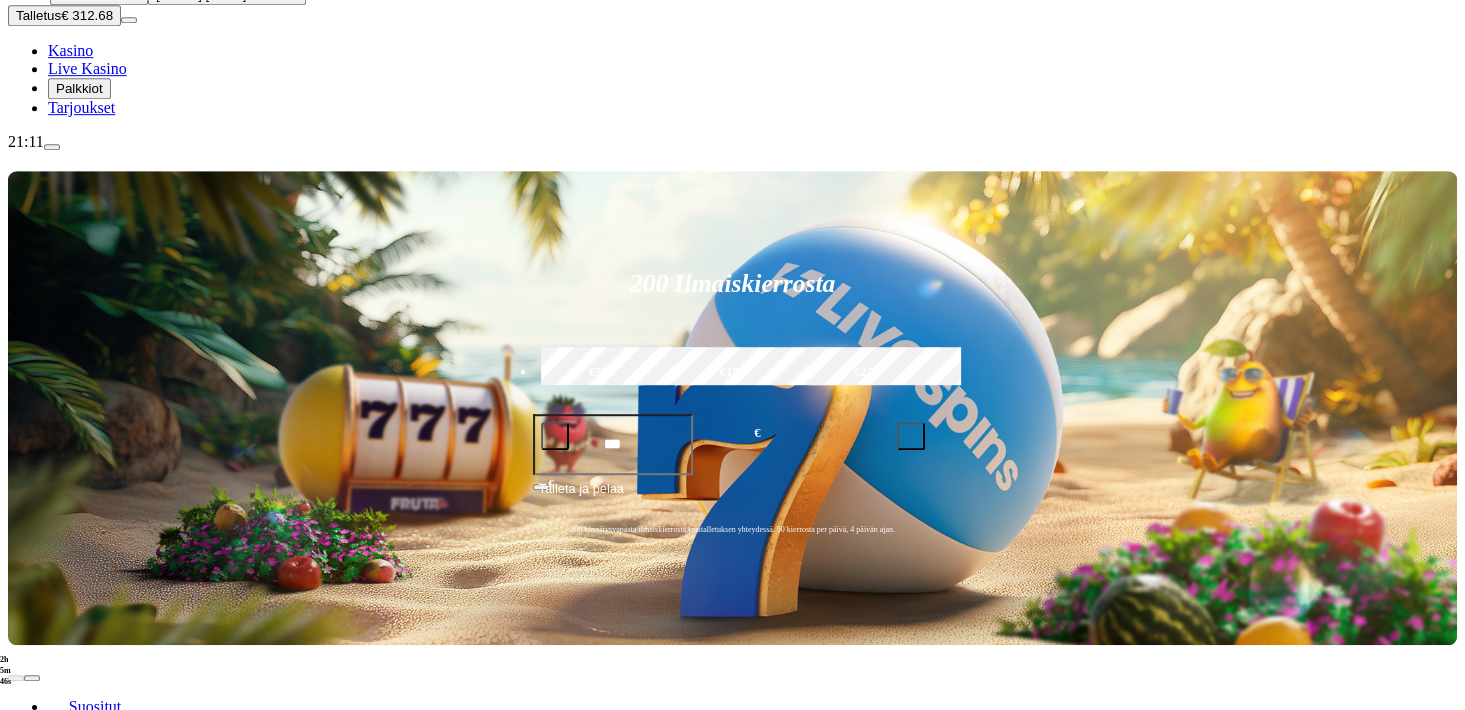 scroll, scrollTop: 176, scrollLeft: 0, axis: vertical 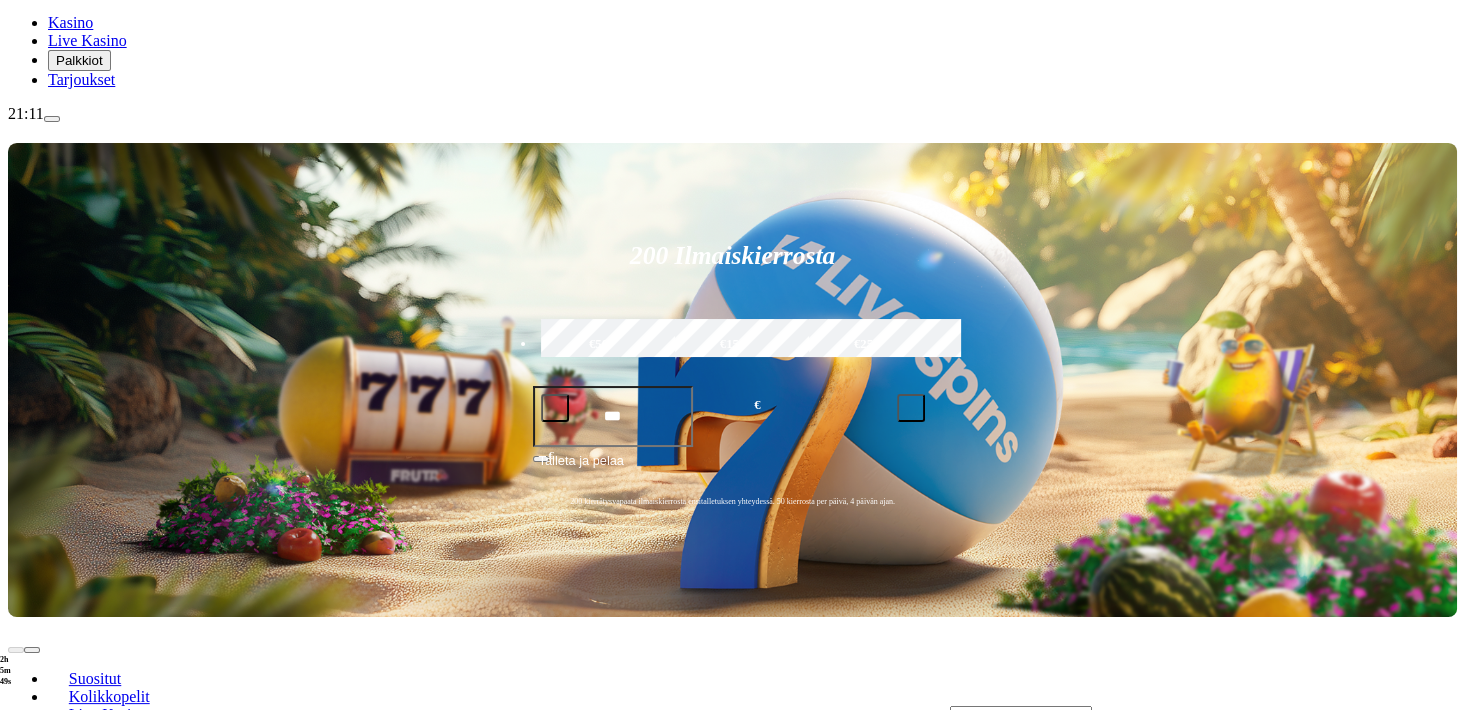click at bounding box center [32, 888] 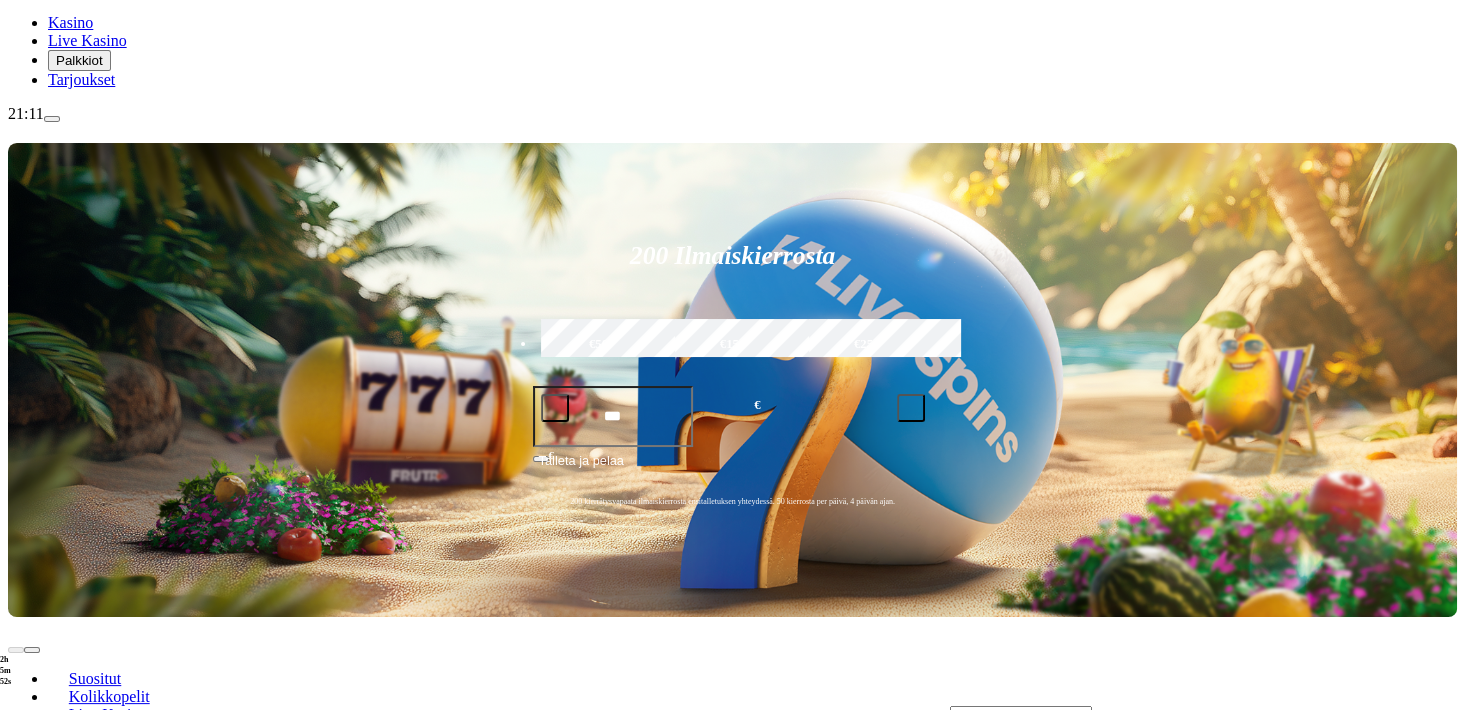 click on "Pelaa nyt" at bounding box center (-854, 1602) 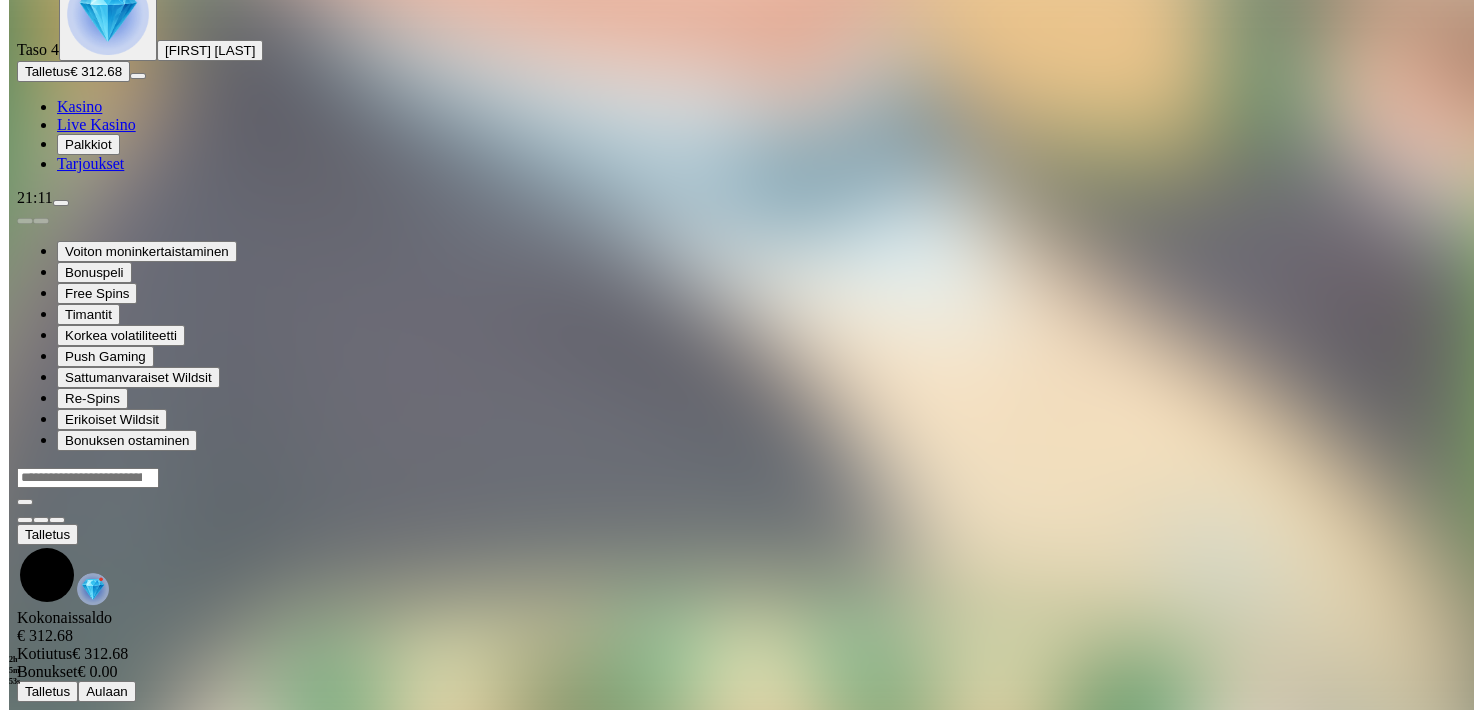 scroll, scrollTop: 0, scrollLeft: 0, axis: both 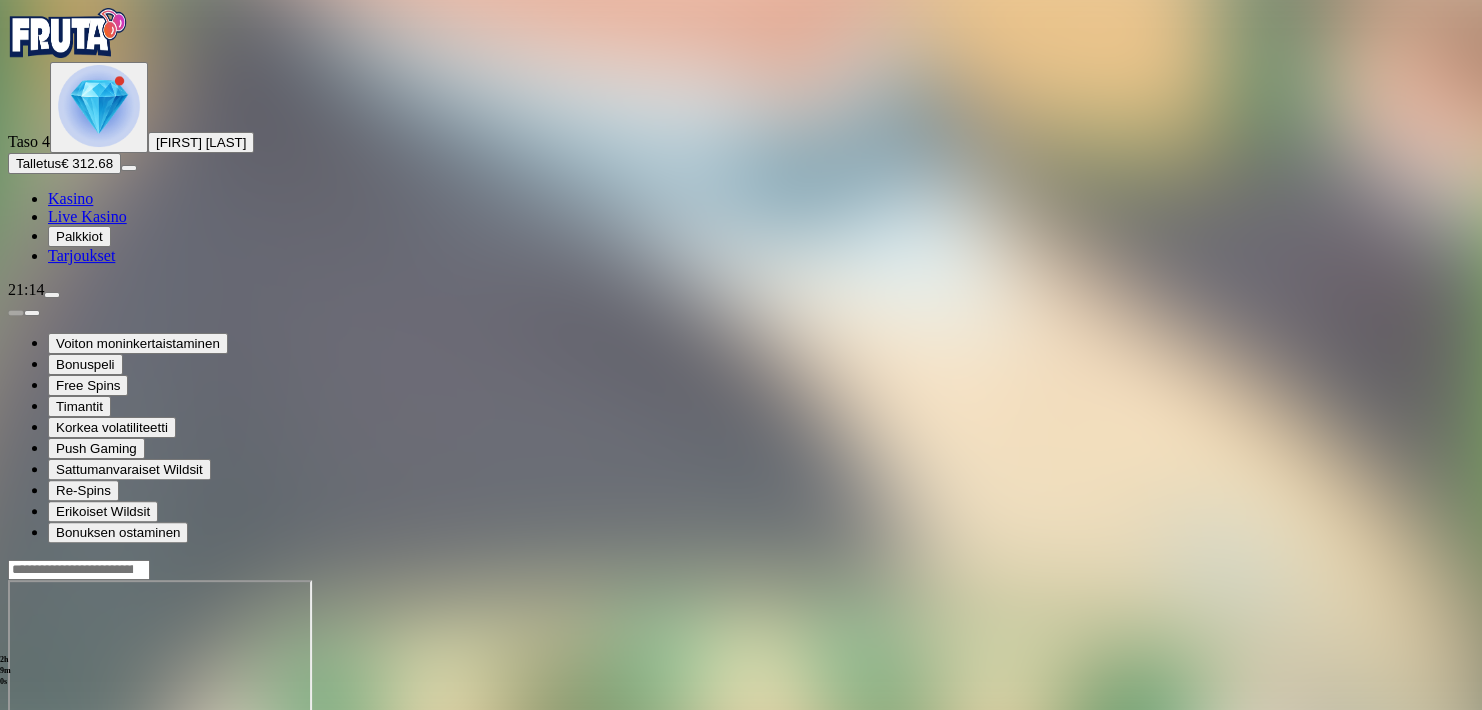 click at bounding box center [16, 752] 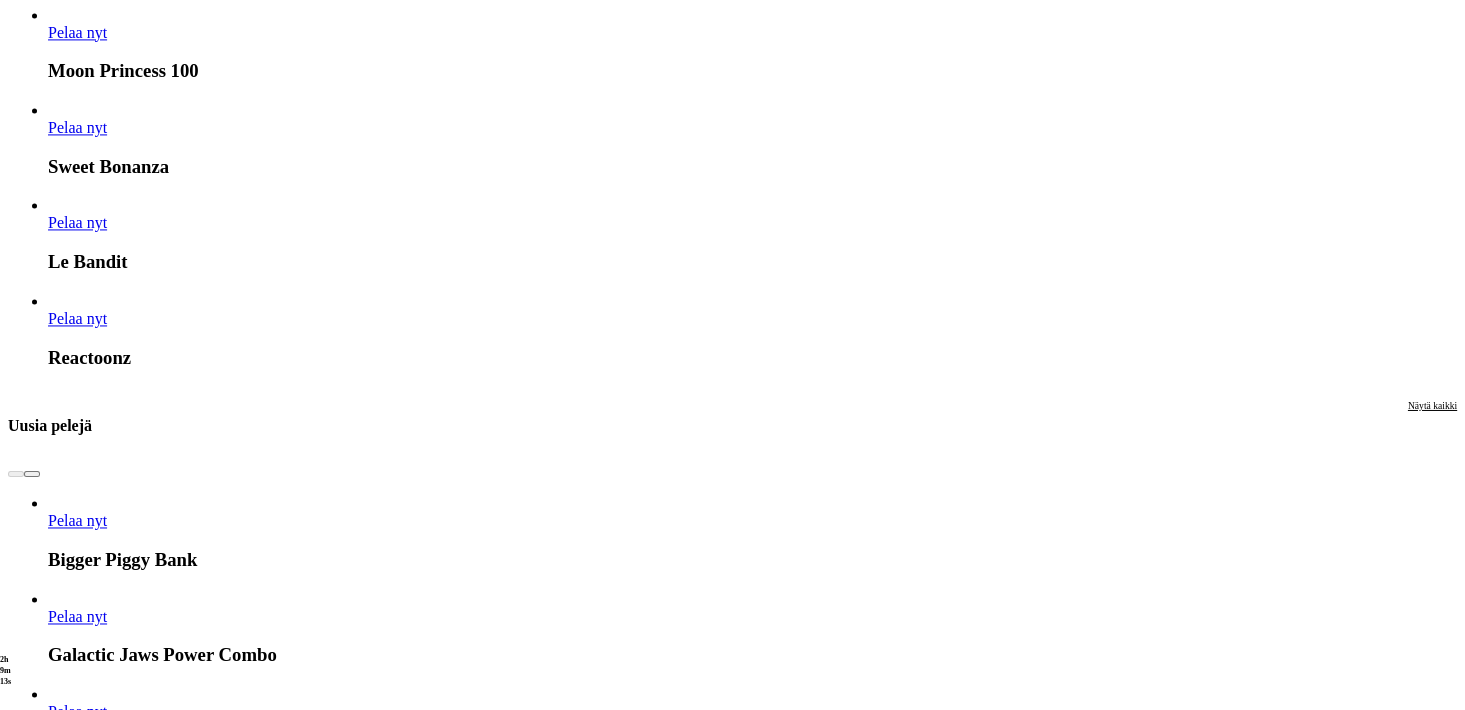 scroll, scrollTop: 2904, scrollLeft: 0, axis: vertical 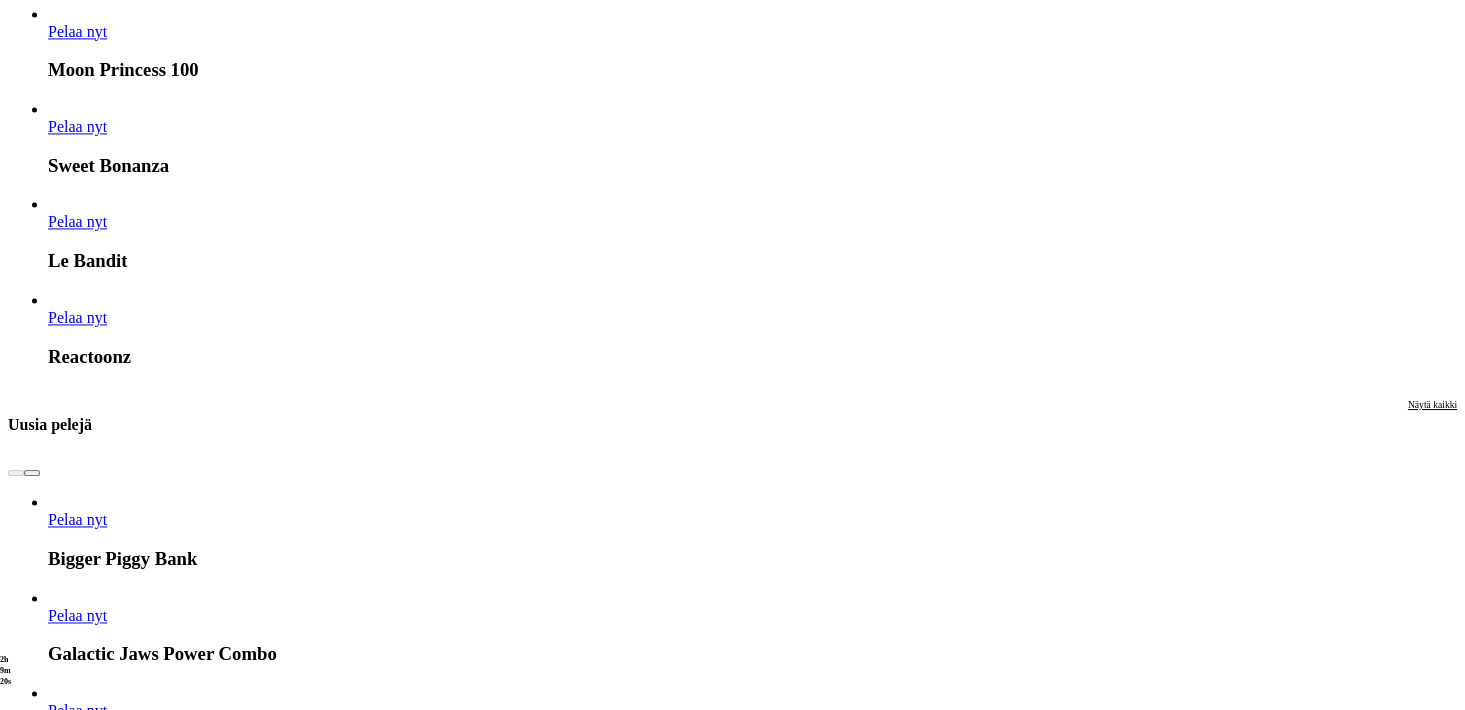 click at bounding box center (32, 19054) 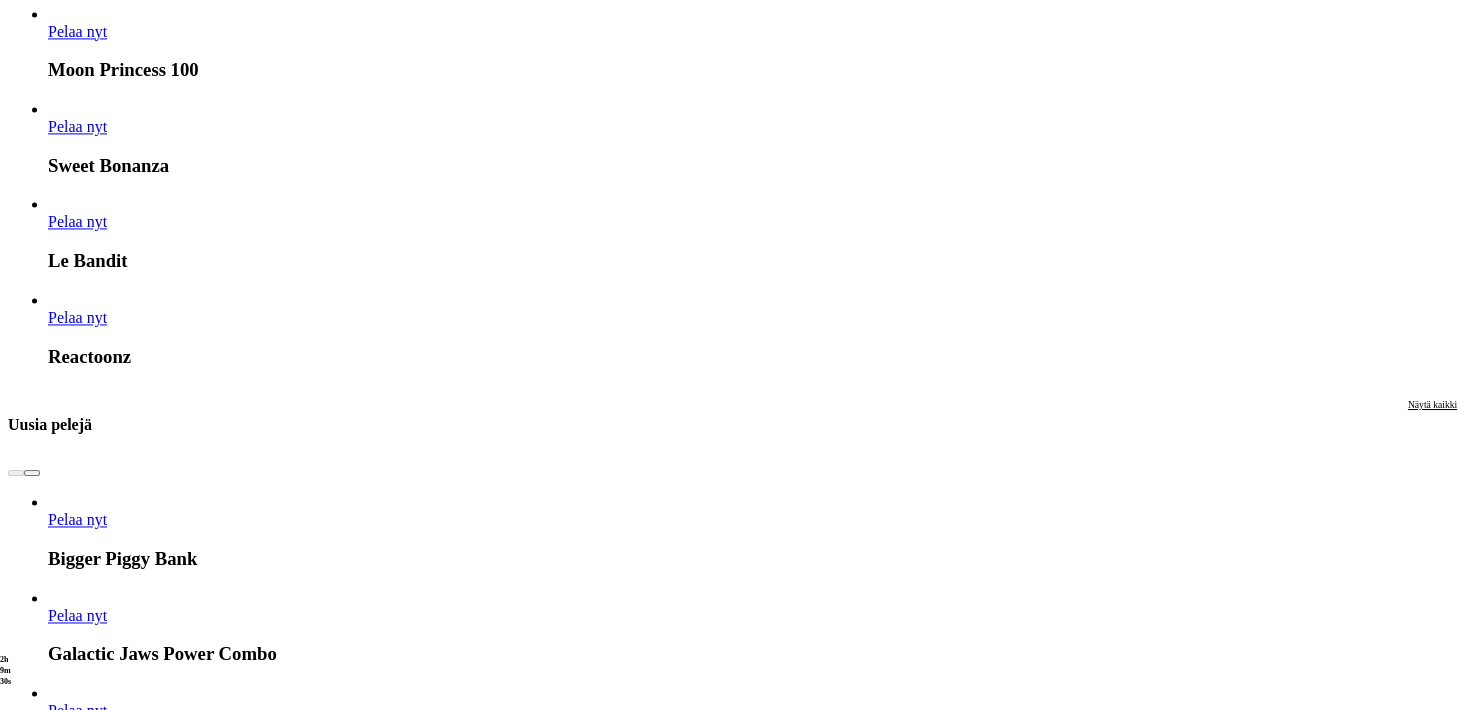 click at bounding box center (32, 19054) 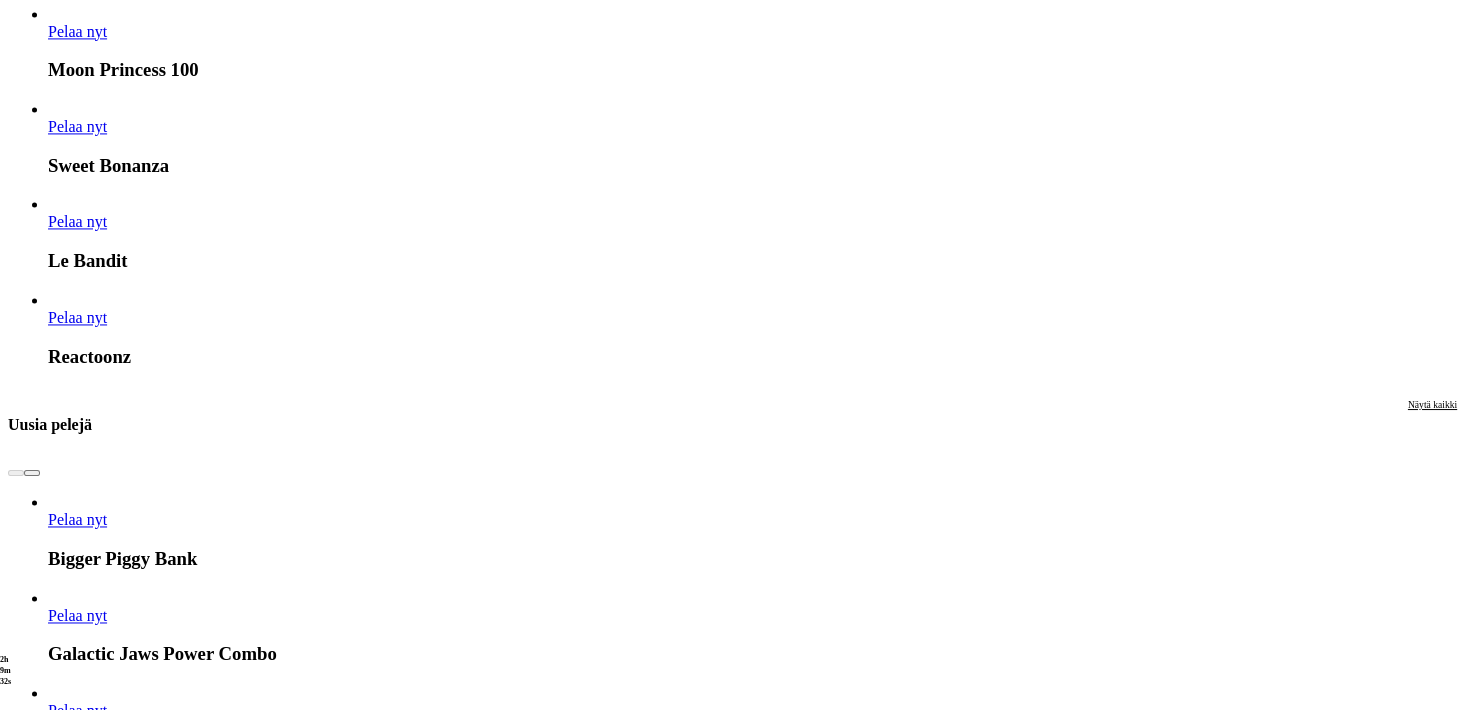 click on "Näytä kaikki" at bounding box center (1432, 18985) 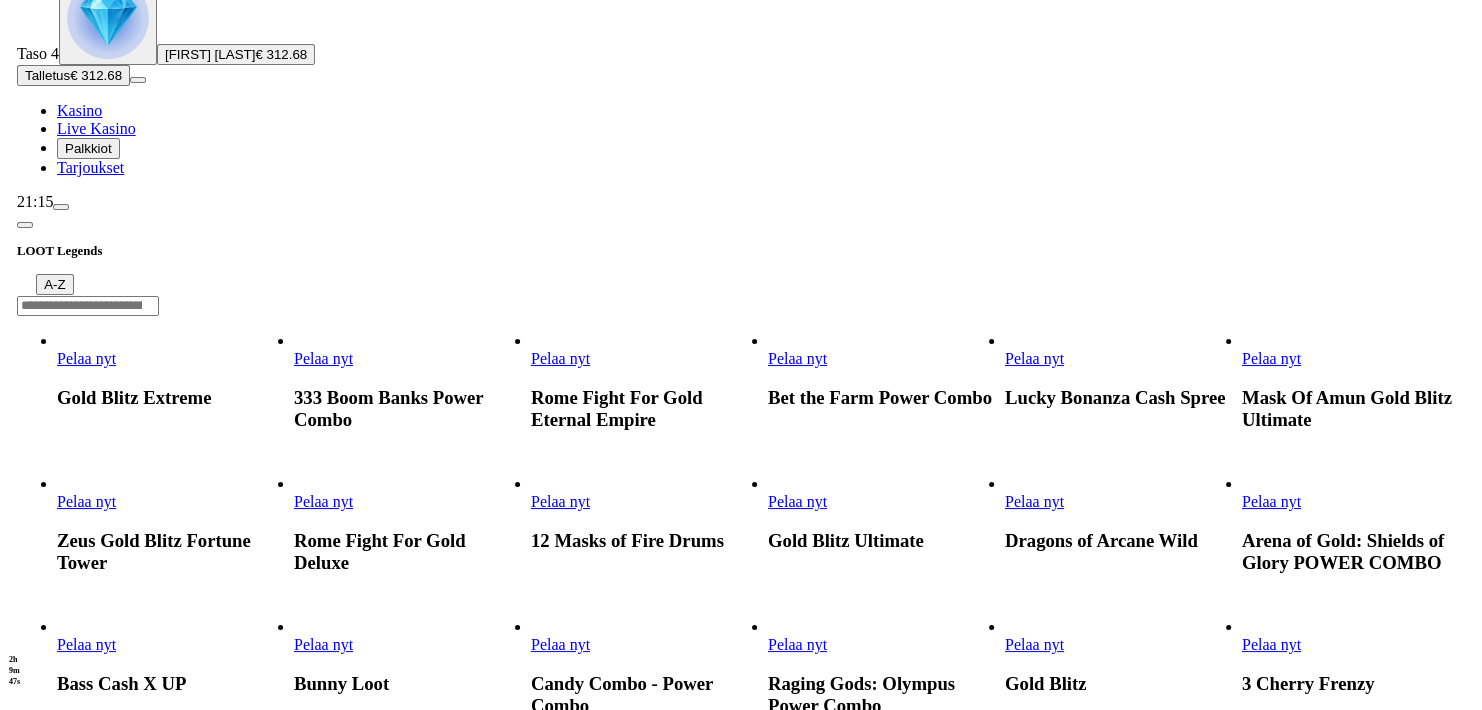 scroll, scrollTop: 0, scrollLeft: 0, axis: both 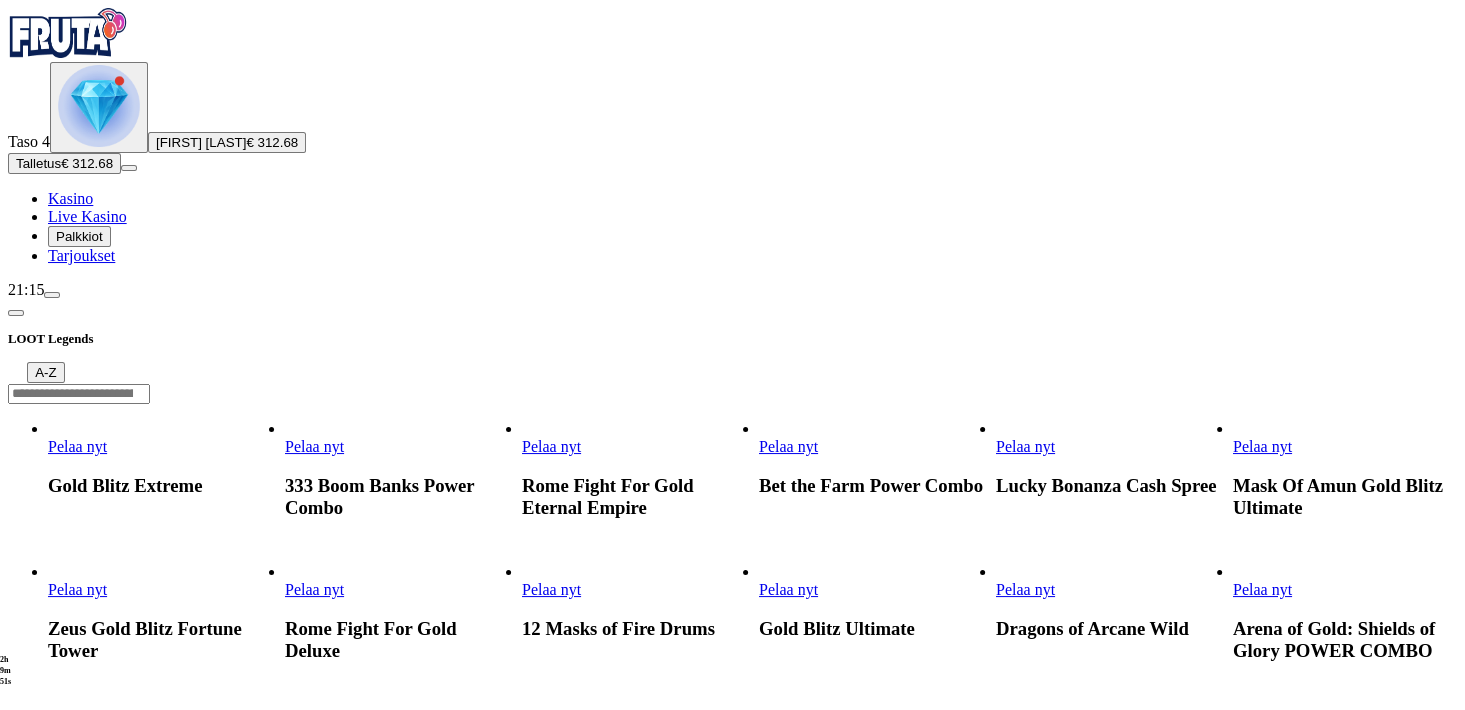 click on "Pelaa nyt" at bounding box center [314, 446] 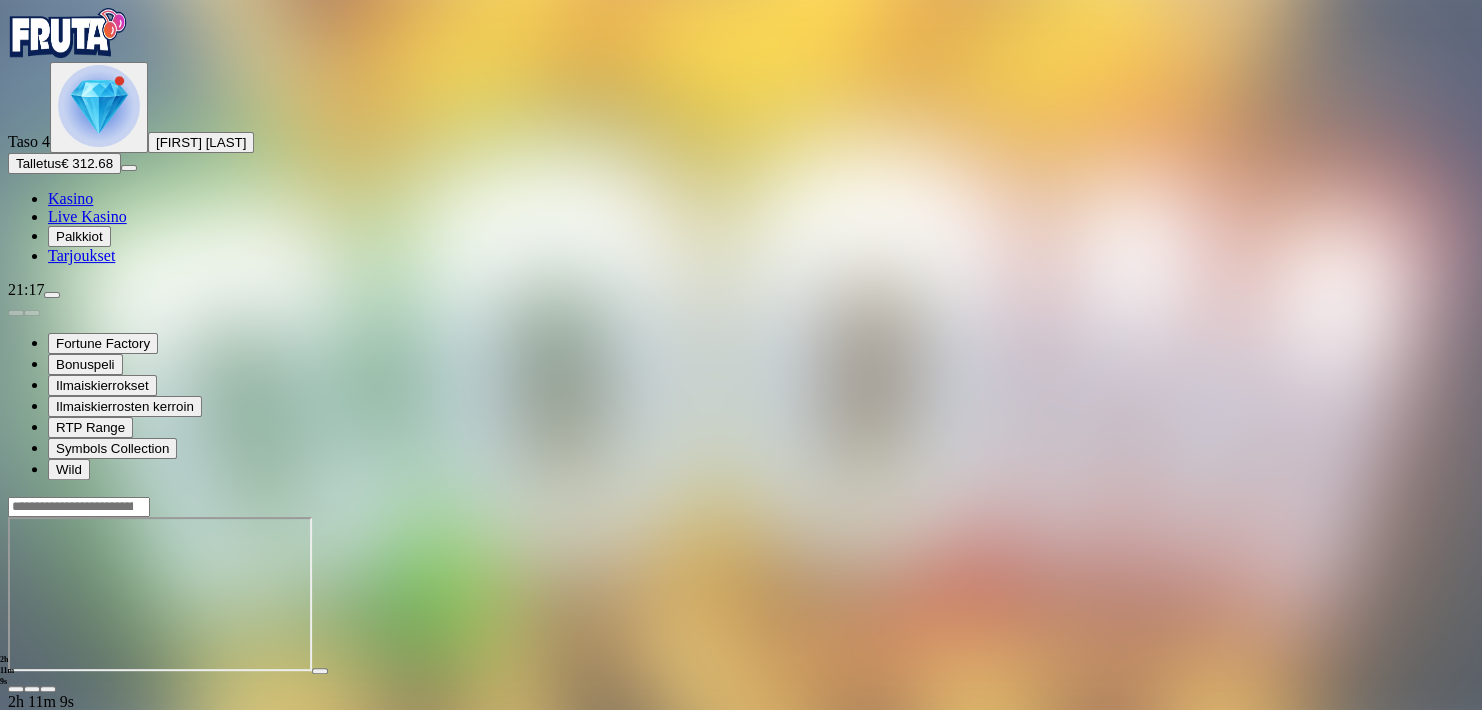 click at bounding box center [16, 689] 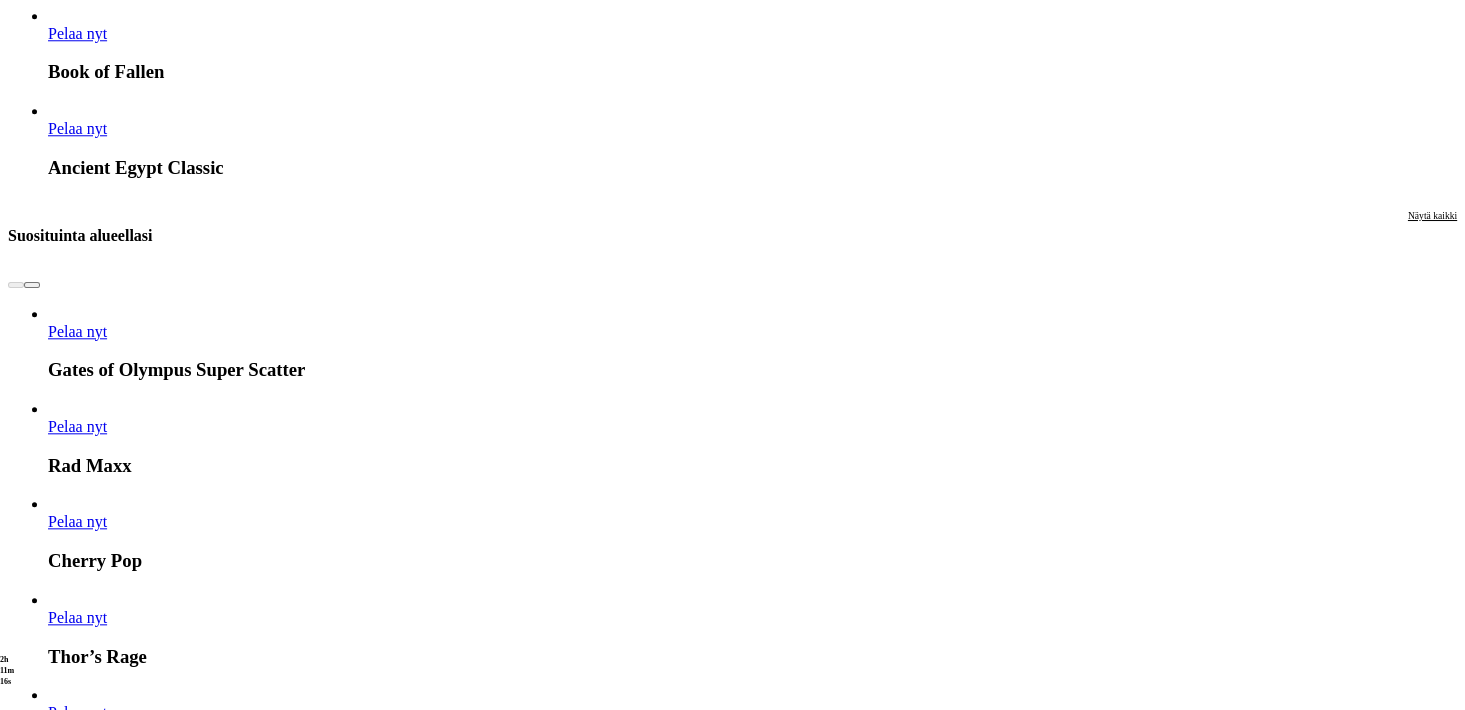 scroll, scrollTop: 2728, scrollLeft: 0, axis: vertical 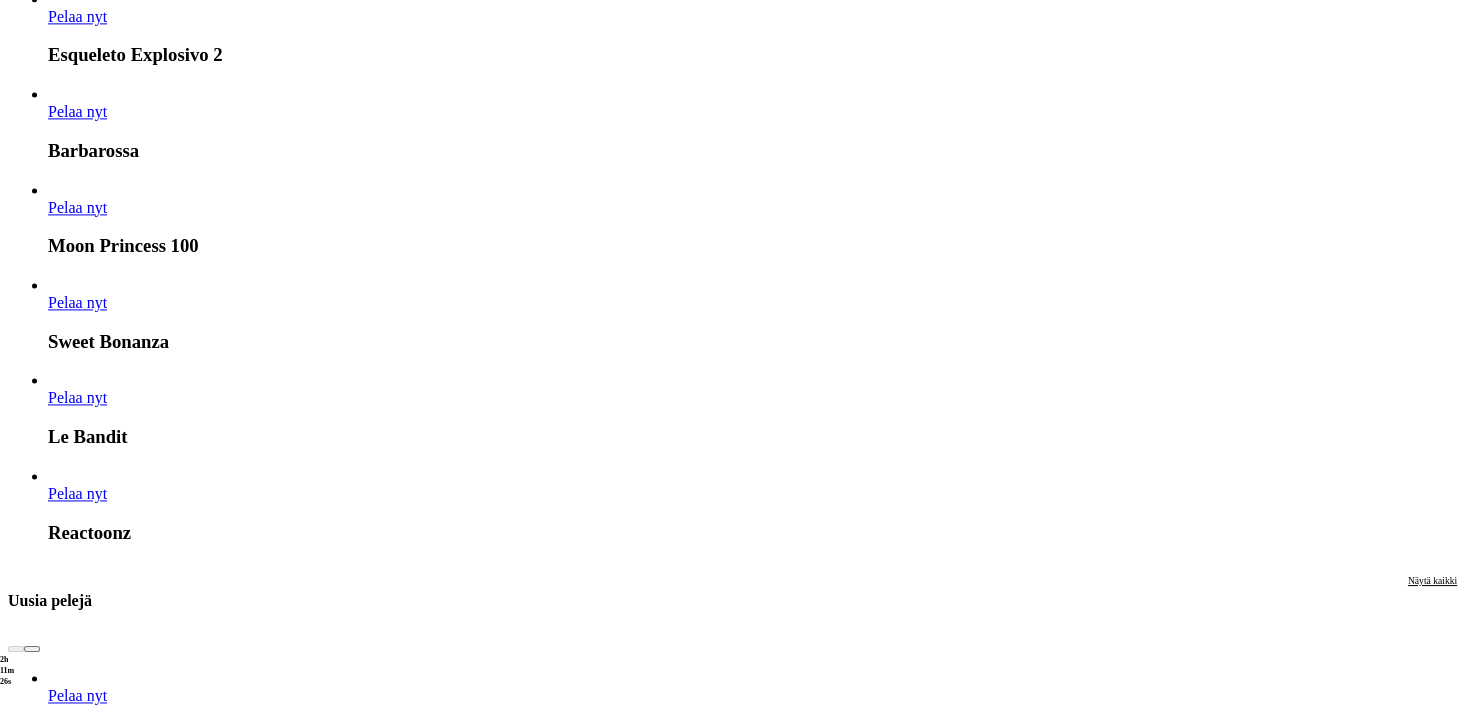 click on "Näytä kaikki" at bounding box center [1432, 19161] 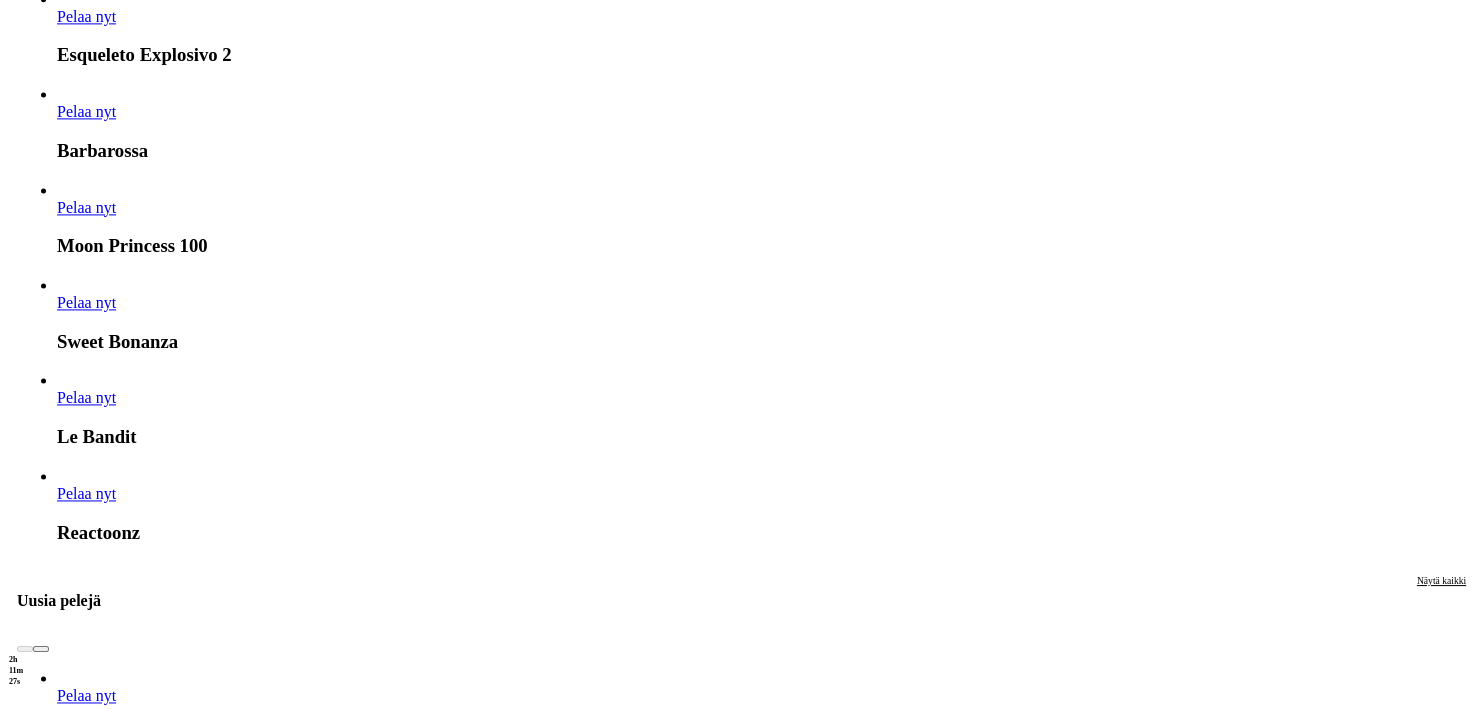 scroll, scrollTop: 0, scrollLeft: 0, axis: both 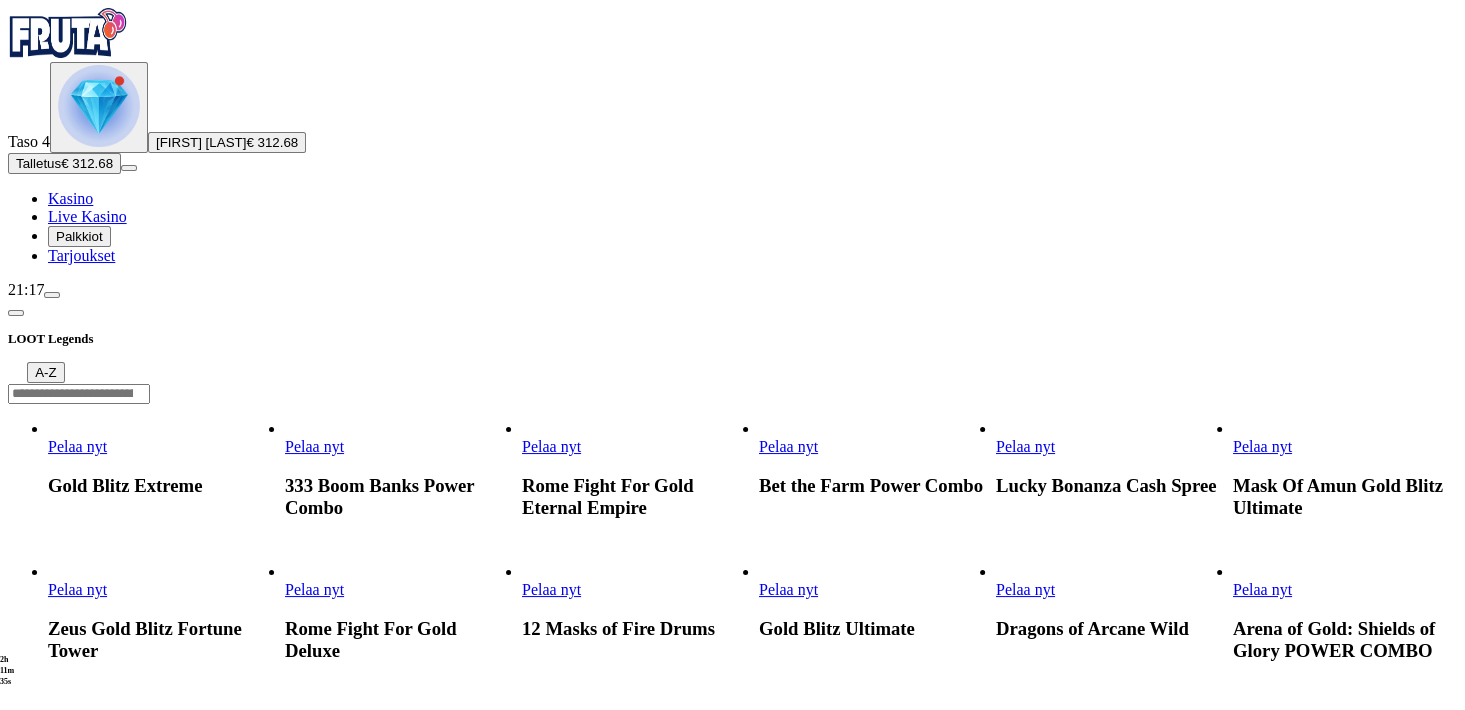 click on "Pelaa nyt" at bounding box center [1025, 589] 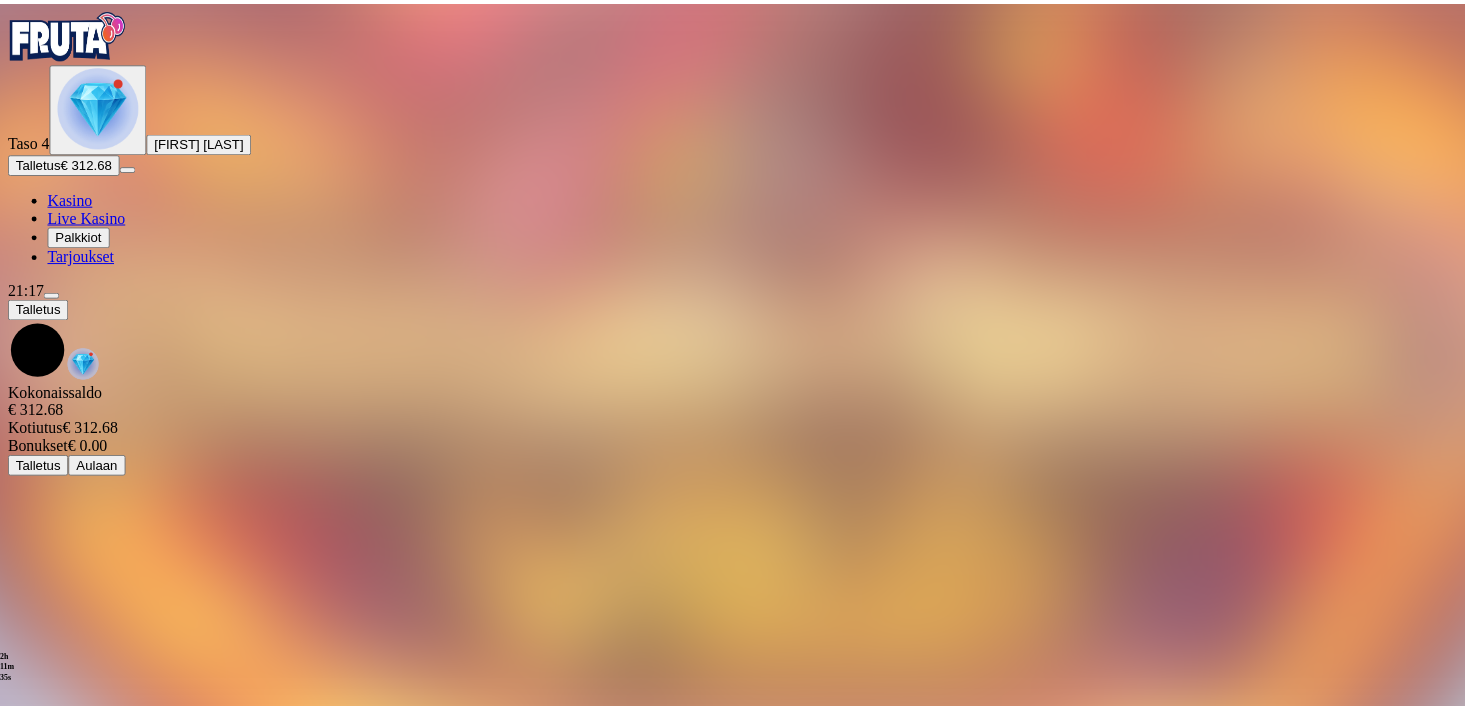 scroll, scrollTop: 58, scrollLeft: 0, axis: vertical 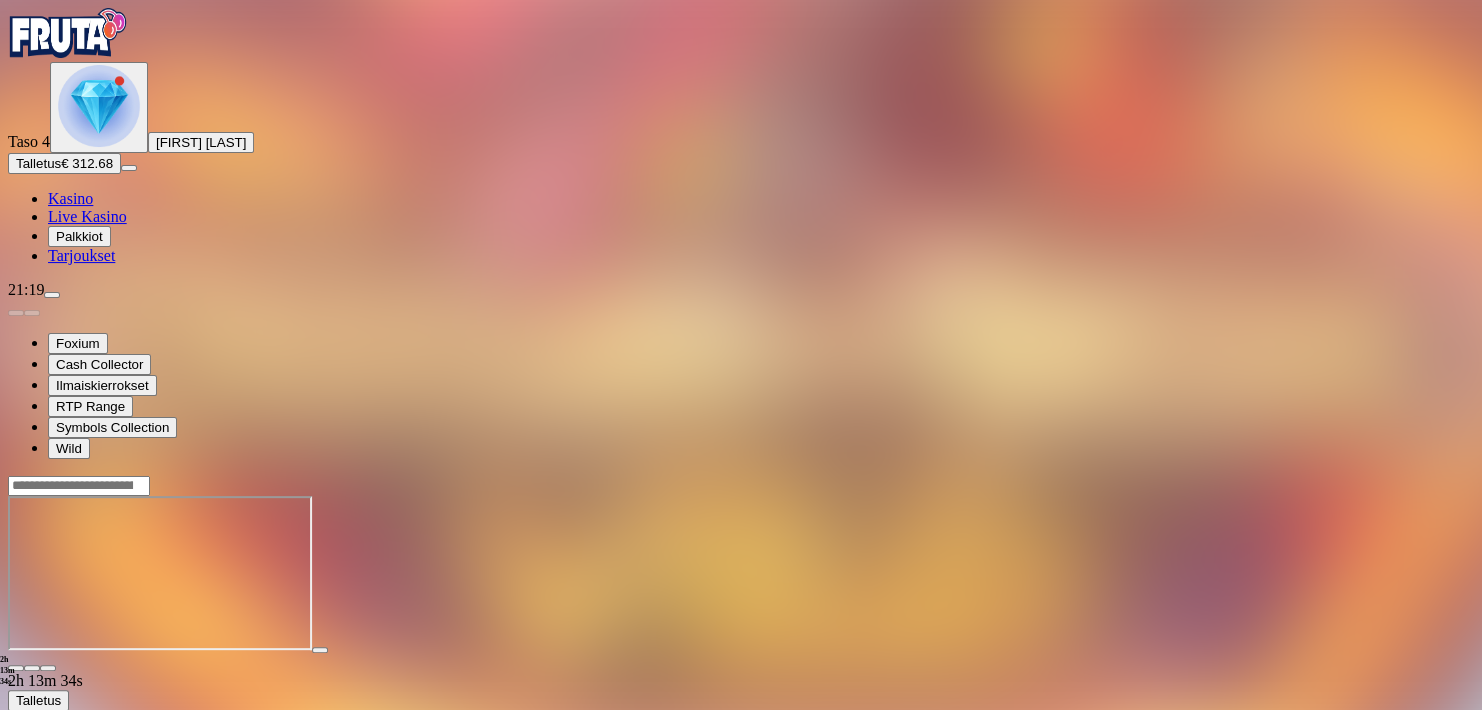 click on "2h 13m 34s Talletus Kokonaissaldo € 312.68 Kotiutus € 312.68 Bonukset € 0.00 Talletus Aulaan" at bounding box center (741, 671) 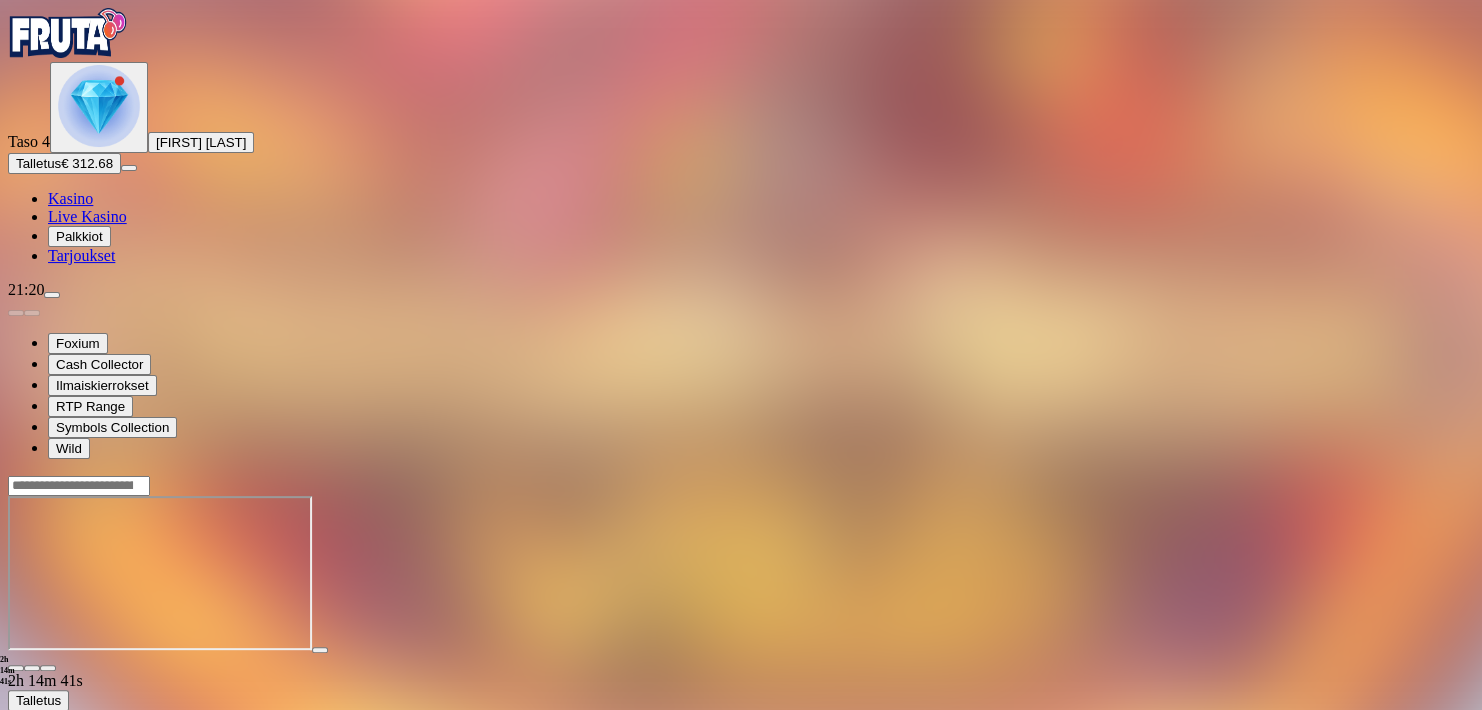 click on "2h 14m 41s Talletus Kokonaissaldo € 312.68 Kotiutus € 312.68 Bonukset € 0.00 Talletus Aulaan" at bounding box center [741, 671] 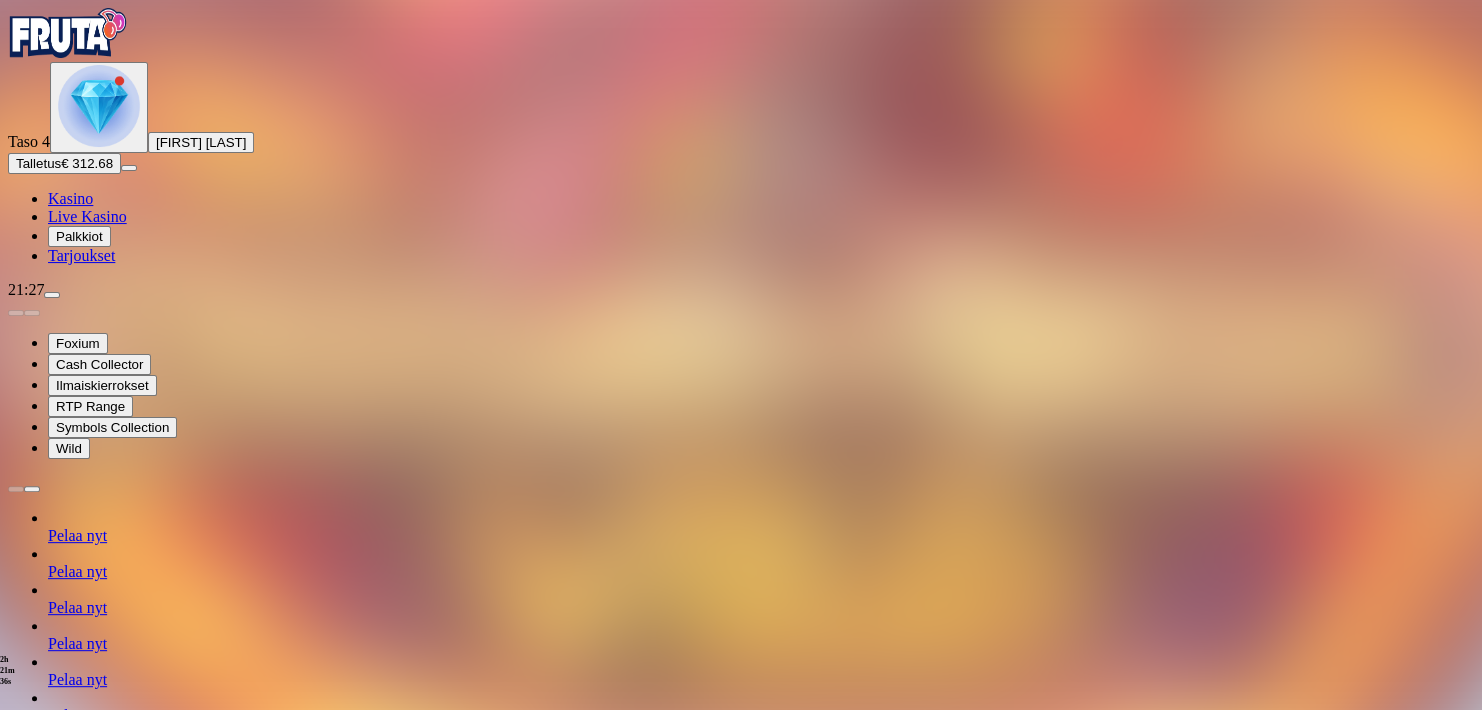 click at bounding box center [741, 1163] 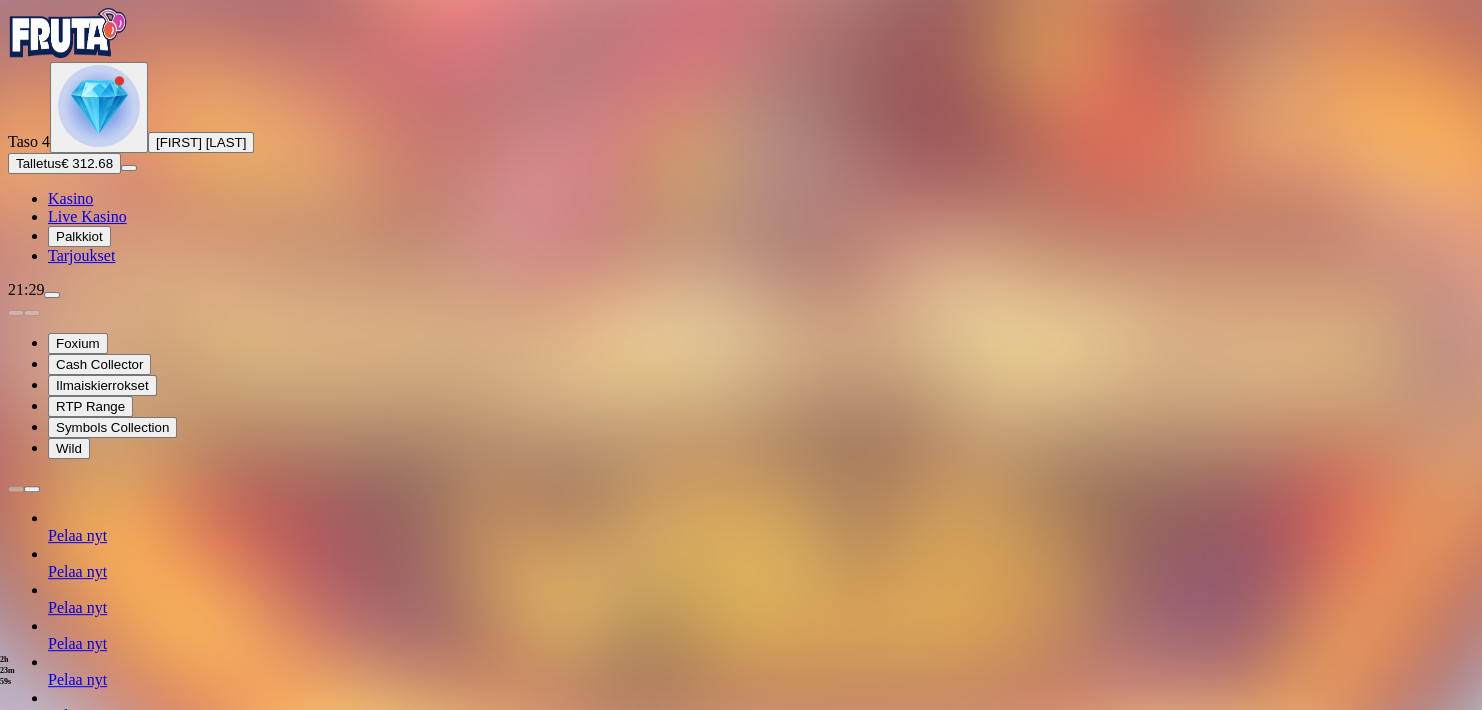 click on "2h 23m 59s Talletus Kokonaissaldo € 312.68 Kotiutus € 312.68 Bonukset € 0.00 Talletus Aulaan" at bounding box center [741, 1261] 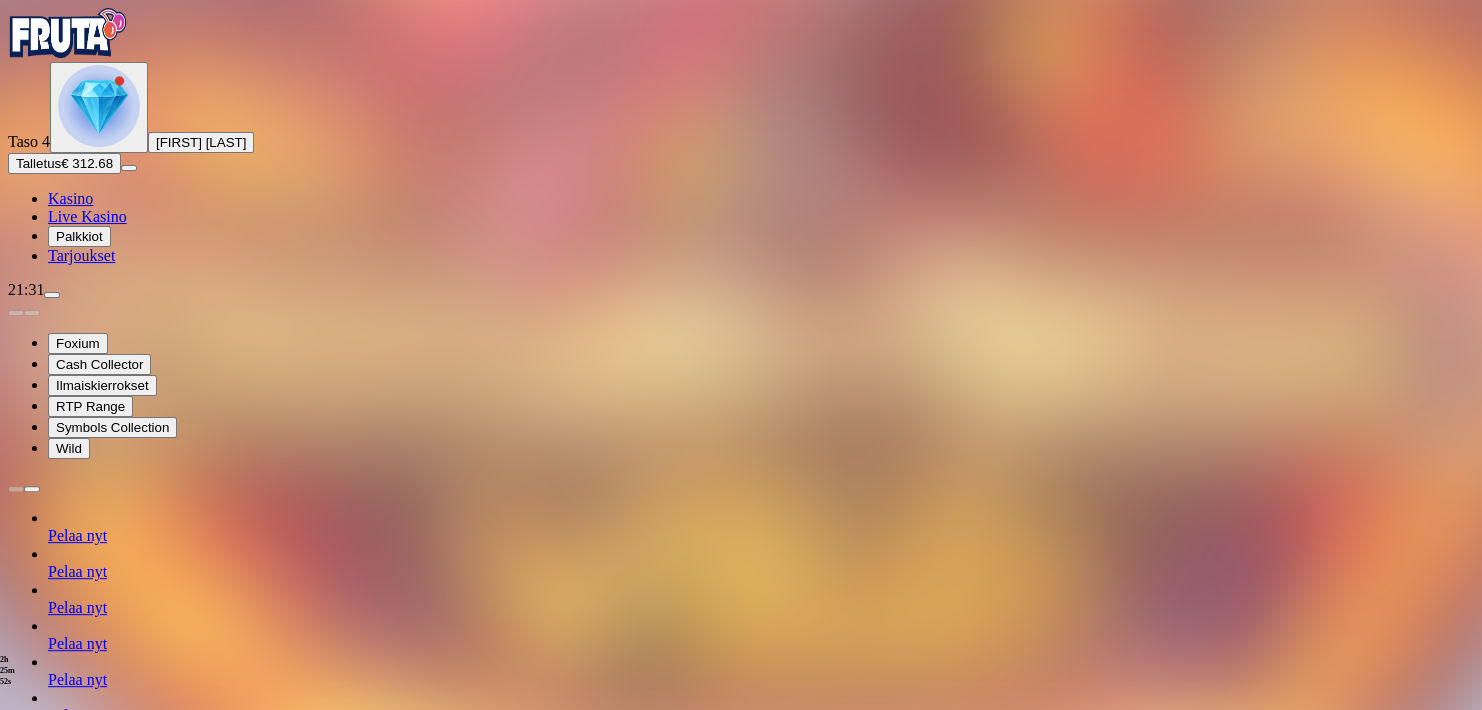 click at bounding box center [32, 489] 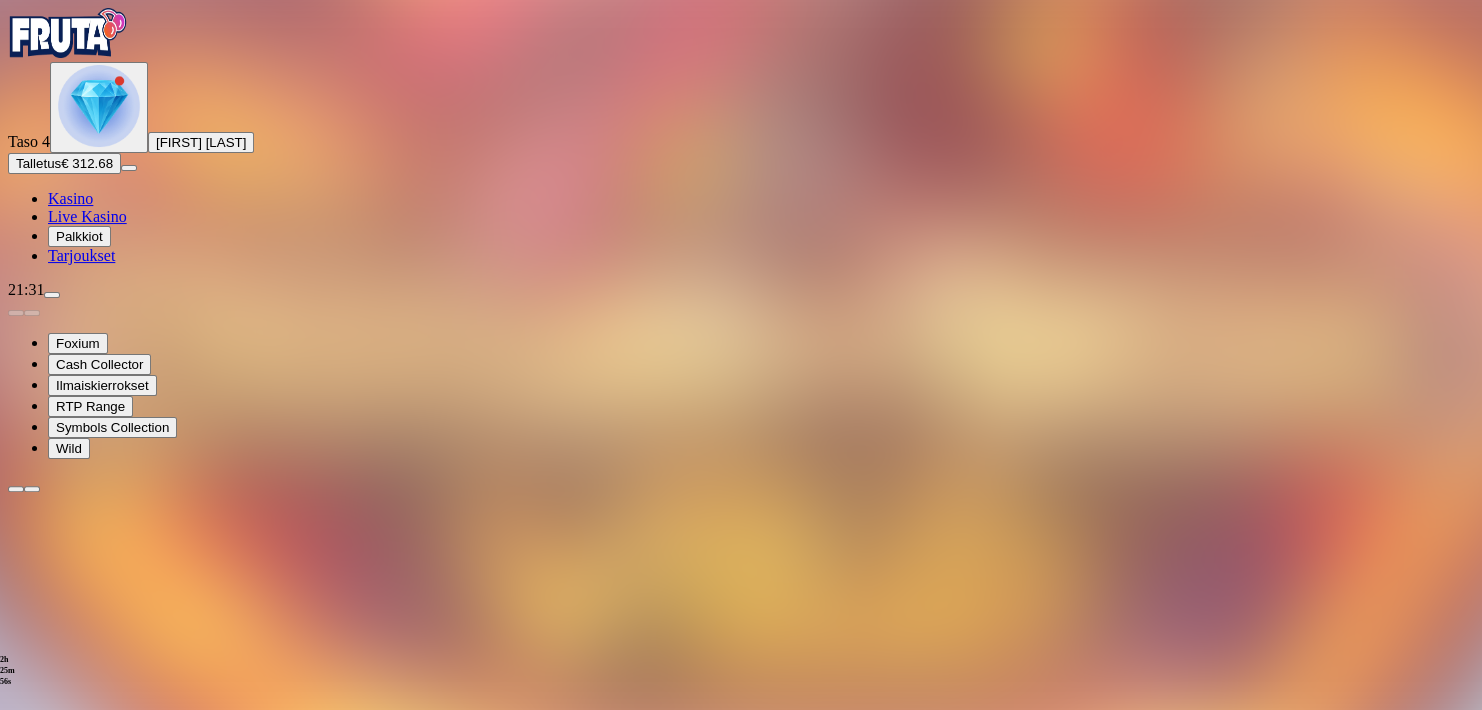 click at bounding box center (32, 489) 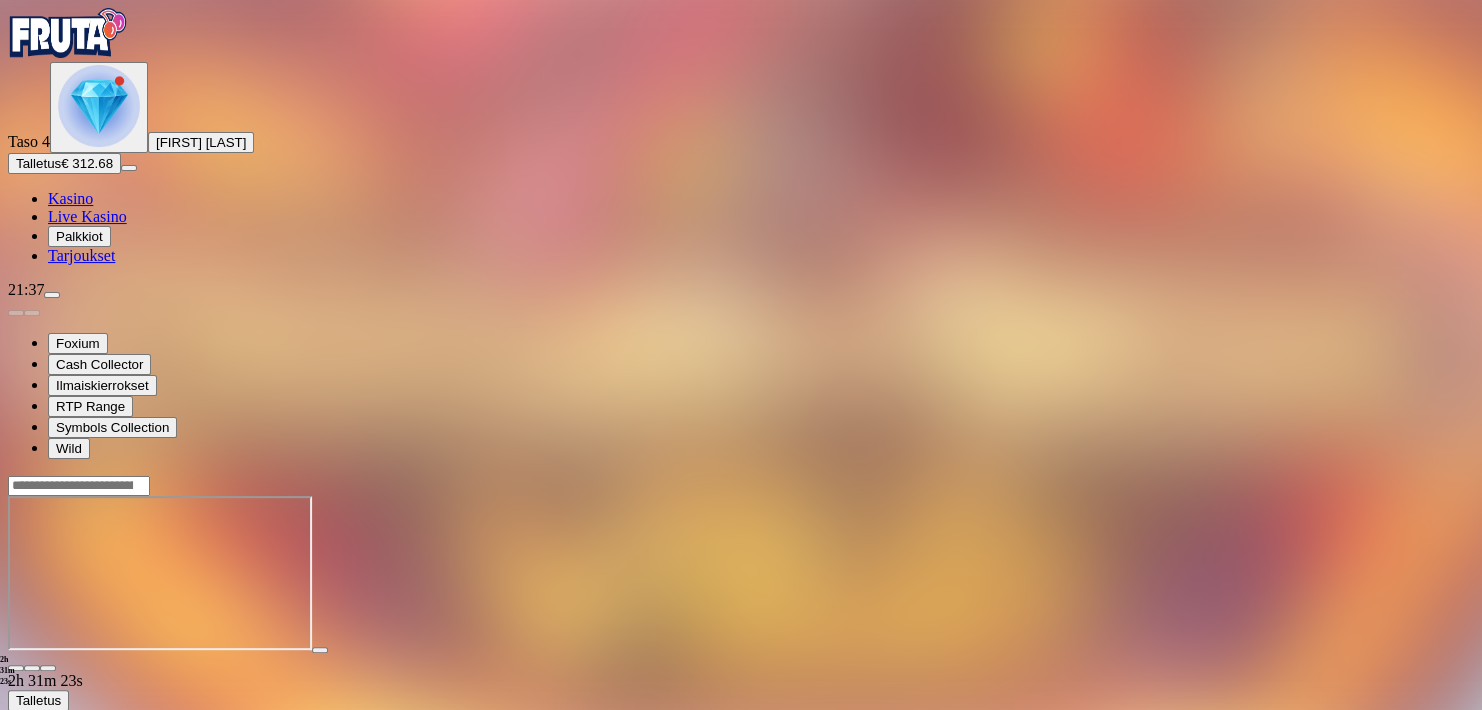 click on "2h 31m 23s Talletus Kokonaissaldo € 312.68 Kotiutus € 312.68 Bonukset € 0.00 Talletus Aulaan" at bounding box center (741, 671) 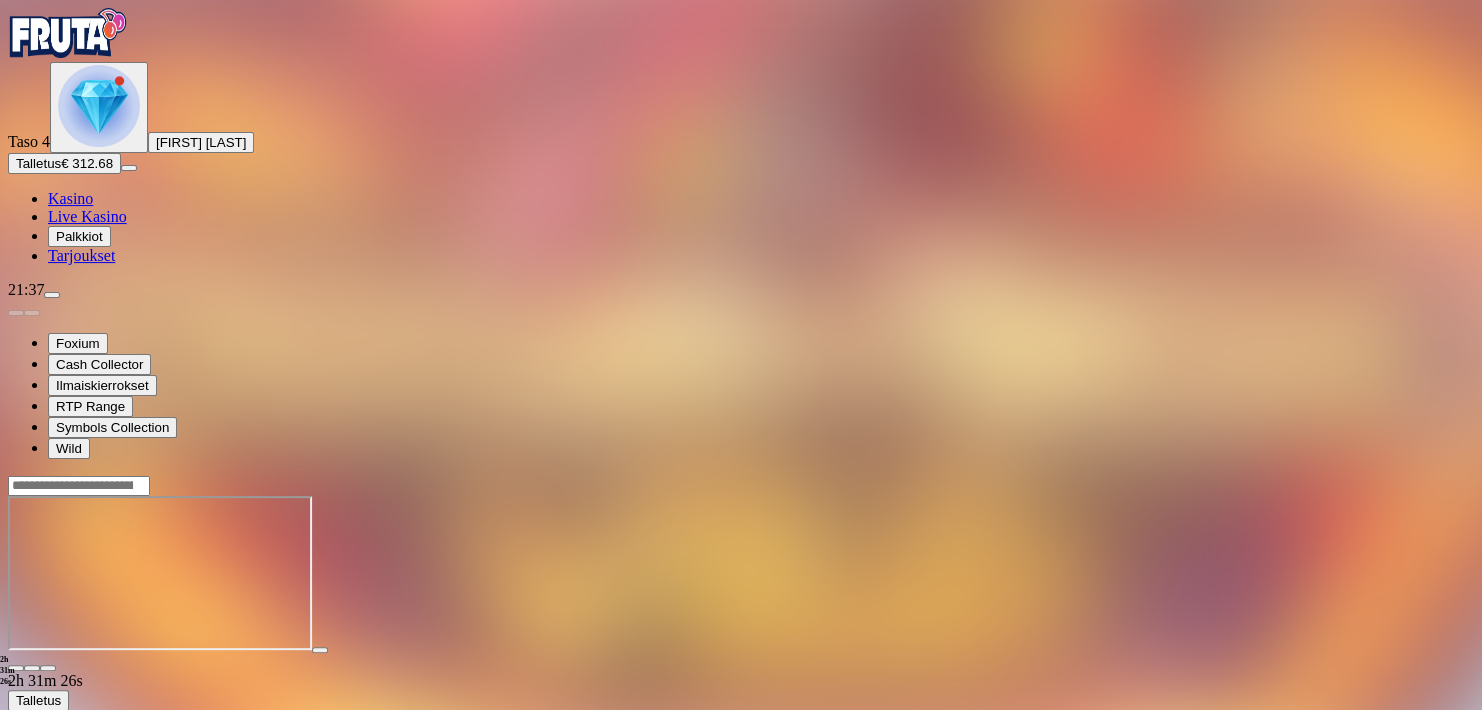 click at bounding box center (52, 295) 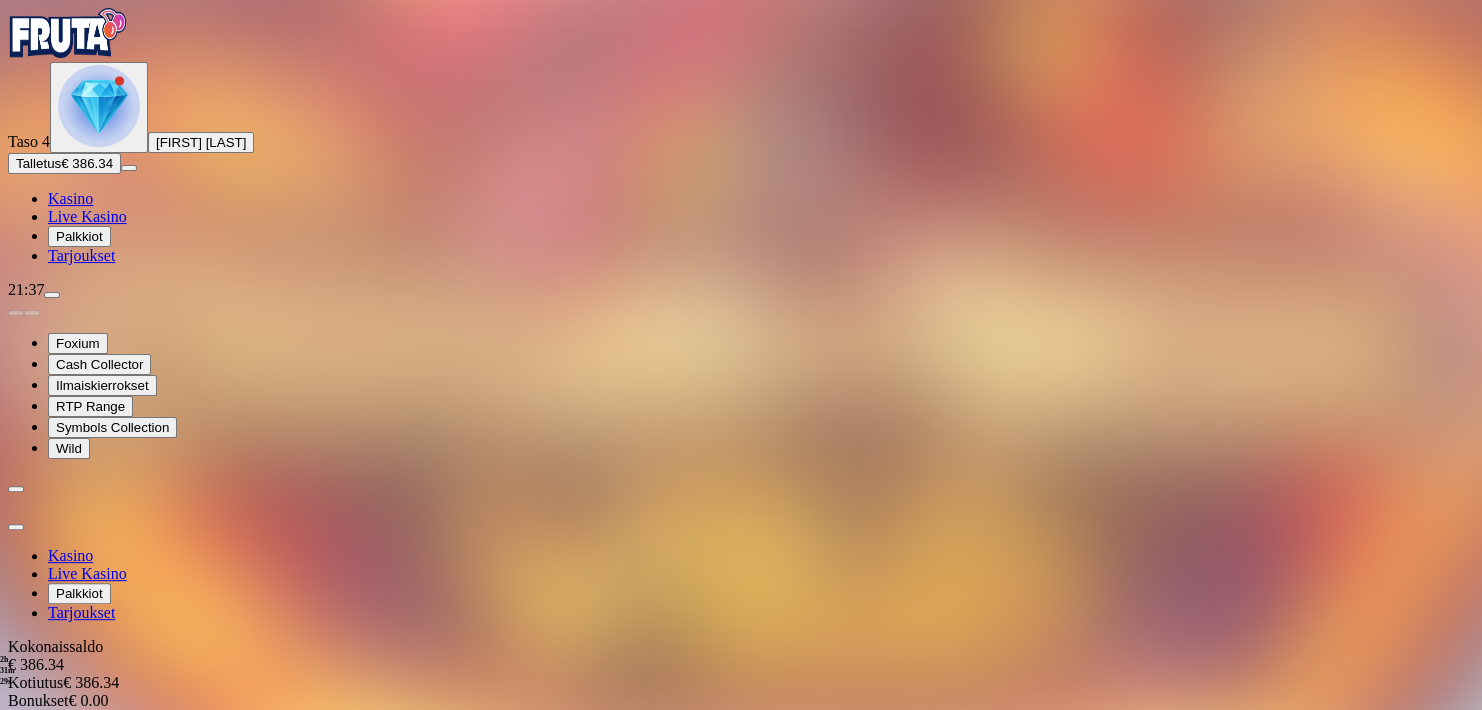 click at bounding box center (16, 527) 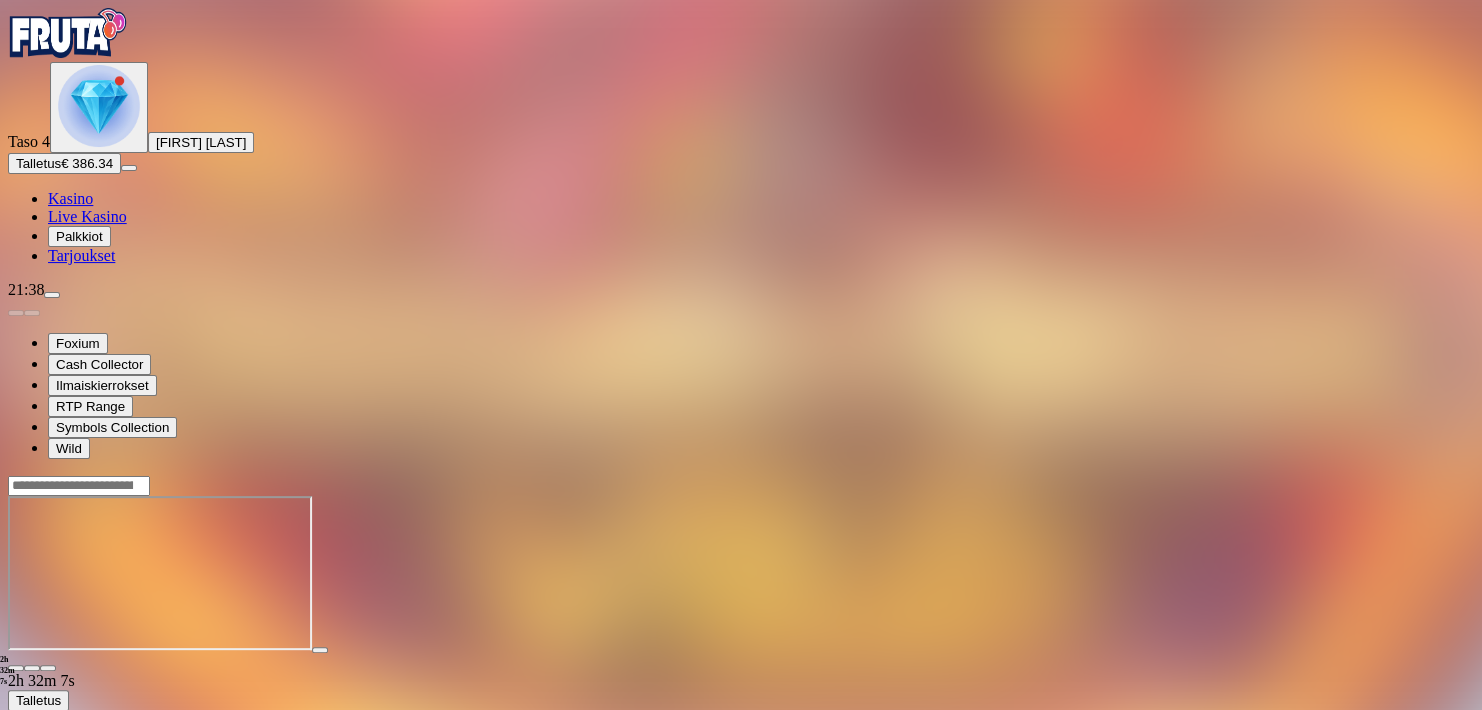 click on "2h 32m 7s Talletus Kokonaissaldo € 386.34 Kotiutus € 386.34 Bonukset € 0.00 Talletus Aulaan" at bounding box center [741, 671] 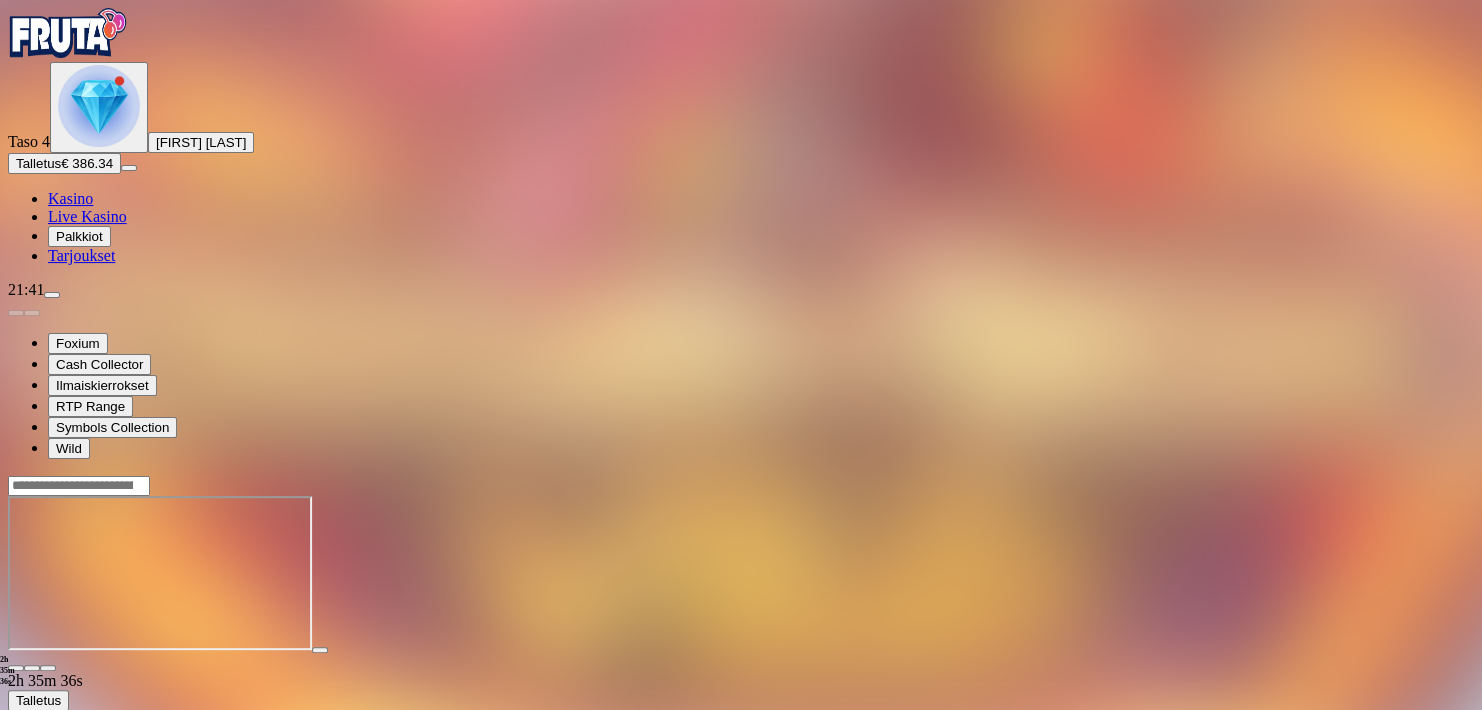 click on "2h 35m 36s Talletus Kokonaissaldo € 386.34 Kotiutus € 386.34 Bonukset € 0.00 Talletus Aulaan" at bounding box center (741, 671) 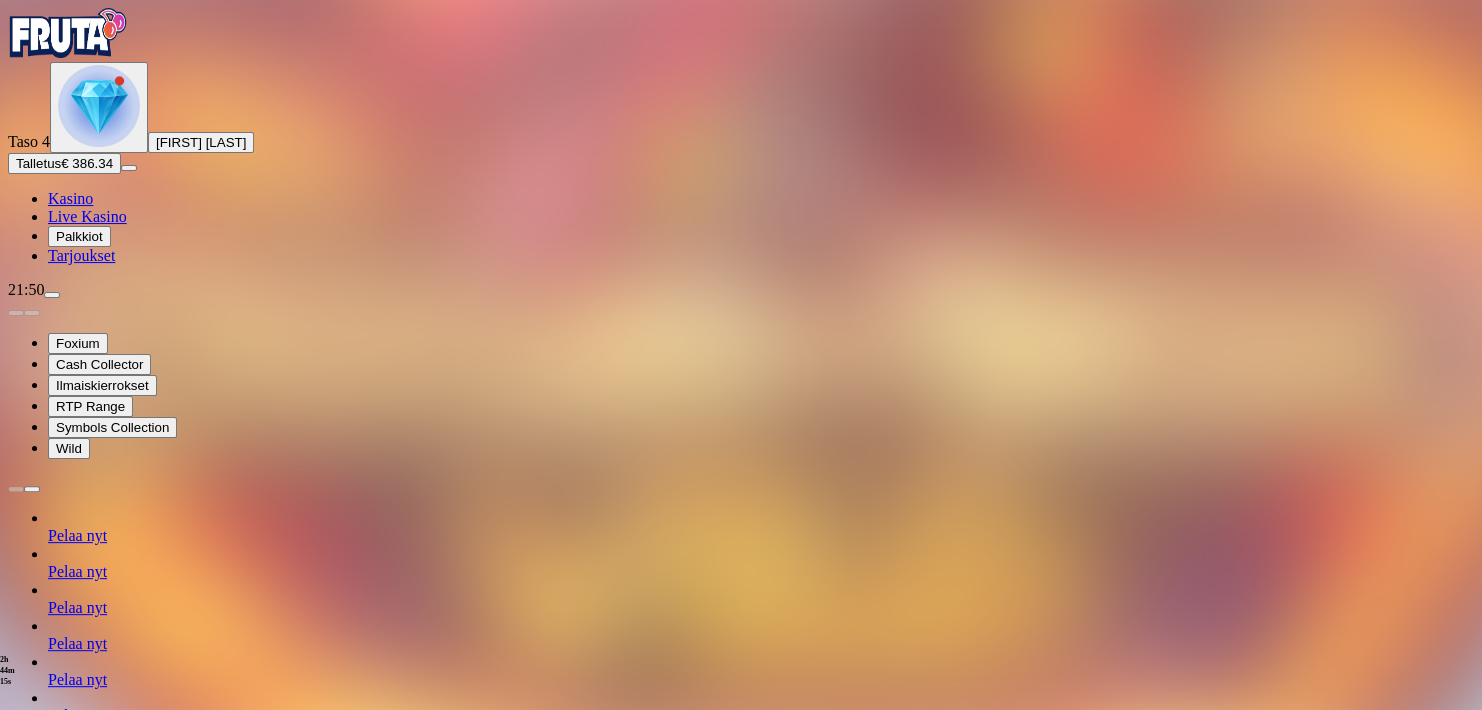 click on "2h 44m 15s Talletus Kokonaissaldo € 386.34 Kotiutus € 386.34 Bonukset € 0.00 Talletus Aulaan" at bounding box center (741, 1261) 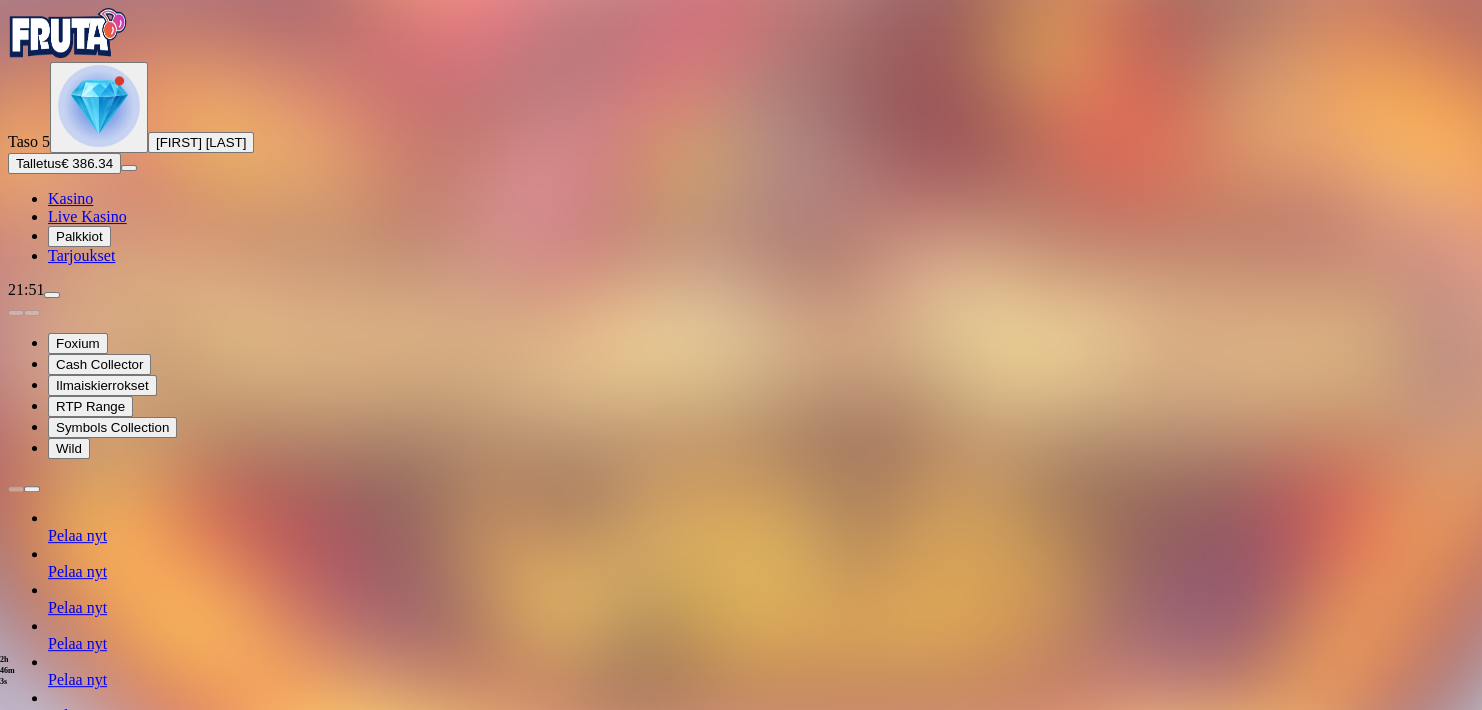 click at bounding box center (32, 489) 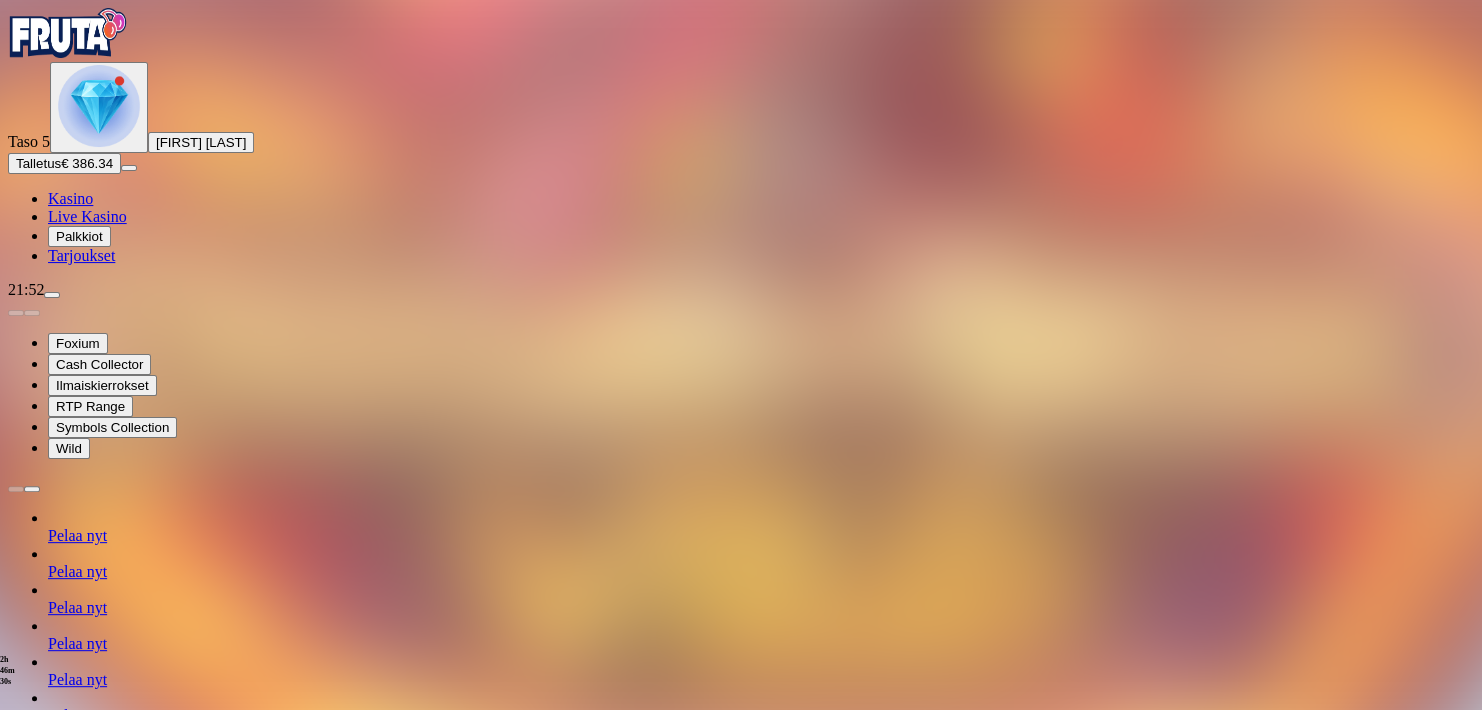 click at bounding box center [52, 295] 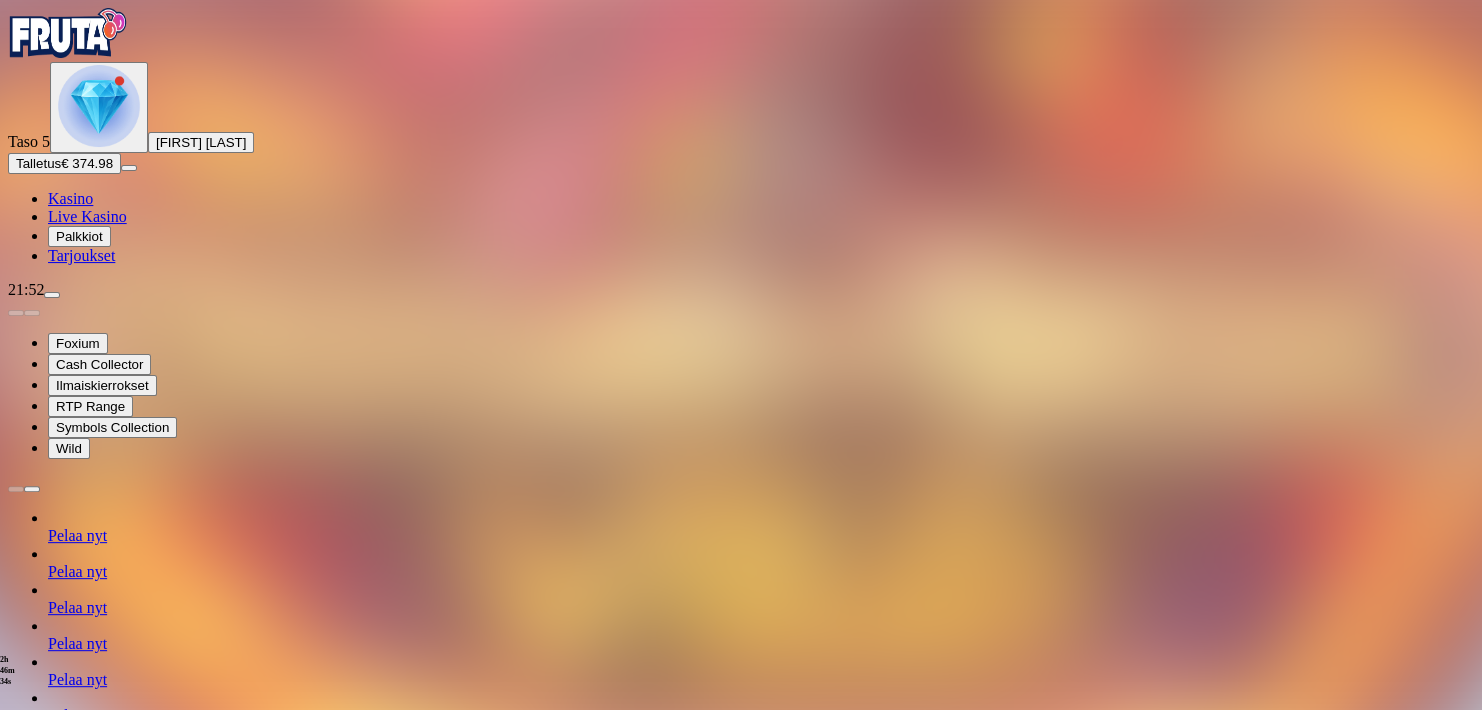 click at bounding box center [16, 1117] 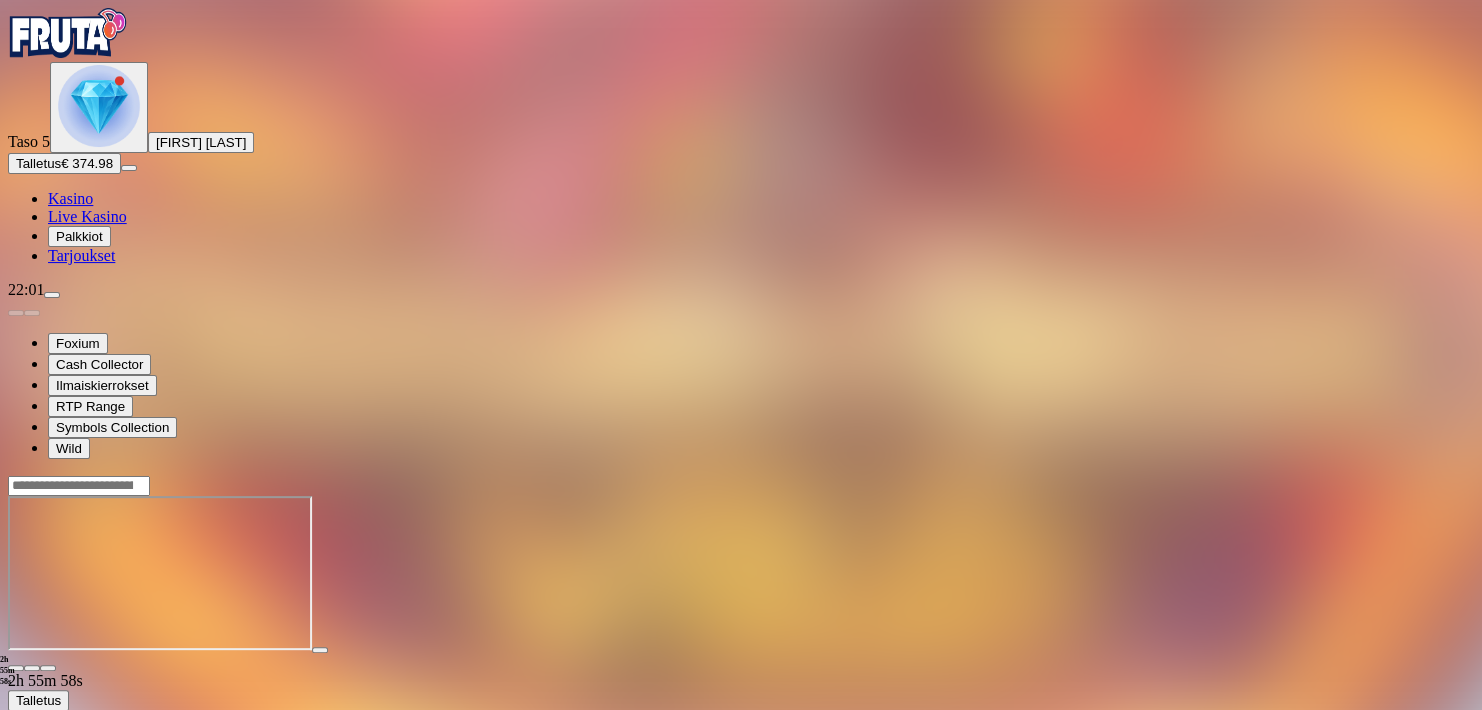 click on "2h 55m 58s Talletus Kokonaissaldo € 374.98 Kotiutus € 374.98 Bonukset € 0.00 Talletus Aulaan" at bounding box center (741, 671) 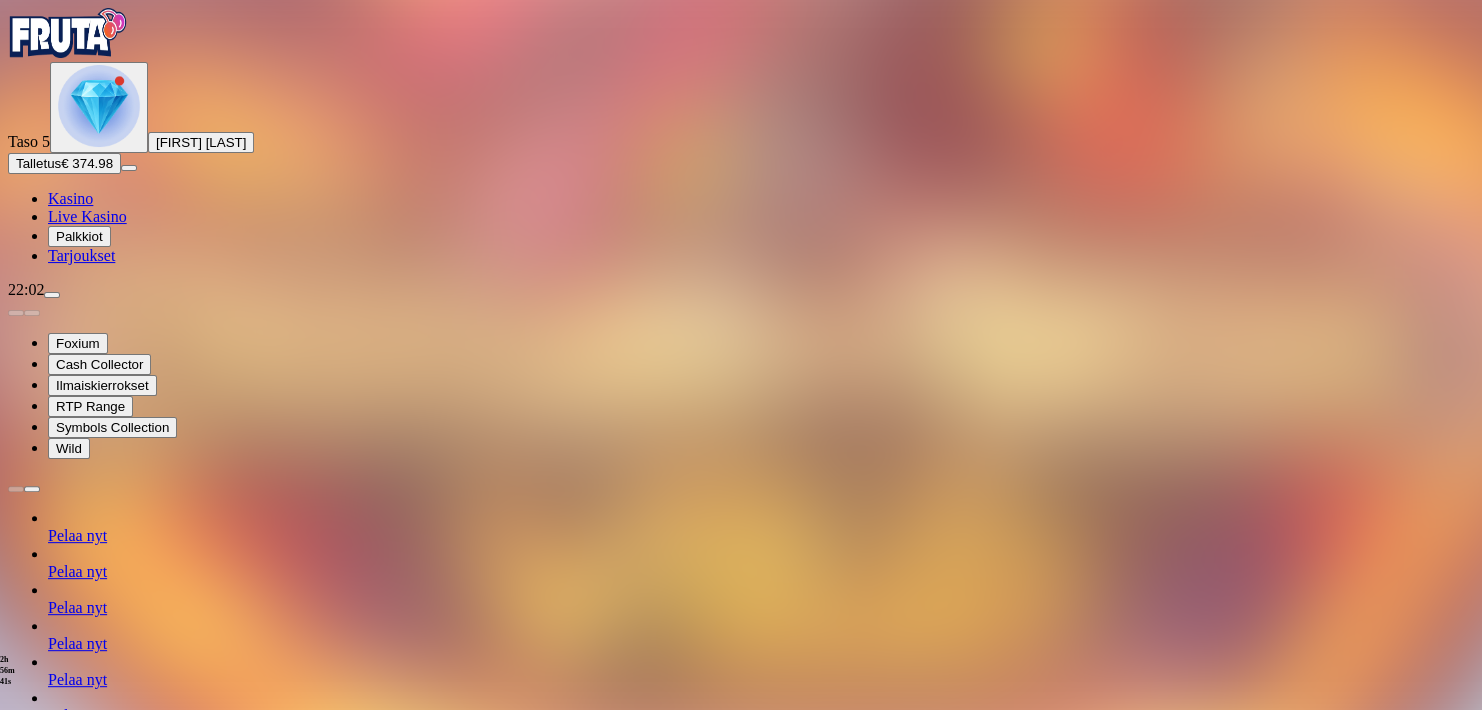 click at bounding box center (52, 295) 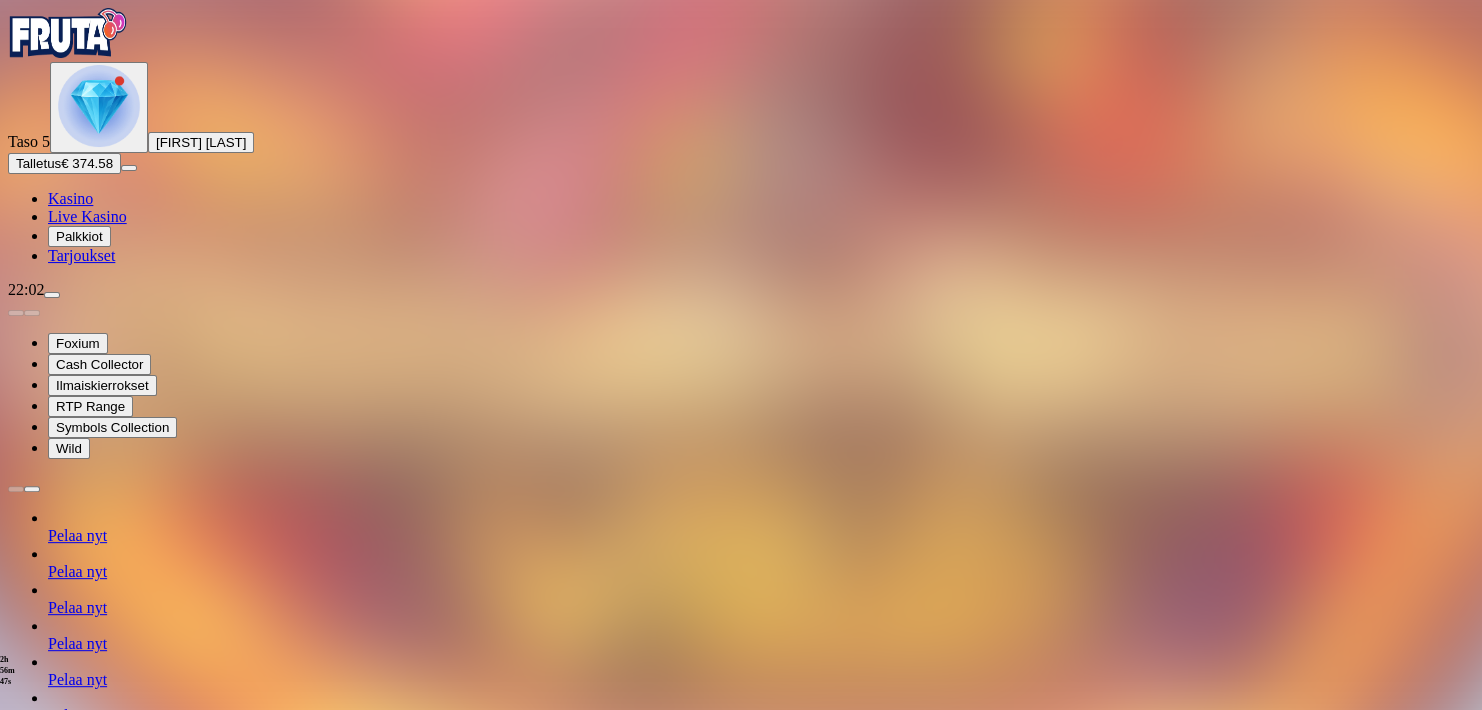 click at bounding box center (16, 1117) 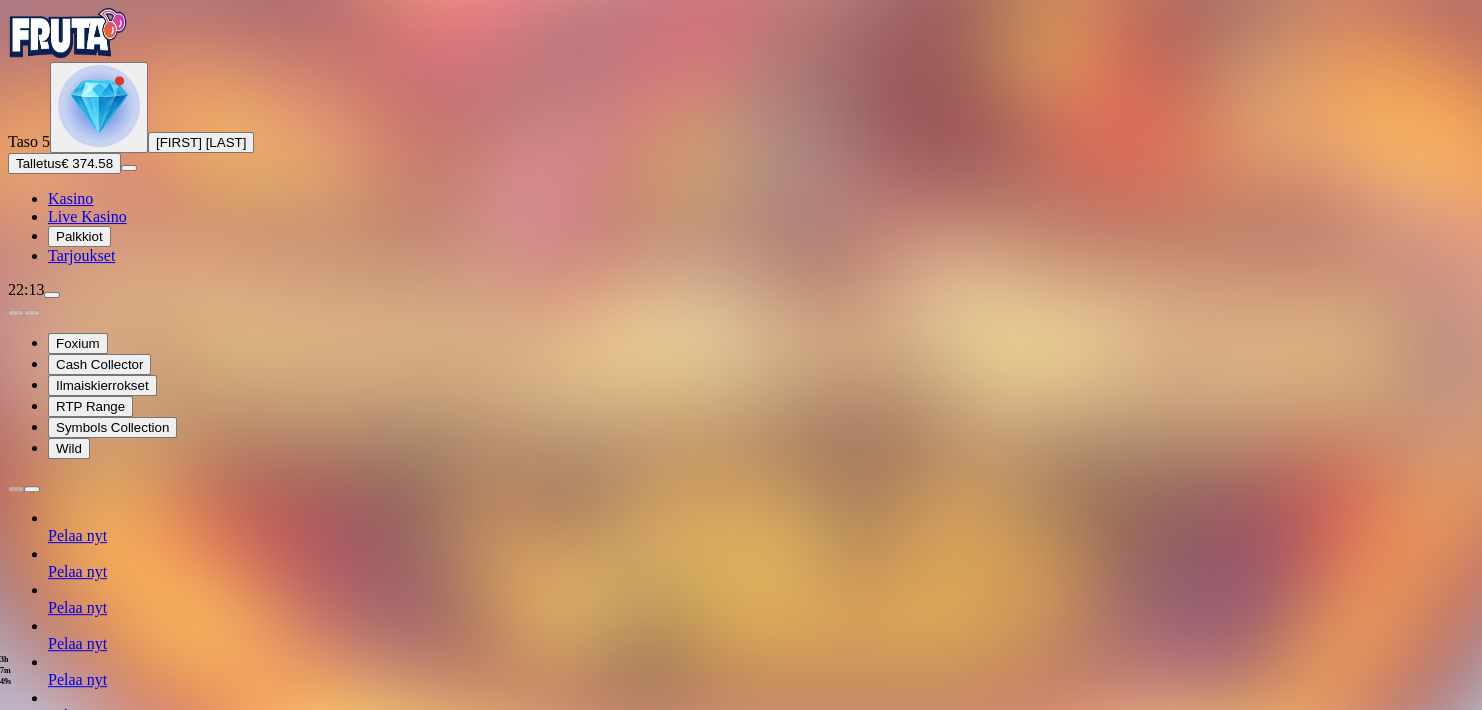 click at bounding box center [52, 295] 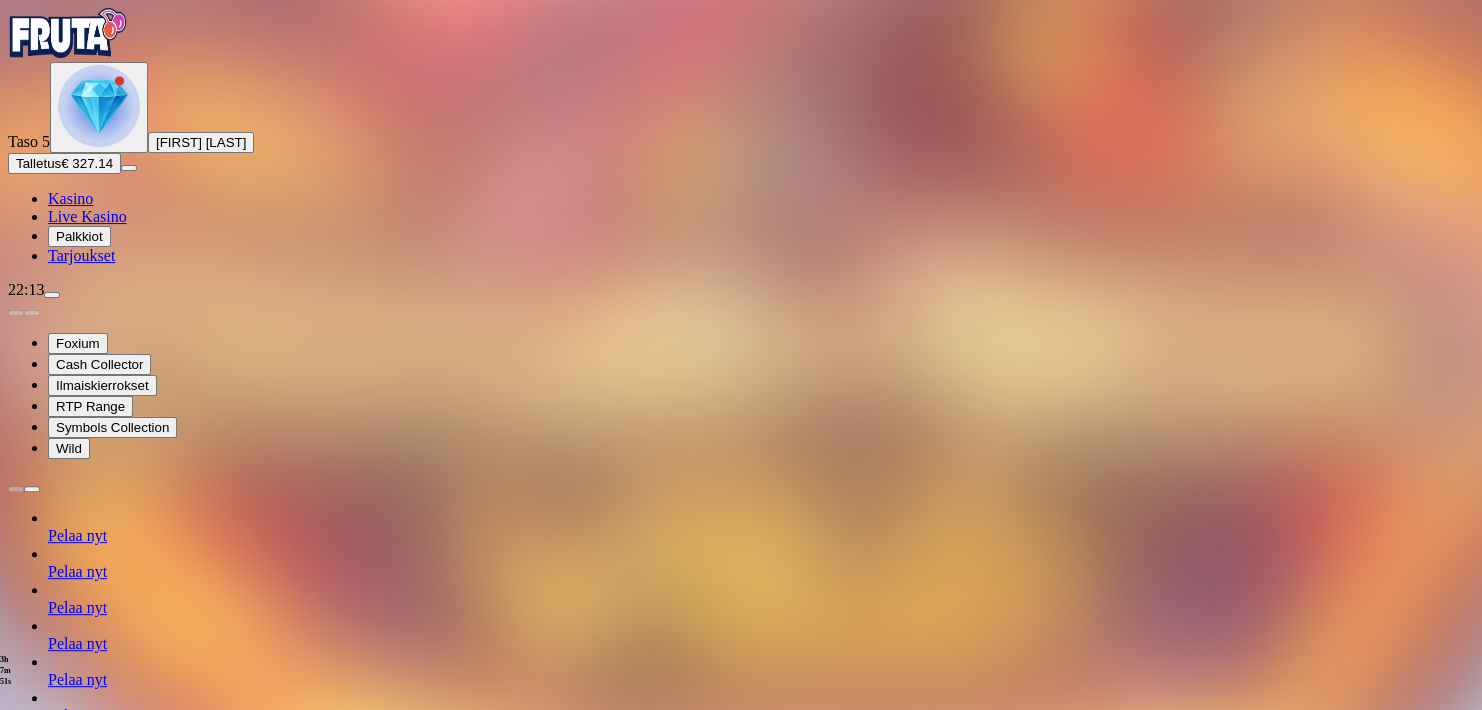 click at bounding box center [16, 1117] 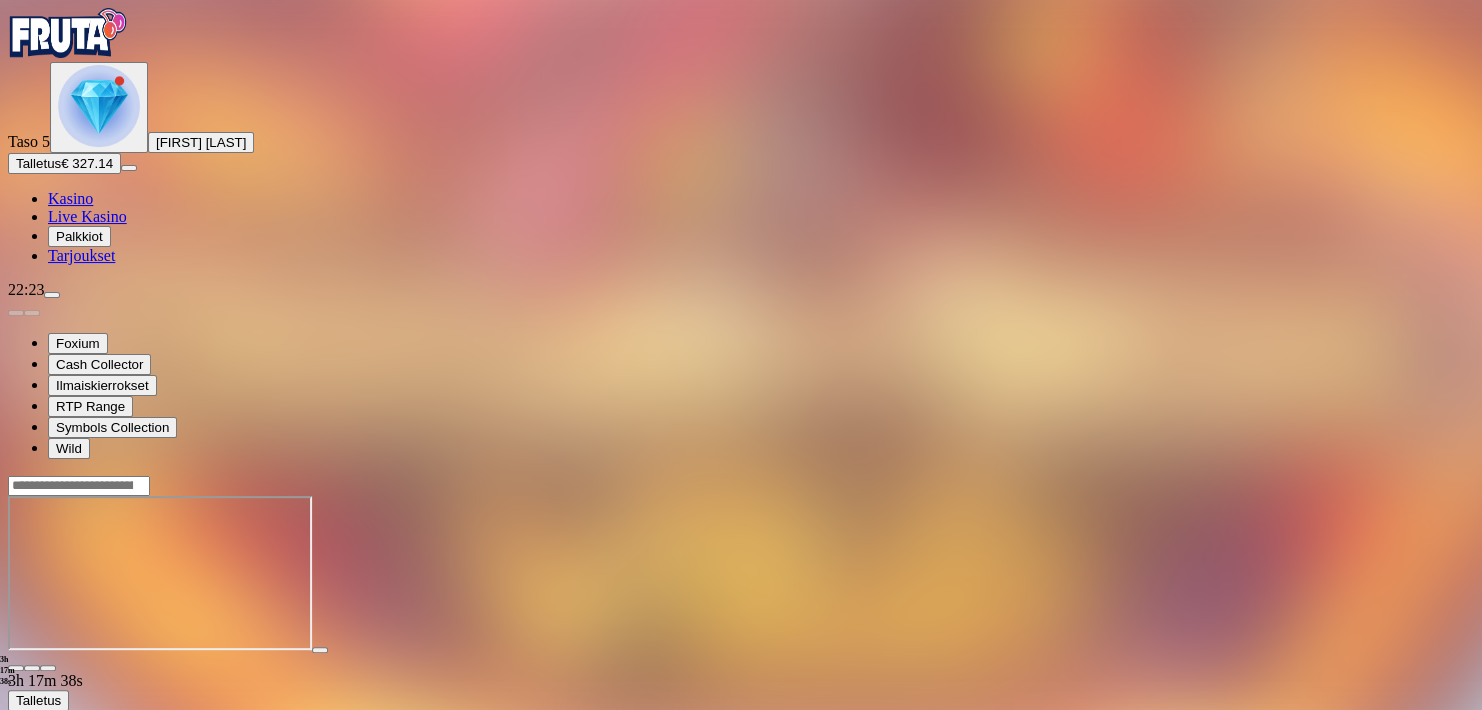 click at bounding box center [741, 573] 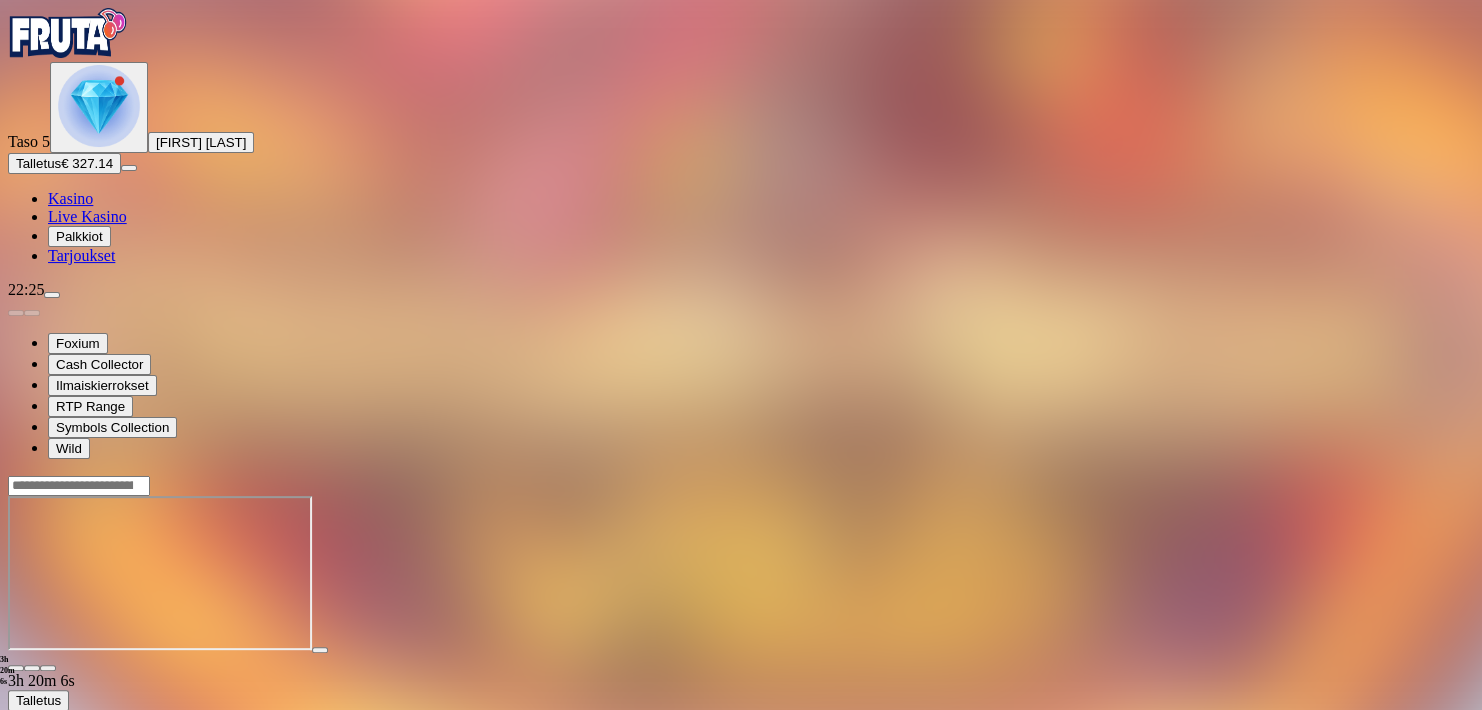 click at bounding box center [741, 573] 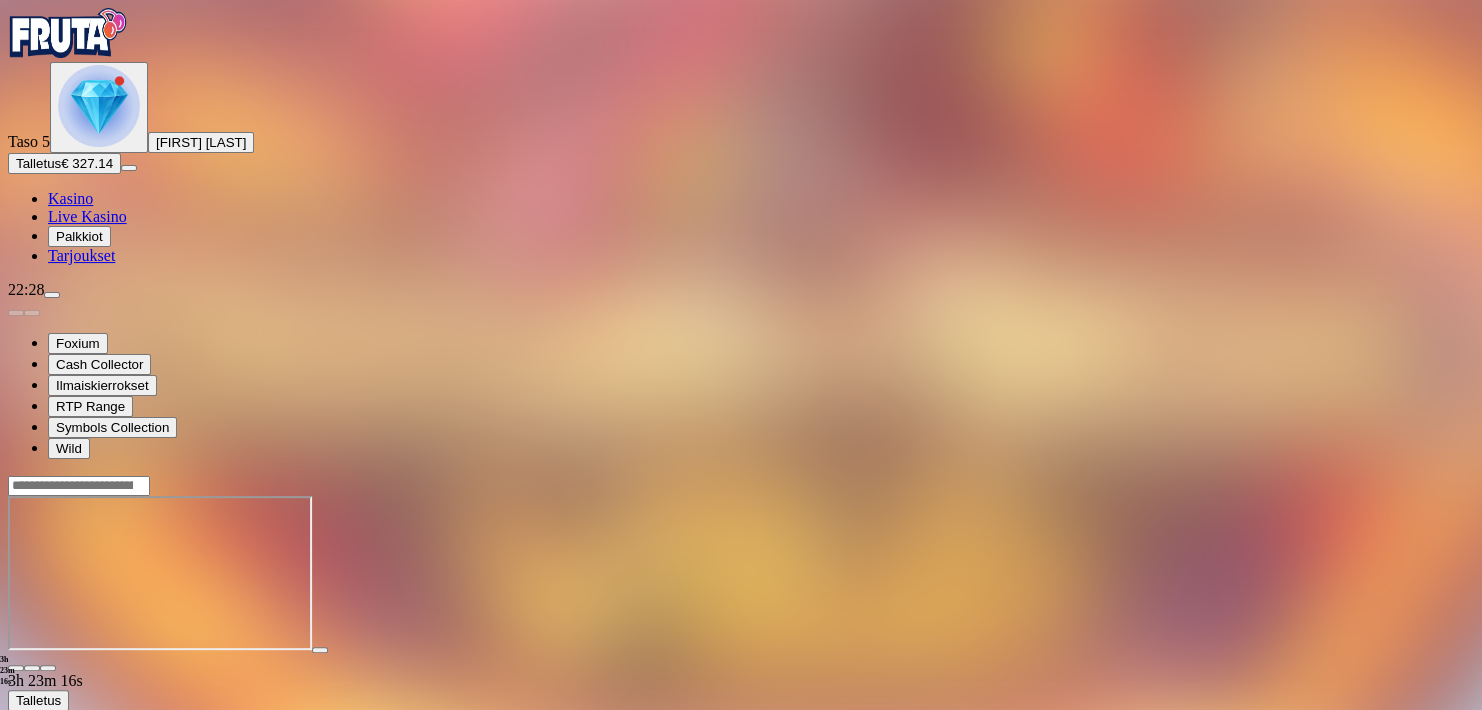 click at bounding box center [741, 573] 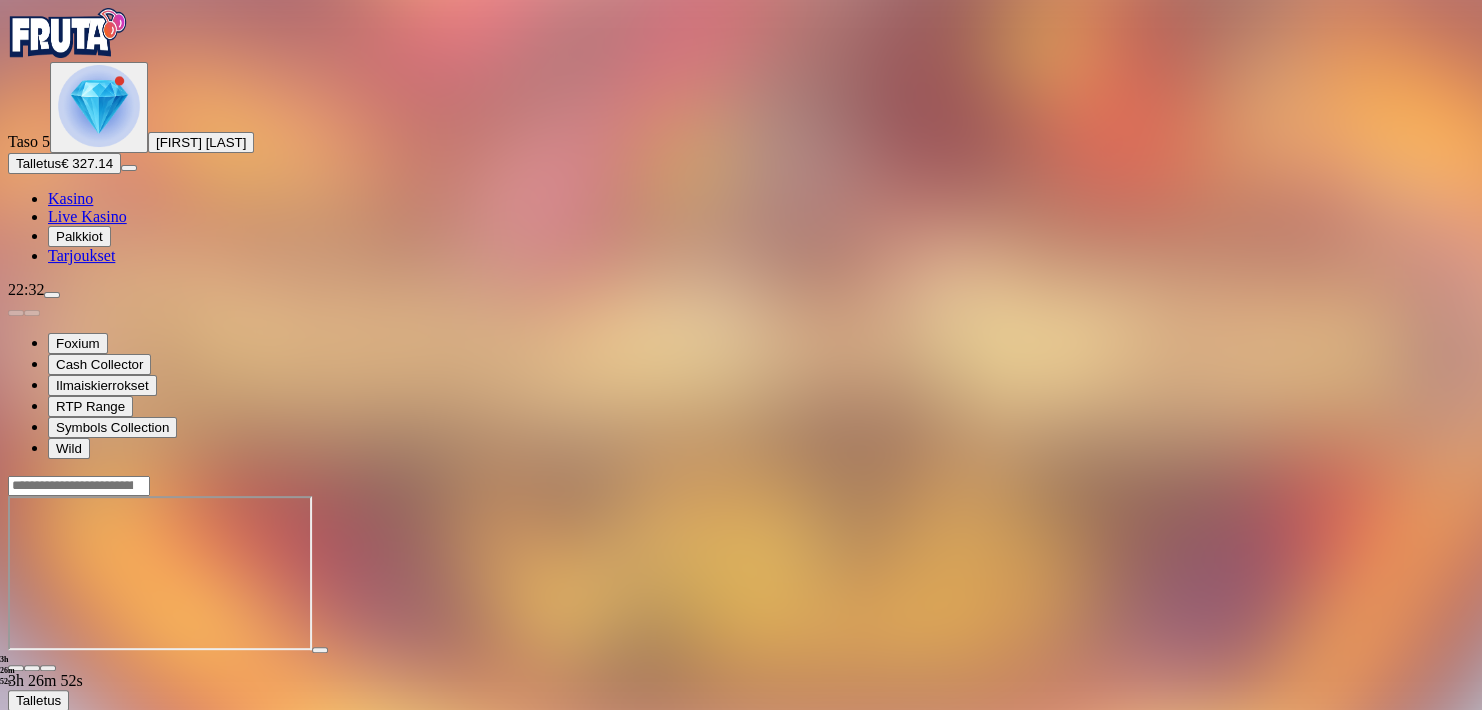 click at bounding box center (741, 573) 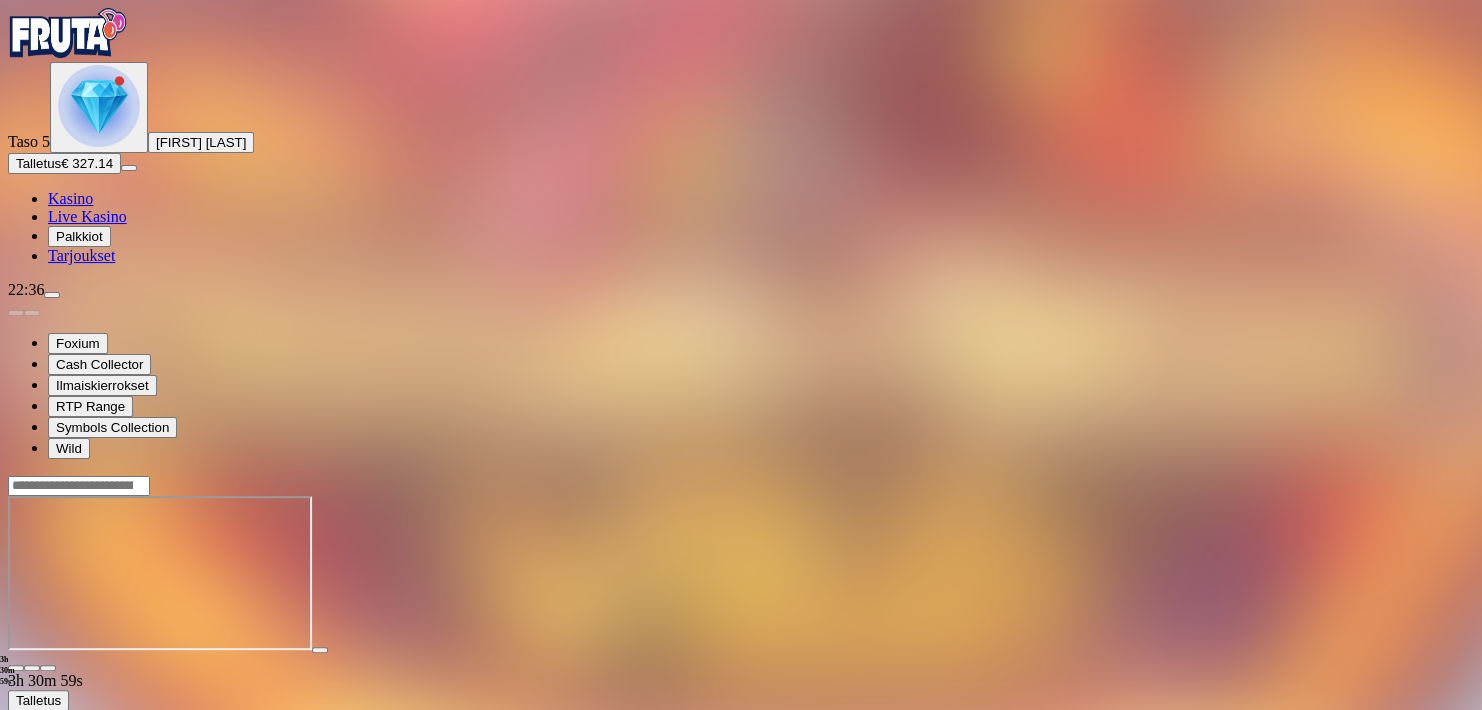 click at bounding box center [52, 295] 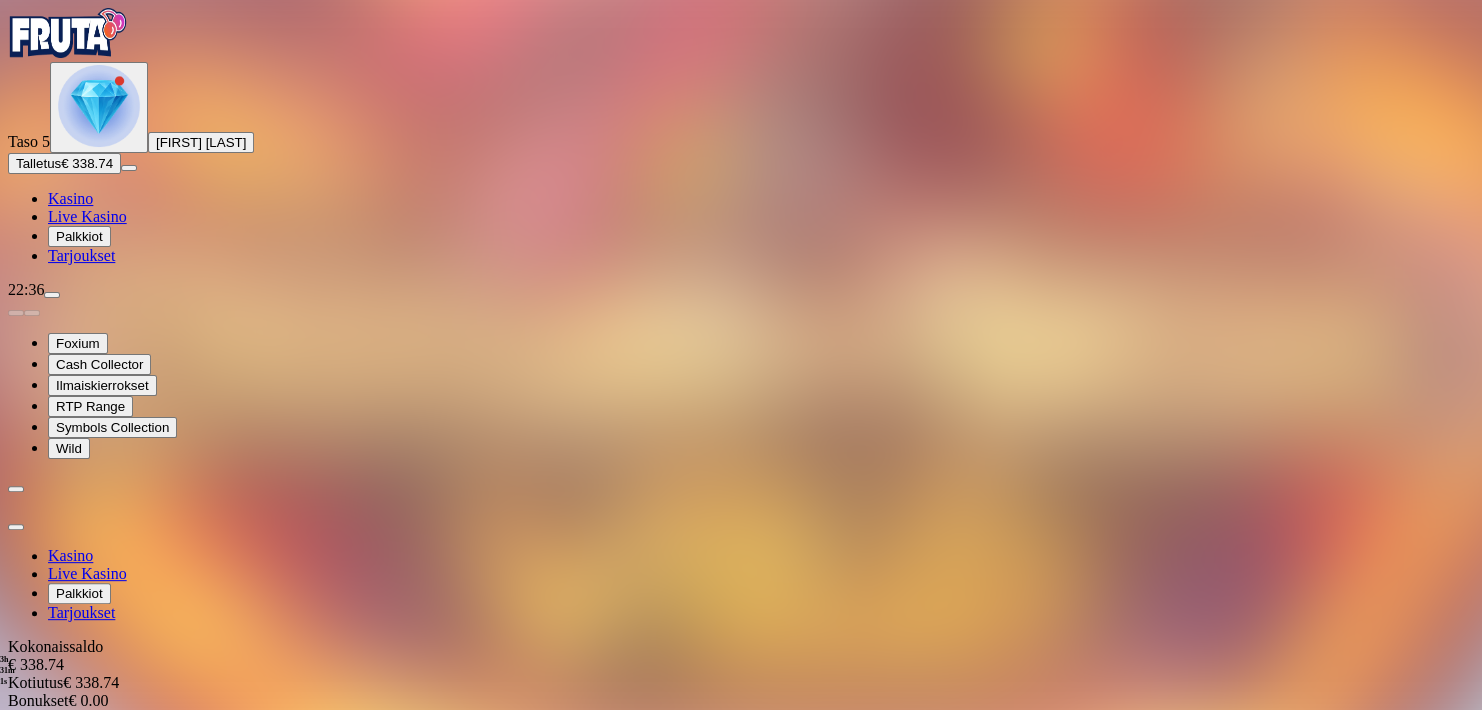 click at bounding box center (16, 527) 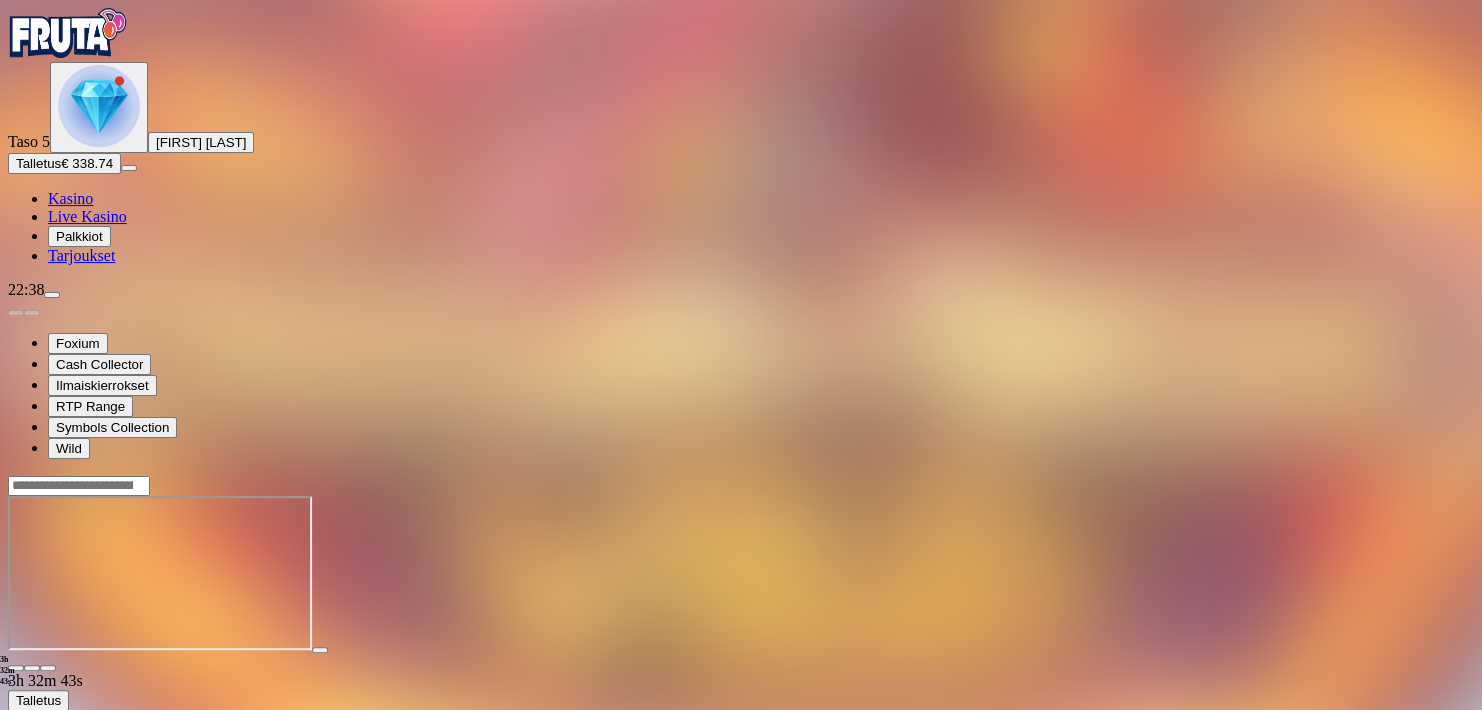 click at bounding box center (741, 573) 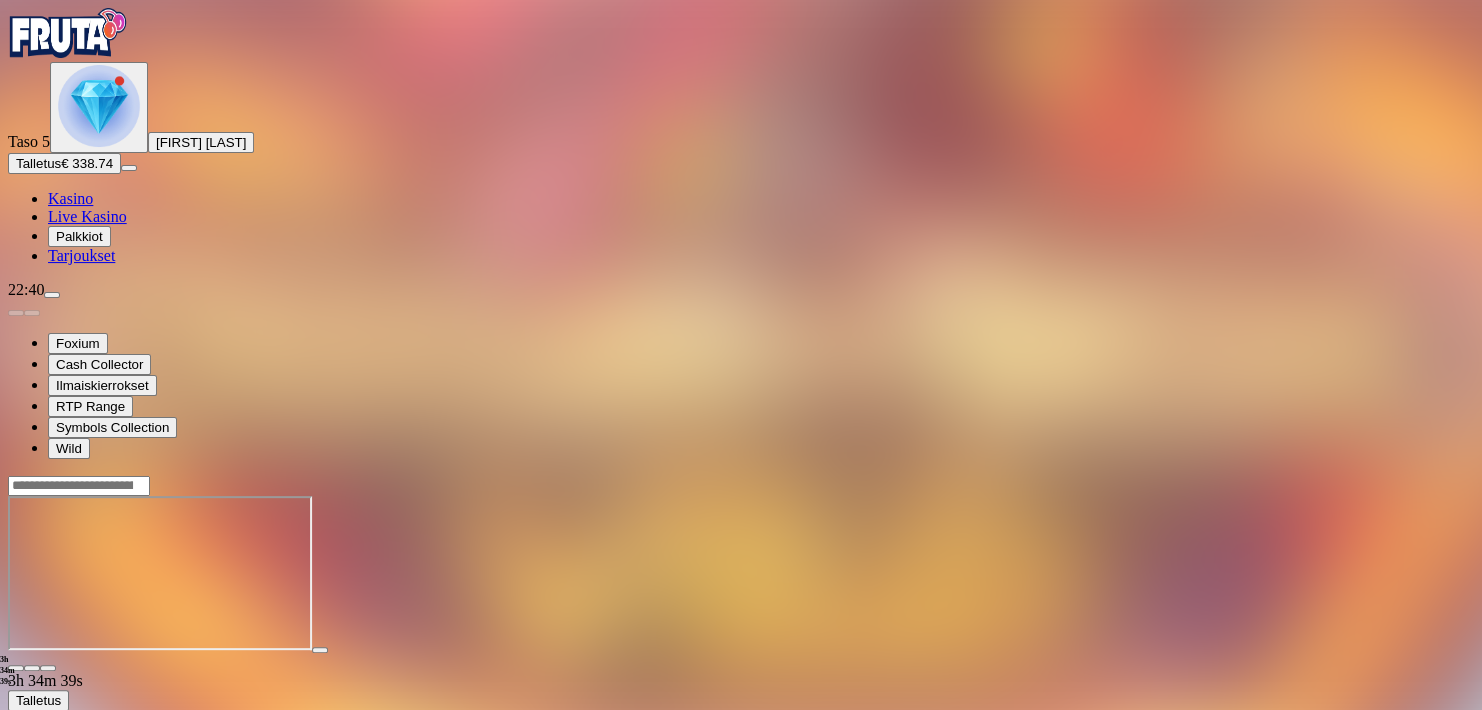 click on "3h 34m 39s Talletus Kokonaissaldo € 338.74 Kotiutus € 338.74 Bonukset € 0.00 Talletus Aulaan" at bounding box center [741, 671] 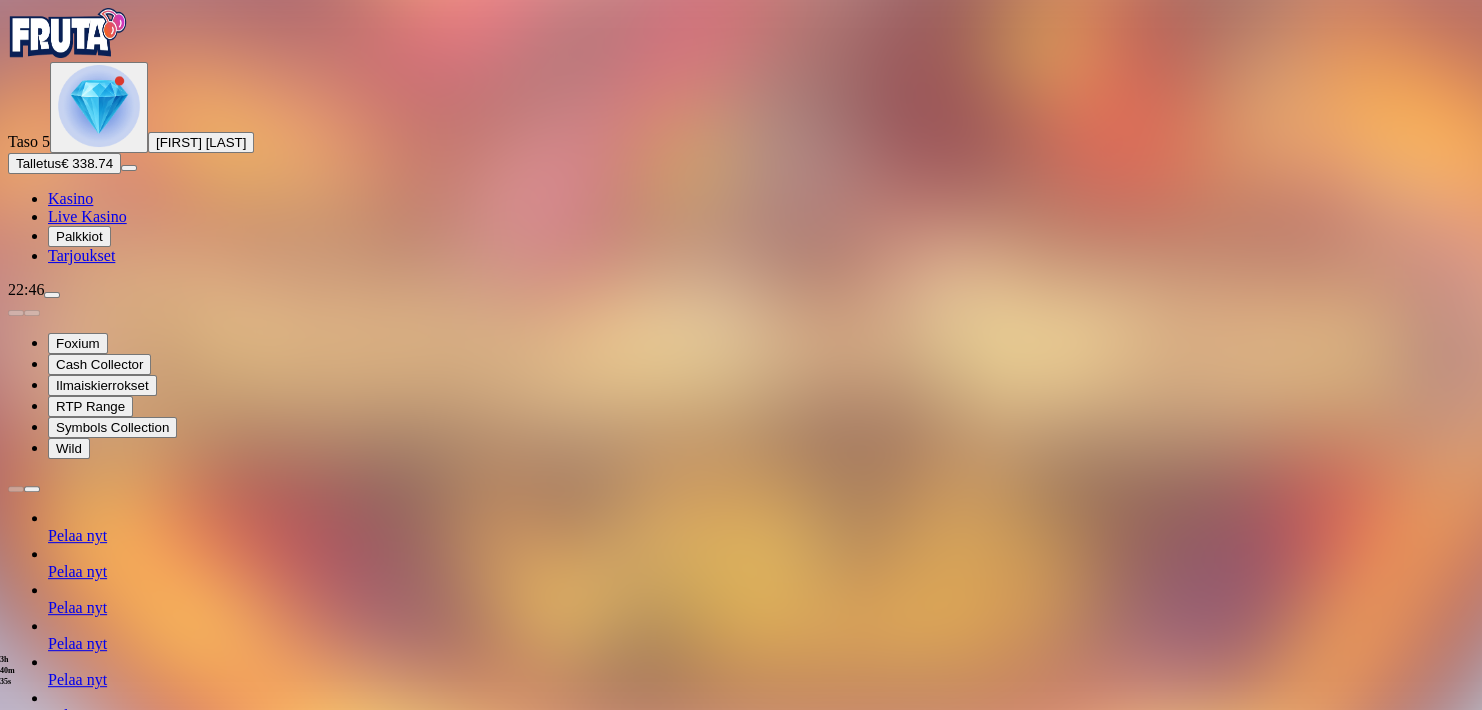 click at bounding box center [52, 295] 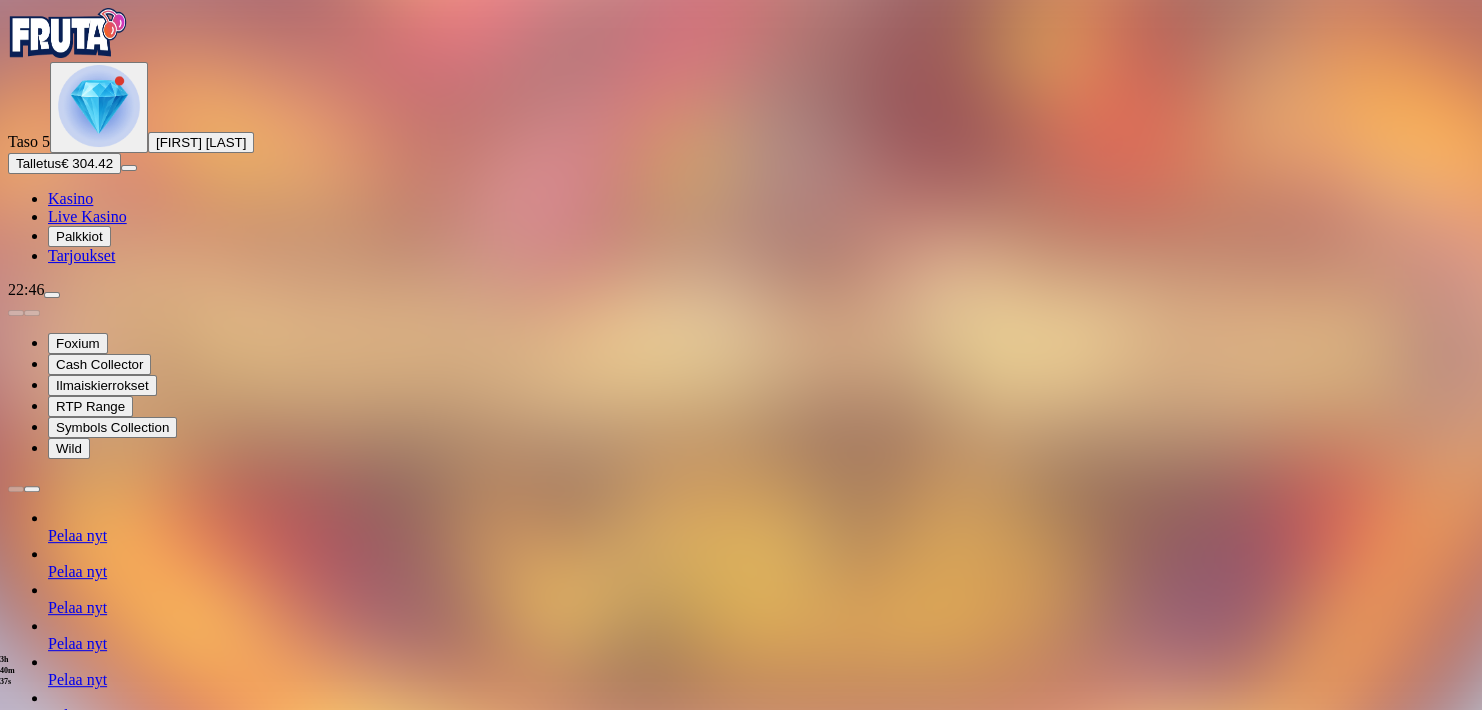 click at bounding box center [16, 1117] 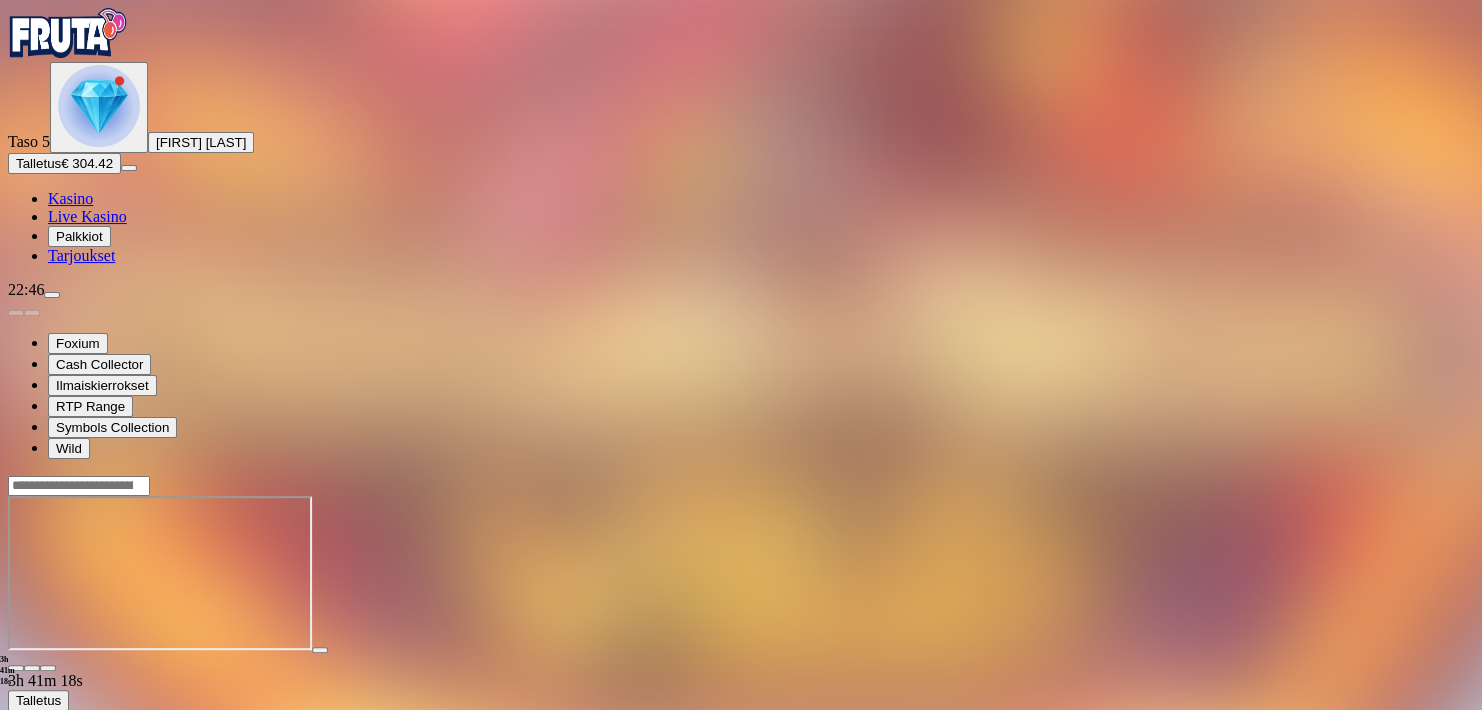 click at bounding box center [16, 668] 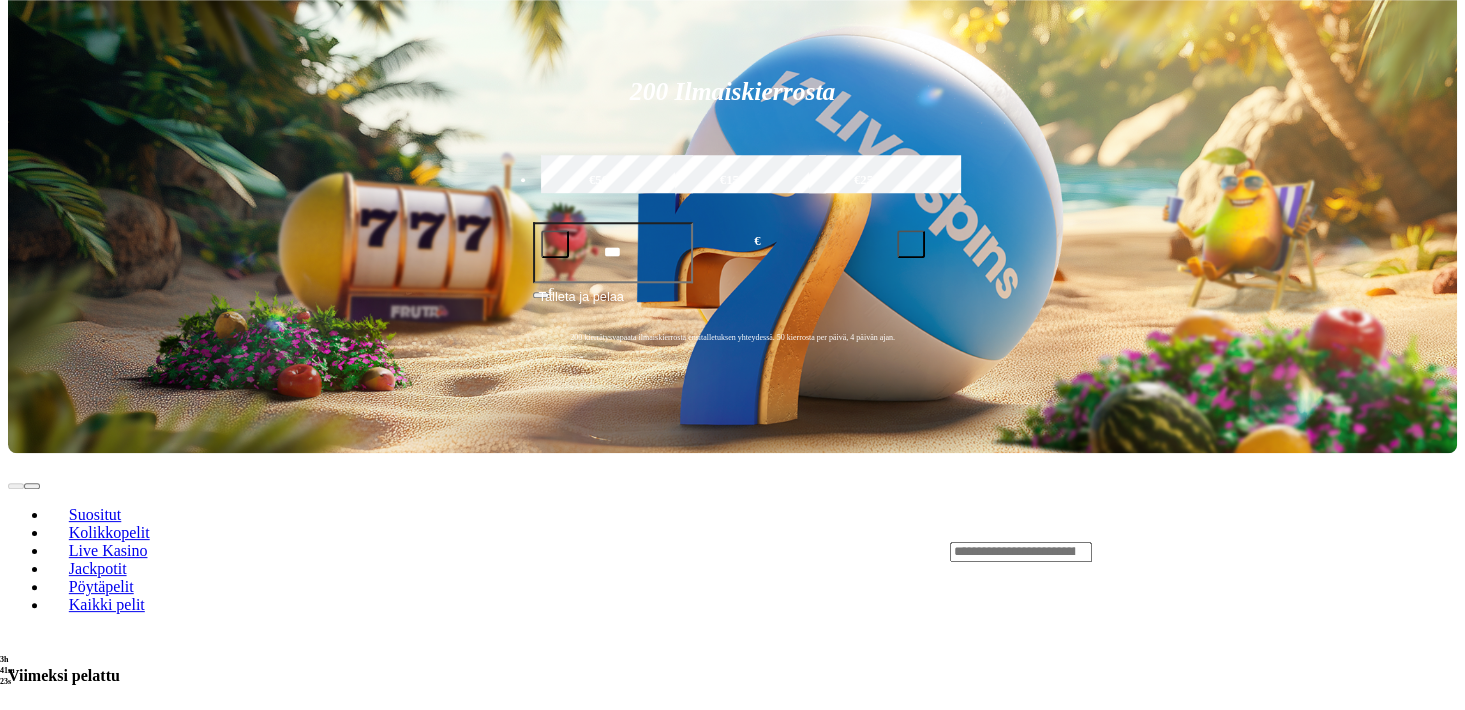 scroll, scrollTop: 352, scrollLeft: 0, axis: vertical 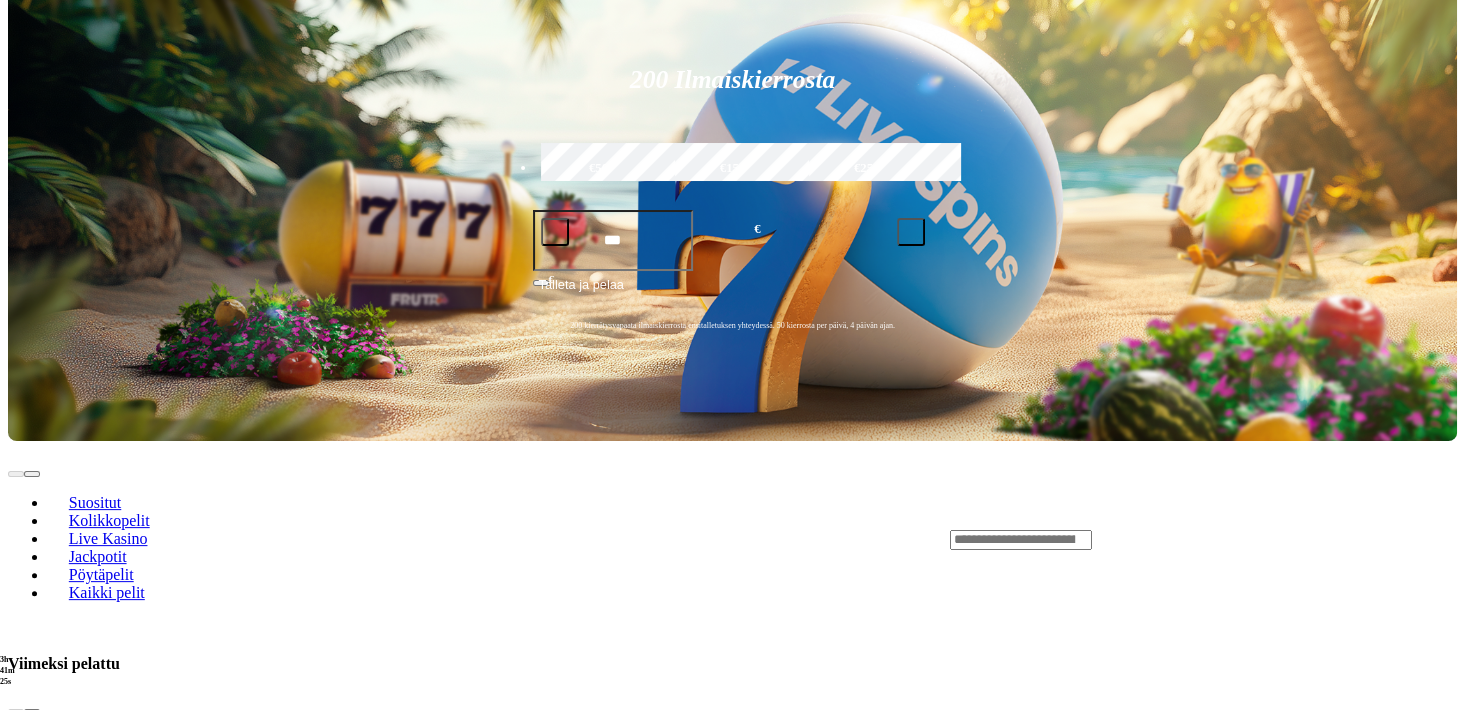 click on "Pelaa nyt" at bounding box center [77, 1235] 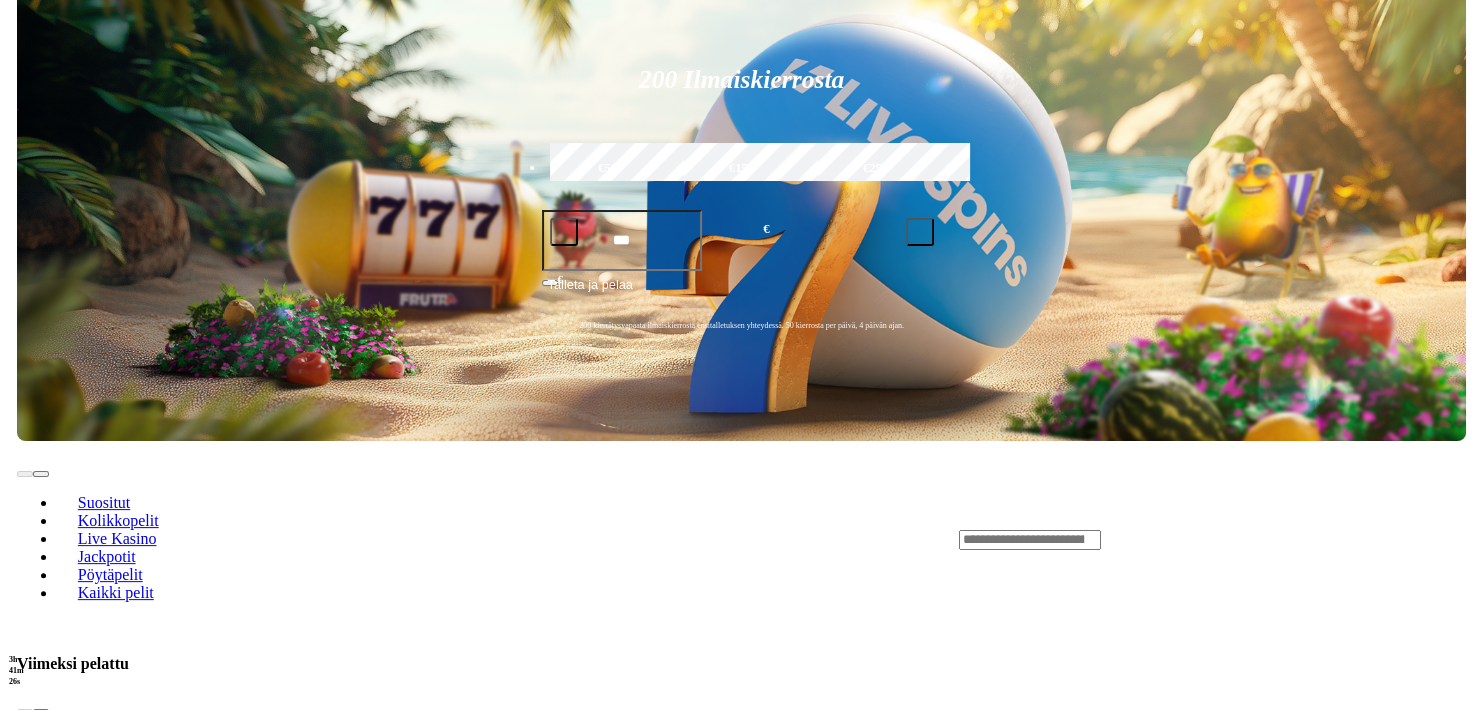 scroll, scrollTop: 0, scrollLeft: 0, axis: both 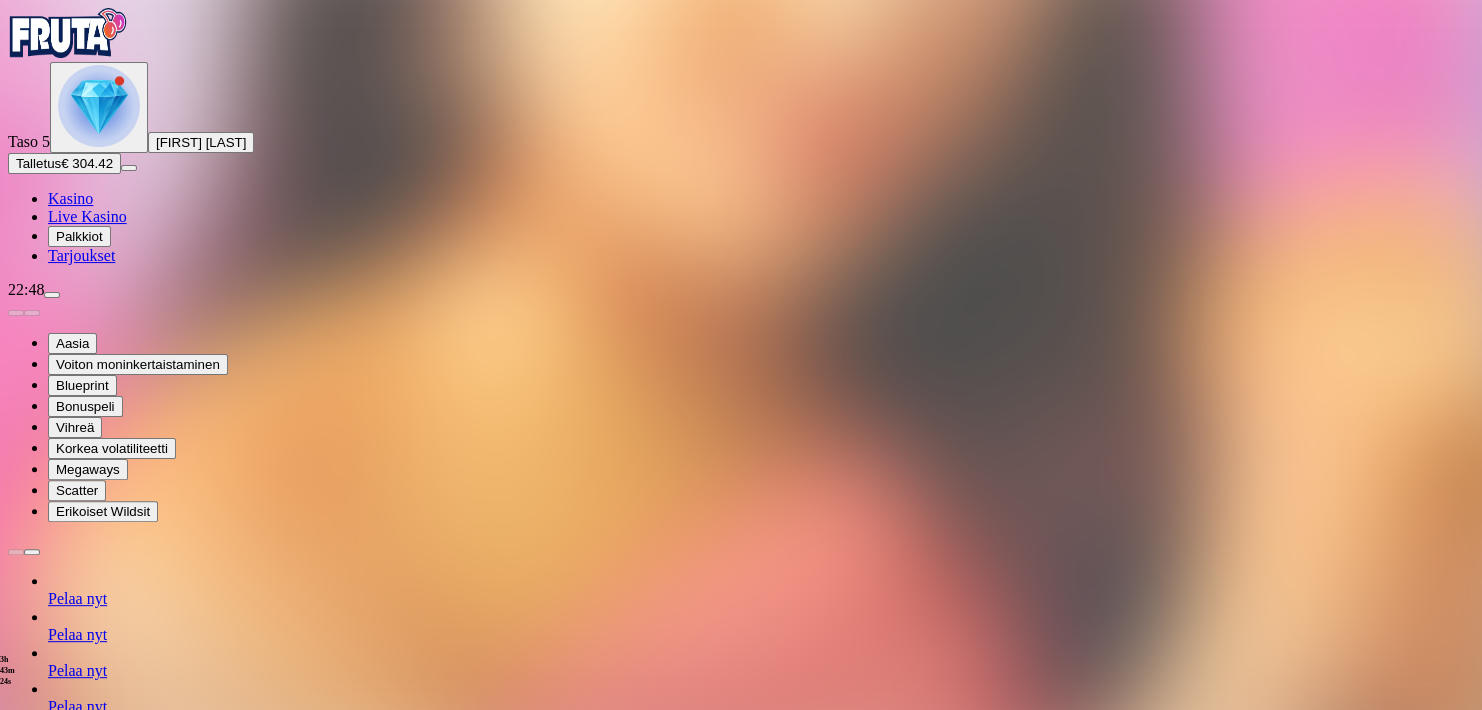 click at bounding box center (16, 1321) 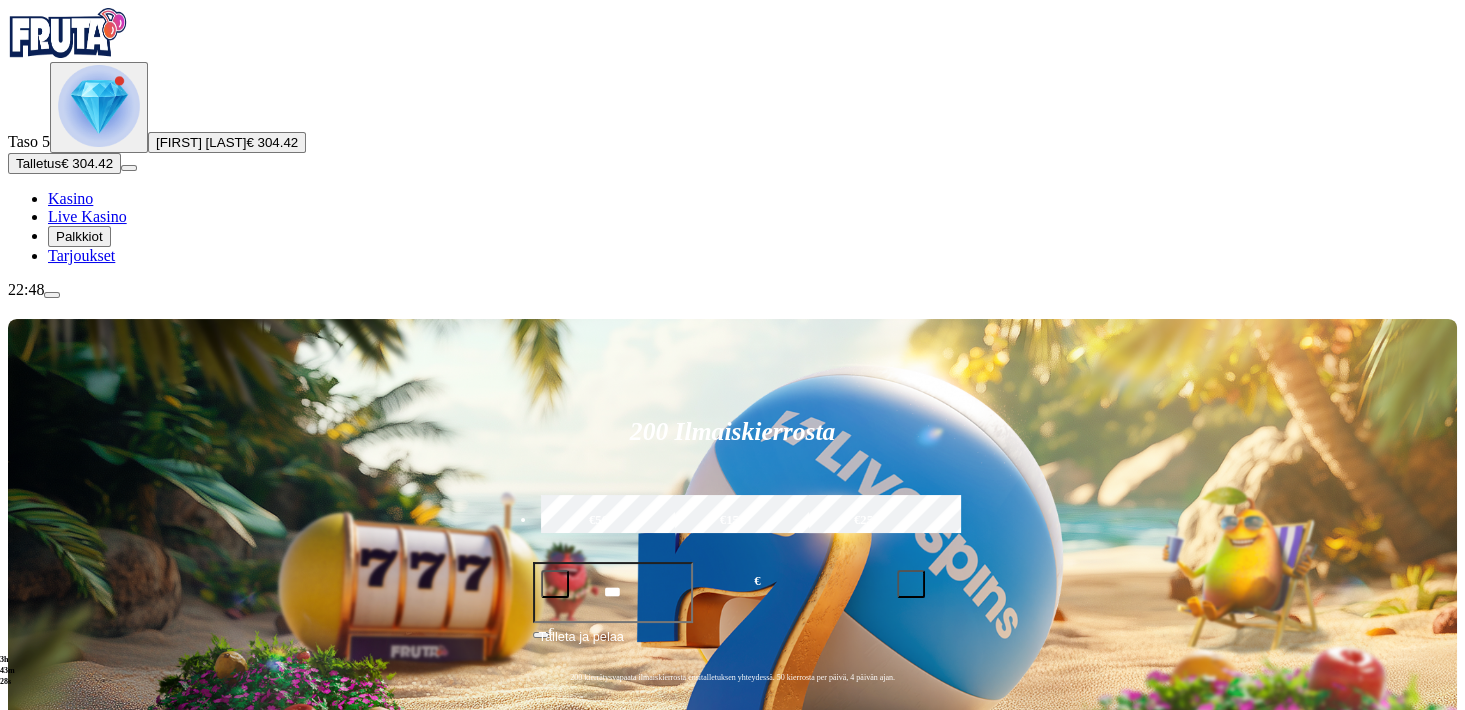 click at bounding box center (1021, 892) 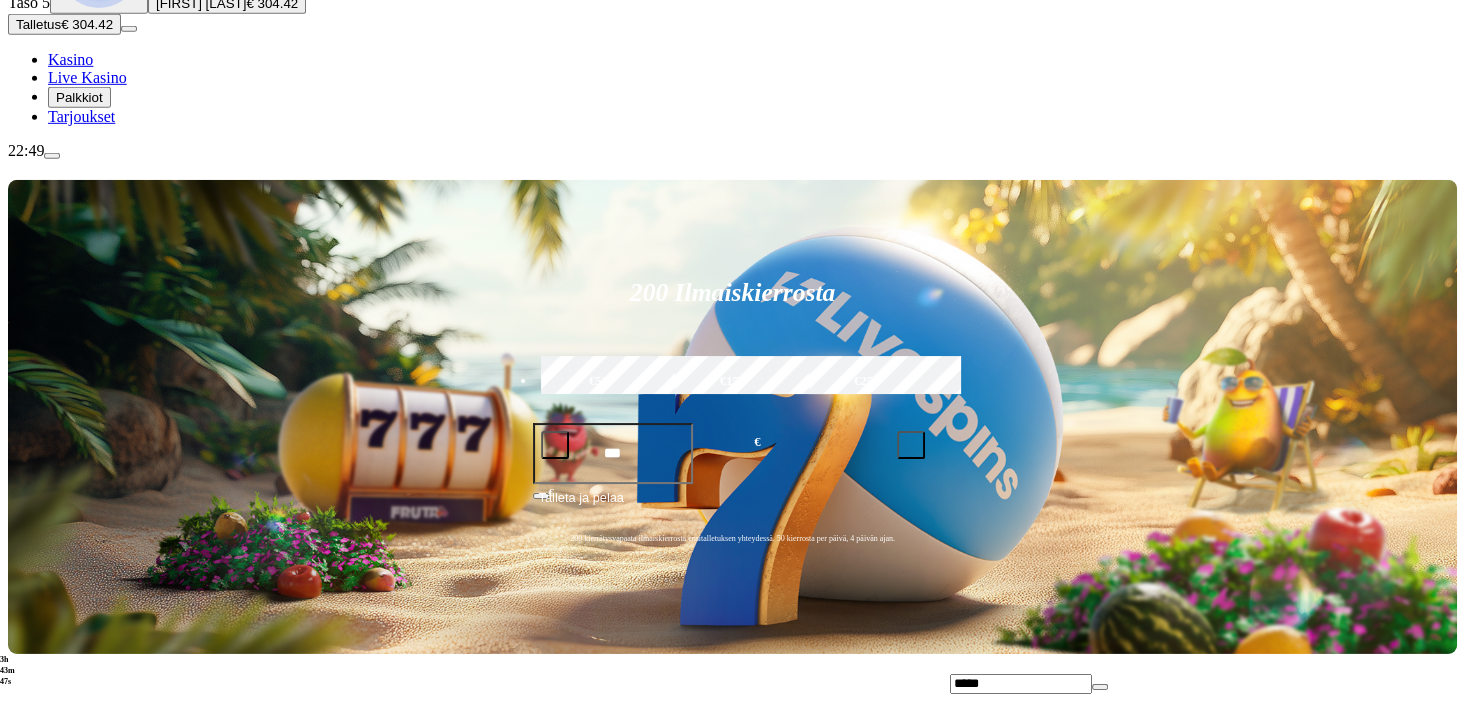 scroll, scrollTop: 176, scrollLeft: 0, axis: vertical 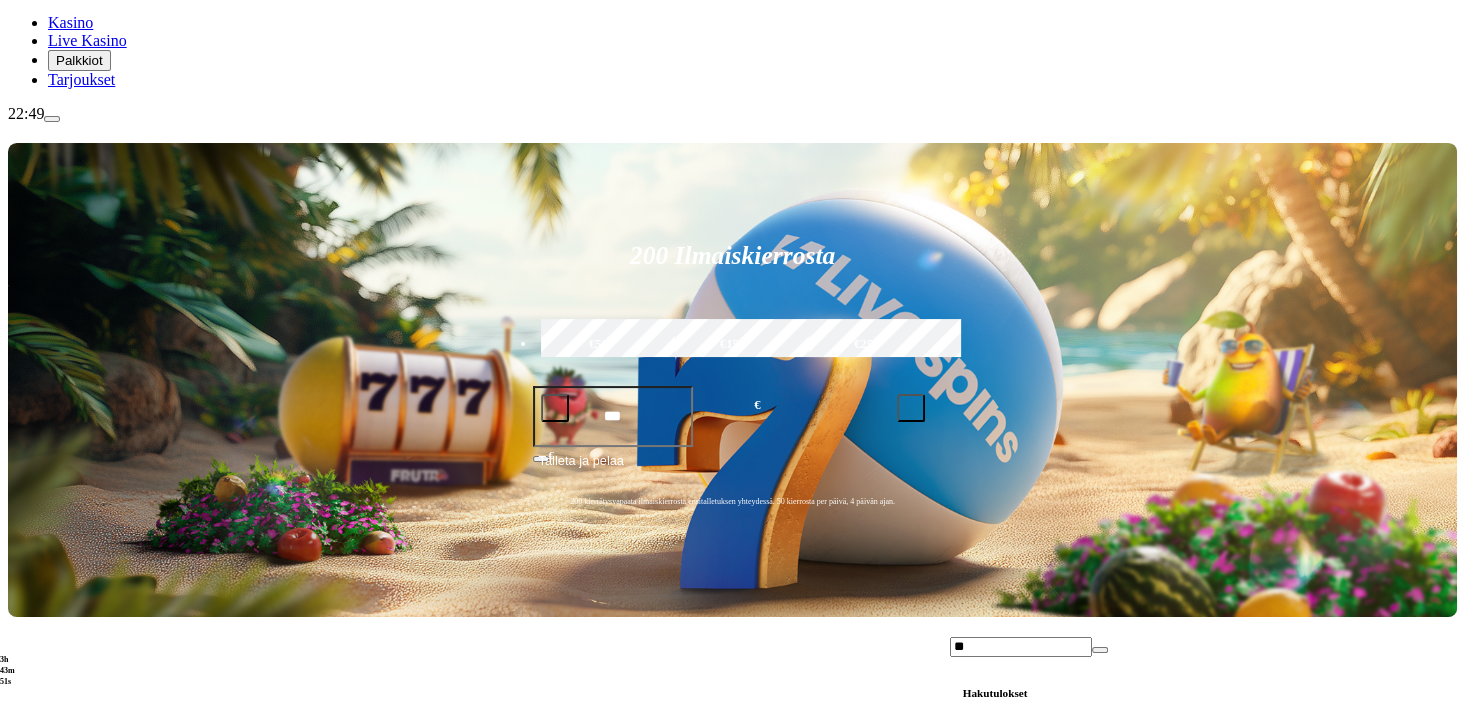 type on "*" 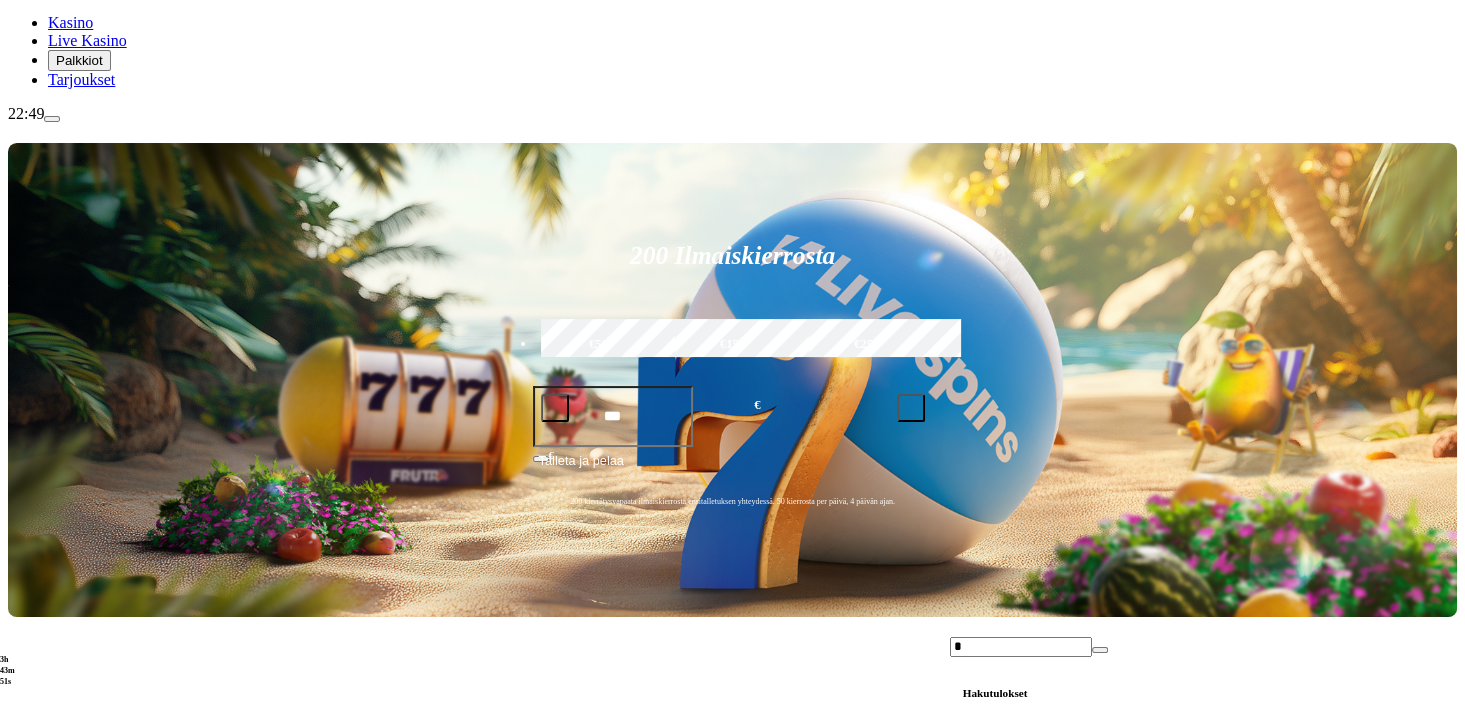 type 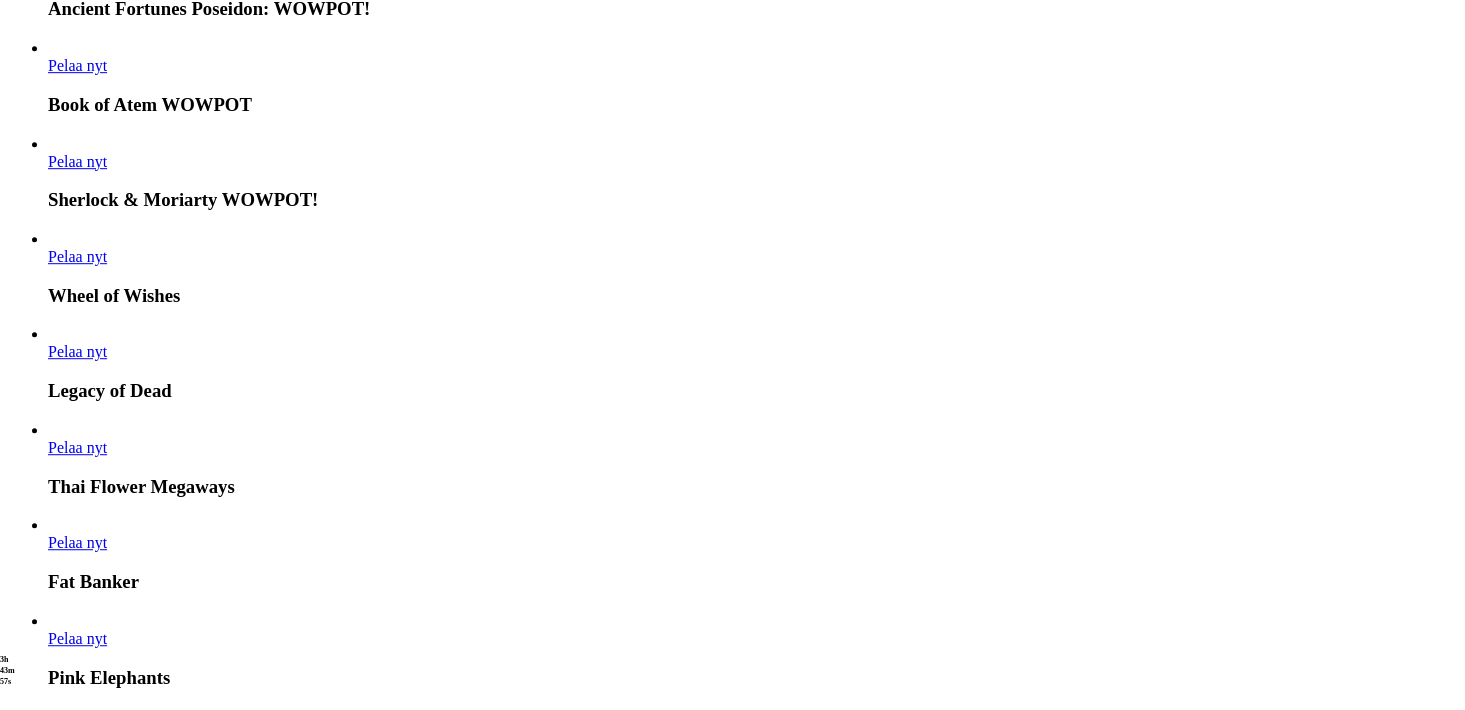 scroll, scrollTop: 1144, scrollLeft: 0, axis: vertical 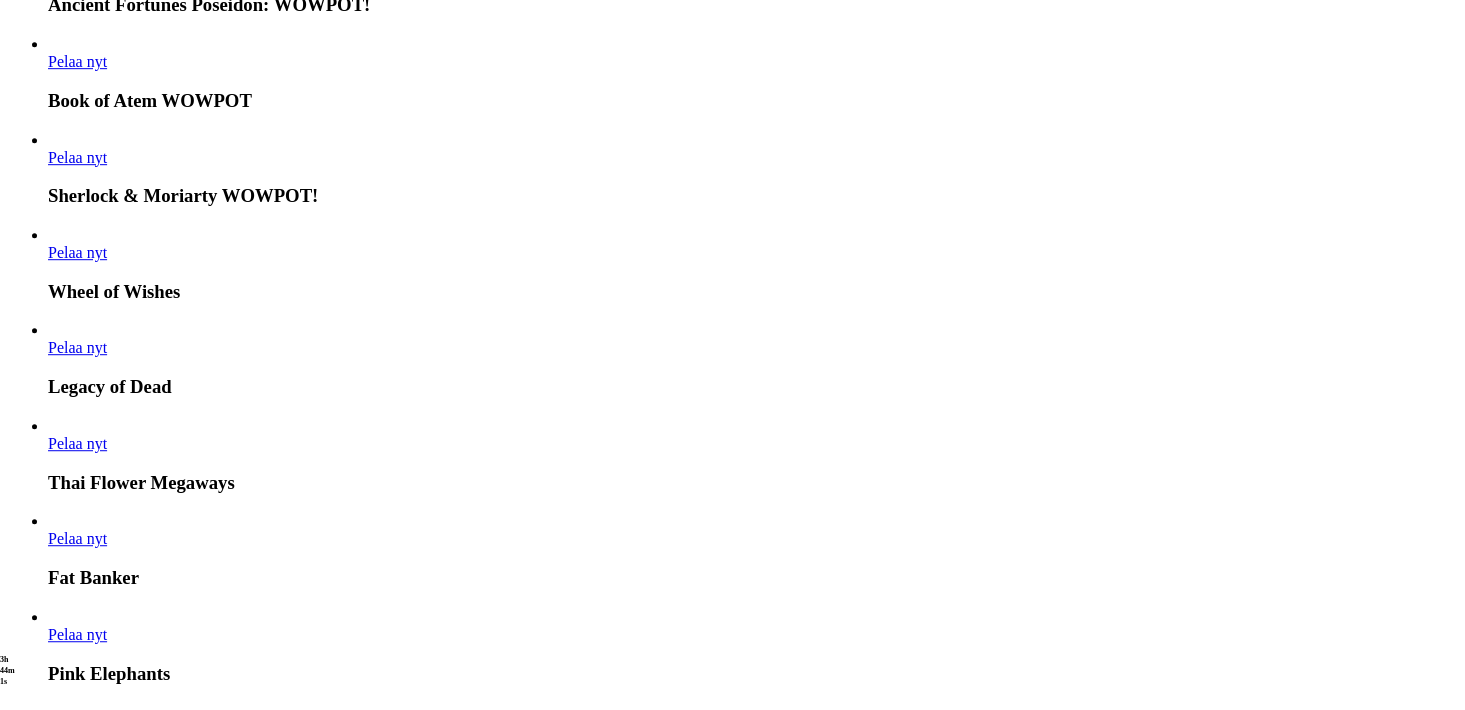 click on "Näytä kaikki" at bounding box center (1432, 3321) 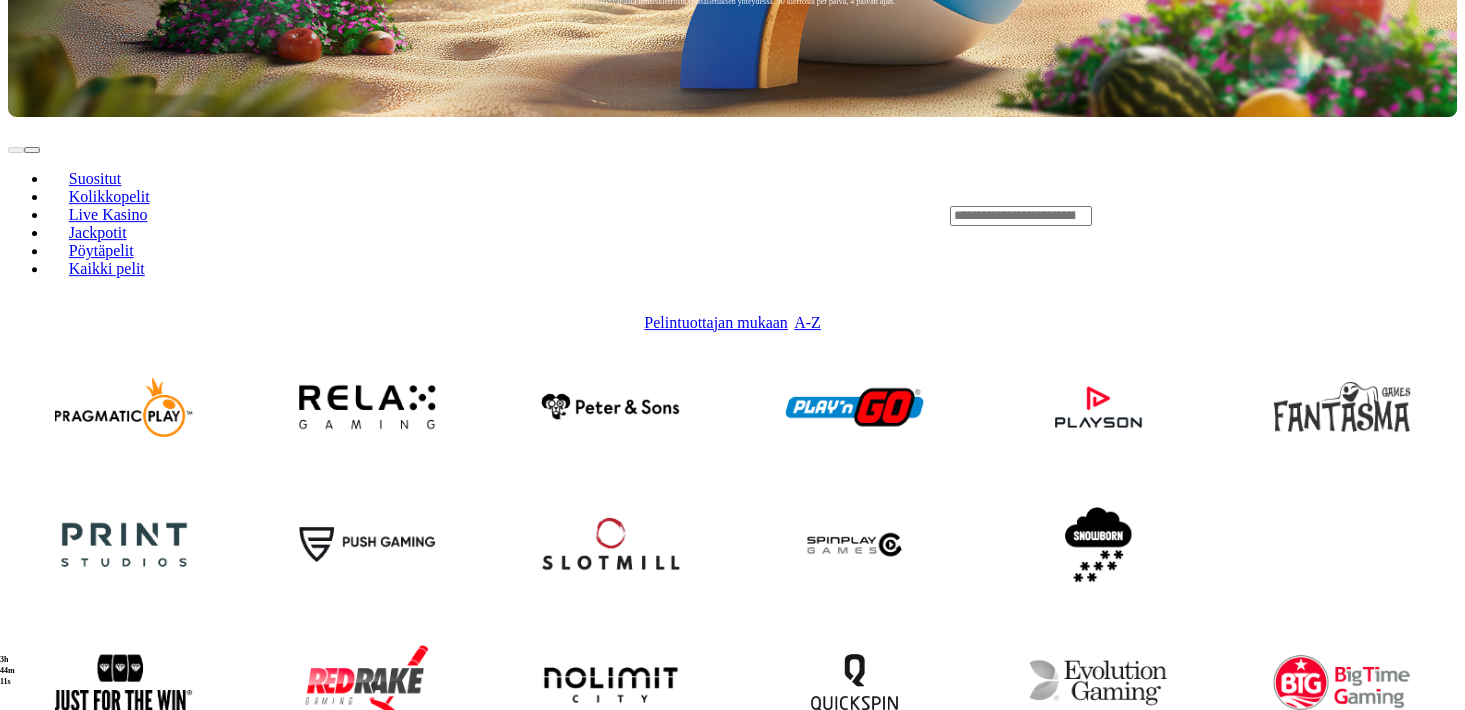 scroll, scrollTop: 704, scrollLeft: 0, axis: vertical 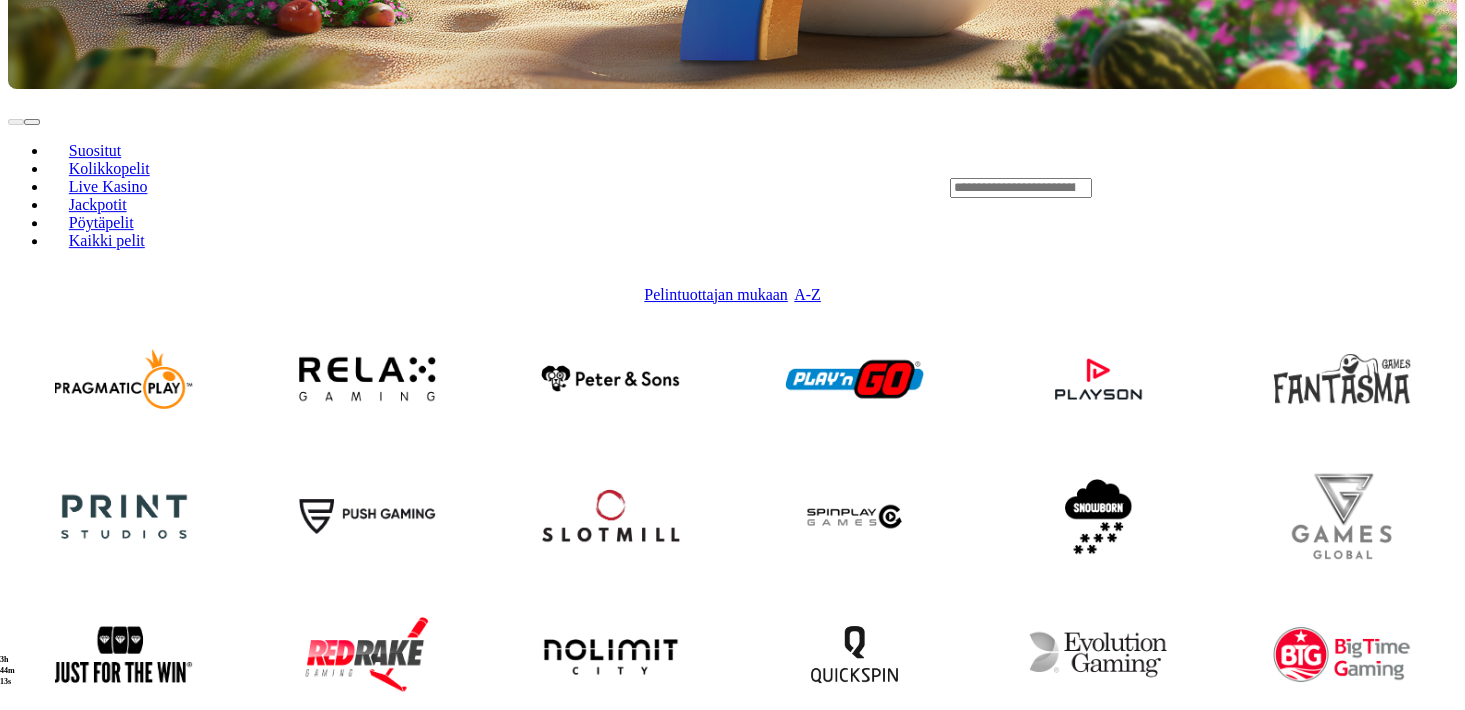 click at bounding box center [367, 1067] 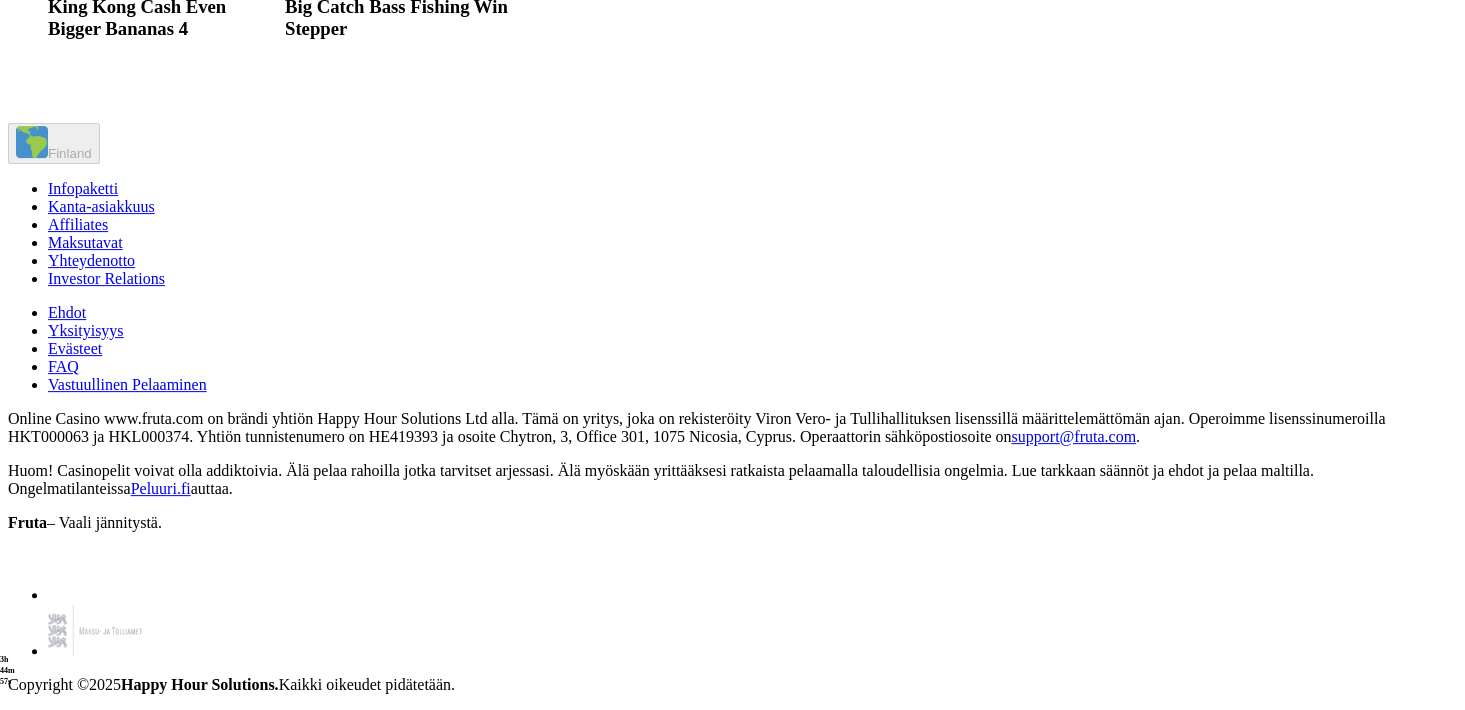 scroll, scrollTop: 4312, scrollLeft: 0, axis: vertical 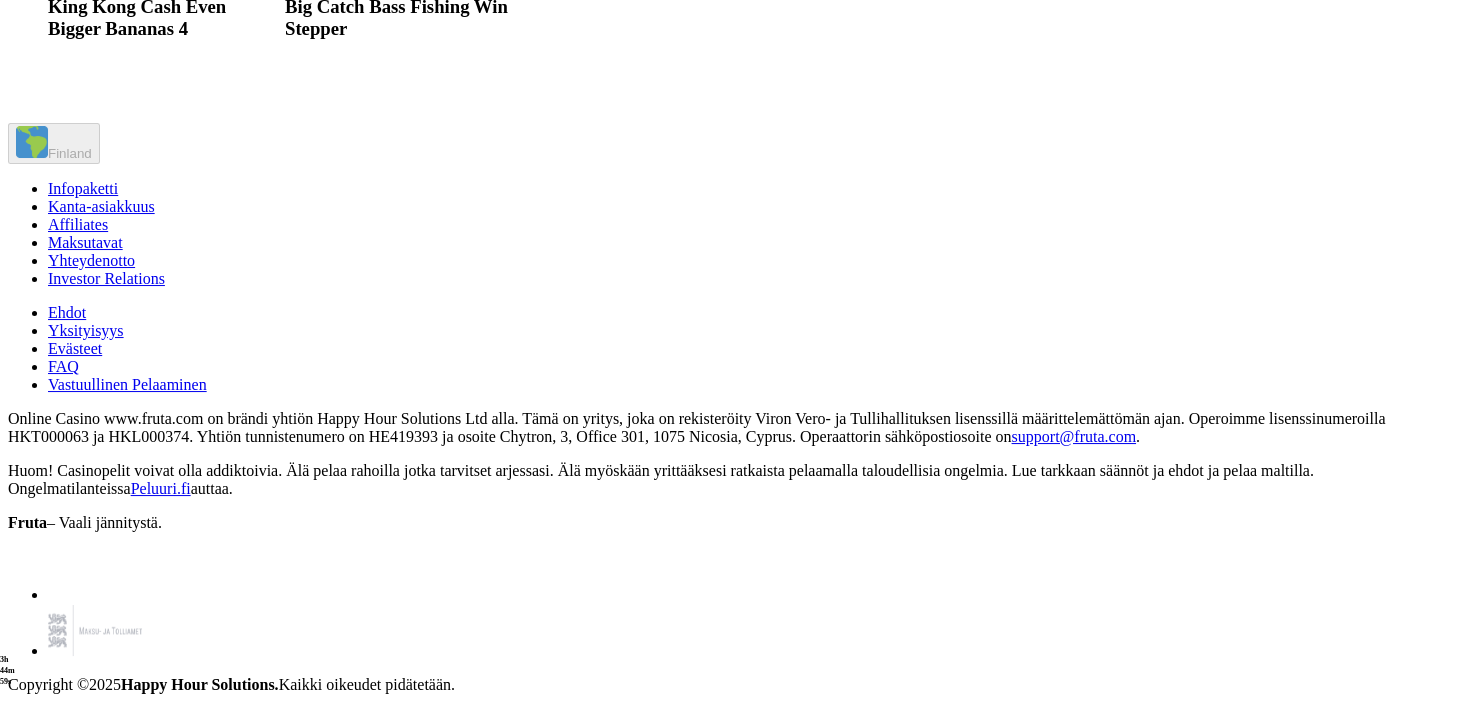click on "Pelaa nyt" at bounding box center [314, -726] 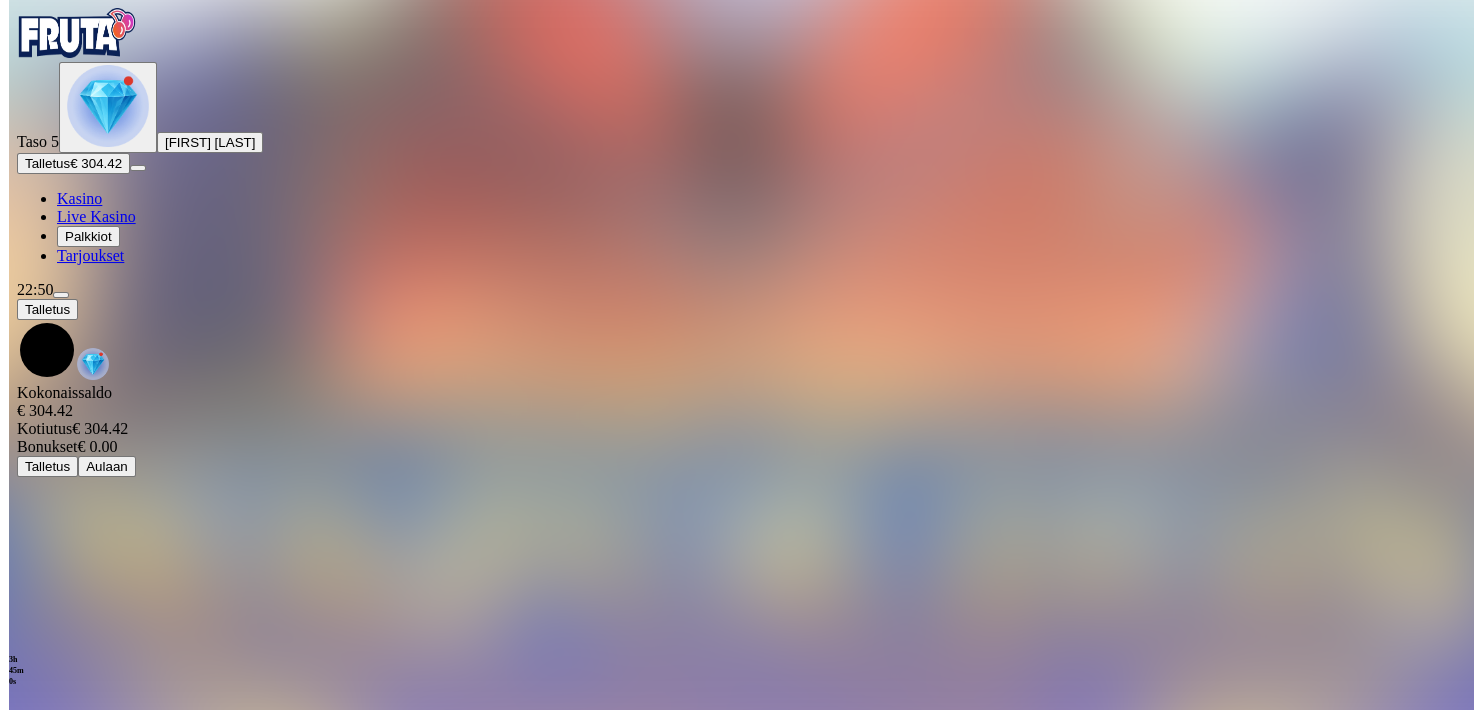 scroll, scrollTop: 0, scrollLeft: 0, axis: both 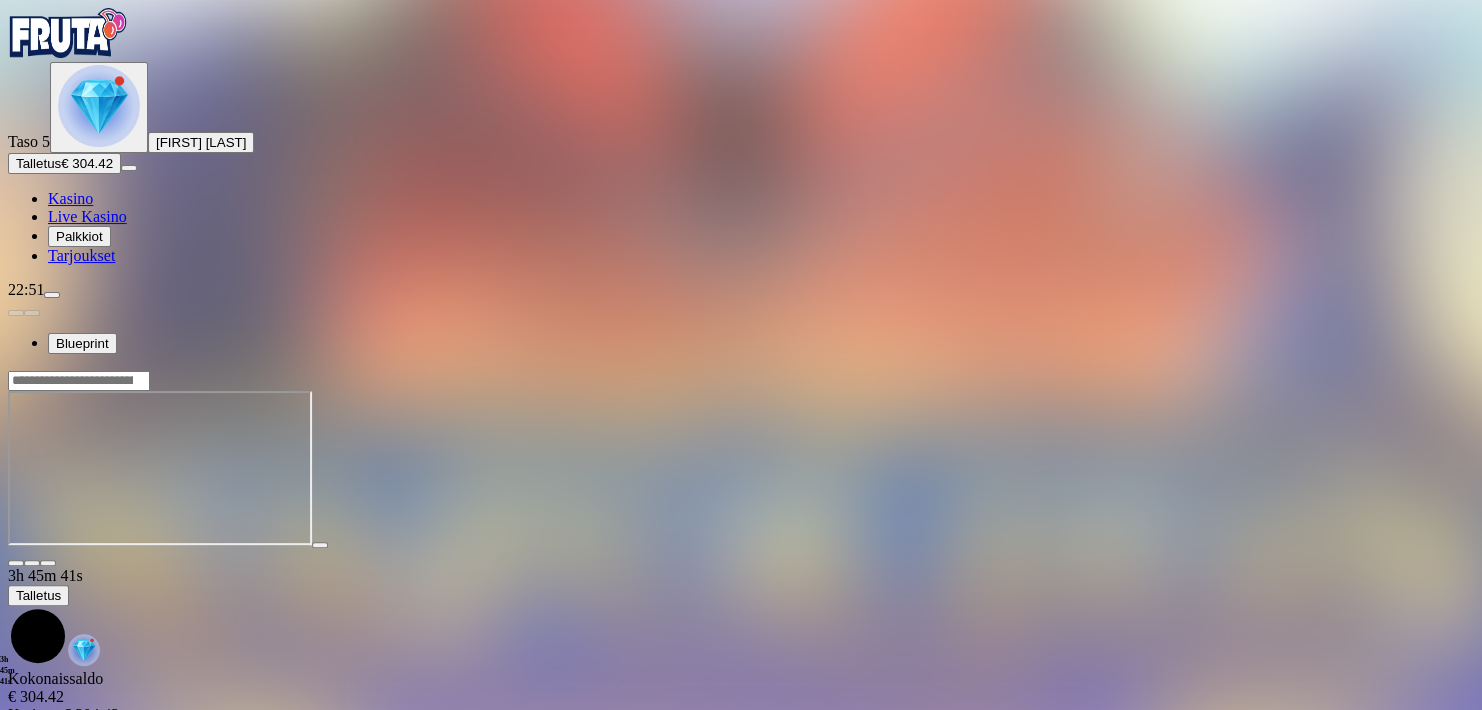 click on "3h 45m 41s Talletus Kokonaissaldo € 304.42 Kotiutus € 304.42 Bonukset € 0.00 Talletus Aulaan" at bounding box center [741, 566] 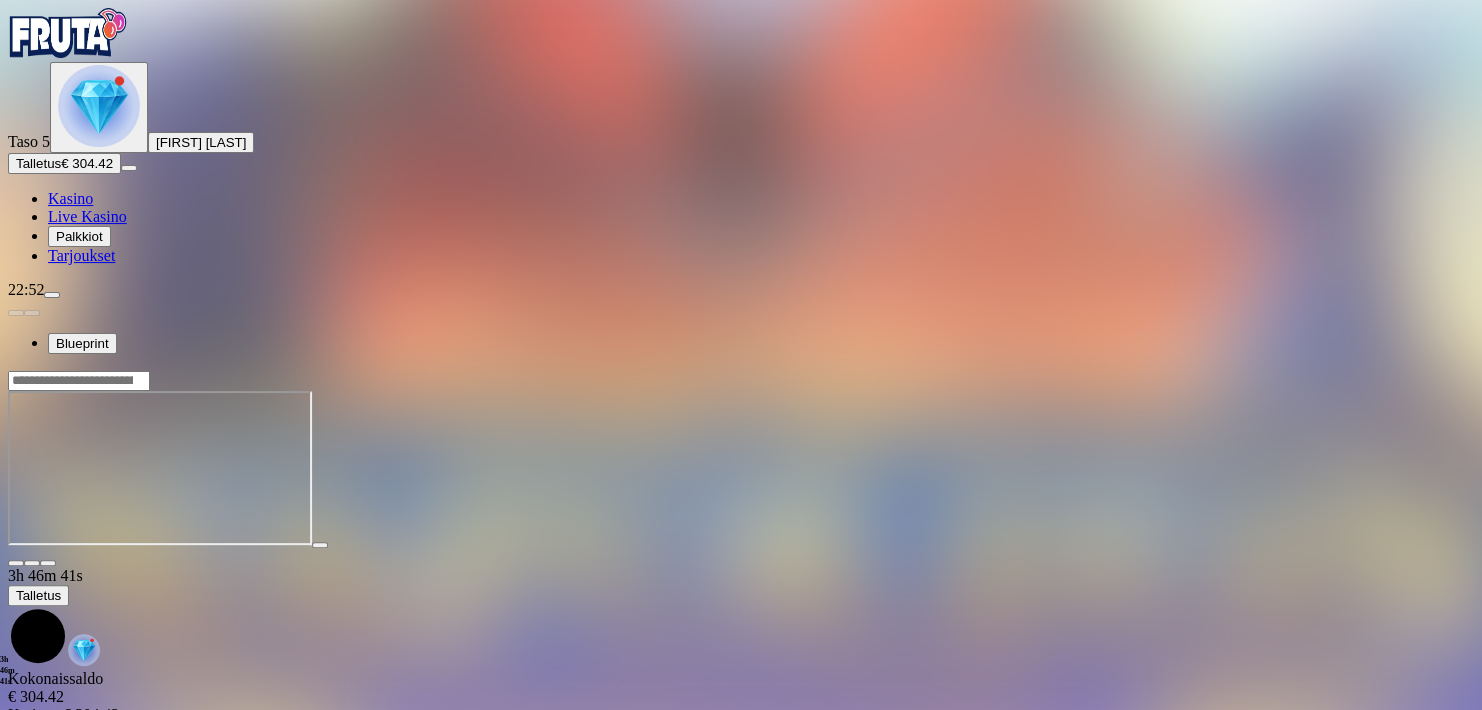 click on "3h 46m 41s Talletus Kokonaissaldo € 304.42 Kotiutus € 304.42 Bonukset € 0.00 Talletus Aulaan" at bounding box center (741, 566) 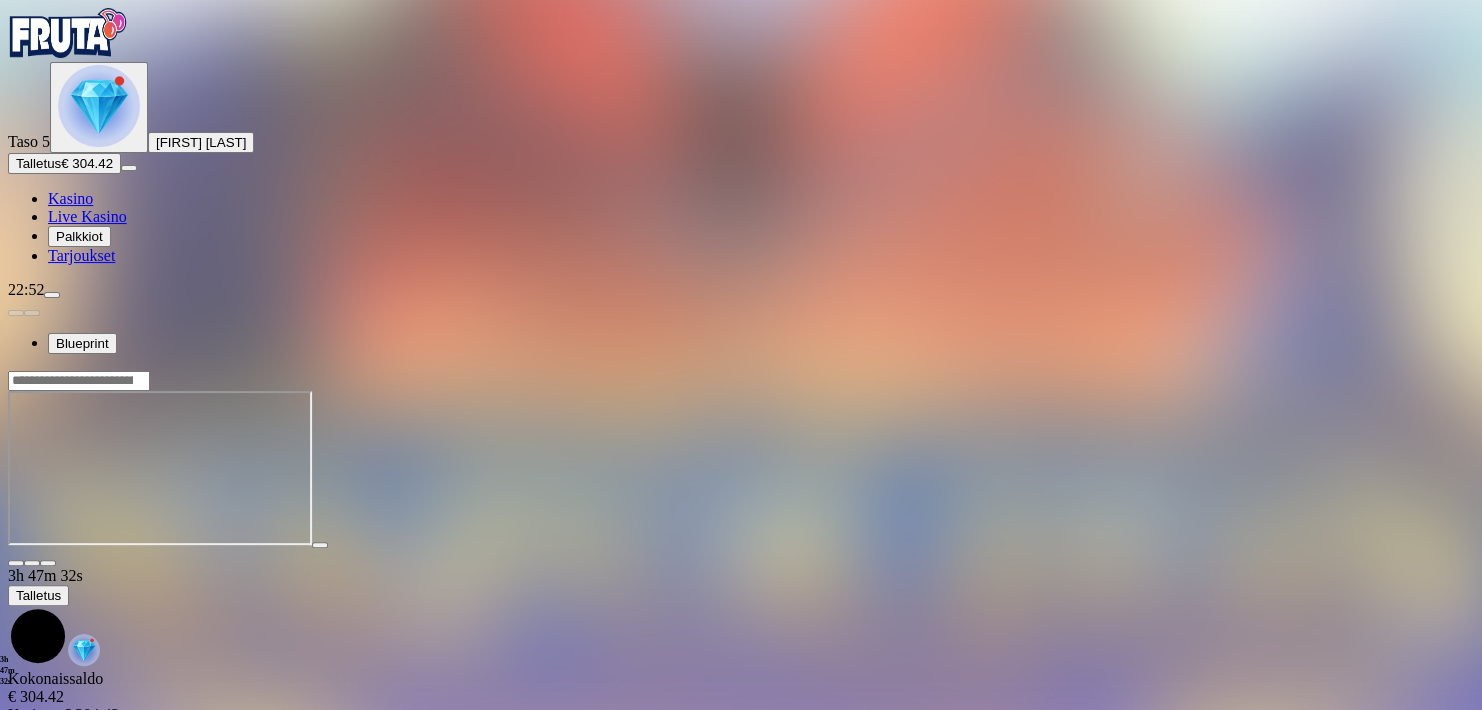 click at bounding box center [16, 563] 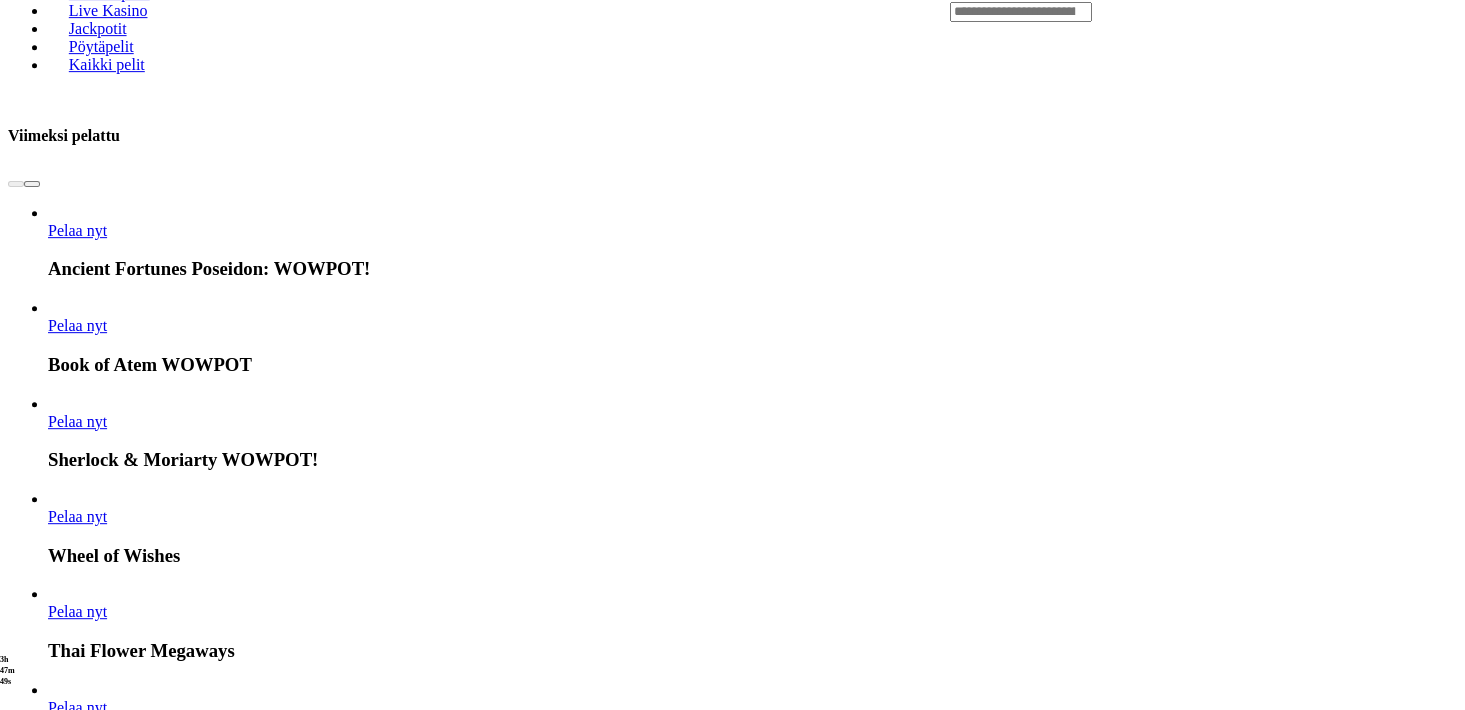scroll, scrollTop: 1056, scrollLeft: 0, axis: vertical 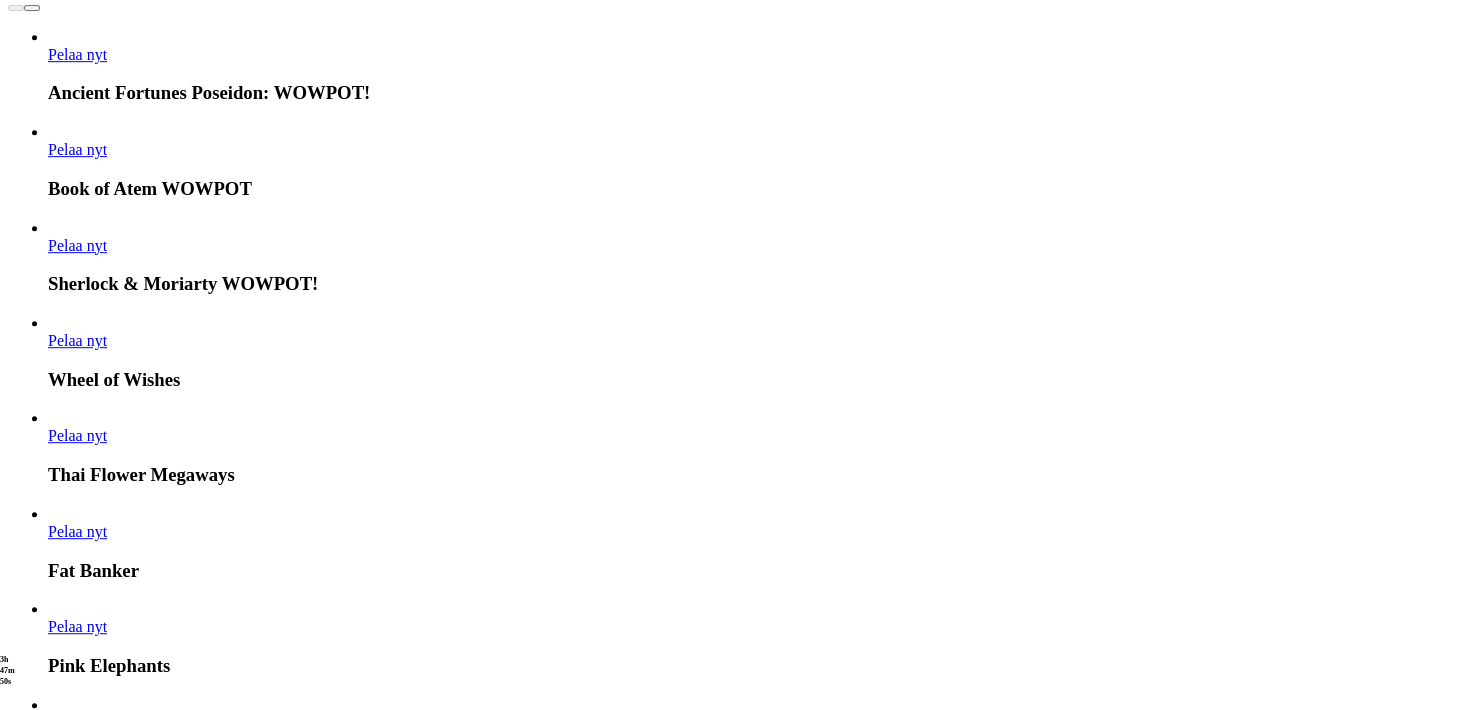 click on "Näytä kaikki" at bounding box center (1432, 3409) 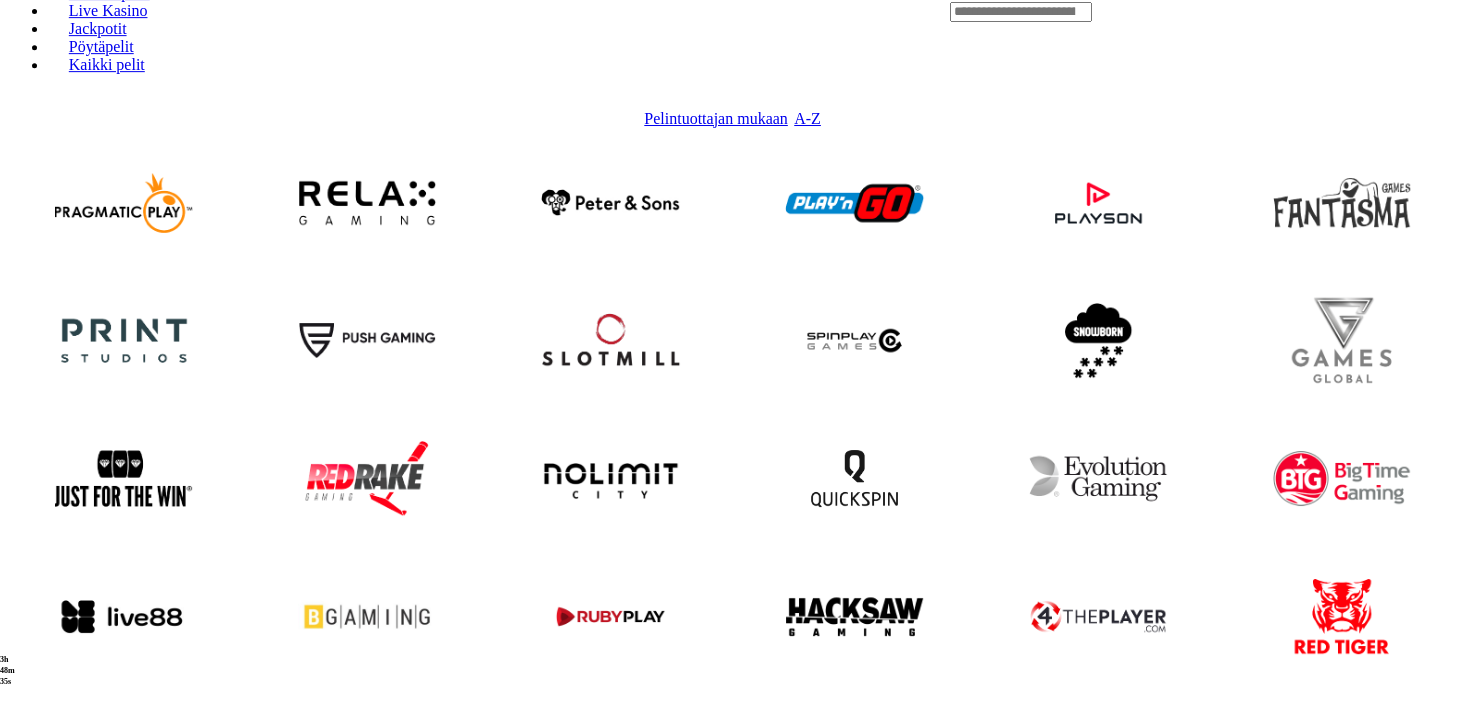 scroll, scrollTop: 968, scrollLeft: 0, axis: vertical 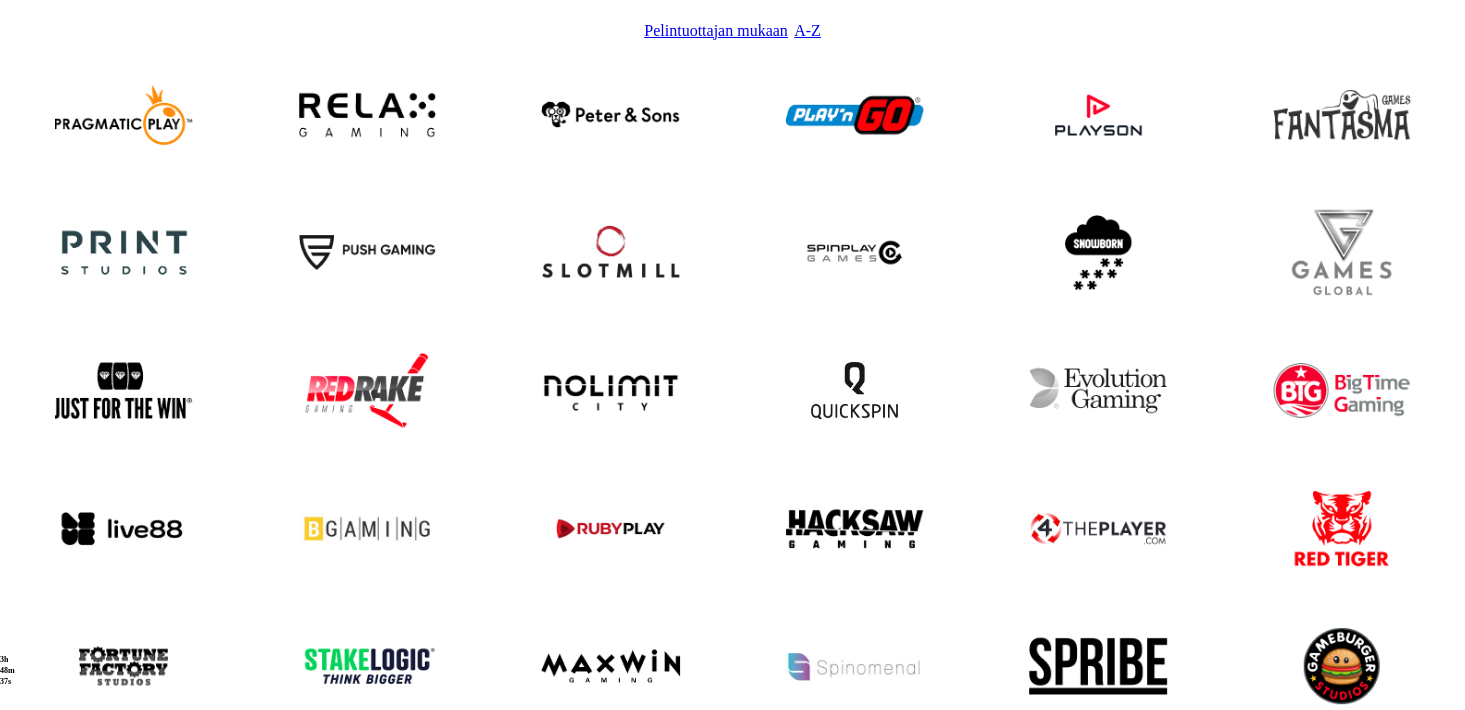 click at bounding box center (123, 1217) 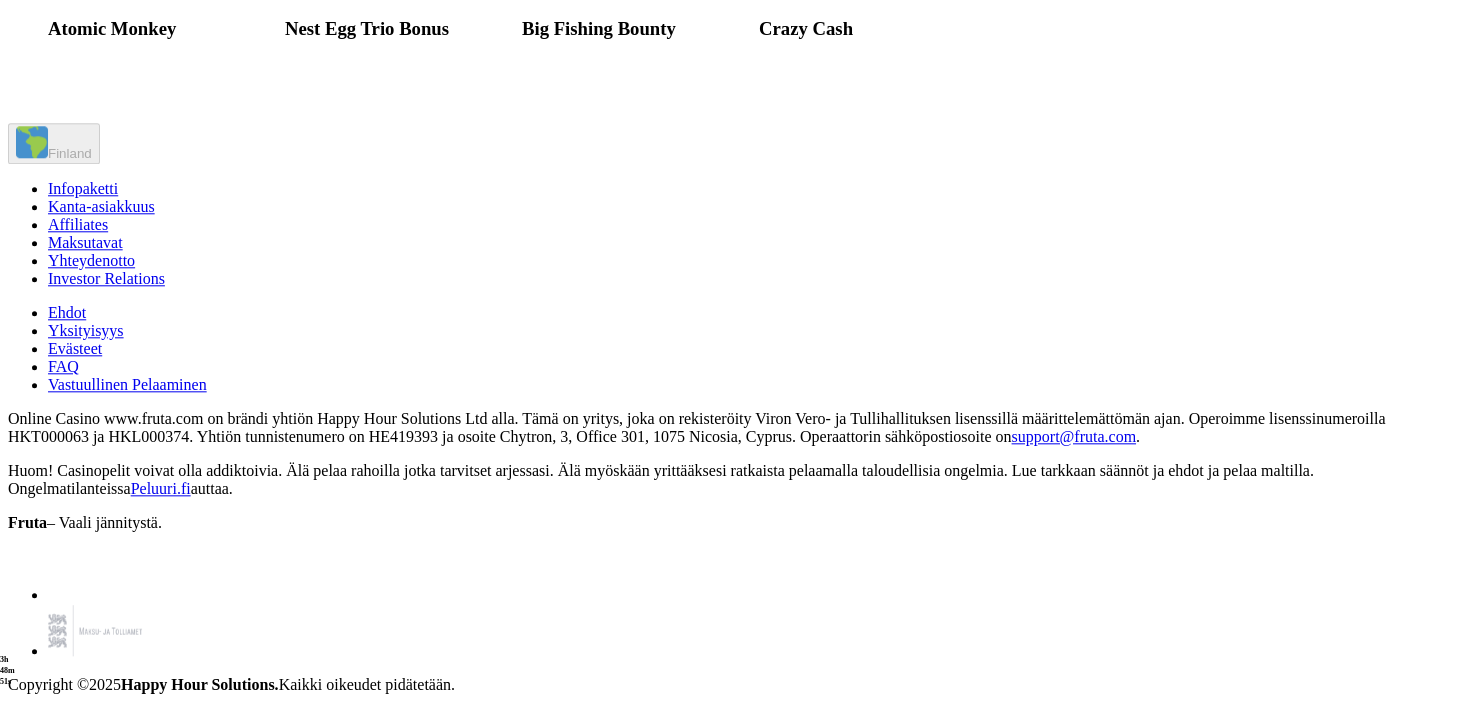 scroll, scrollTop: 2464, scrollLeft: 0, axis: vertical 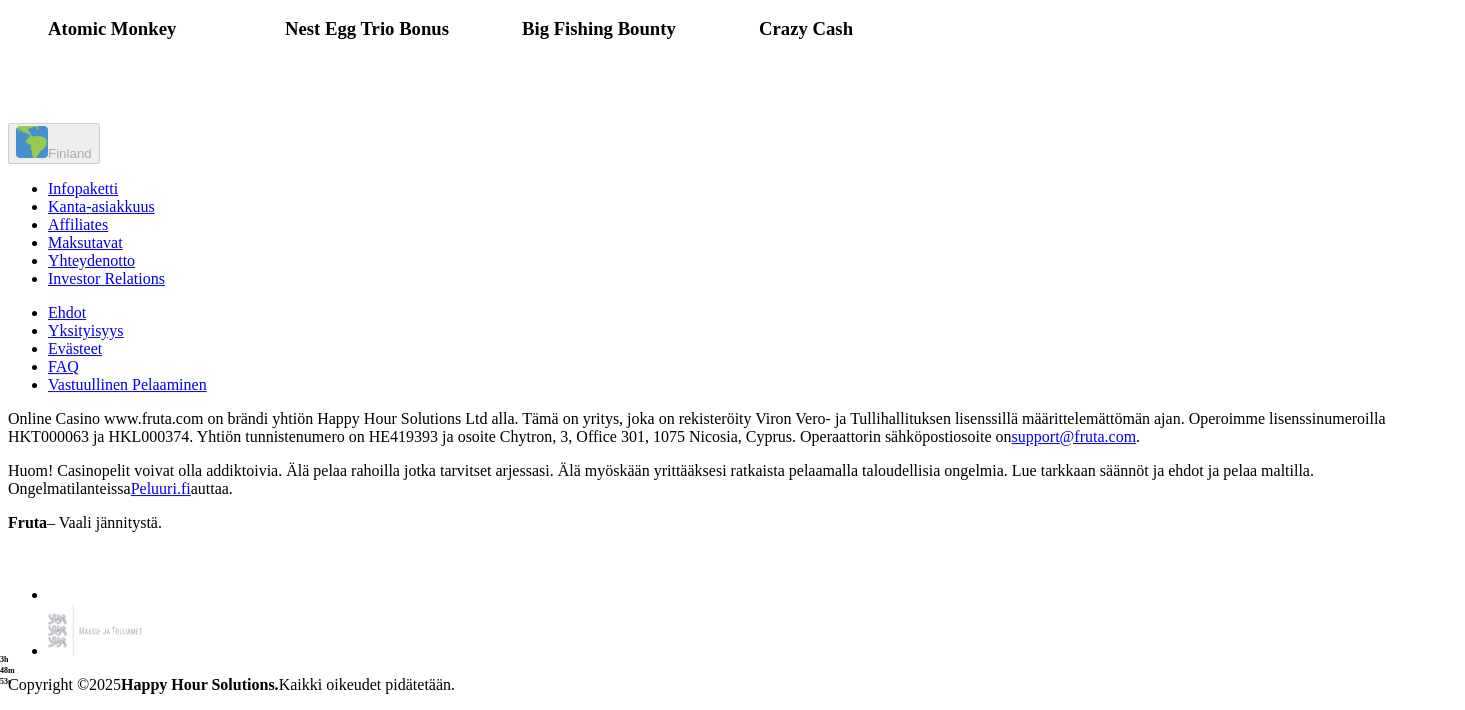 click on "Pelaa nyt" at bounding box center (1262, -517) 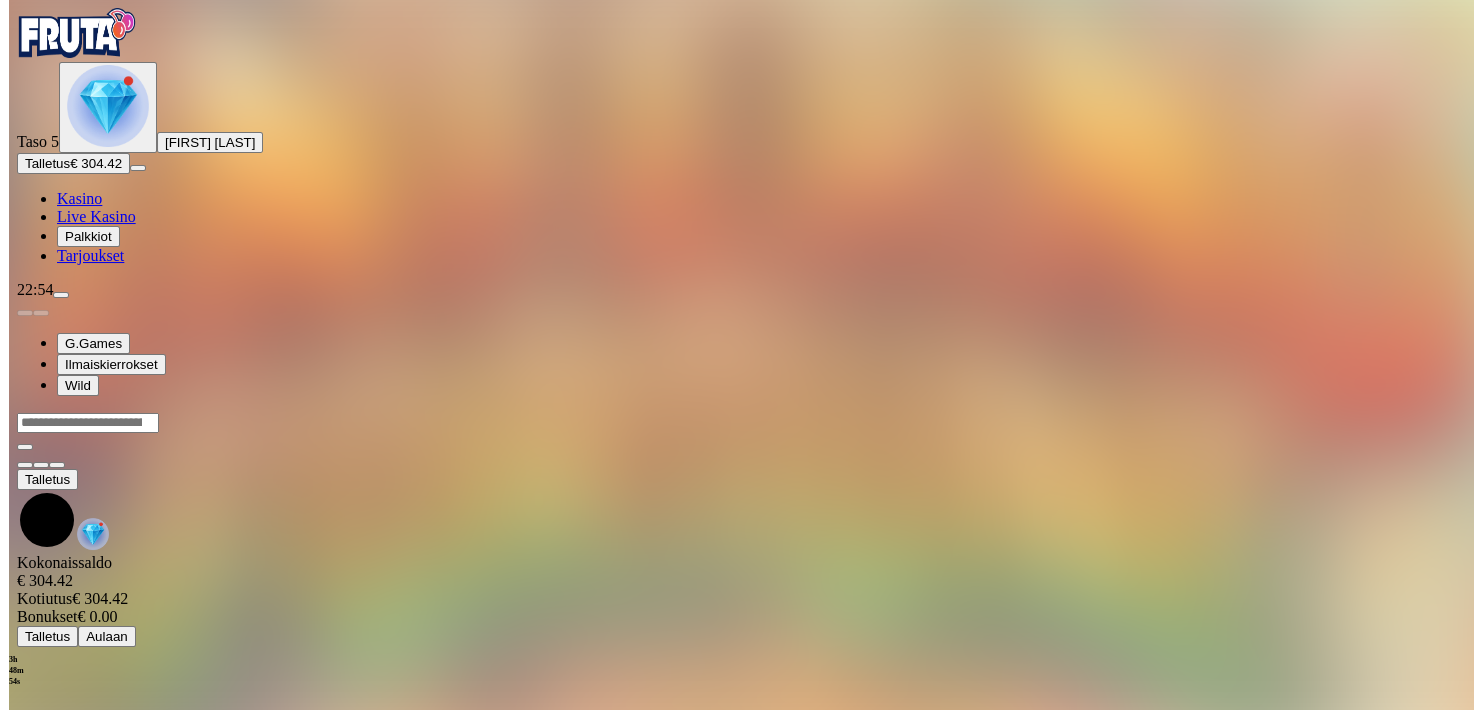 scroll, scrollTop: 0, scrollLeft: 0, axis: both 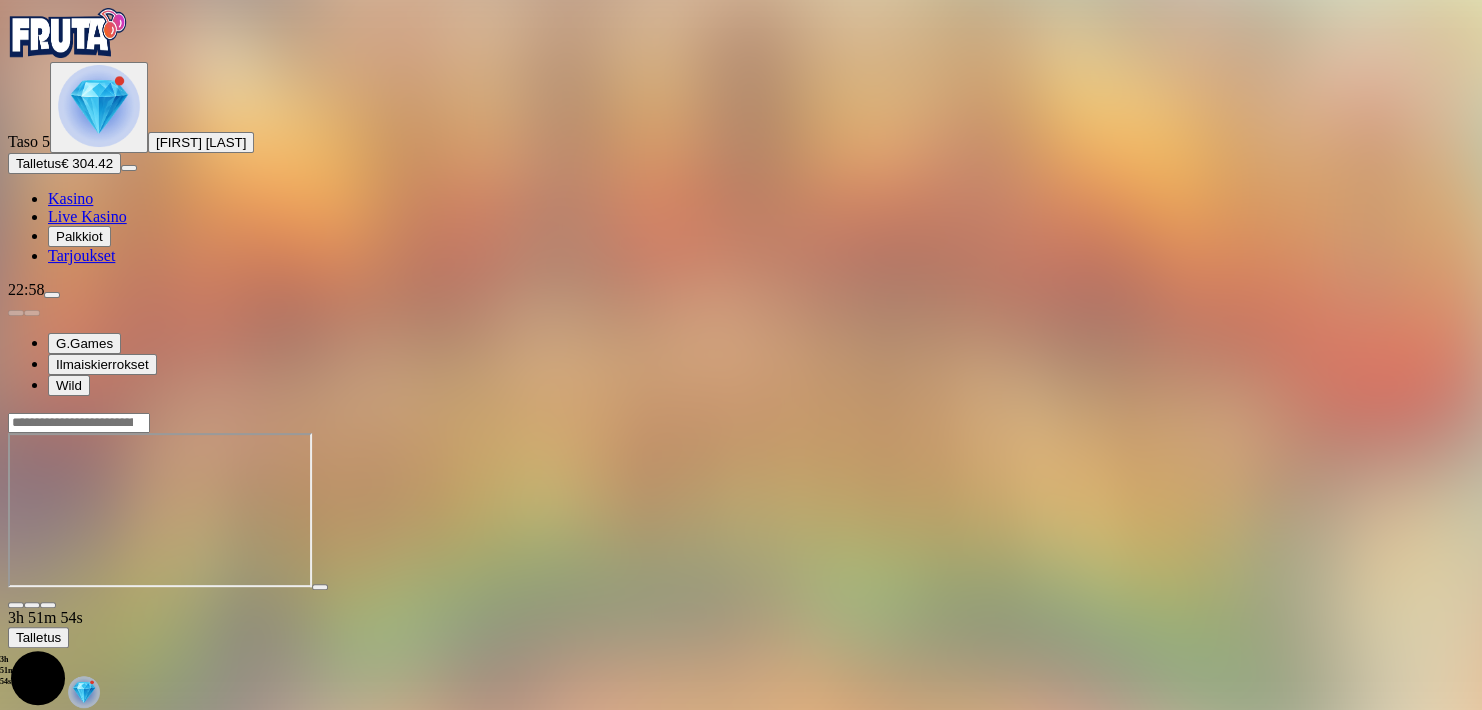 click at bounding box center [16, 605] 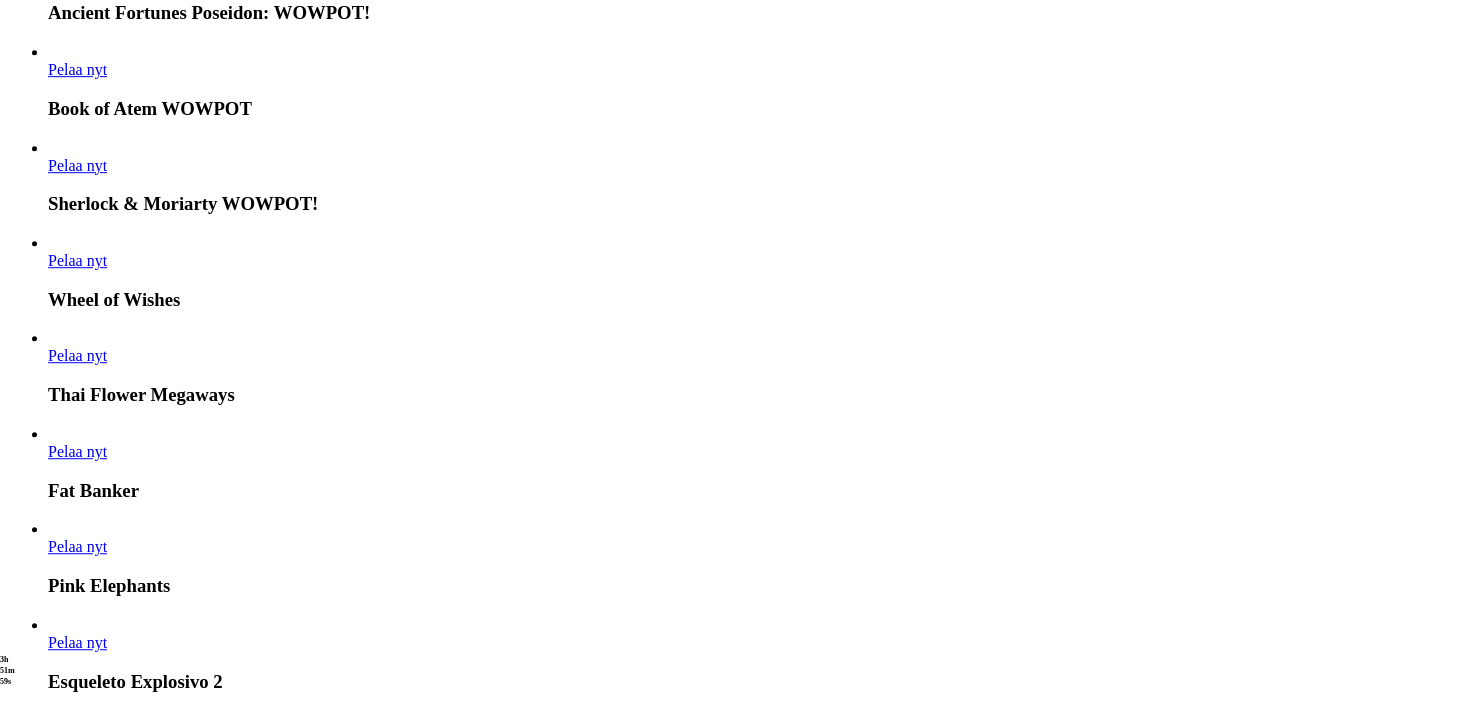 scroll, scrollTop: 1144, scrollLeft: 0, axis: vertical 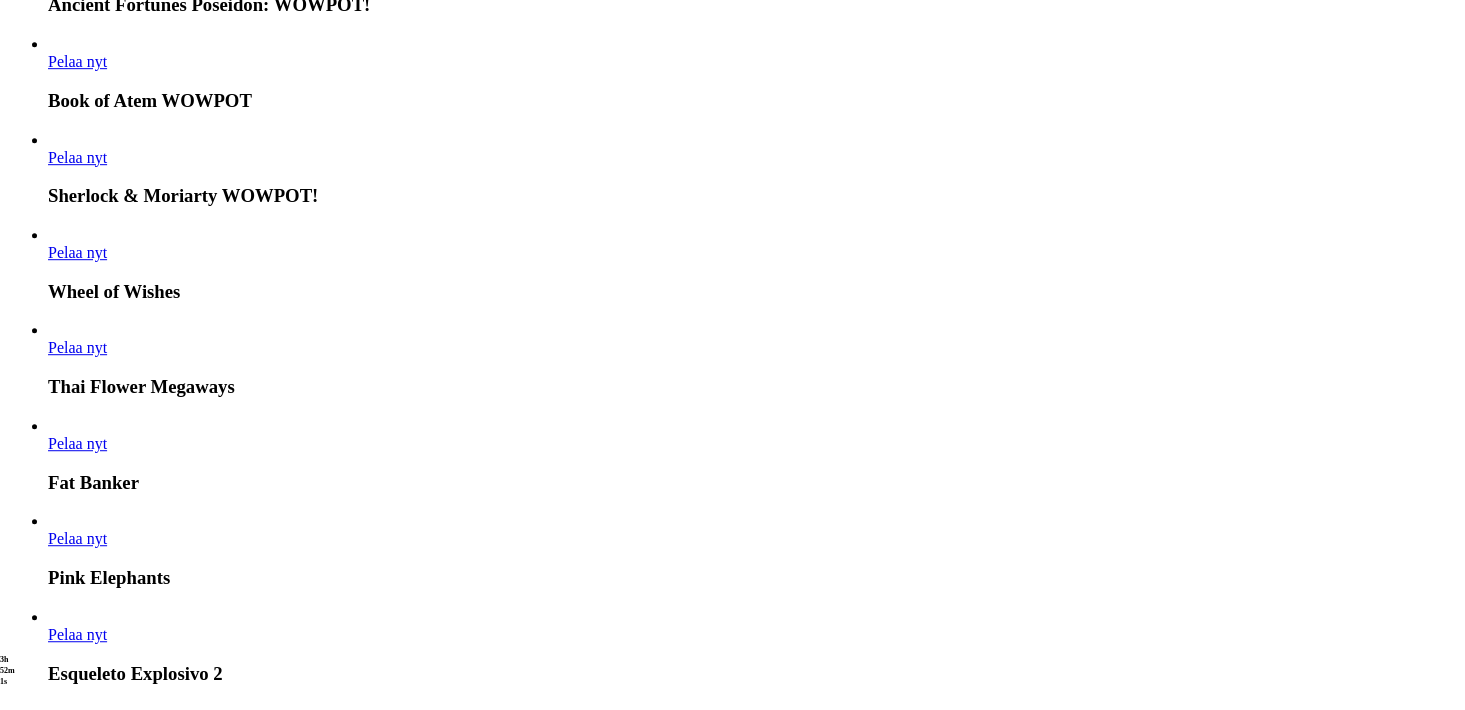 click on "Näytä kaikki" at bounding box center (1432, 3321) 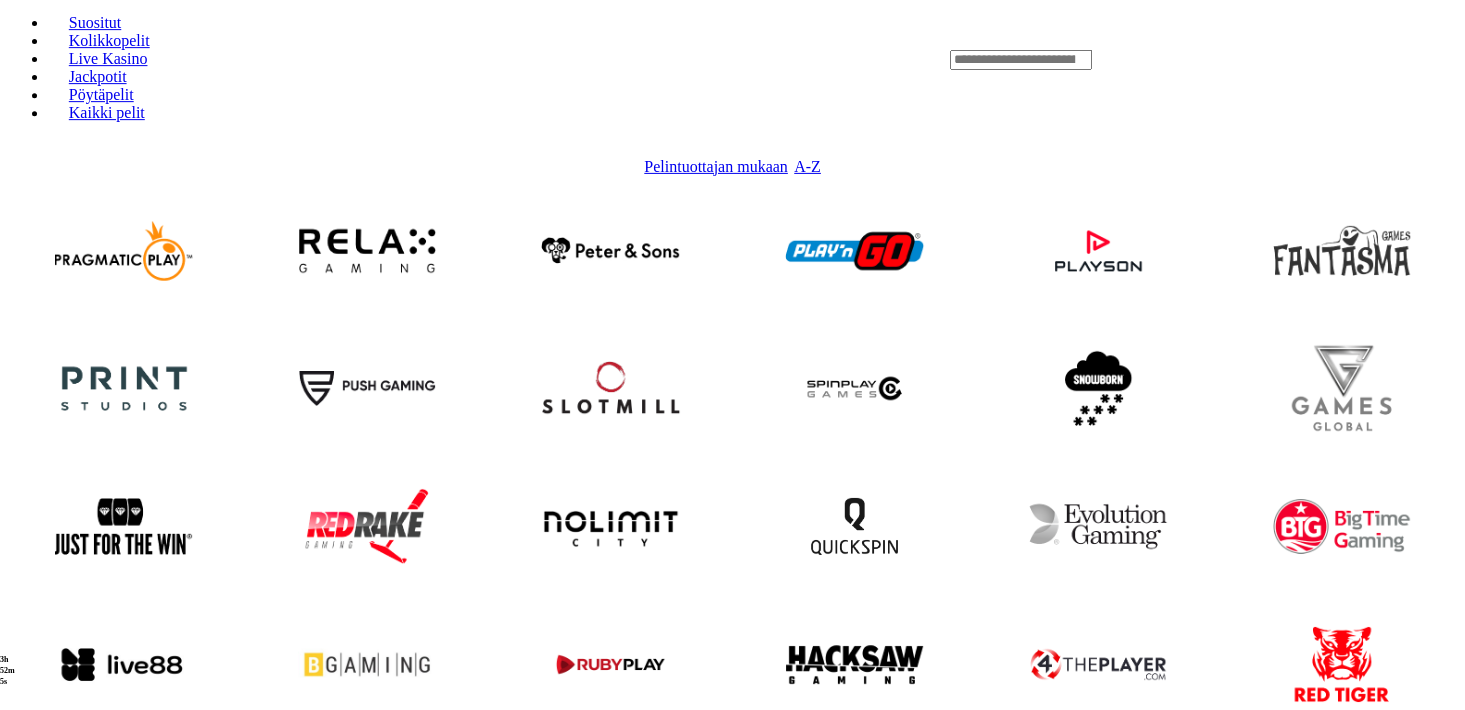 scroll, scrollTop: 1056, scrollLeft: 0, axis: vertical 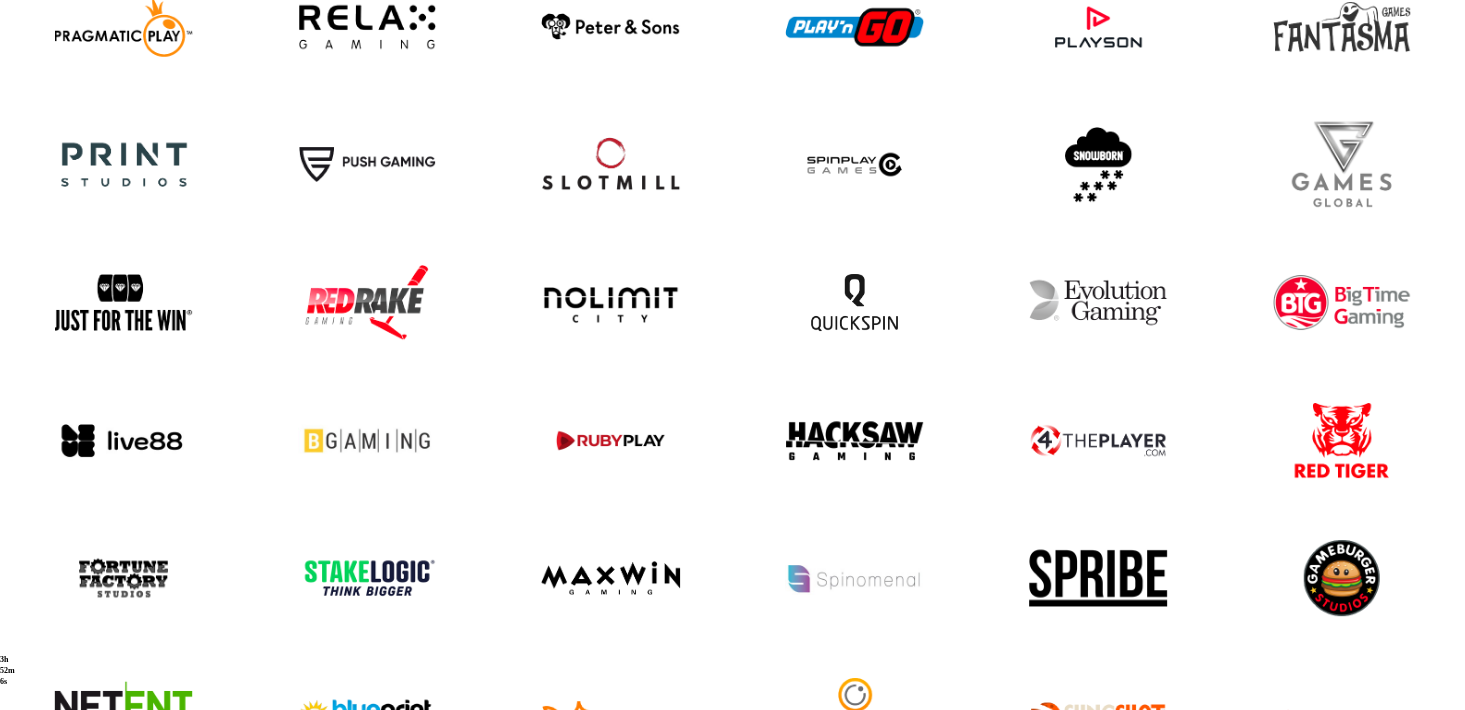 click at bounding box center (123, 1129) 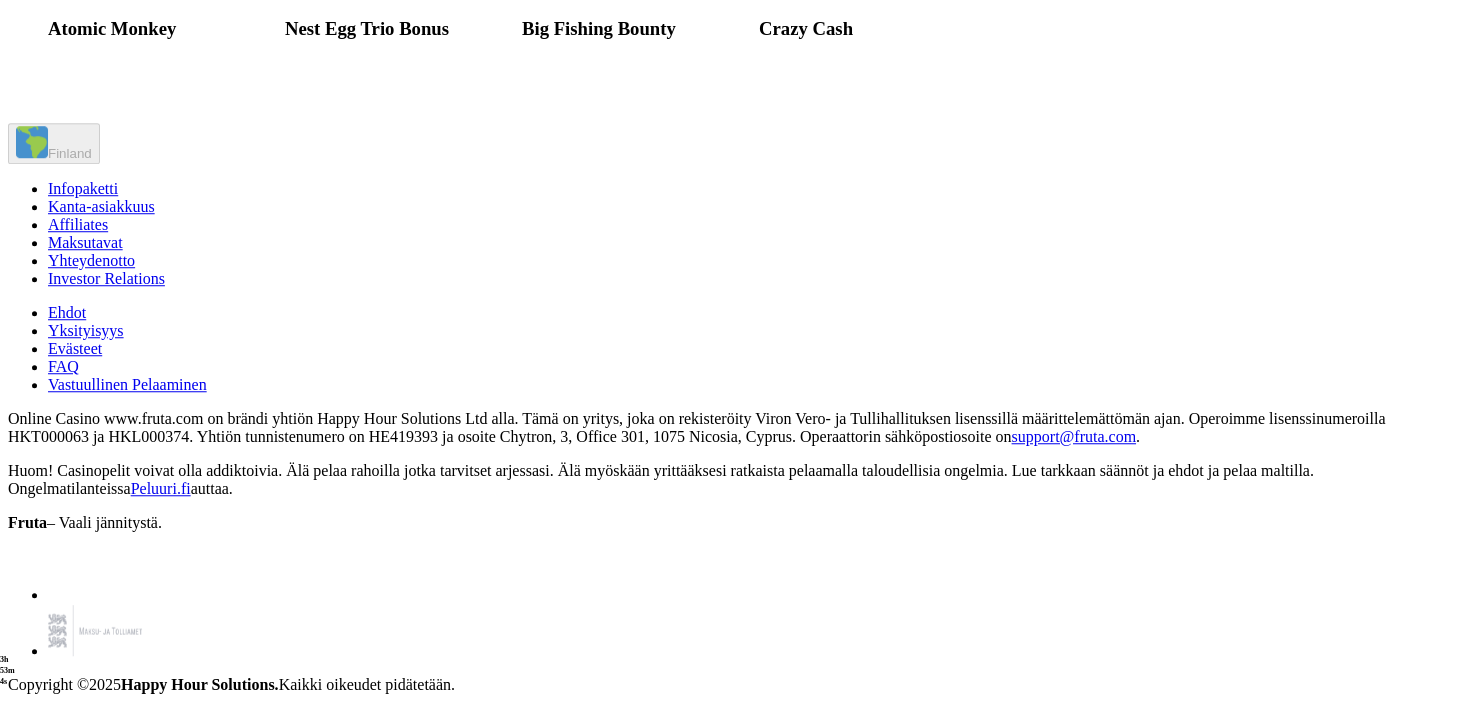 scroll, scrollTop: 2376, scrollLeft: 0, axis: vertical 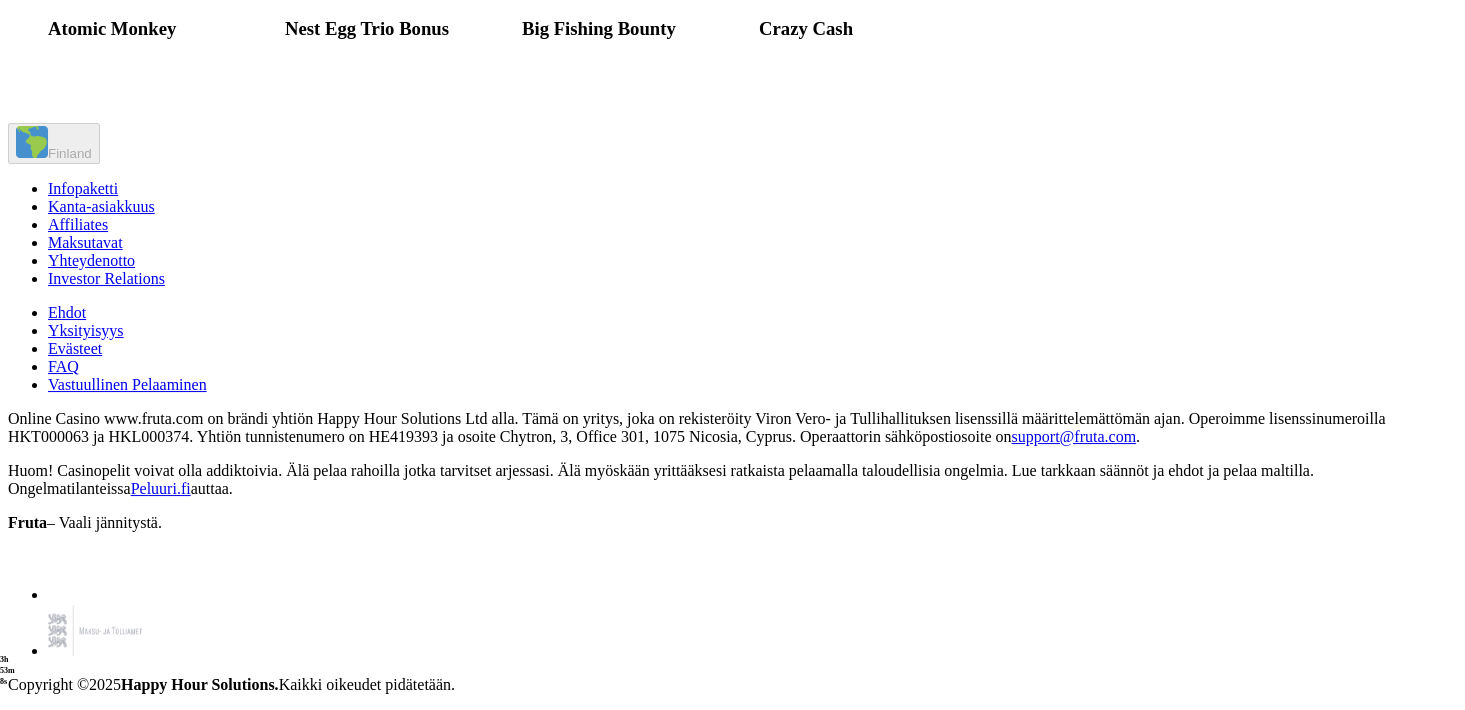 click on "Pelaa nyt" at bounding box center (788, -517) 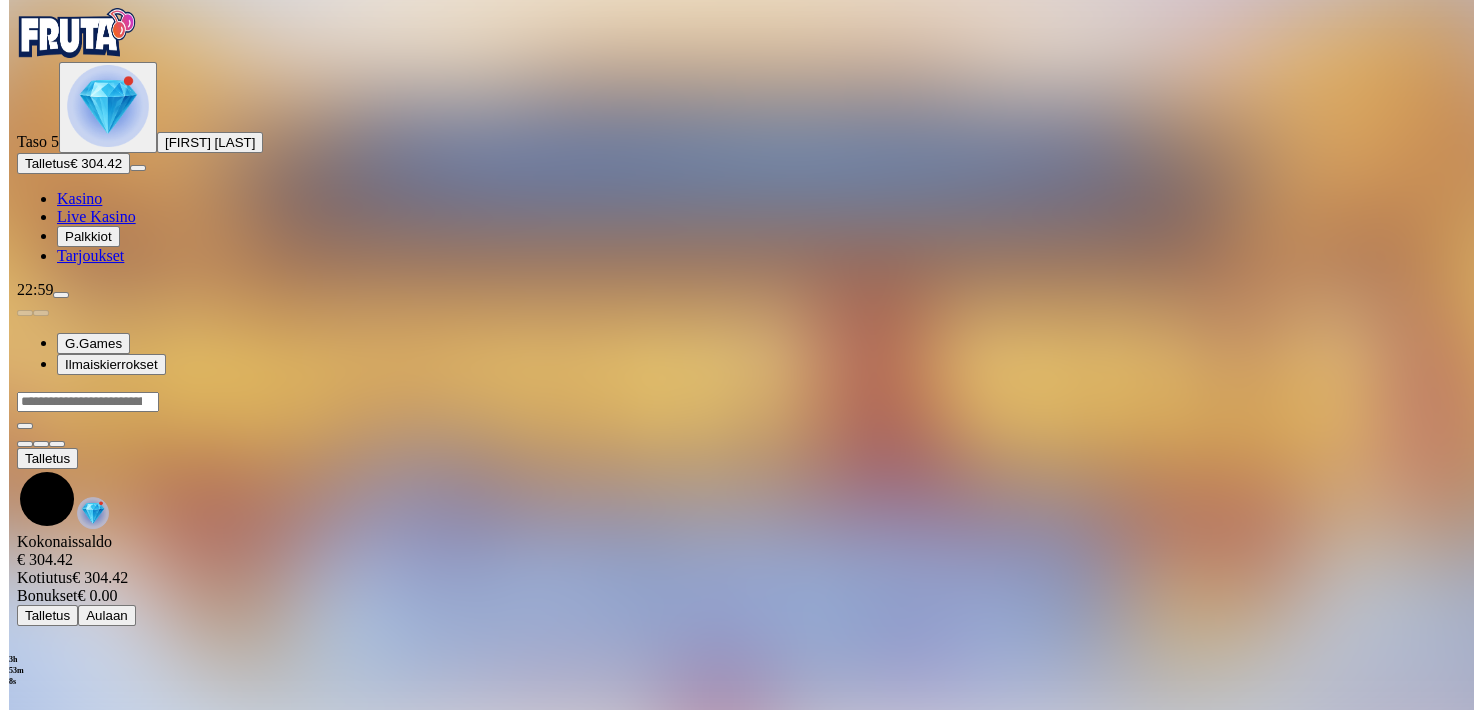 scroll, scrollTop: 0, scrollLeft: 0, axis: both 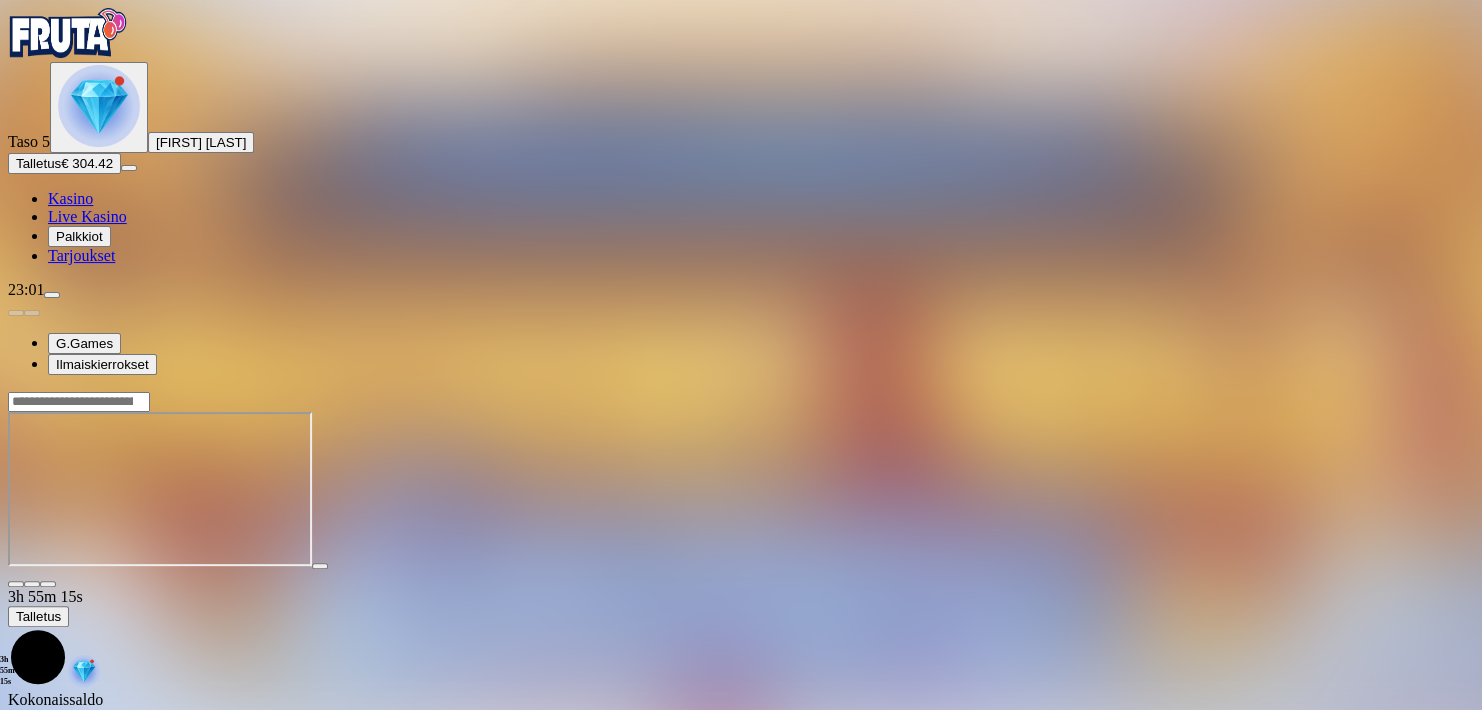 click at bounding box center (16, 584) 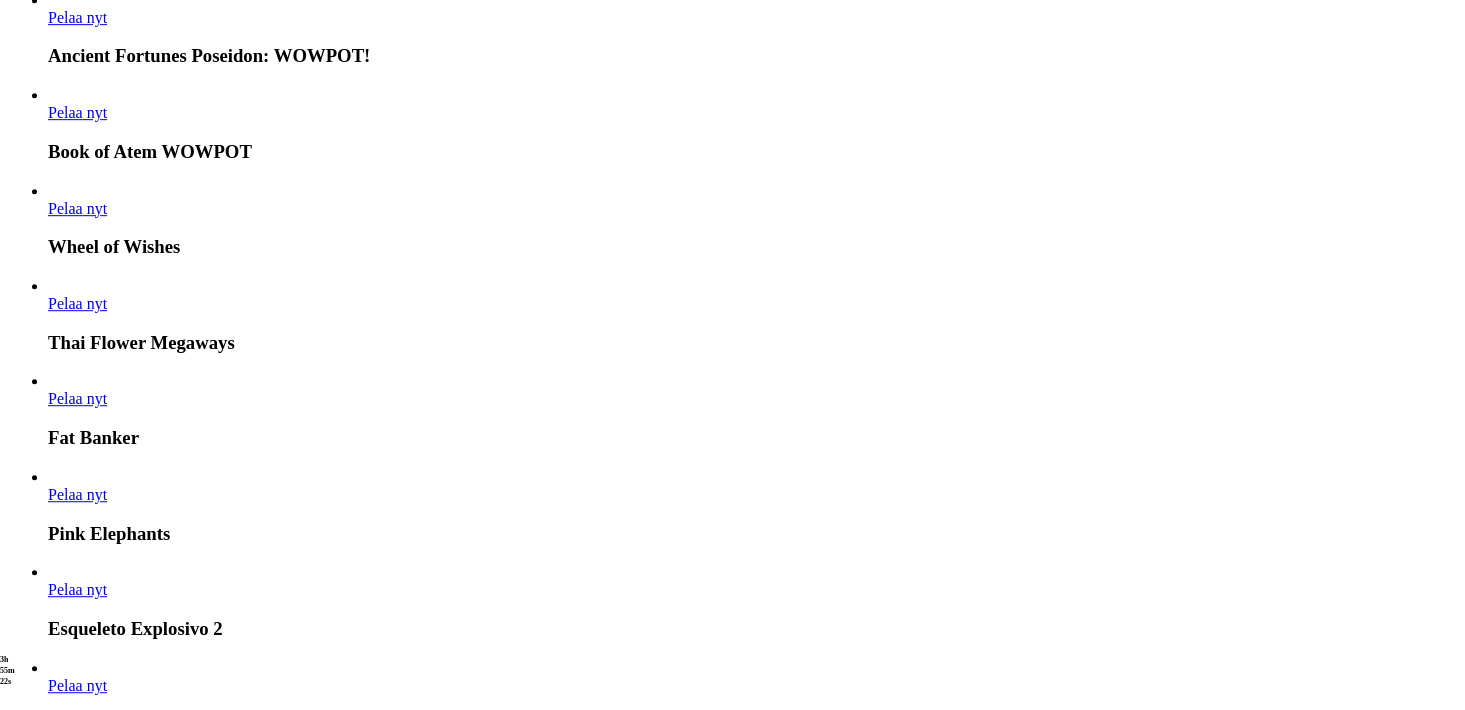 scroll, scrollTop: 1144, scrollLeft: 0, axis: vertical 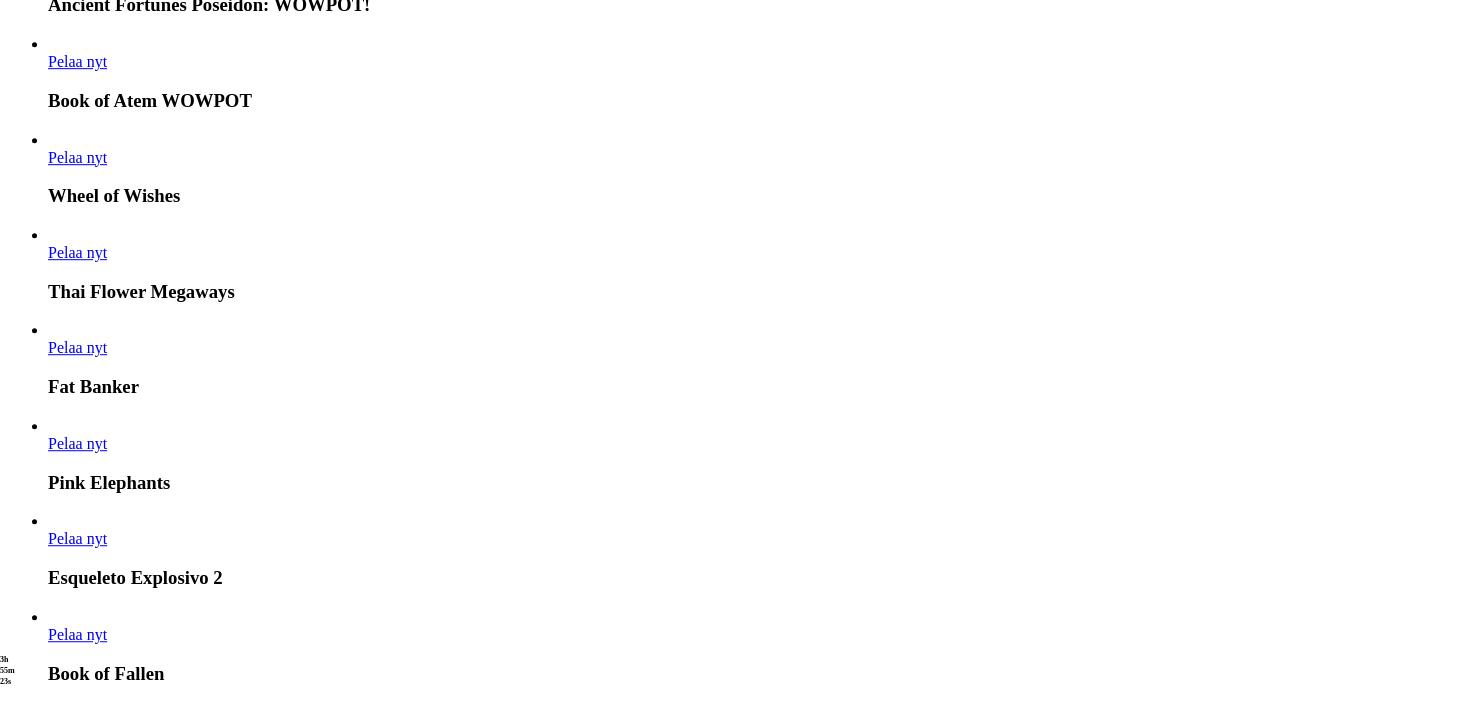 click on "Näytä kaikki" at bounding box center [1432, 3341] 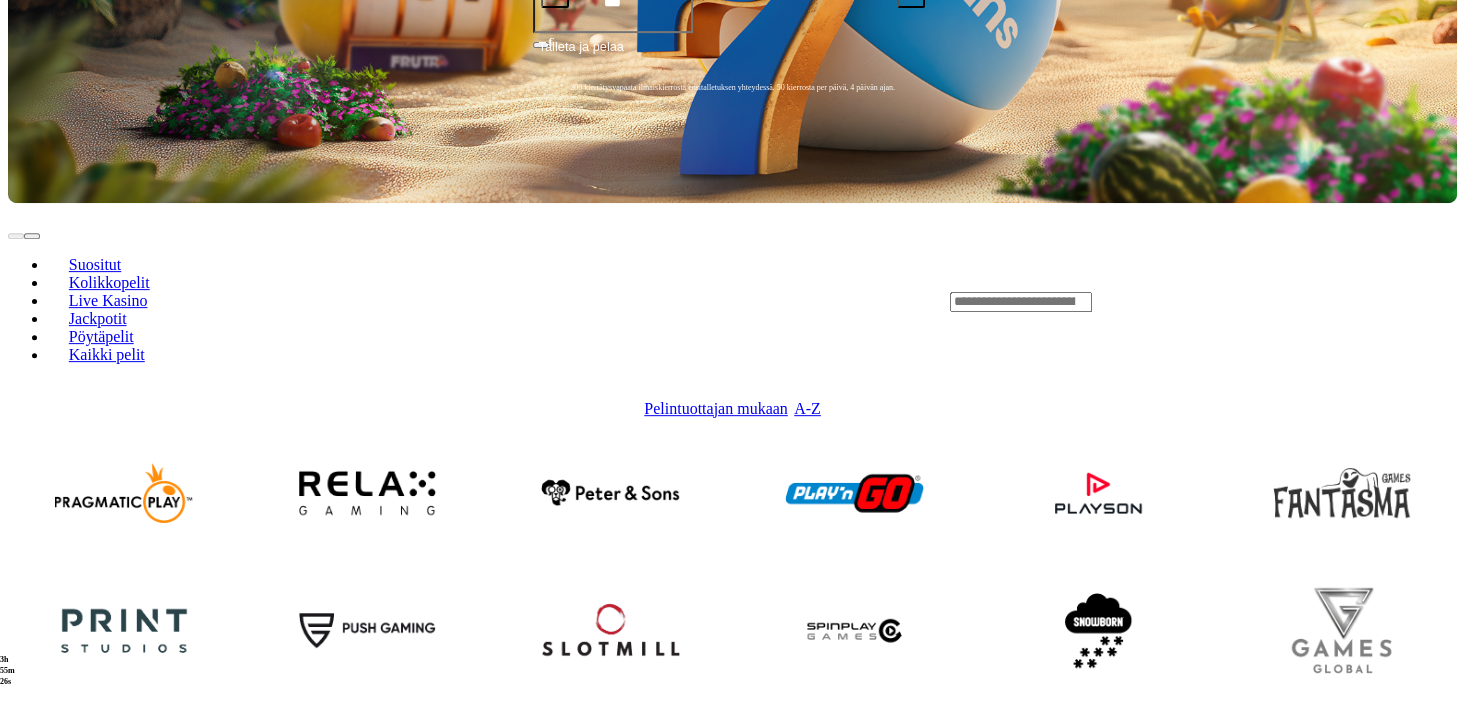 scroll, scrollTop: 880, scrollLeft: 0, axis: vertical 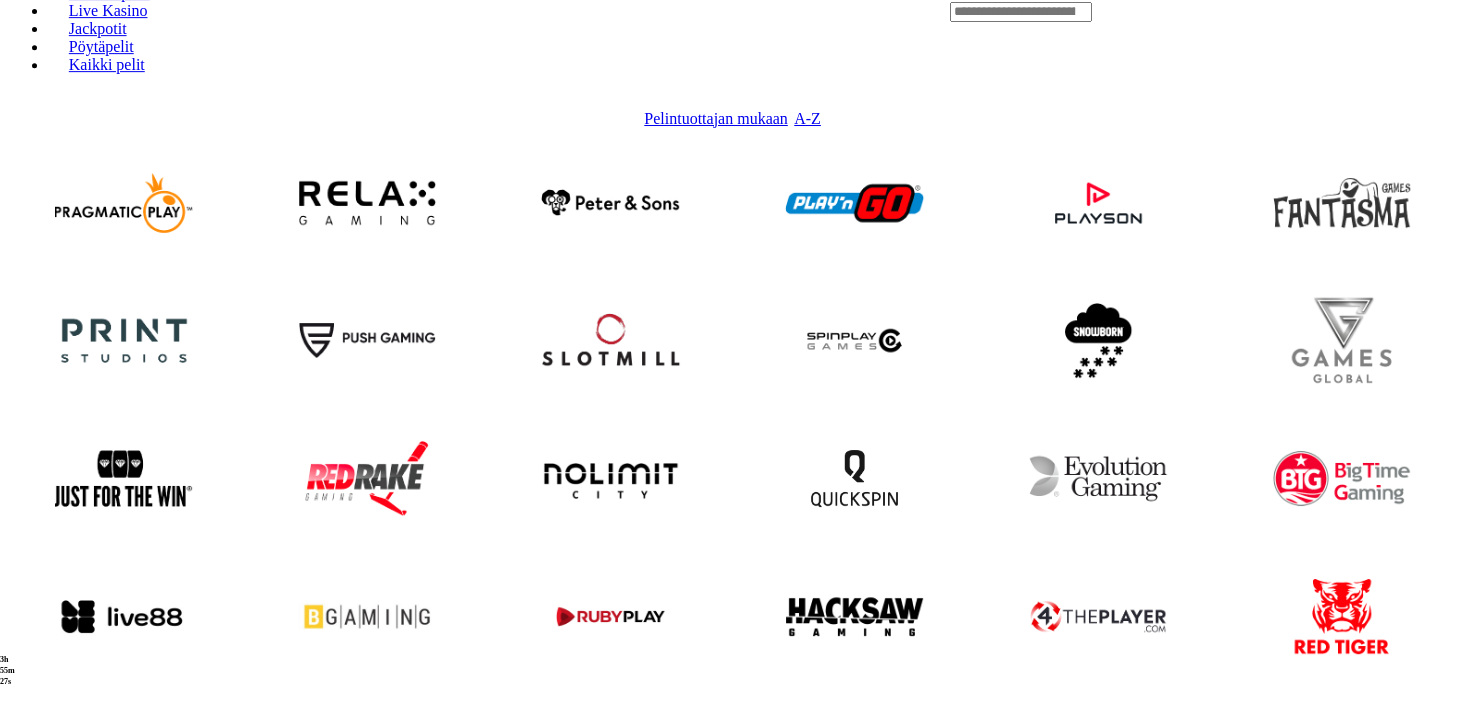 click at bounding box center (123, 1305) 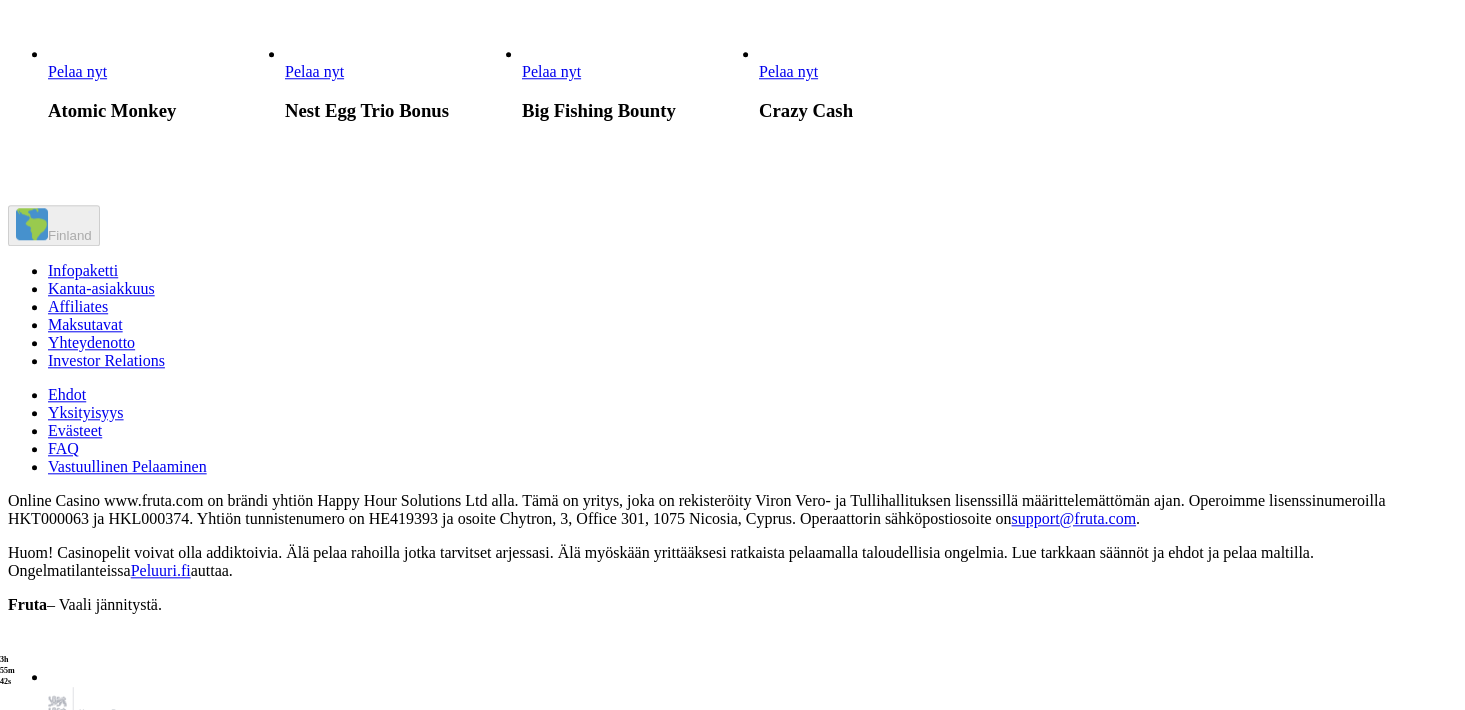 scroll, scrollTop: 2288, scrollLeft: 0, axis: vertical 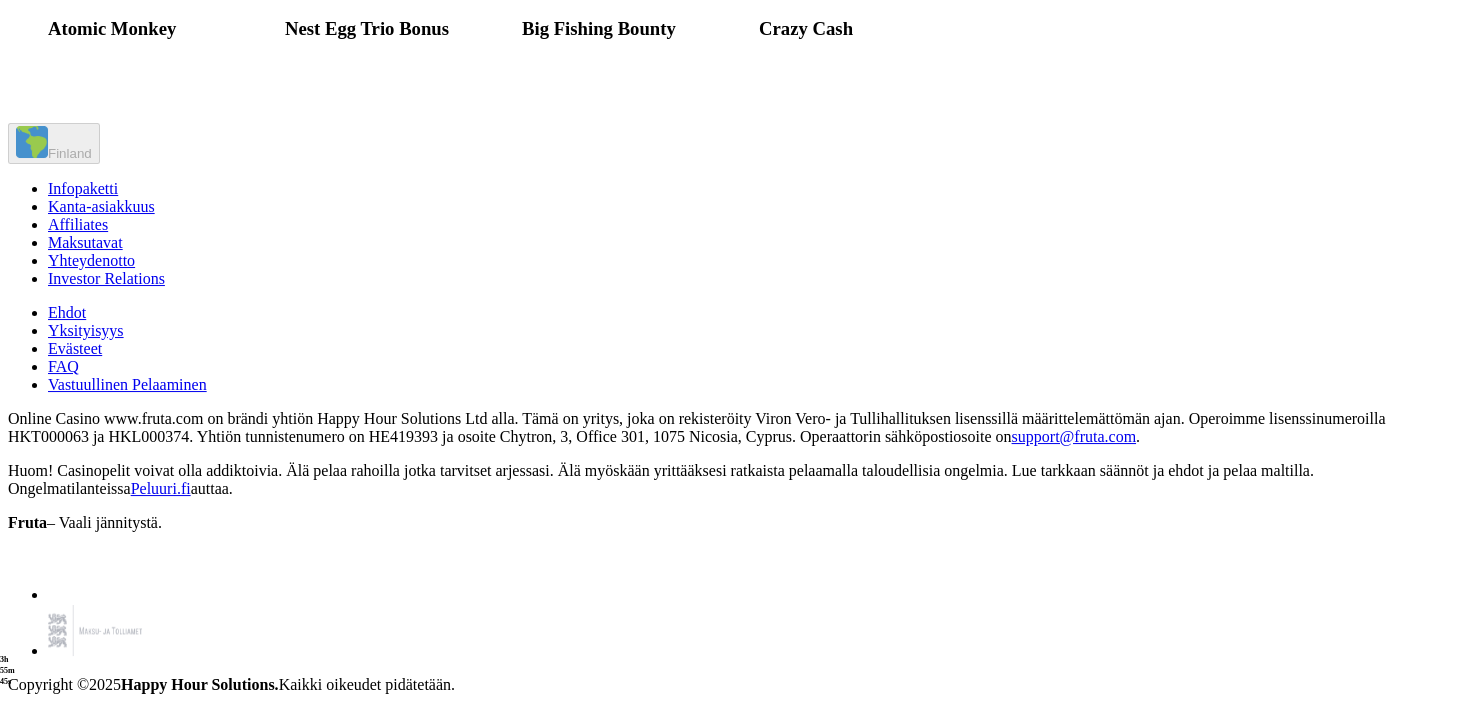 click on "Pelaa nyt" at bounding box center [77, -517] 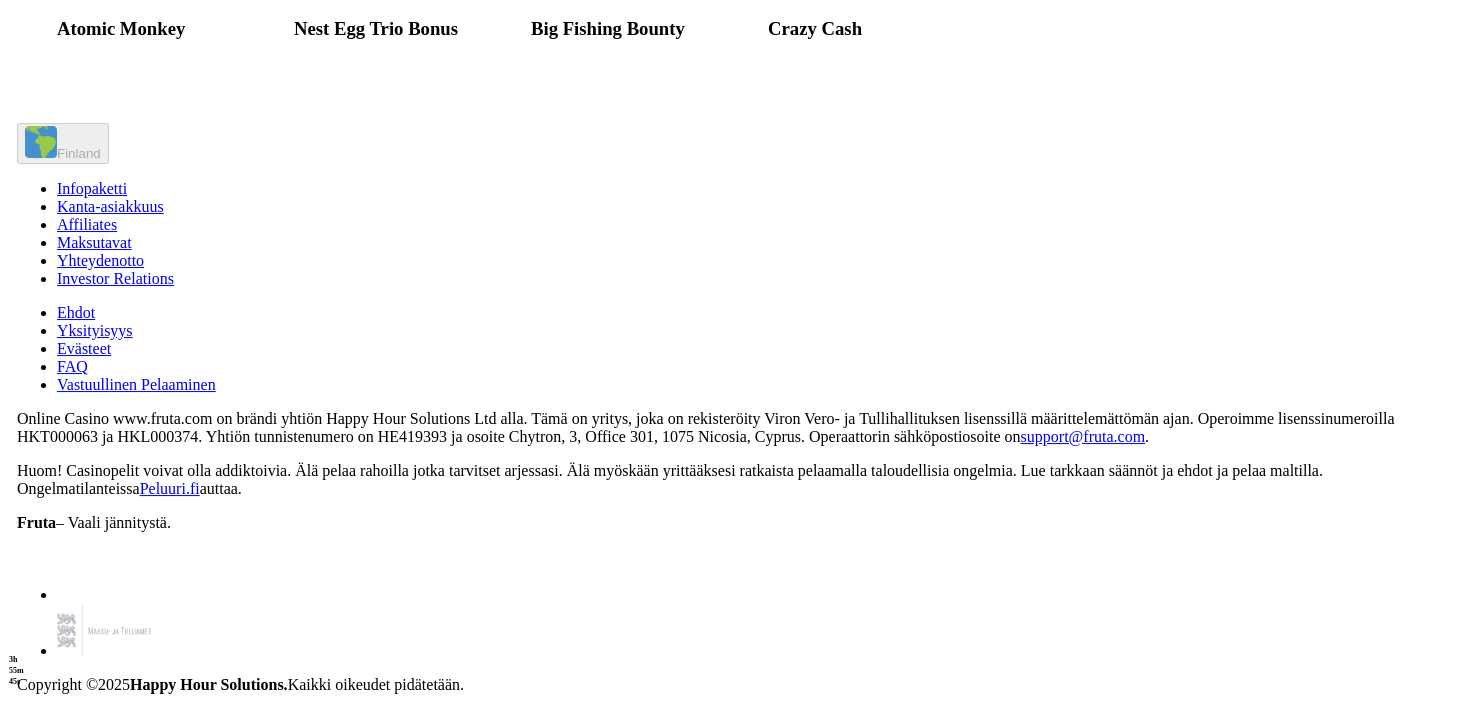 scroll, scrollTop: 0, scrollLeft: 0, axis: both 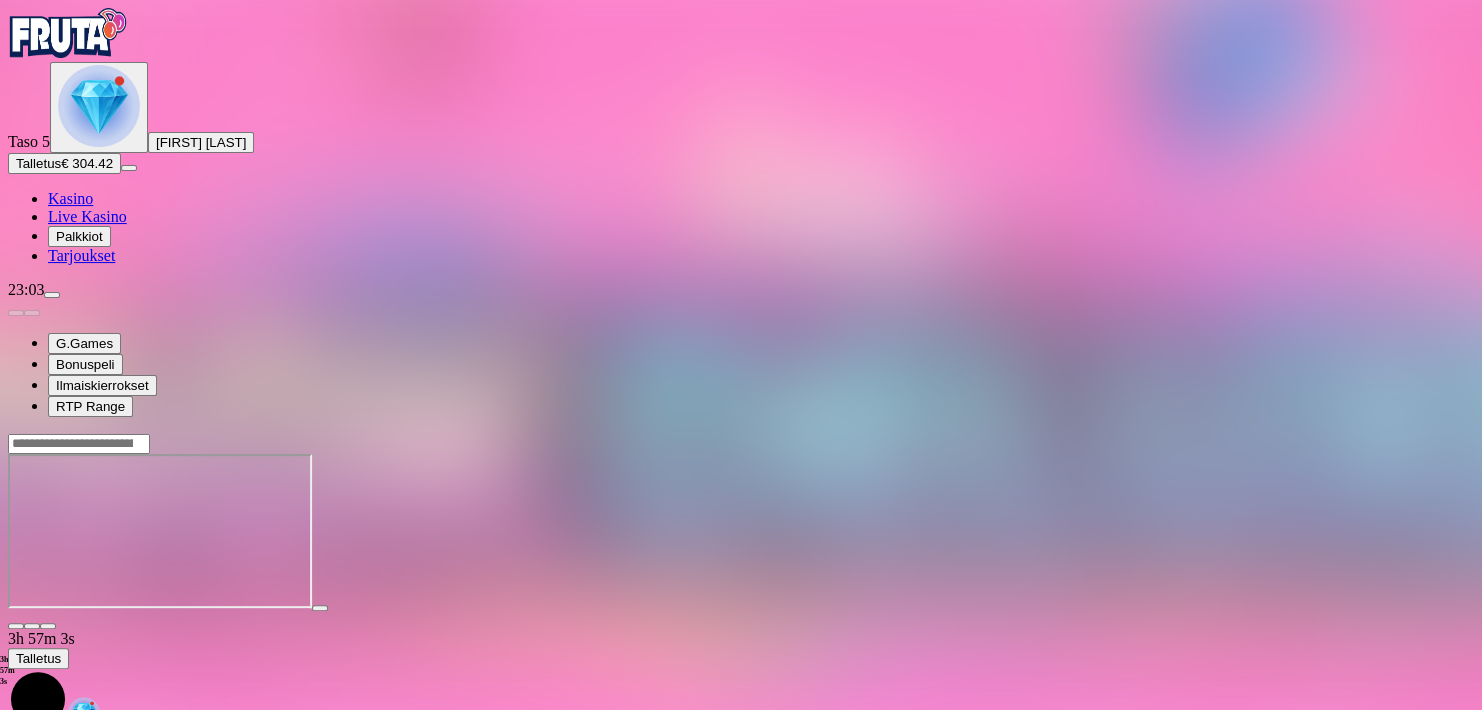 click at bounding box center [16, 626] 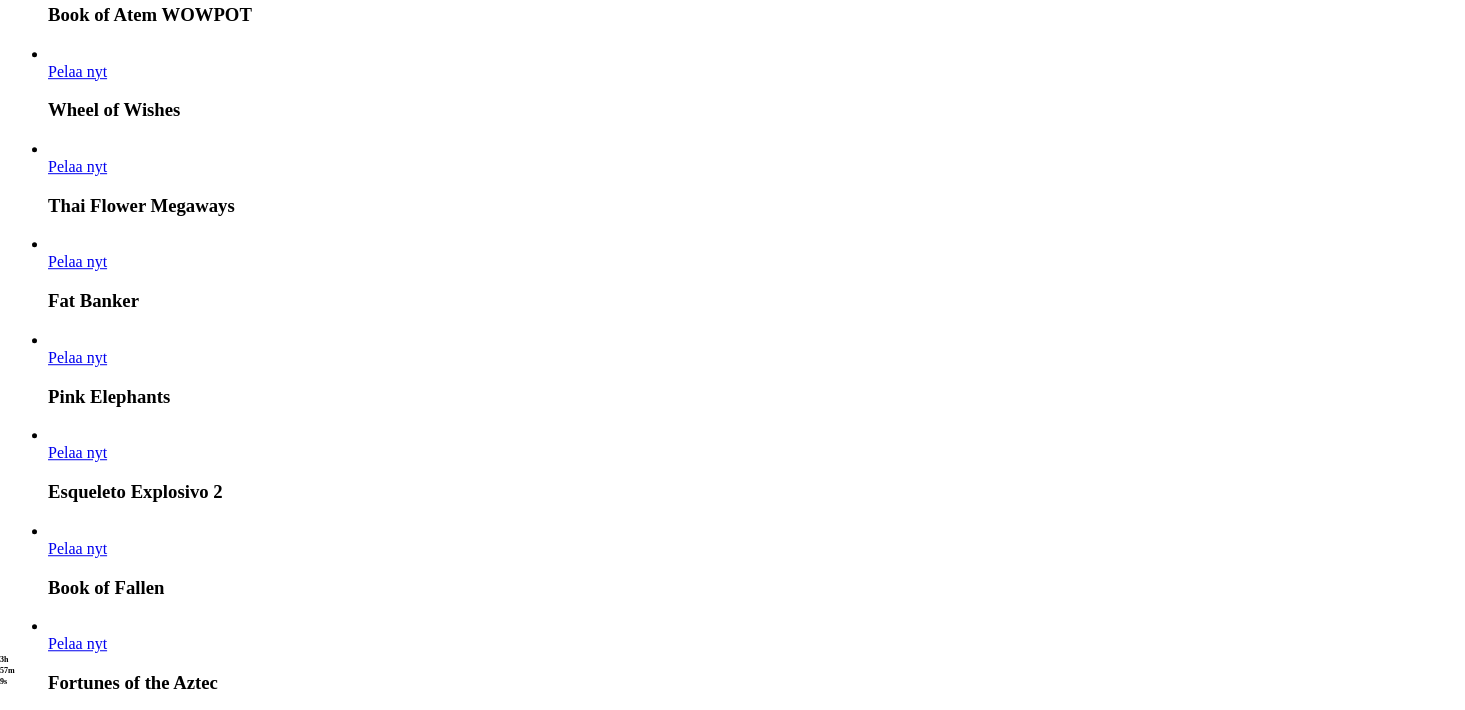scroll, scrollTop: 1232, scrollLeft: 0, axis: vertical 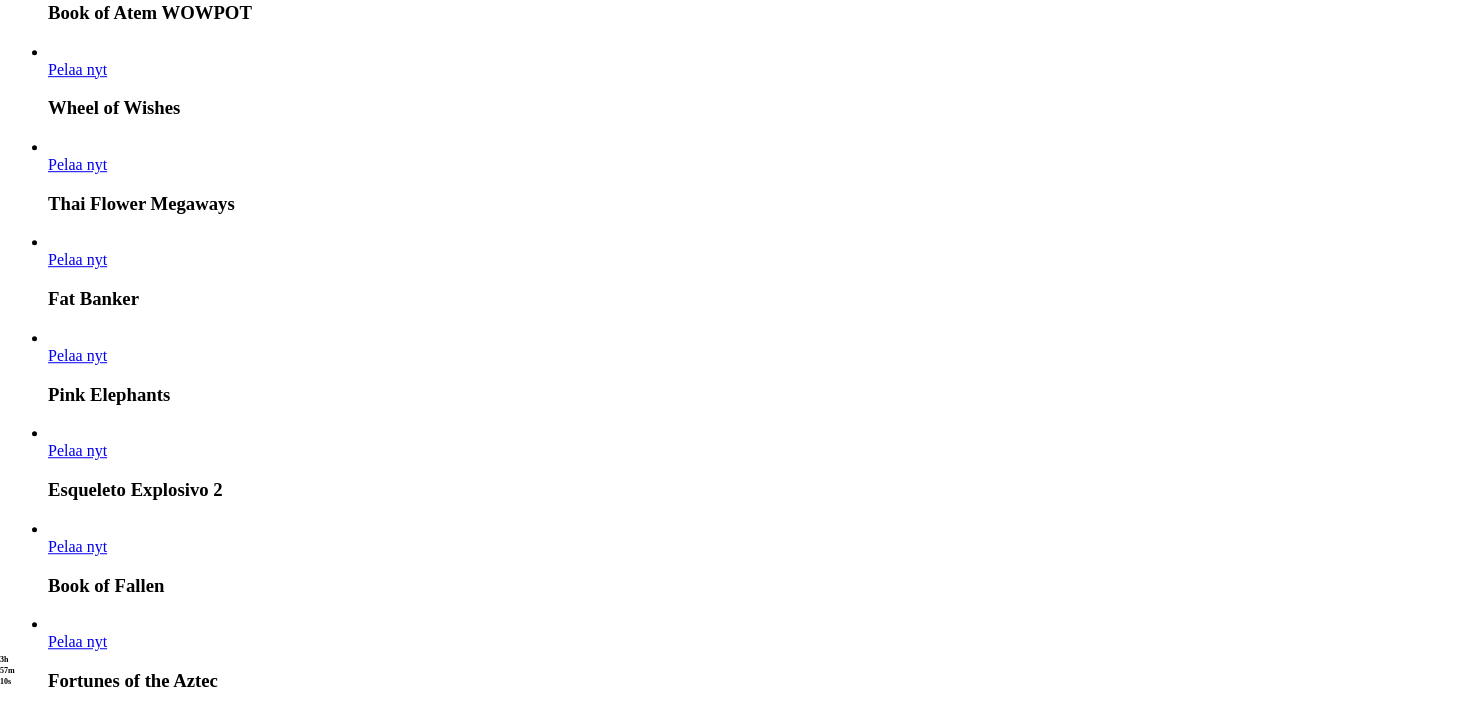 click on "Näytä kaikki" at bounding box center [1432, 3233] 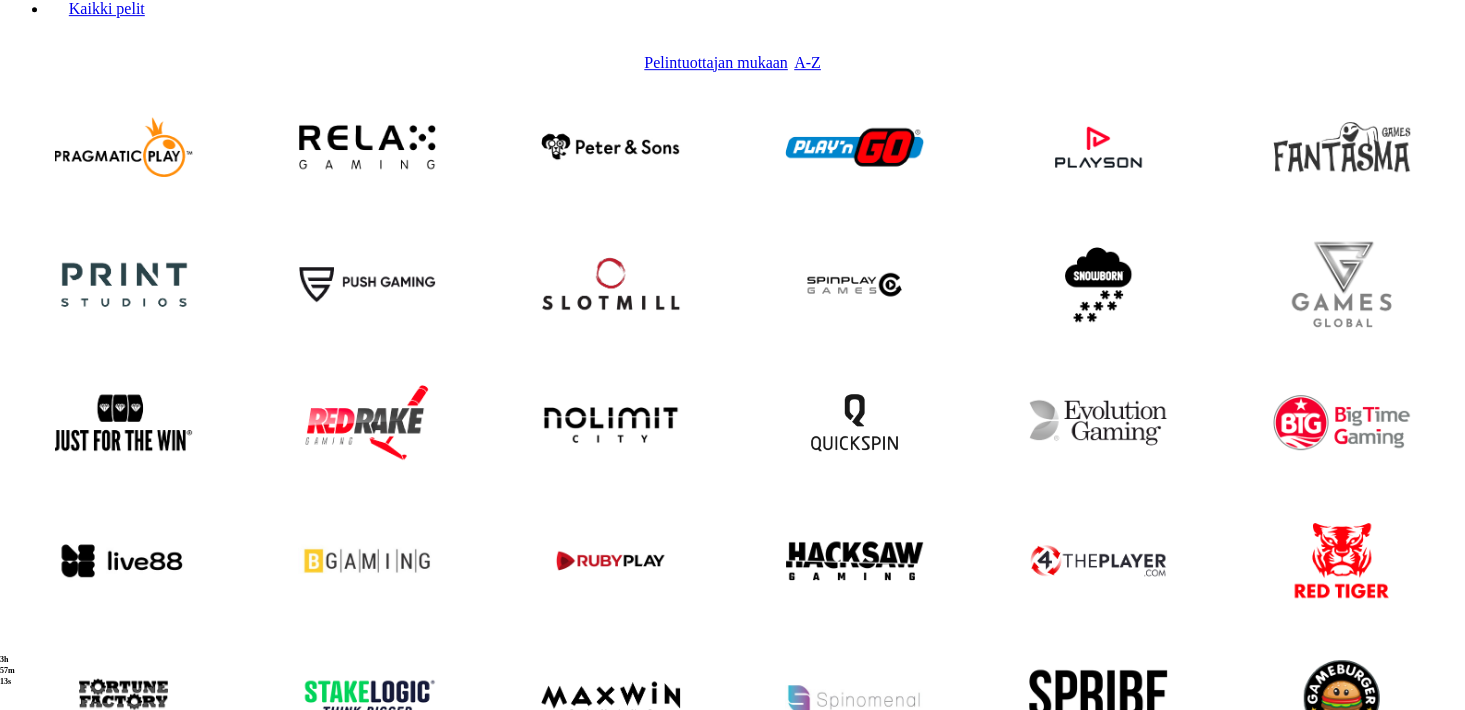 scroll, scrollTop: 1232, scrollLeft: 0, axis: vertical 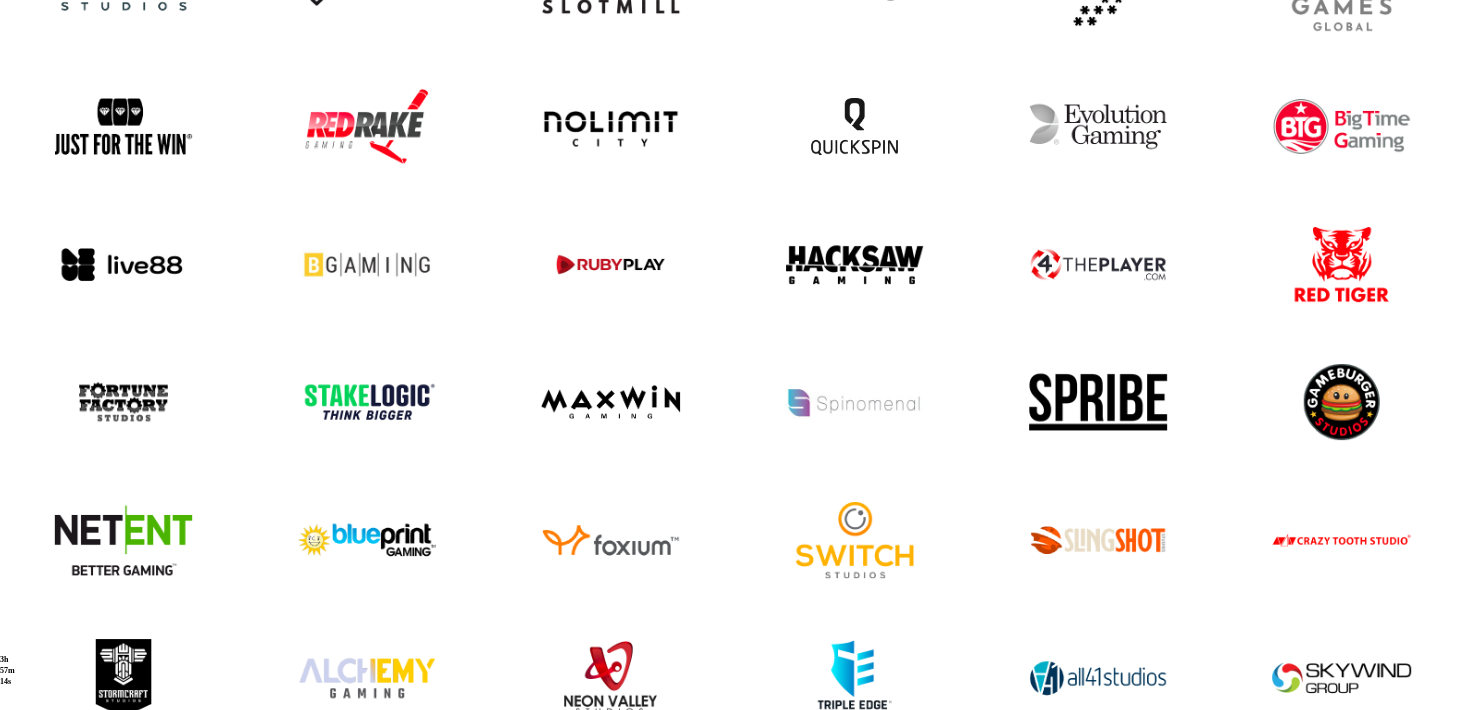 click at bounding box center [123, 953] 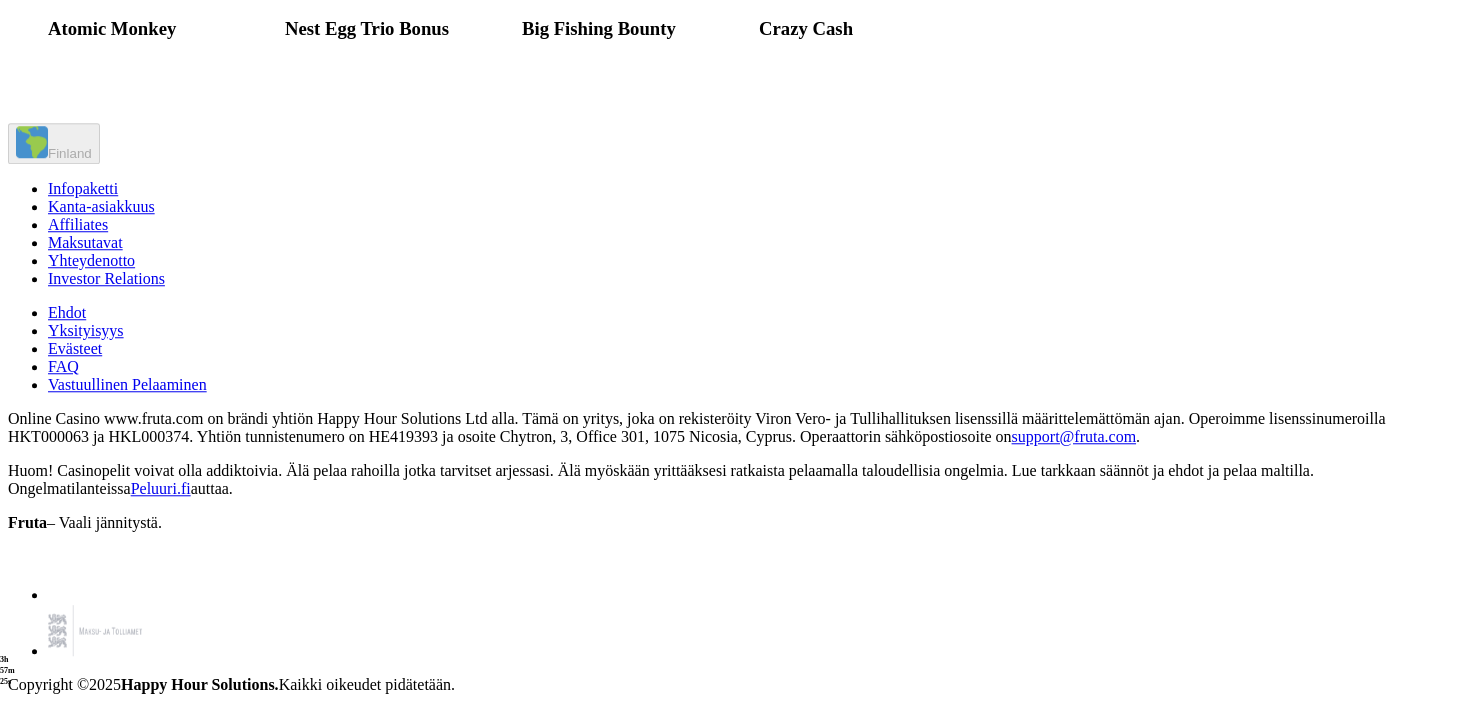 scroll, scrollTop: 2376, scrollLeft: 0, axis: vertical 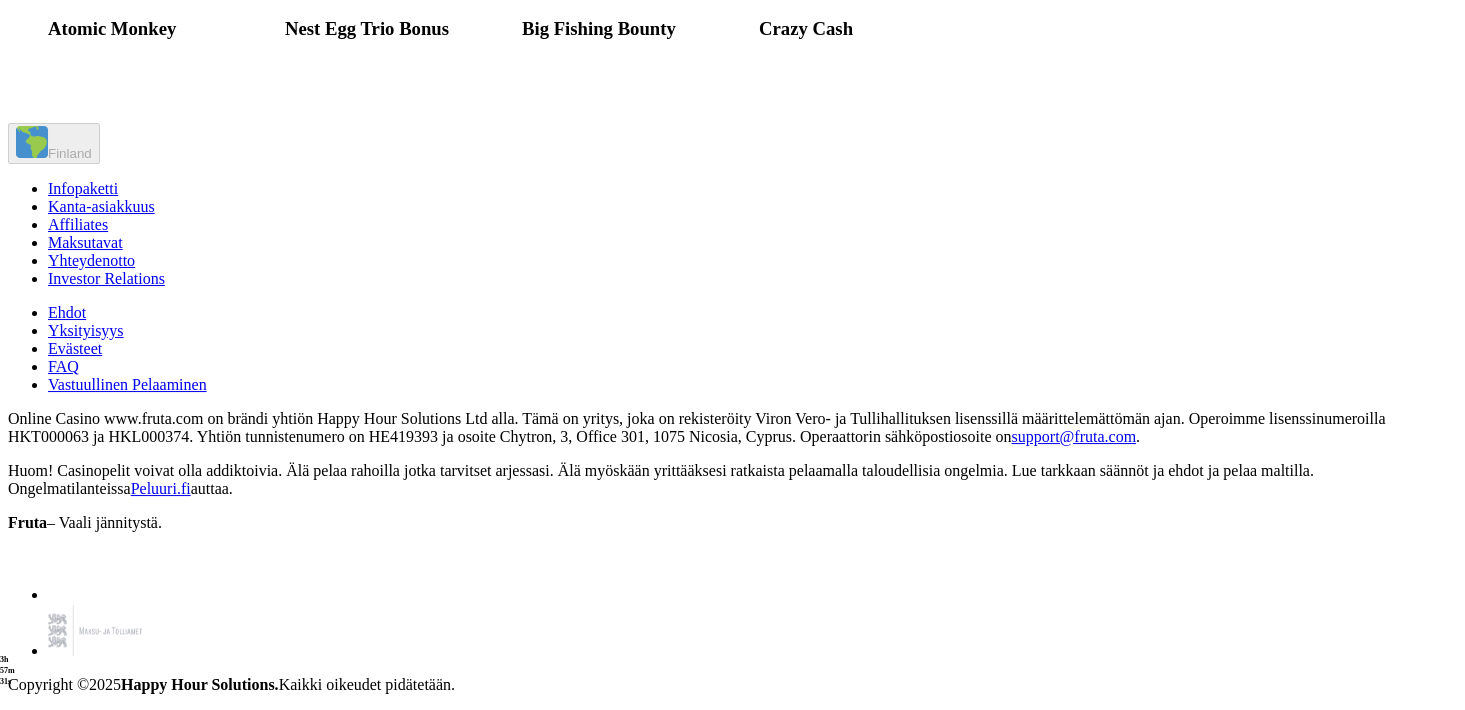 click on "Pelaa nyt" at bounding box center (1262, -517) 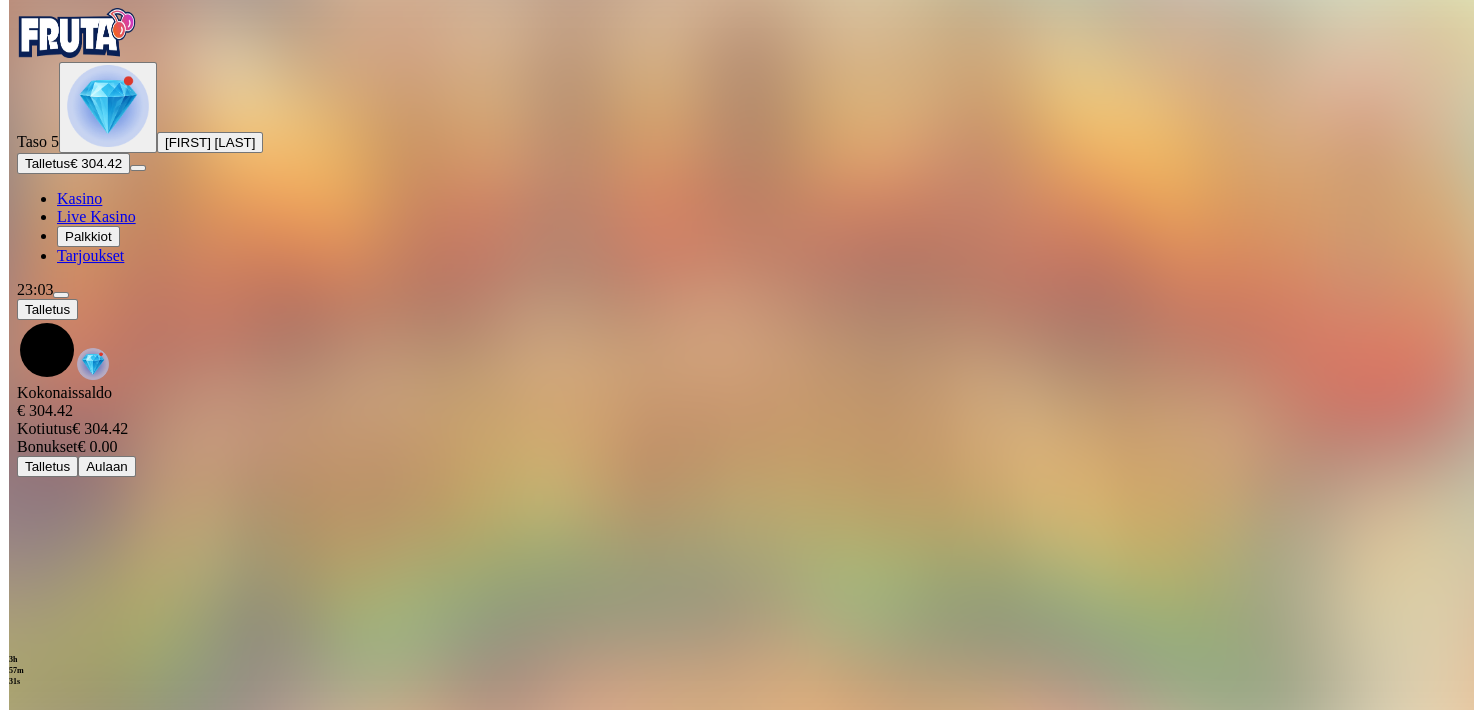 scroll, scrollTop: 0, scrollLeft: 0, axis: both 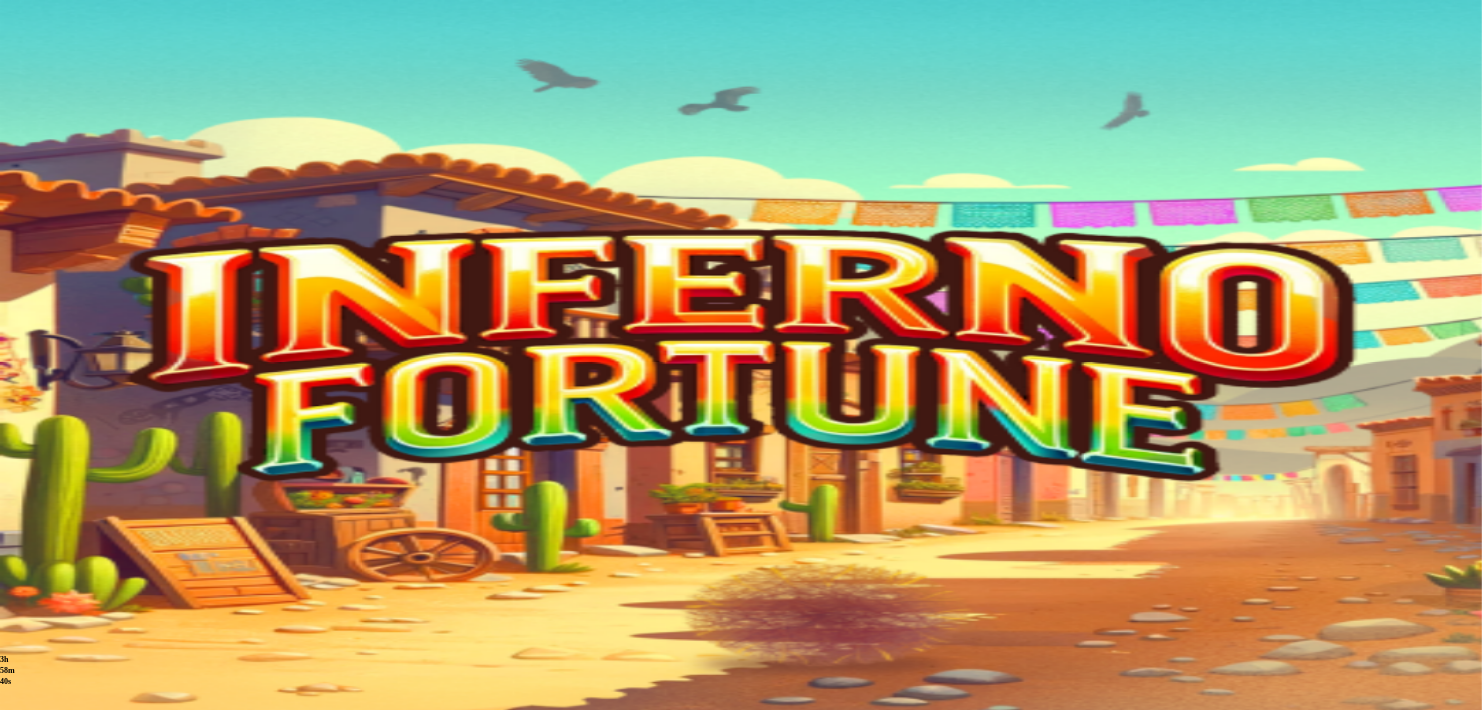 click at bounding box center [16, 605] 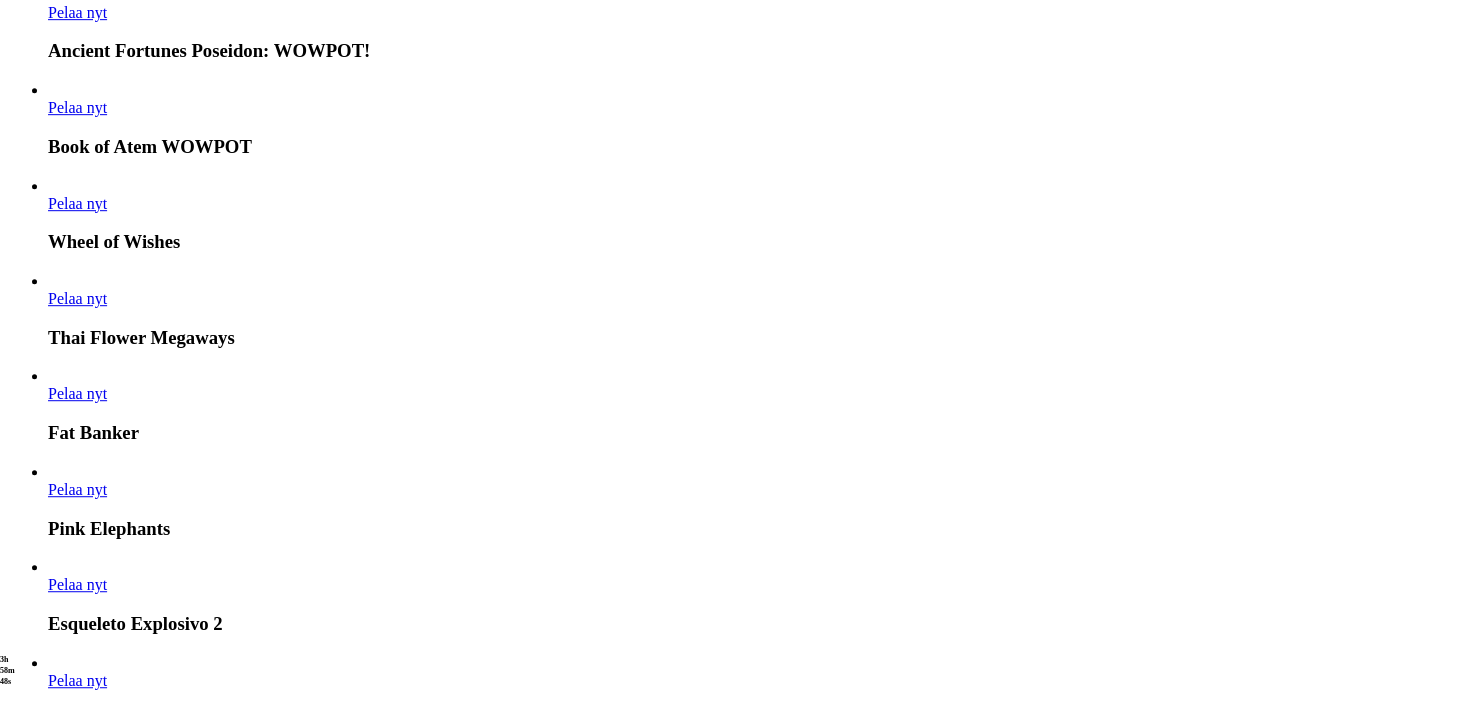 scroll, scrollTop: 1144, scrollLeft: 0, axis: vertical 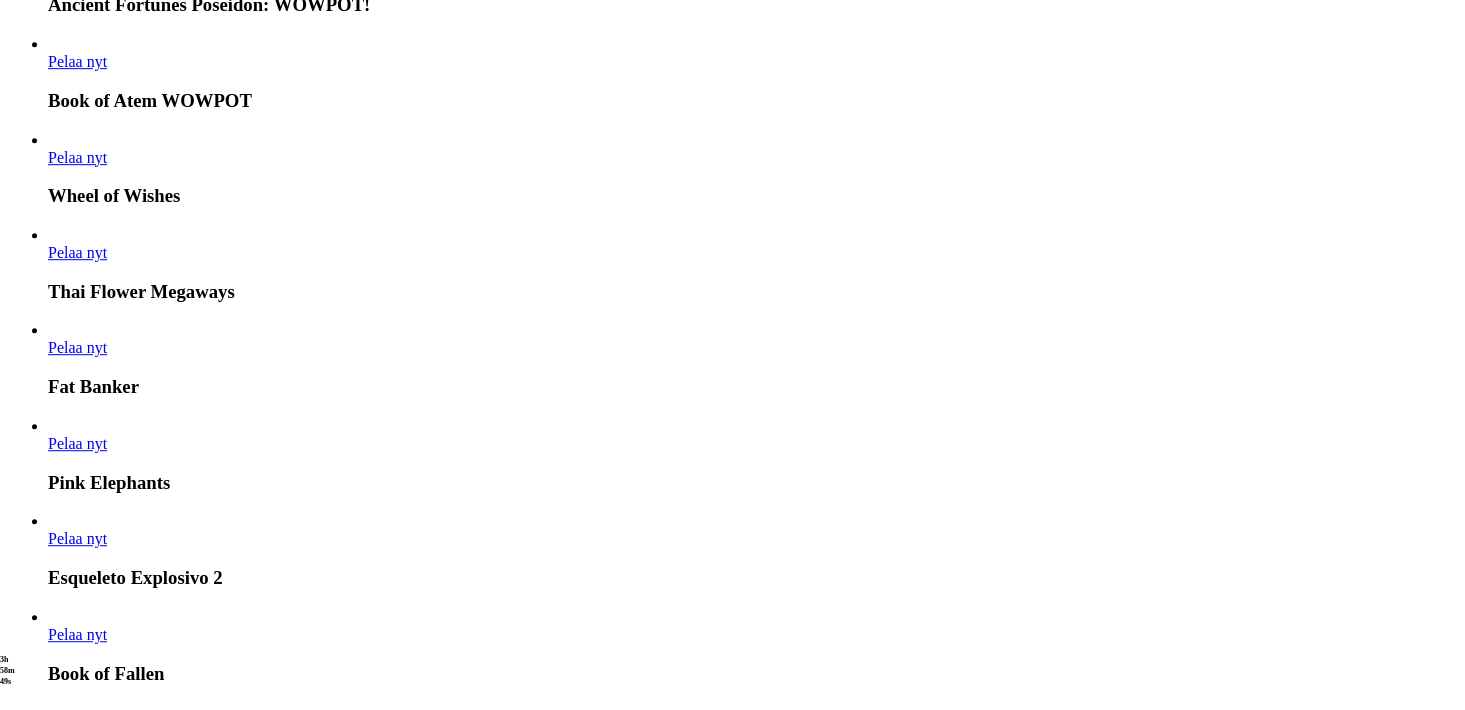 click on "Näytä kaikki" at bounding box center [1432, 3321] 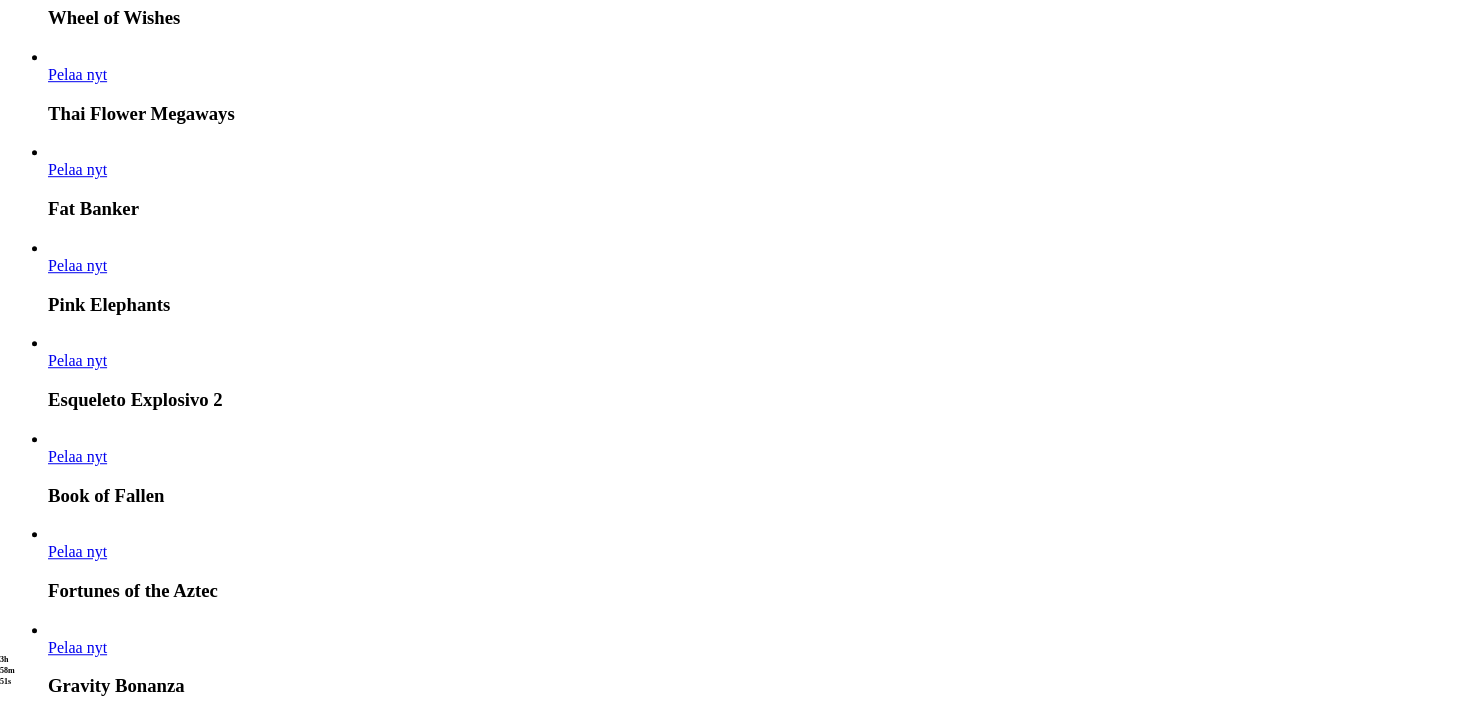 scroll, scrollTop: 1408, scrollLeft: 0, axis: vertical 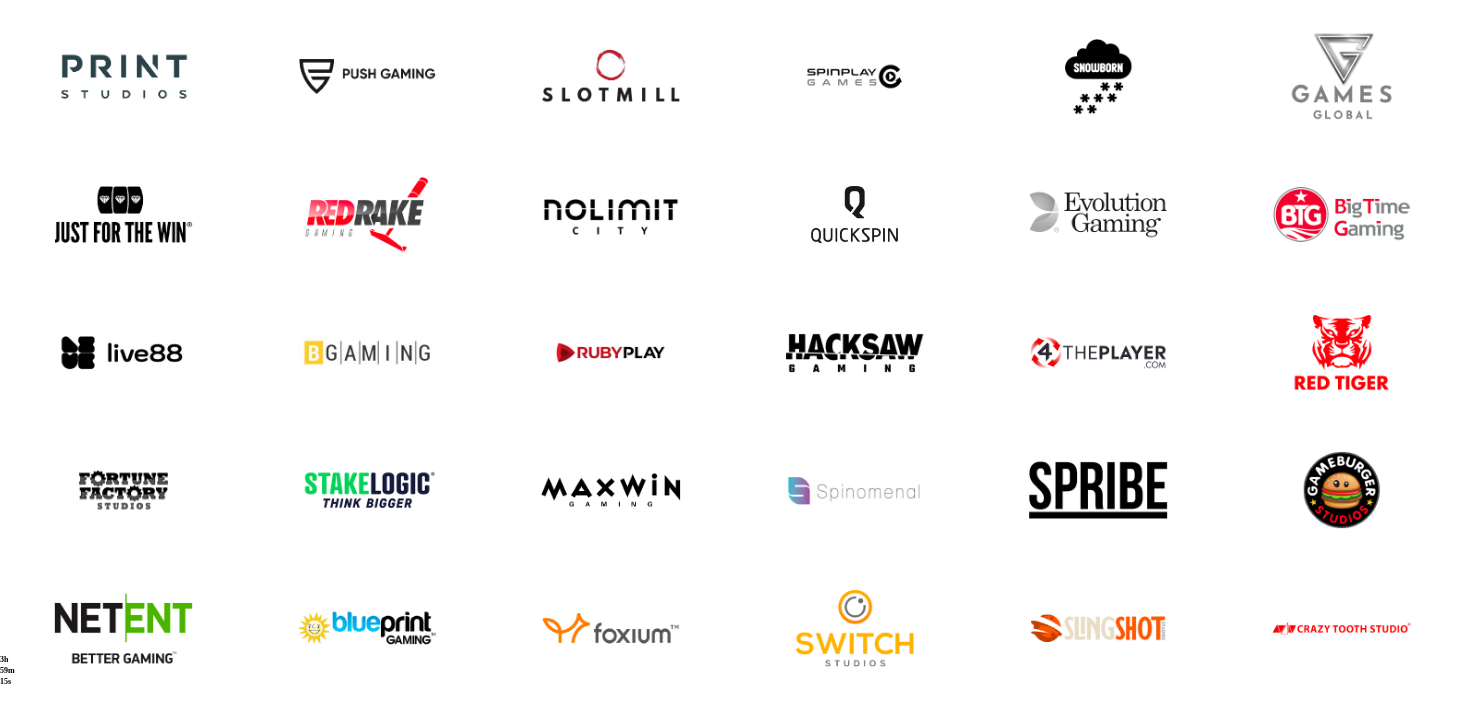 click at bounding box center (123, 1041) 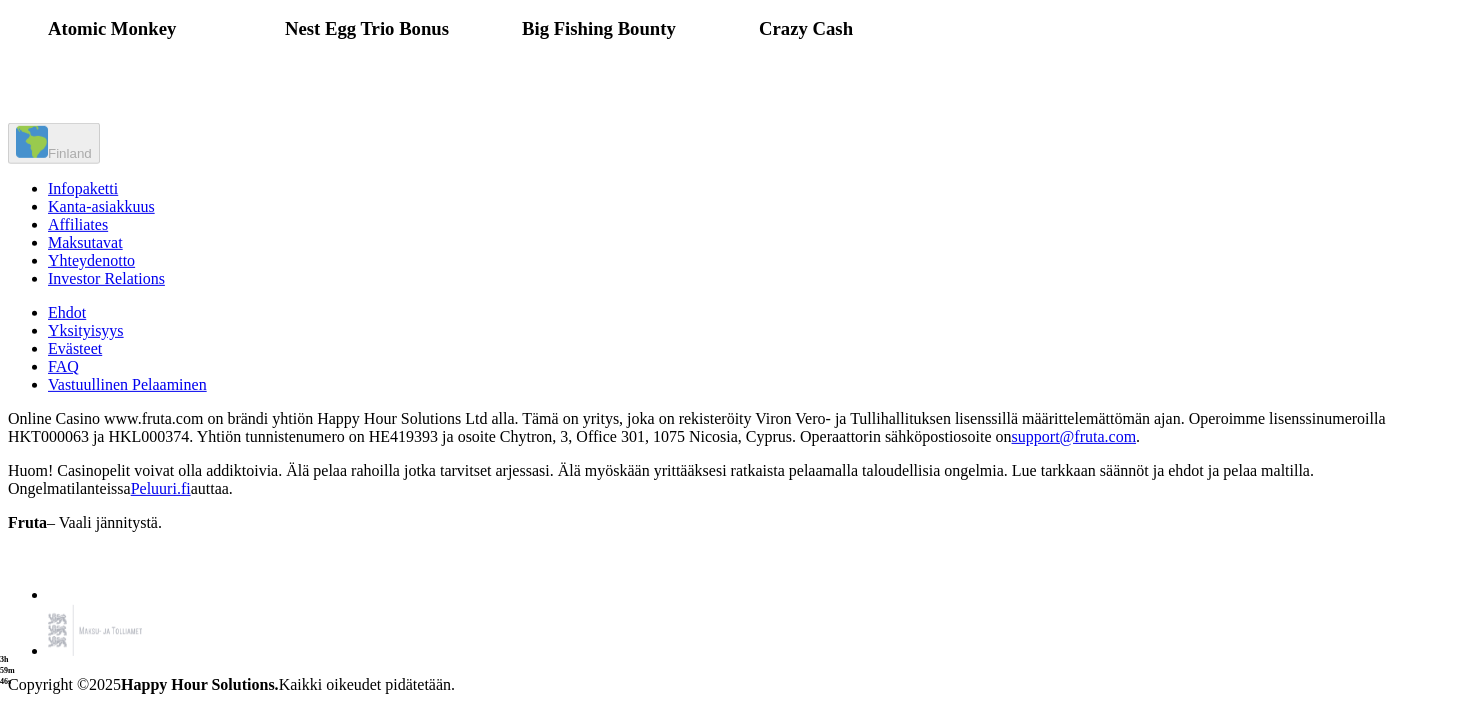 scroll, scrollTop: 2464, scrollLeft: 0, axis: vertical 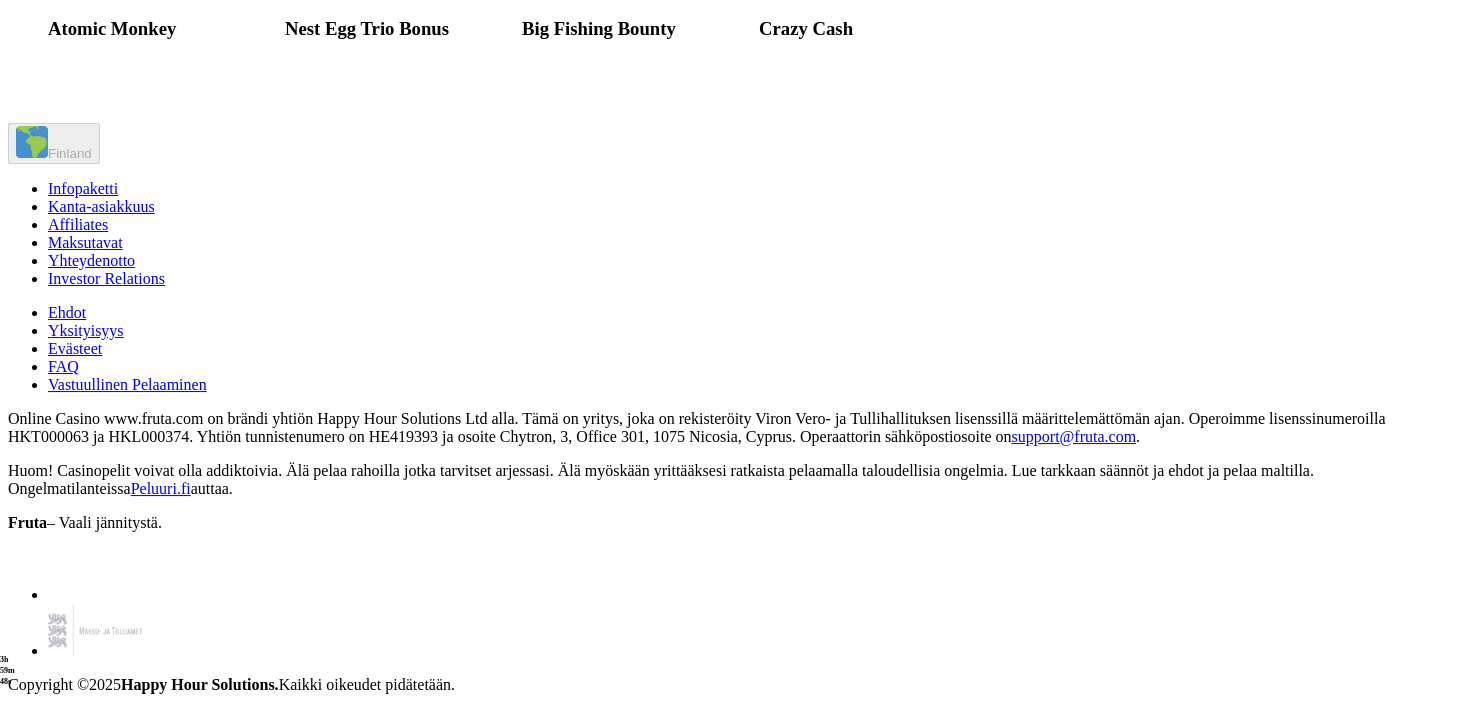 click on "Pelaa nyt" at bounding box center (1025, -396) 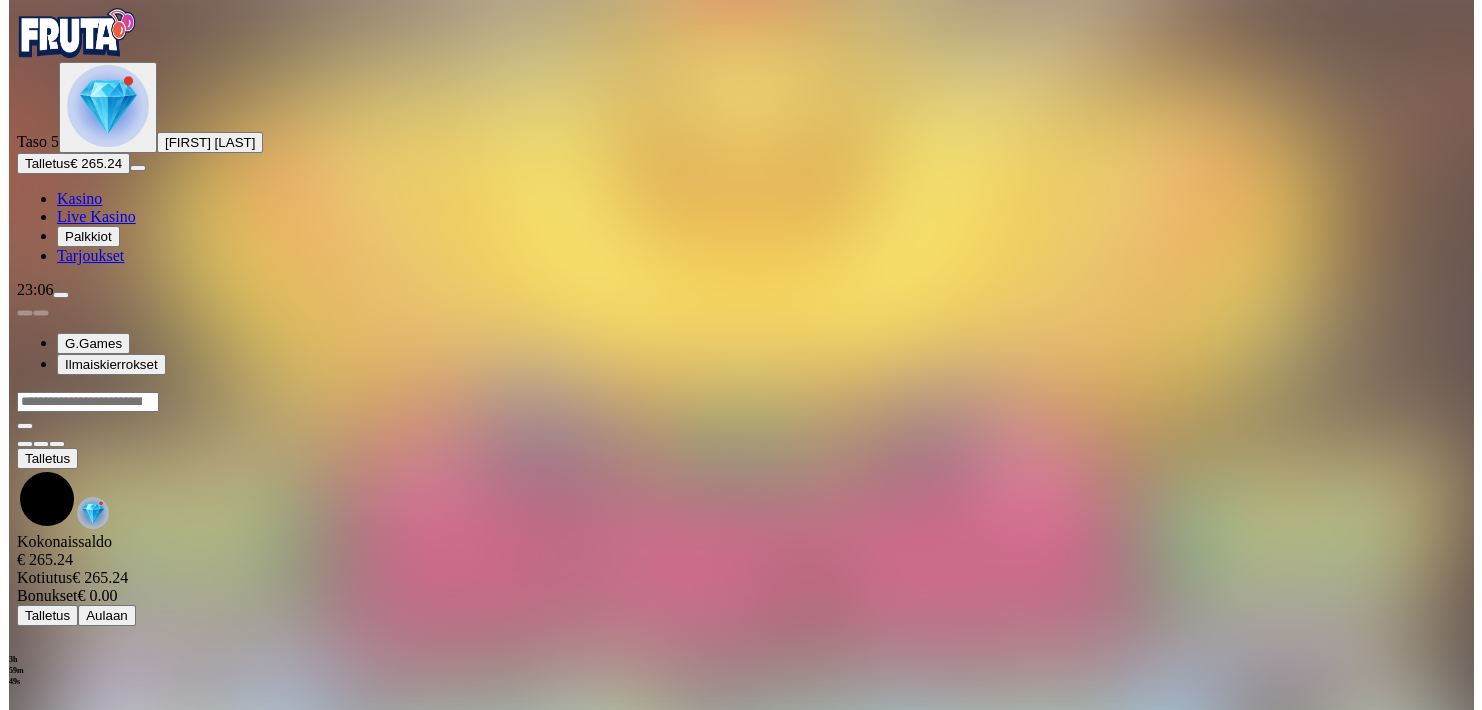 scroll, scrollTop: 0, scrollLeft: 0, axis: both 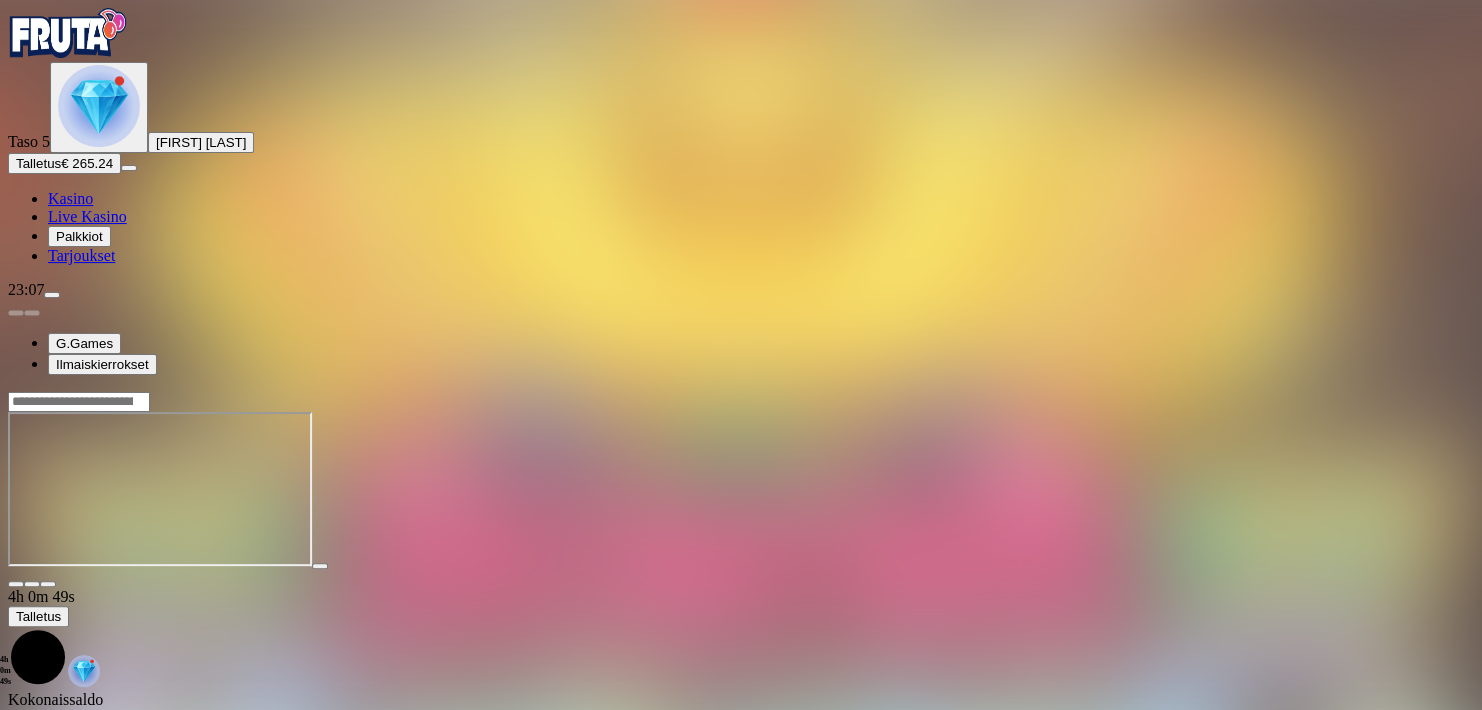 click at bounding box center (741, 489) 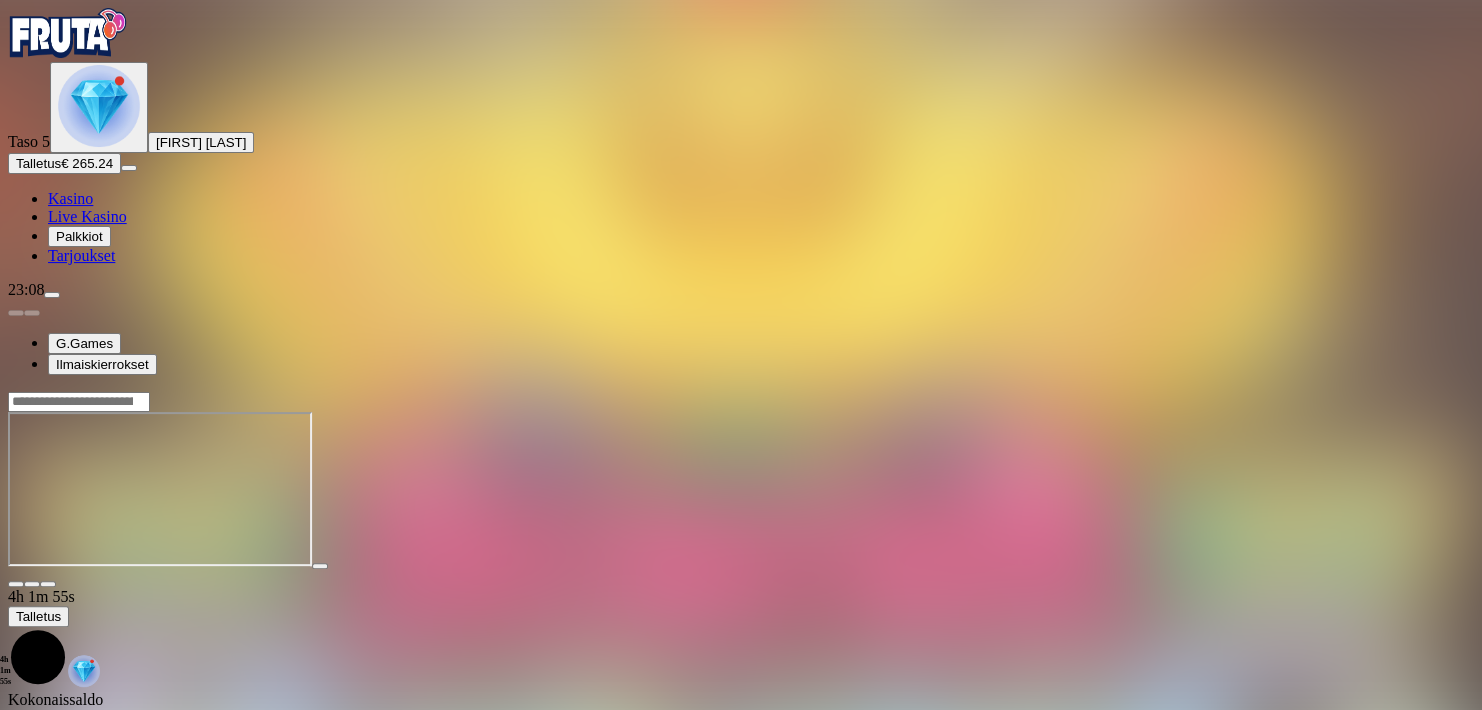 click at bounding box center (16, 584) 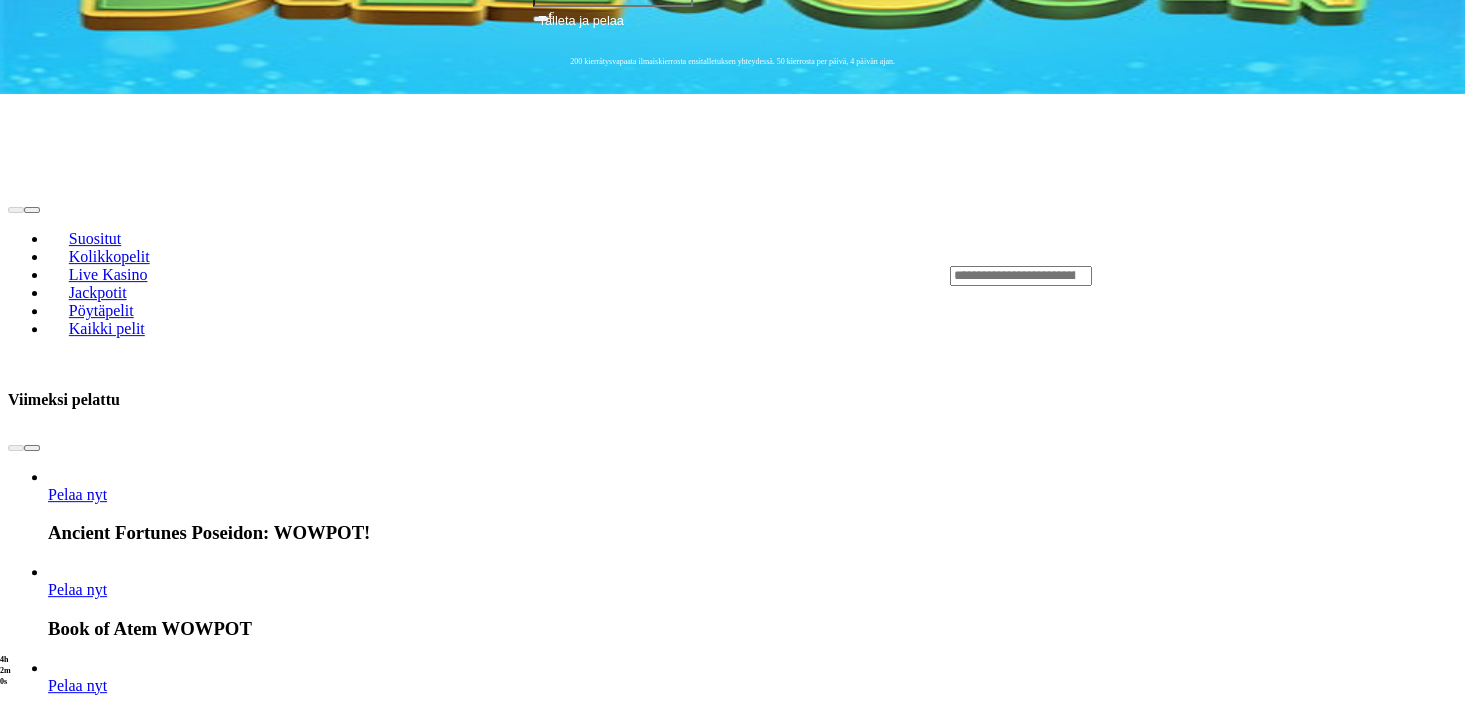 scroll, scrollTop: 968, scrollLeft: 0, axis: vertical 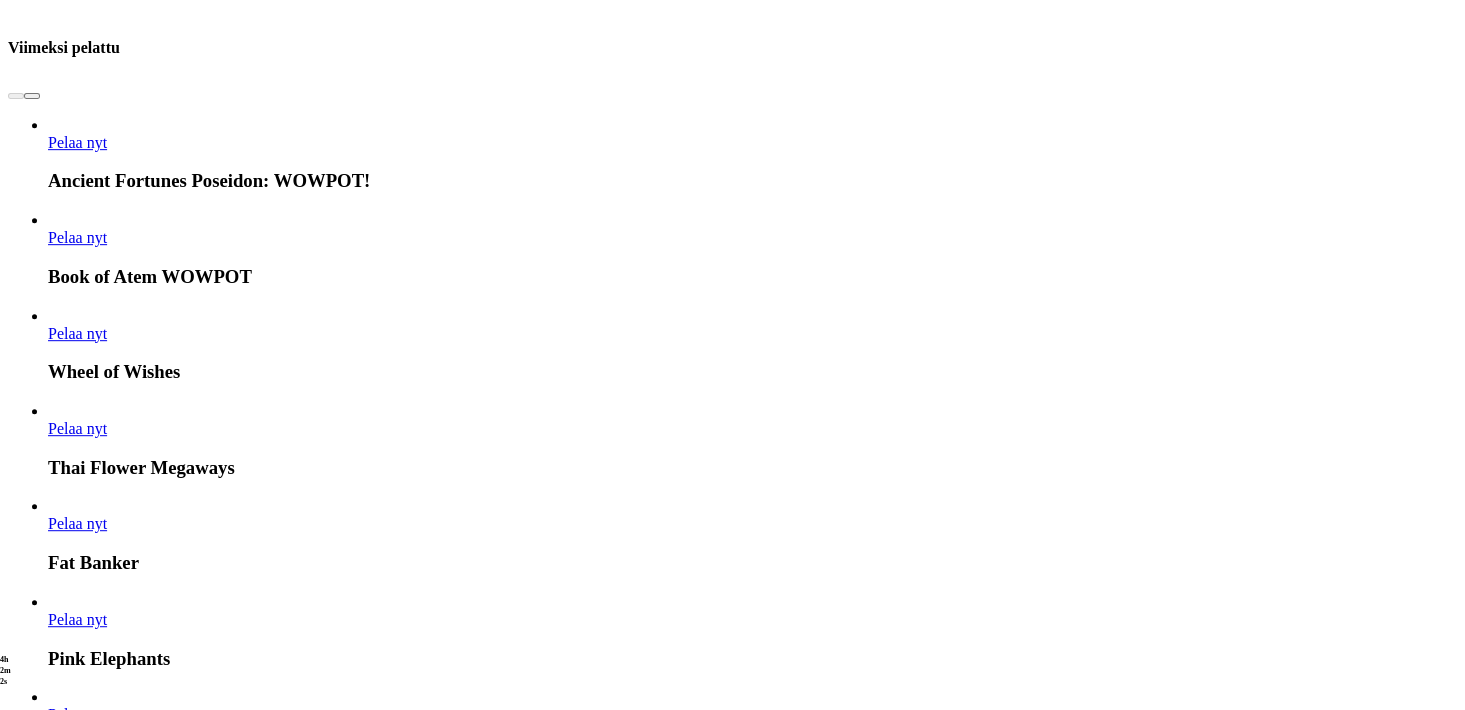 click on "Näytä kaikki" at bounding box center [1432, 3497] 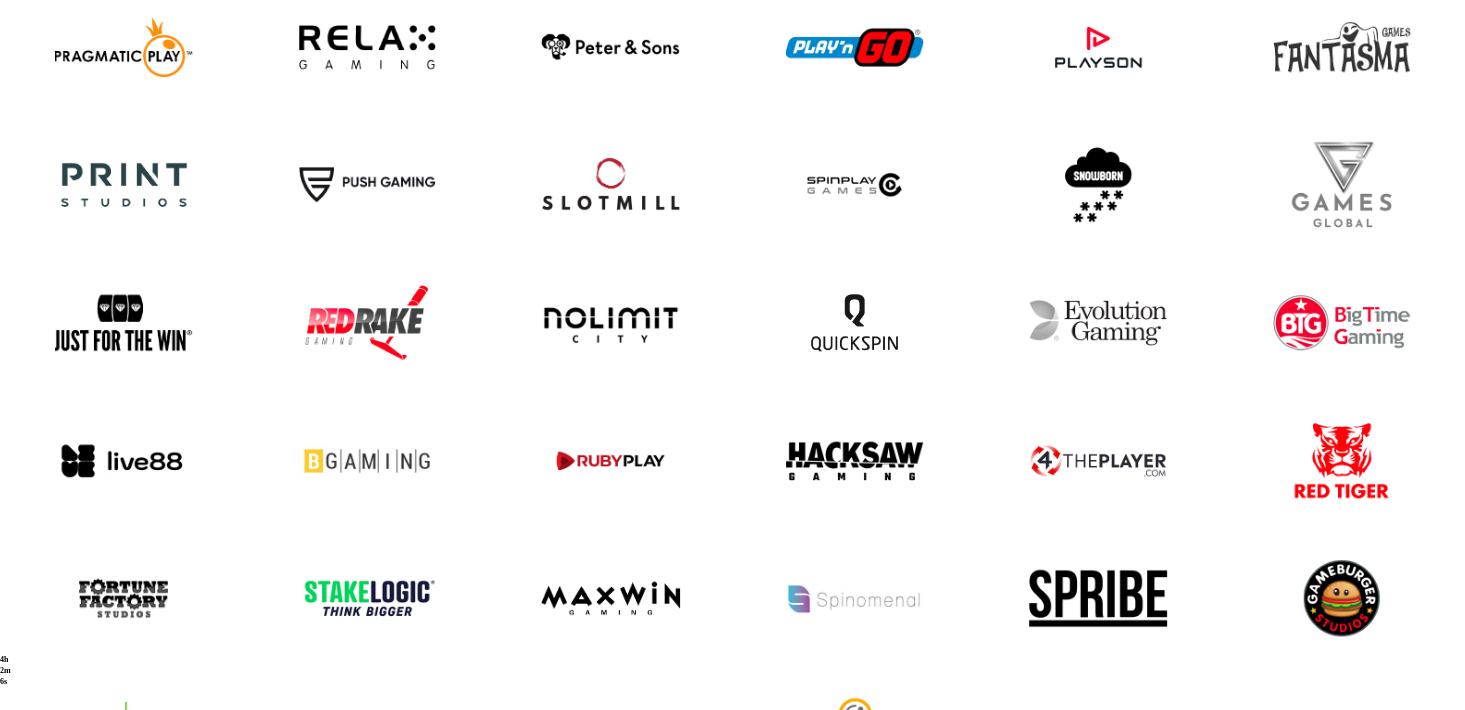 scroll, scrollTop: 1056, scrollLeft: 0, axis: vertical 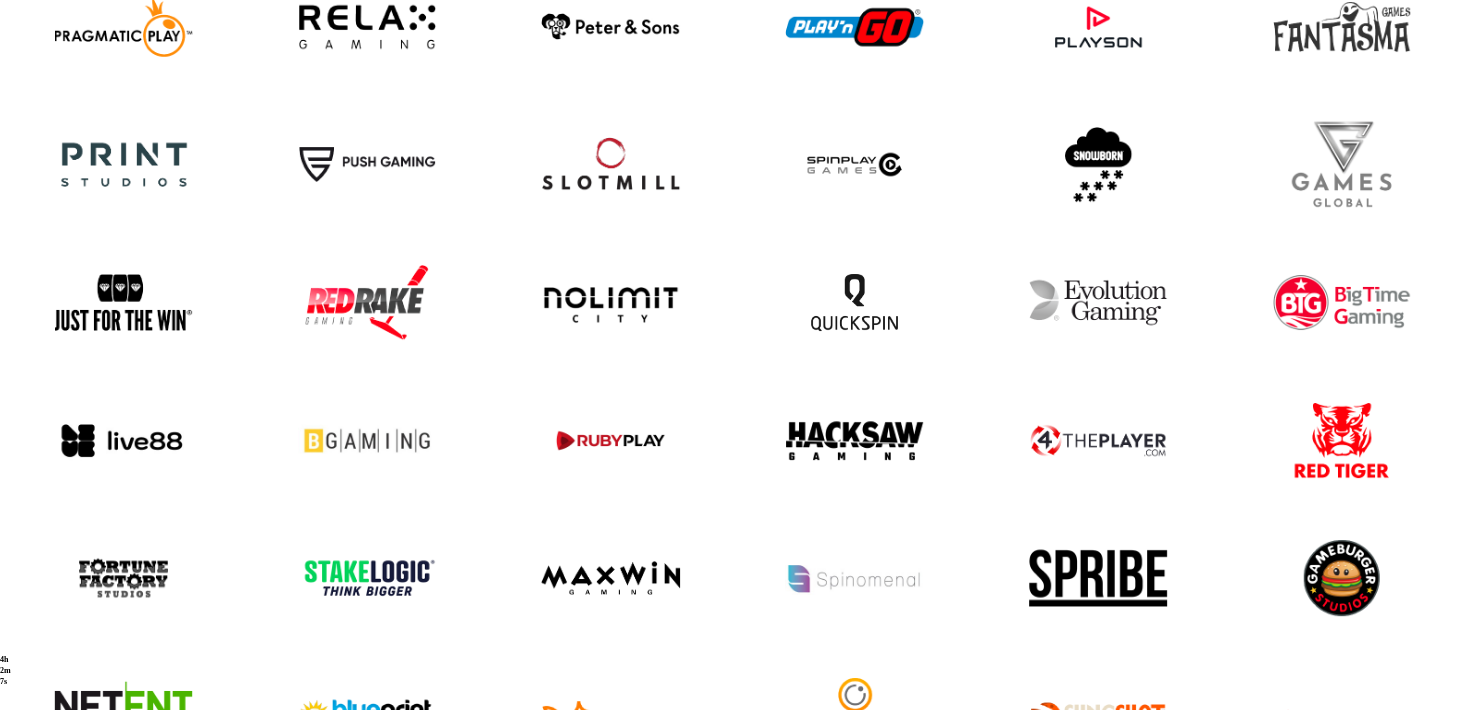 click at bounding box center [123, 1129] 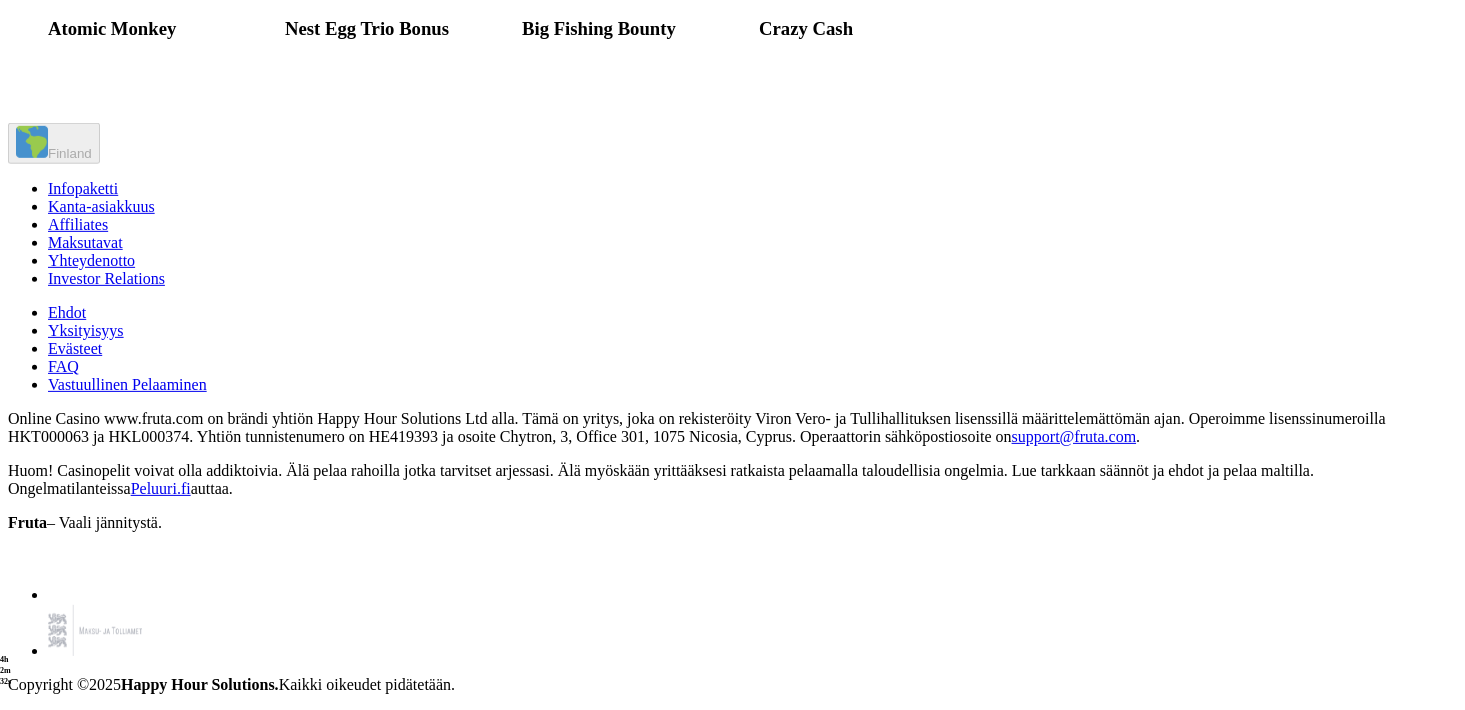 scroll, scrollTop: 2288, scrollLeft: 0, axis: vertical 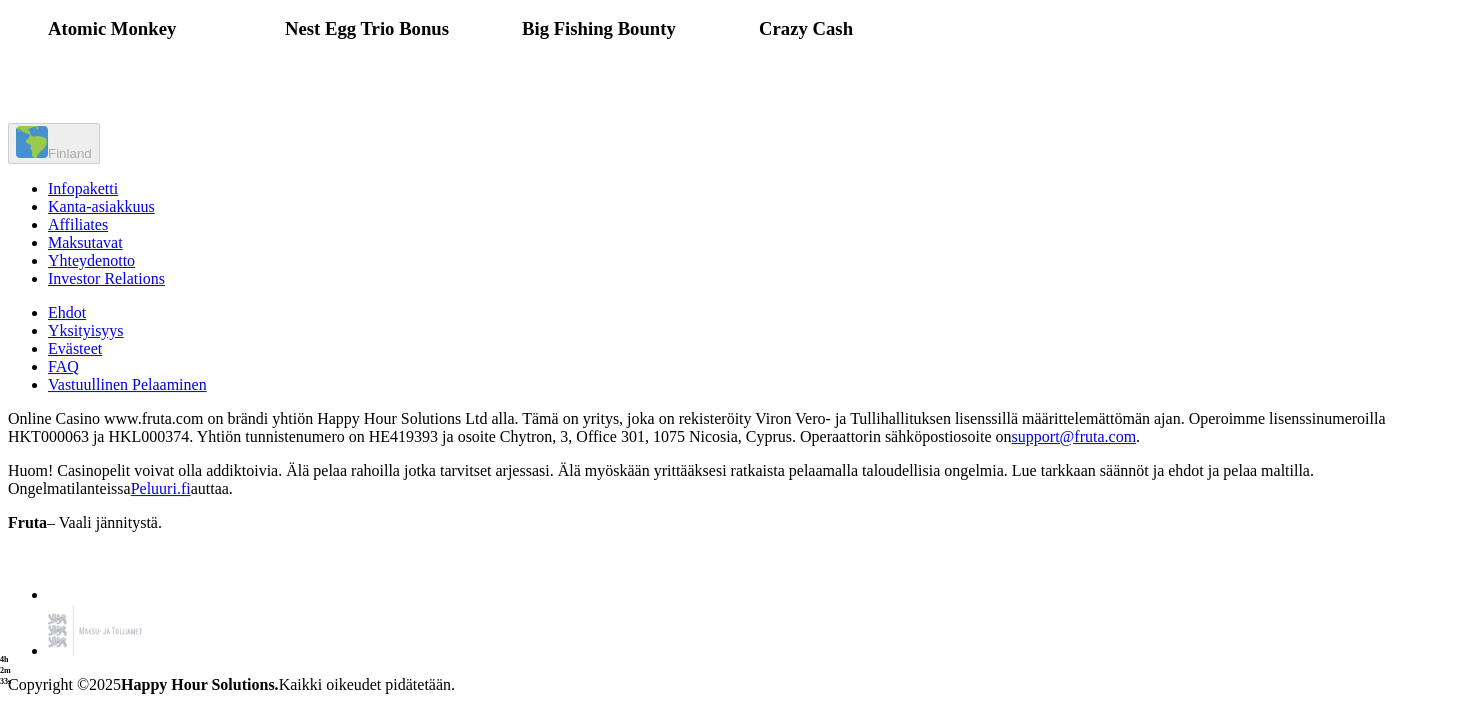 click on "Pelaa nyt" at bounding box center [788, -517] 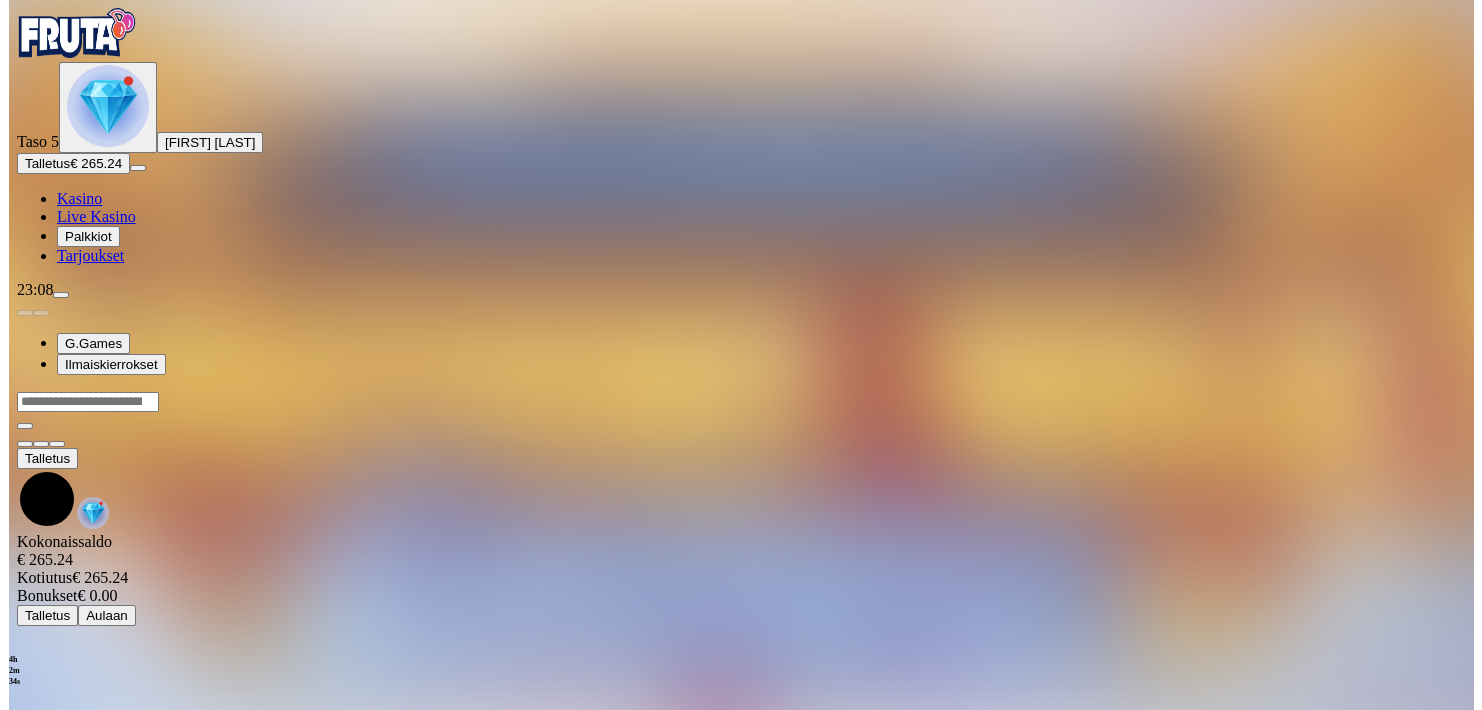 scroll, scrollTop: 0, scrollLeft: 0, axis: both 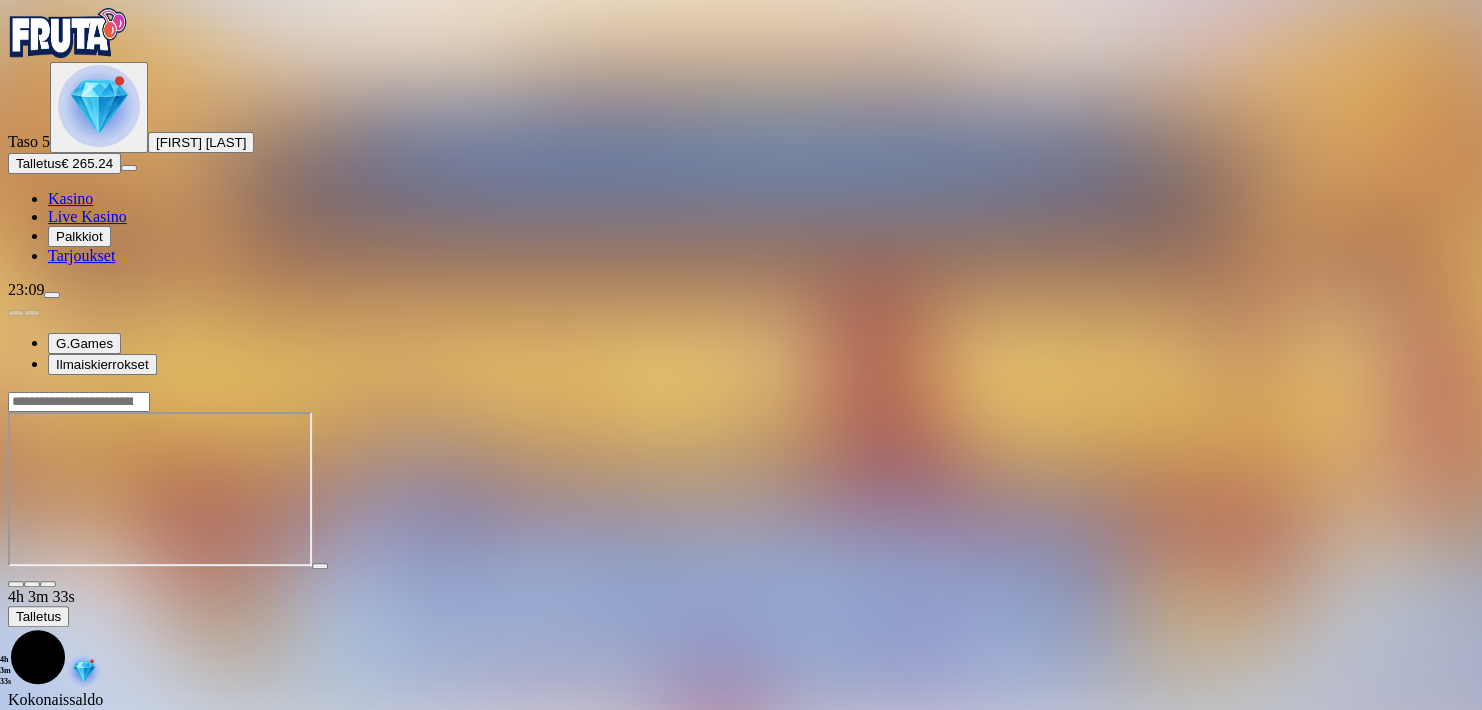 click at bounding box center [16, 584] 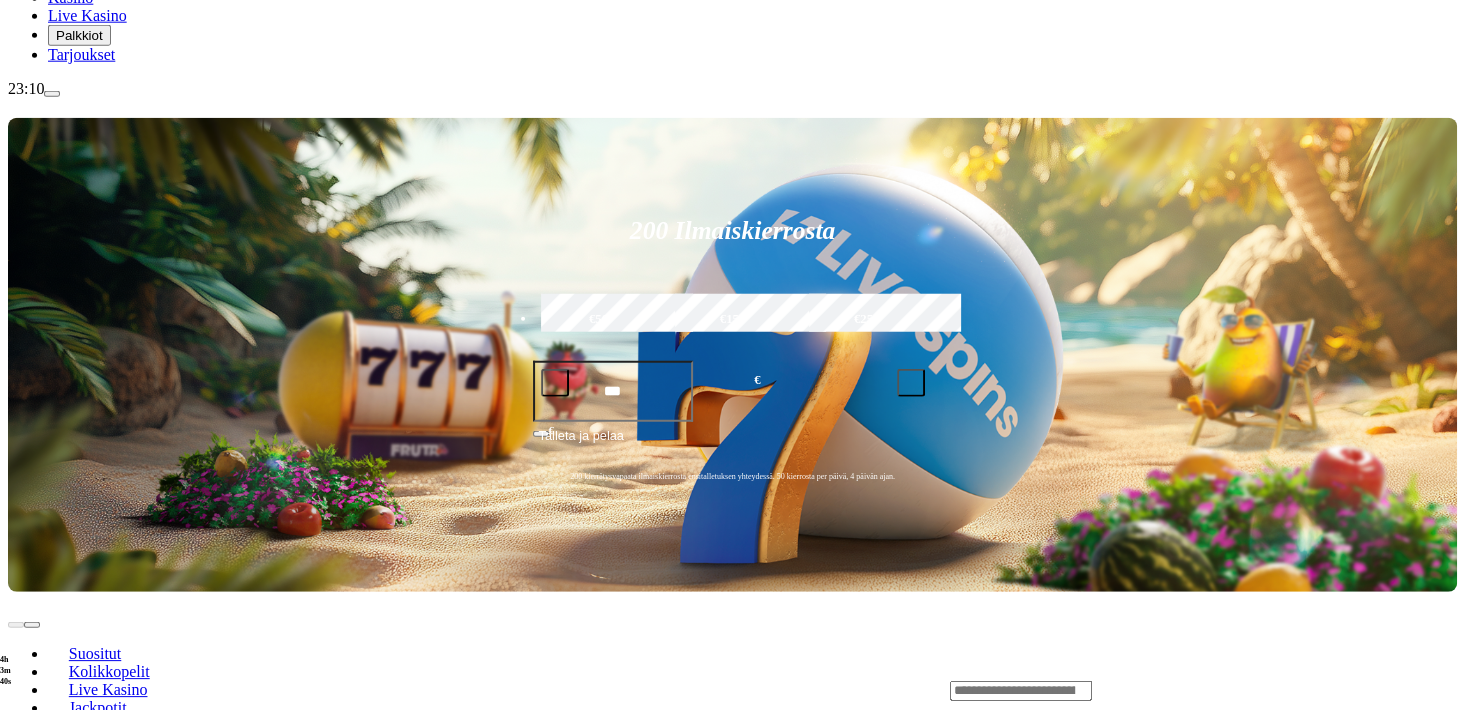 scroll, scrollTop: 264, scrollLeft: 0, axis: vertical 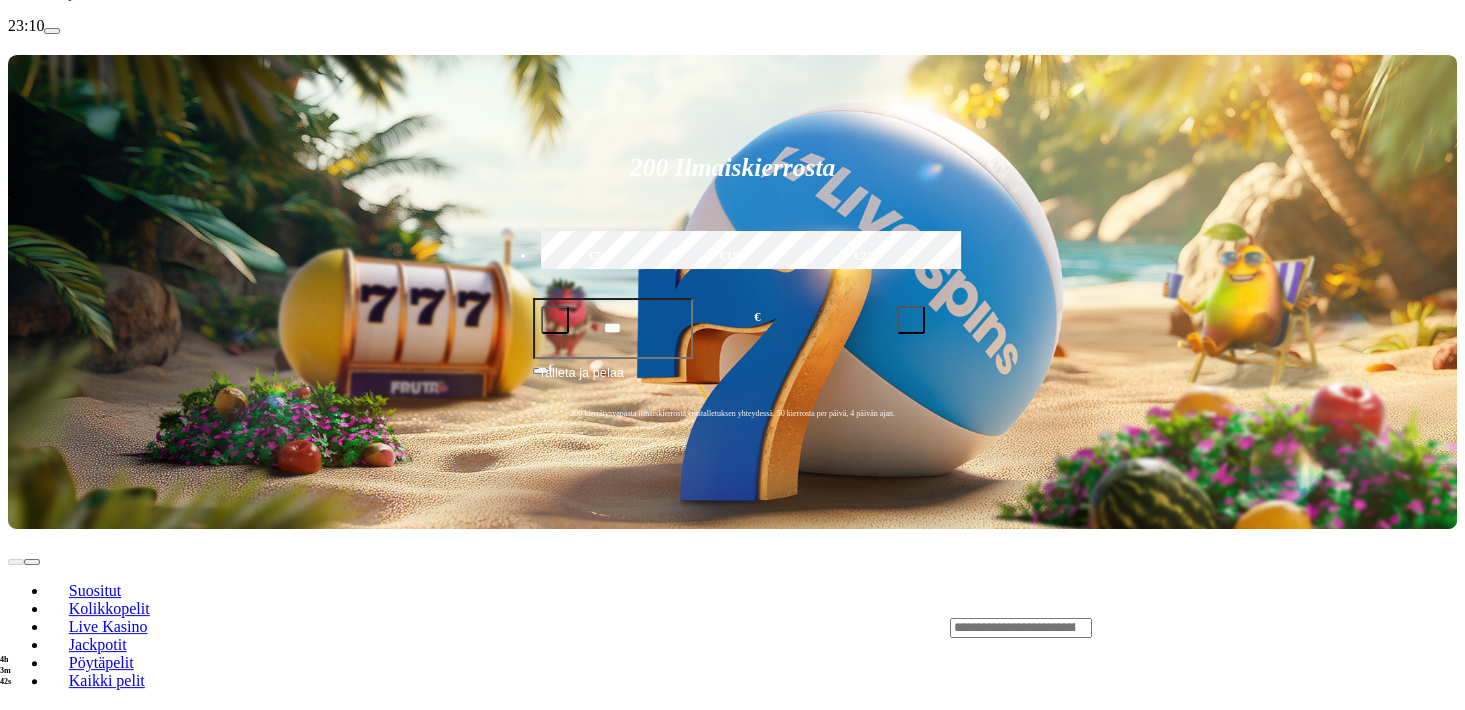 click on "Pelaa nyt" at bounding box center (77, 941) 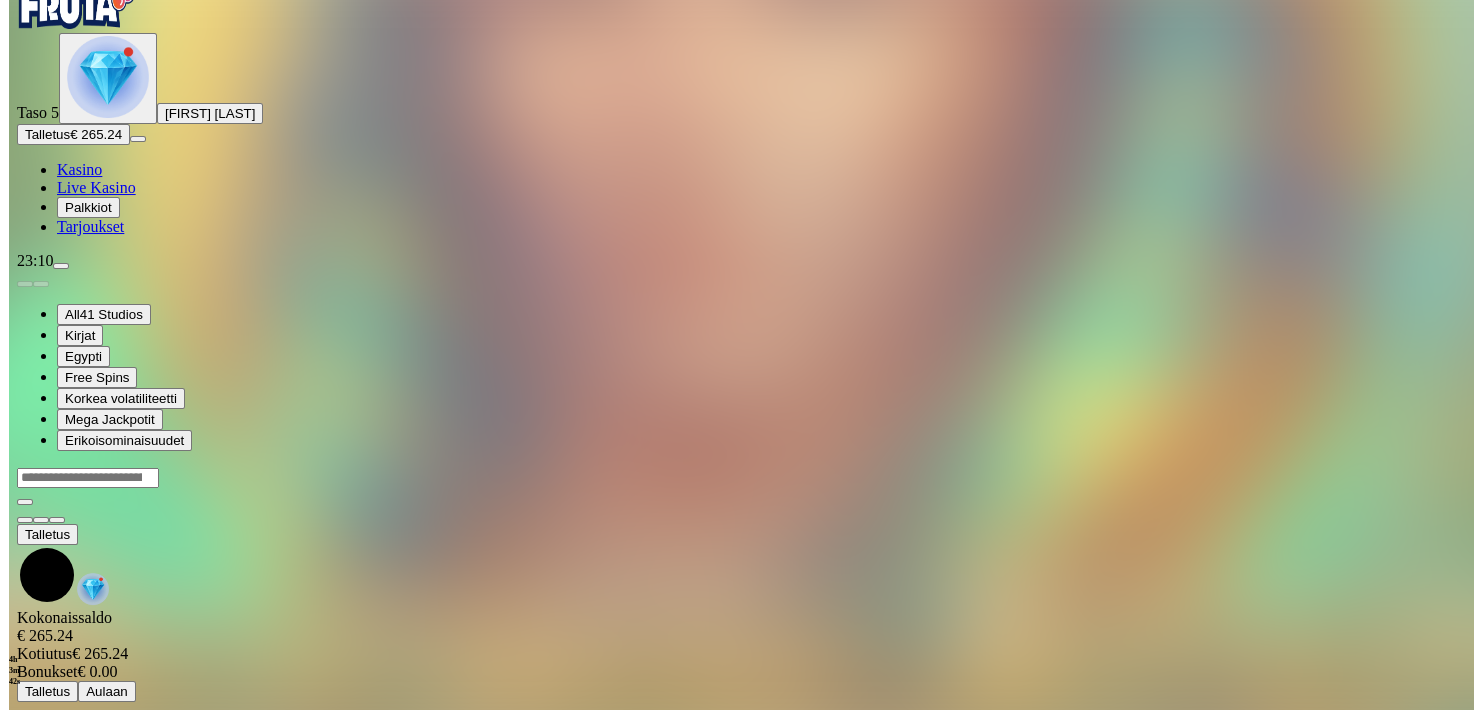 scroll, scrollTop: 0, scrollLeft: 0, axis: both 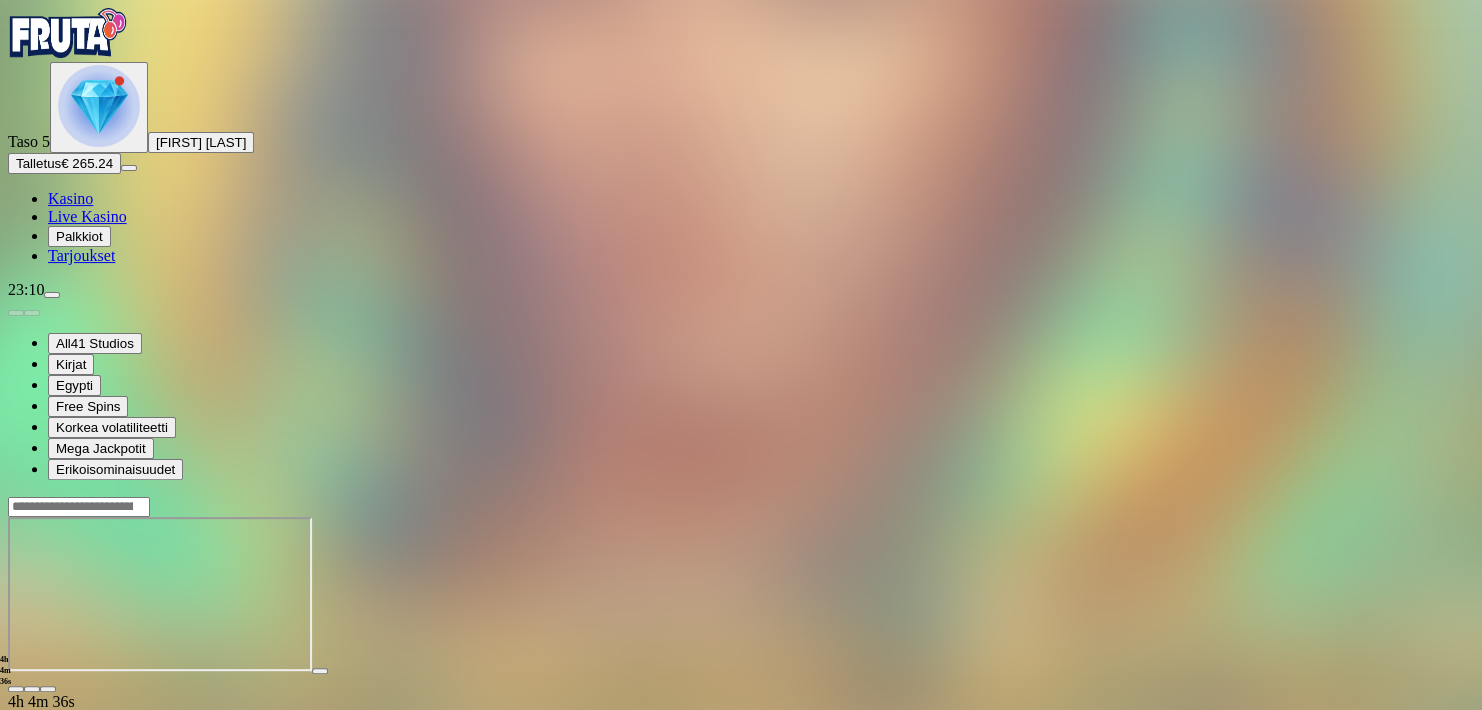 click at bounding box center (16, 689) 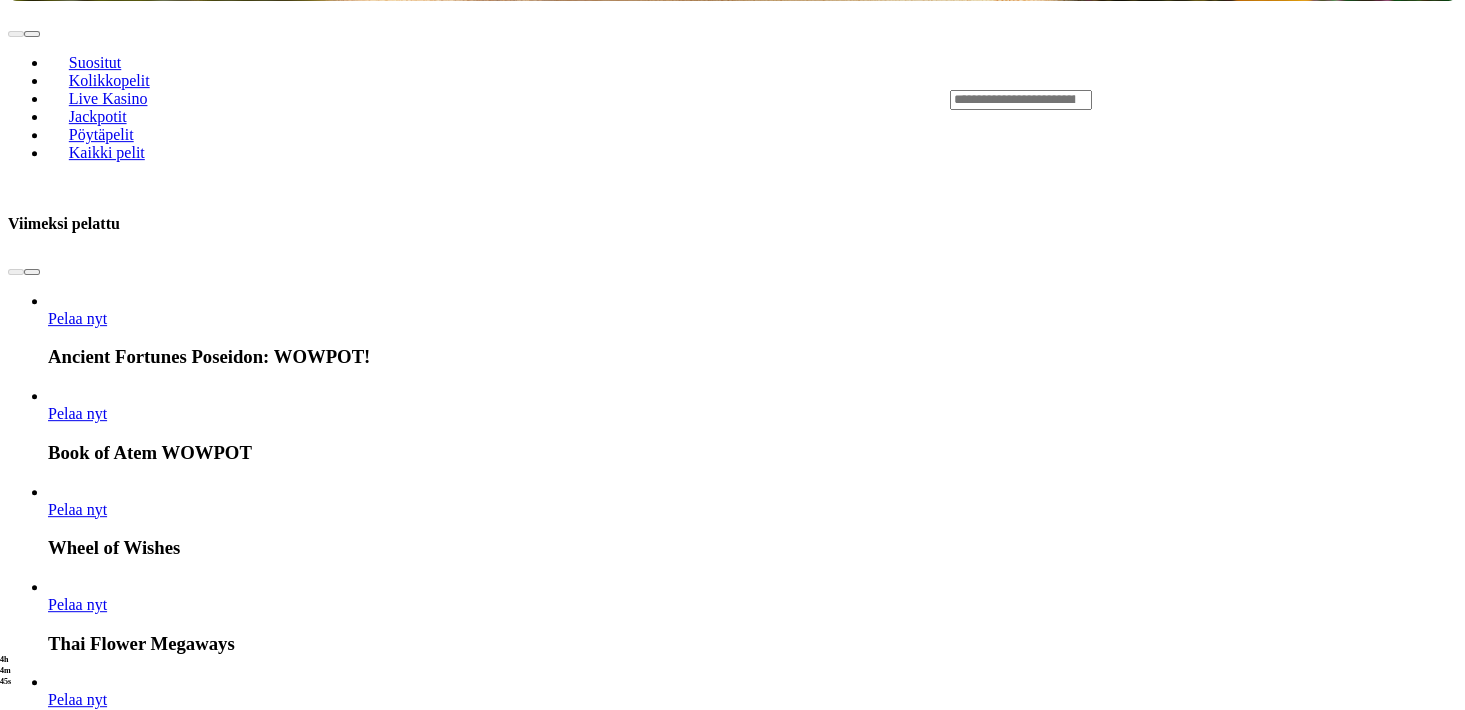 scroll, scrollTop: 968, scrollLeft: 0, axis: vertical 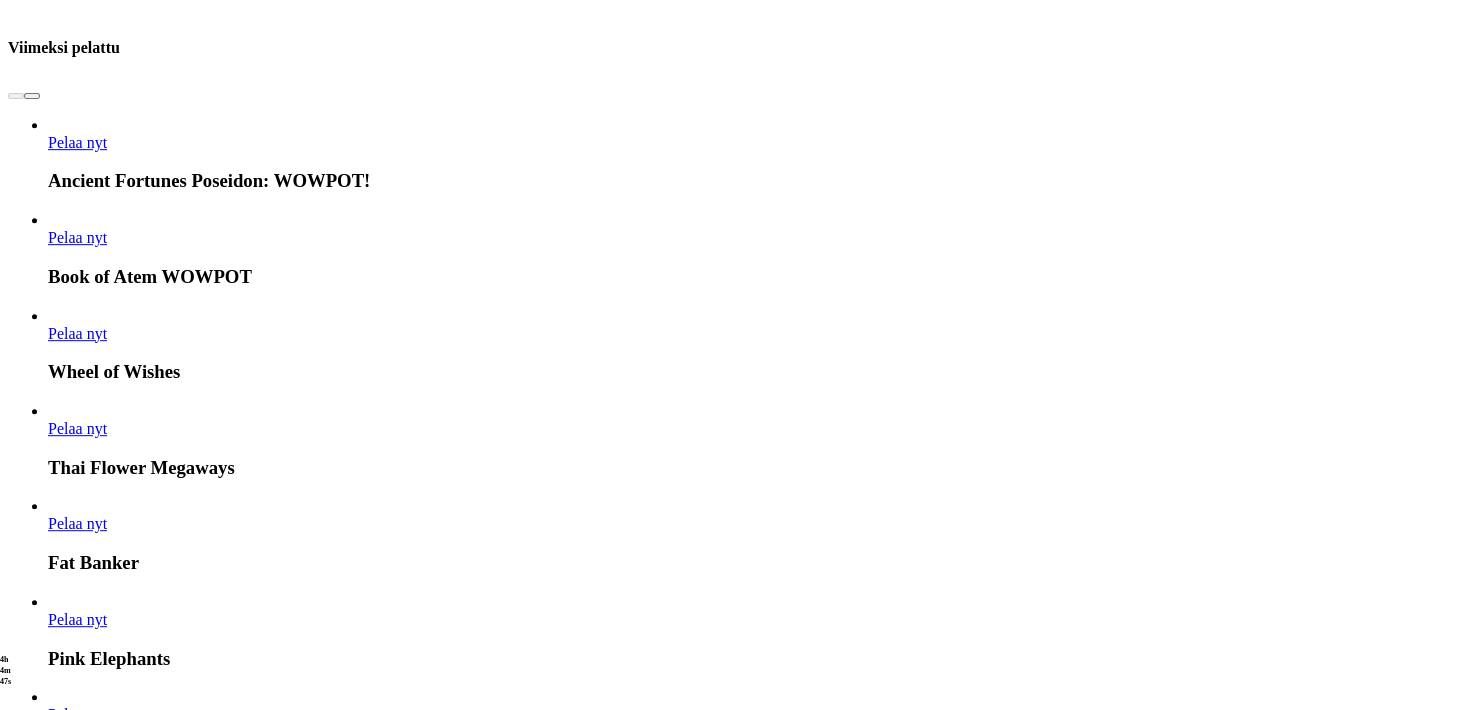click on "Näytä kaikki" at bounding box center (1432, 3497) 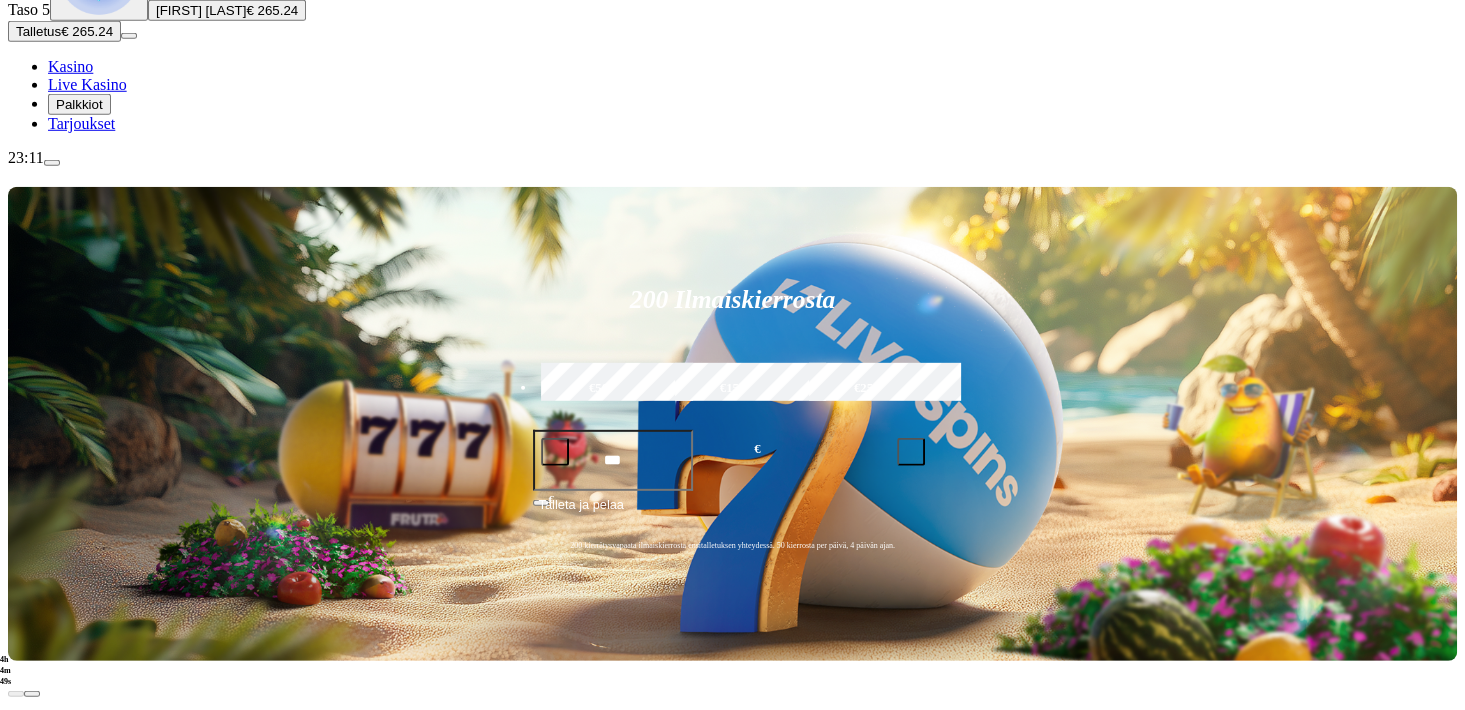 scroll, scrollTop: 440, scrollLeft: 0, axis: vertical 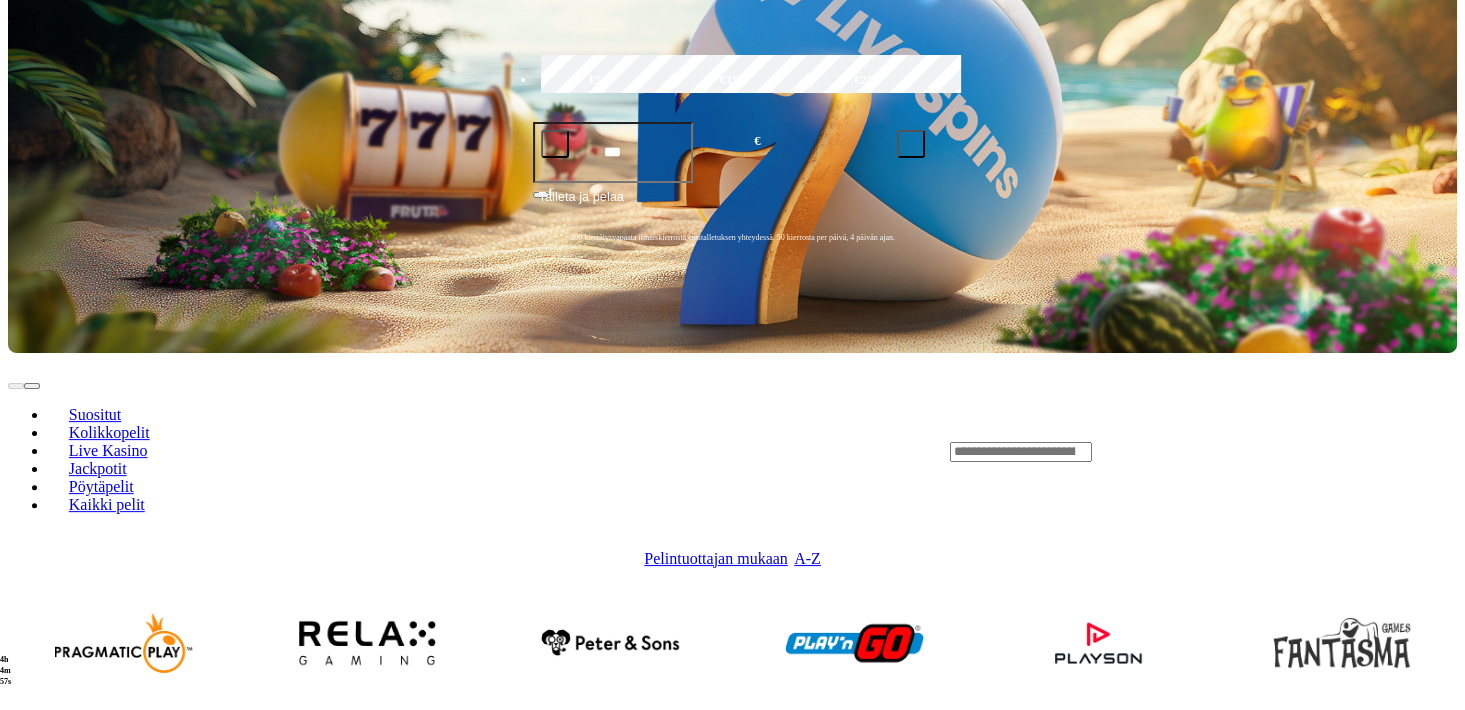 click at bounding box center (1342, 780) 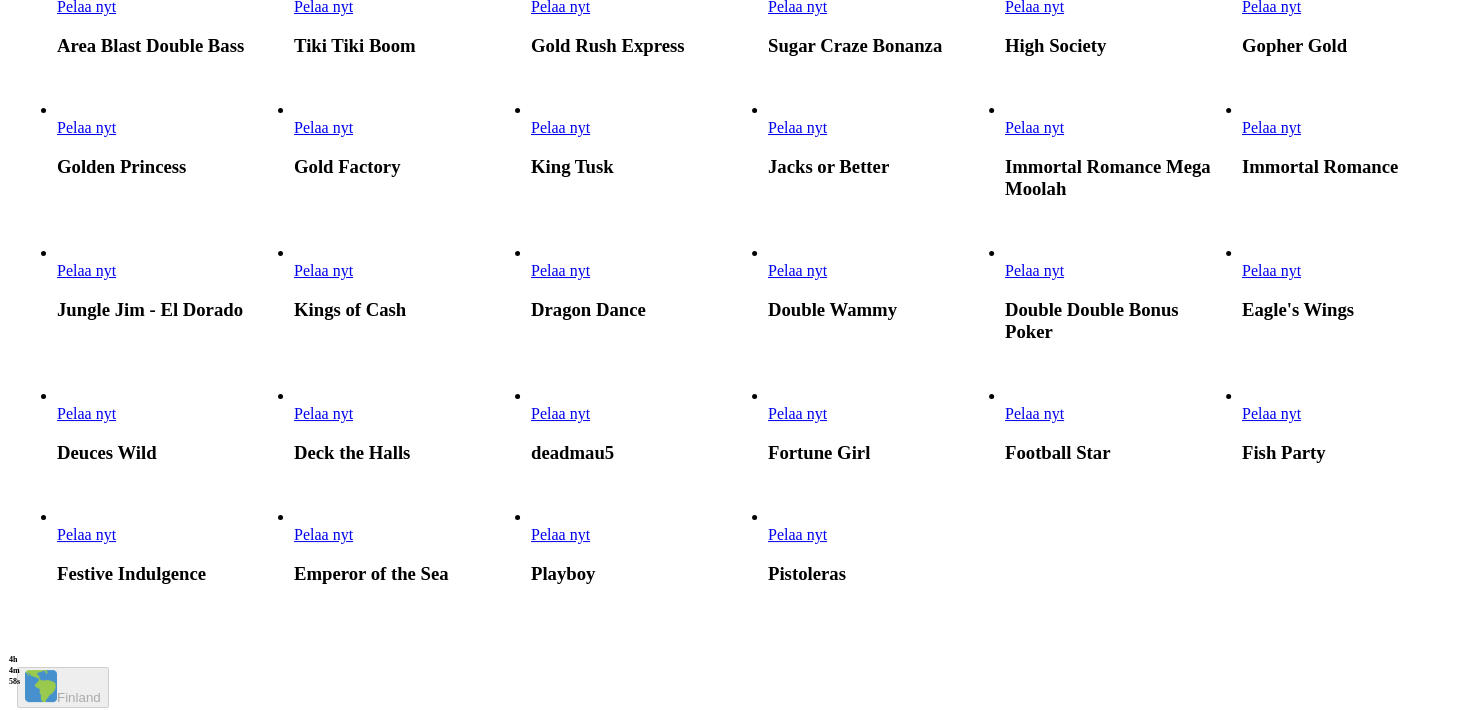 scroll, scrollTop: 0, scrollLeft: 0, axis: both 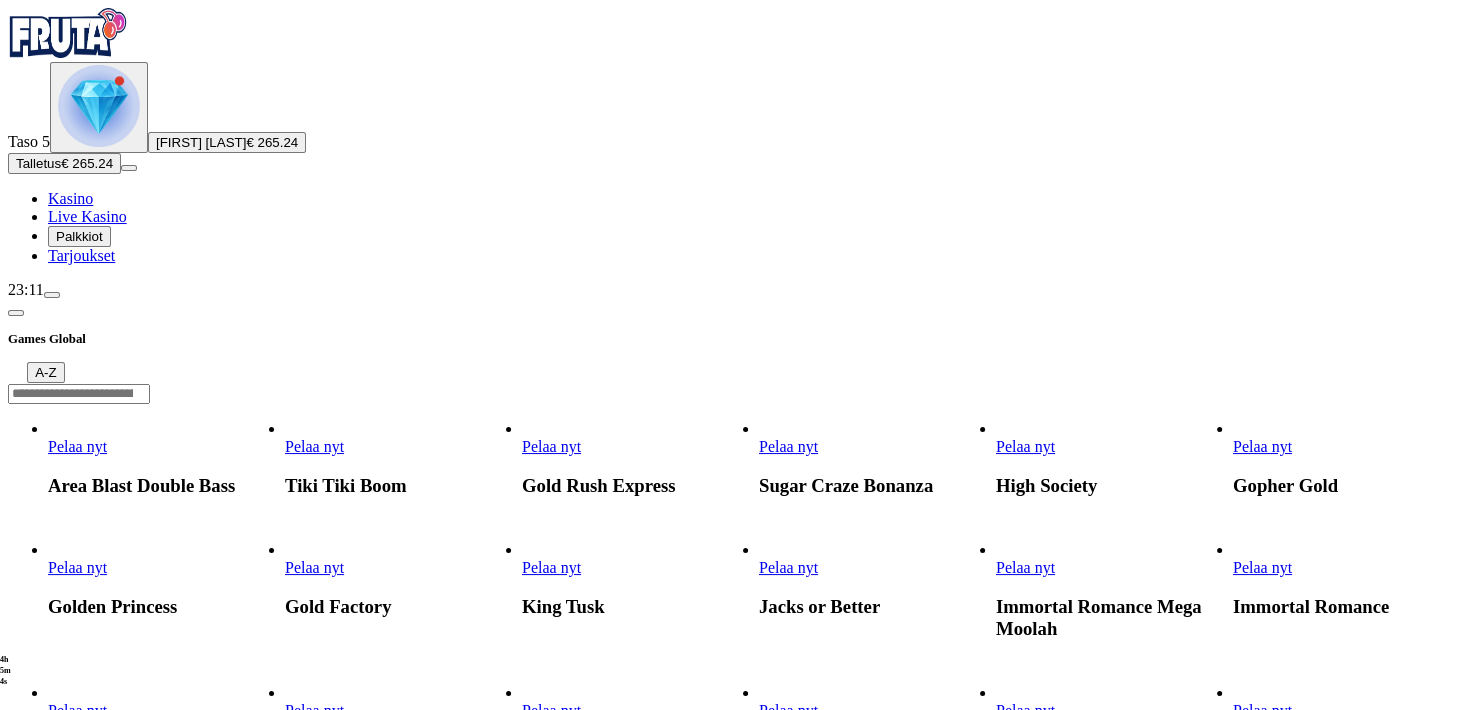 click on "Pelaa nyt" at bounding box center [77, 567] 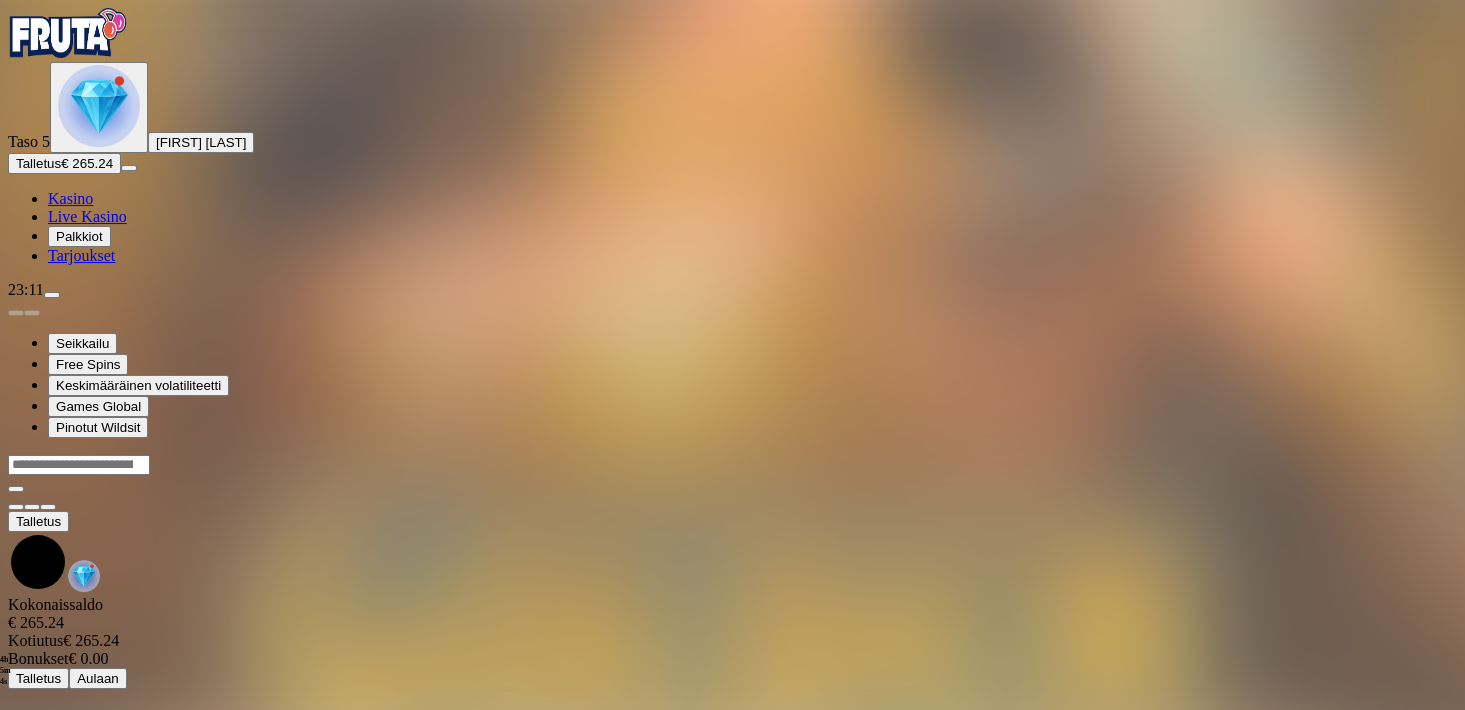 scroll, scrollTop: 58, scrollLeft: 0, axis: vertical 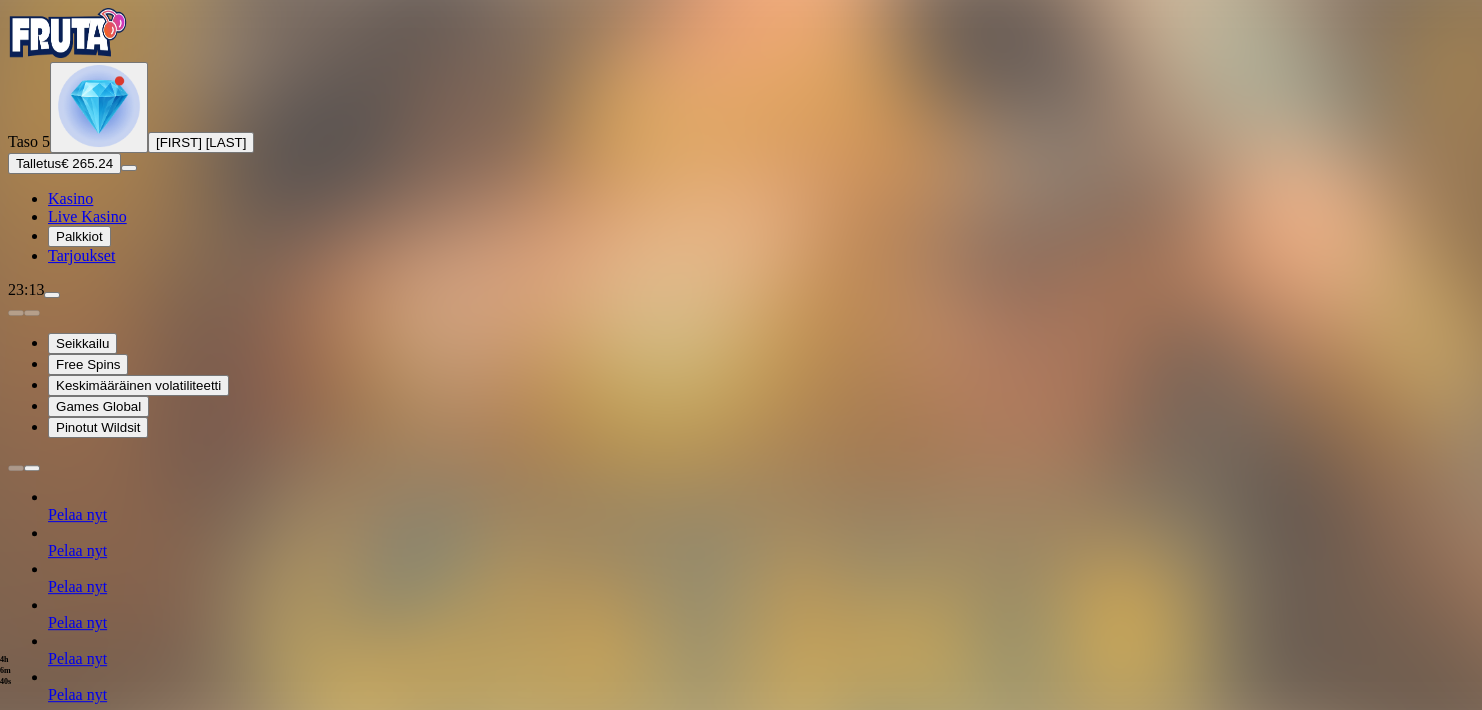 click on "4h 6m 40s Talletus Kokonaissaldo € 265.24 Kotiutus € 265.24 Bonukset € 0.00 Talletus Aulaan" at bounding box center [741, 1240] 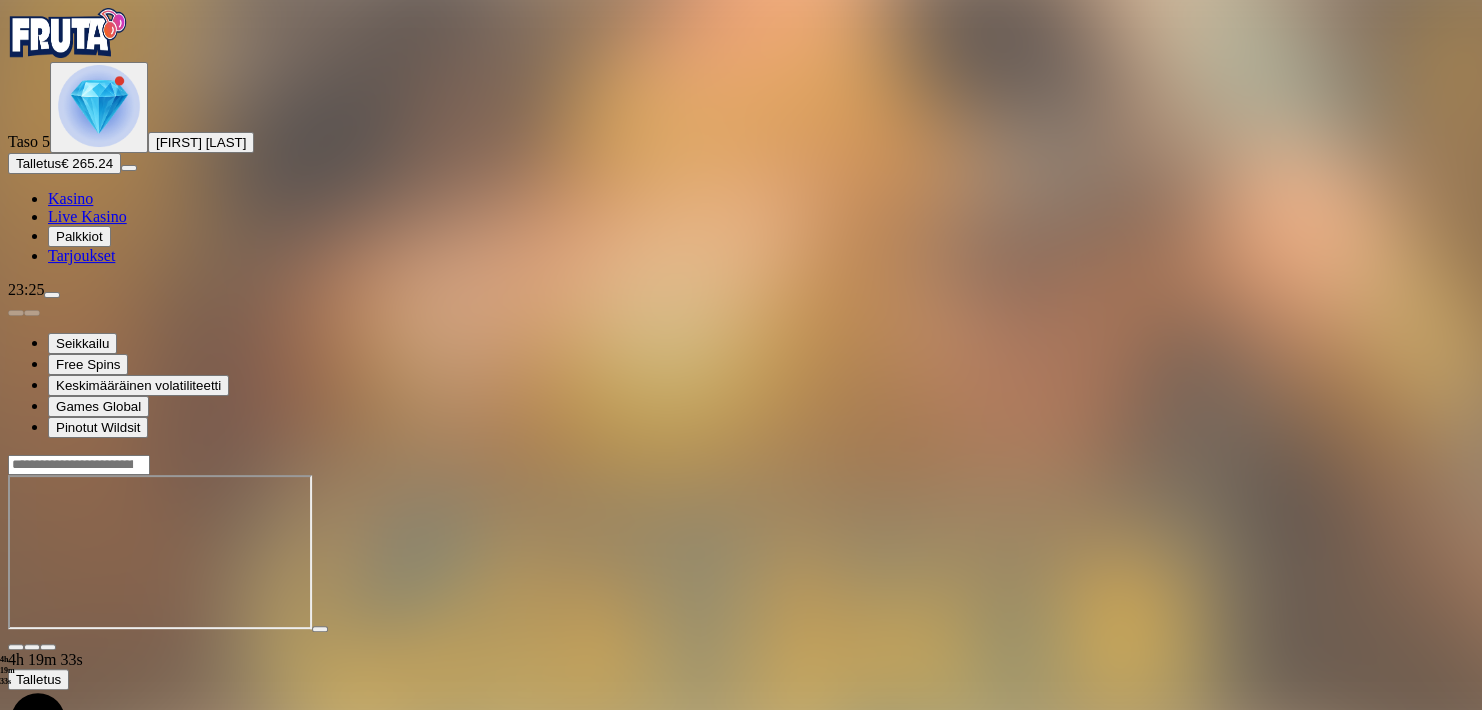 click at bounding box center (16, 647) 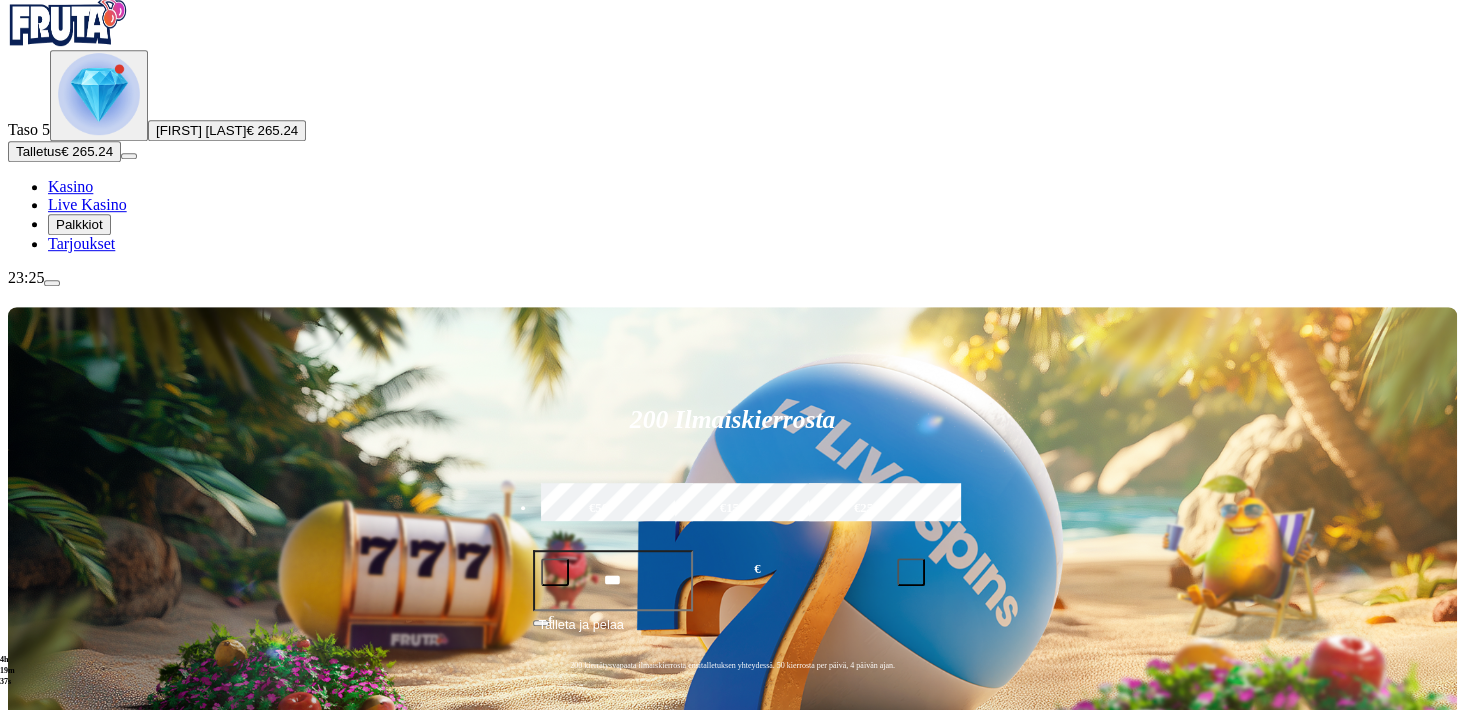 scroll, scrollTop: 0, scrollLeft: 0, axis: both 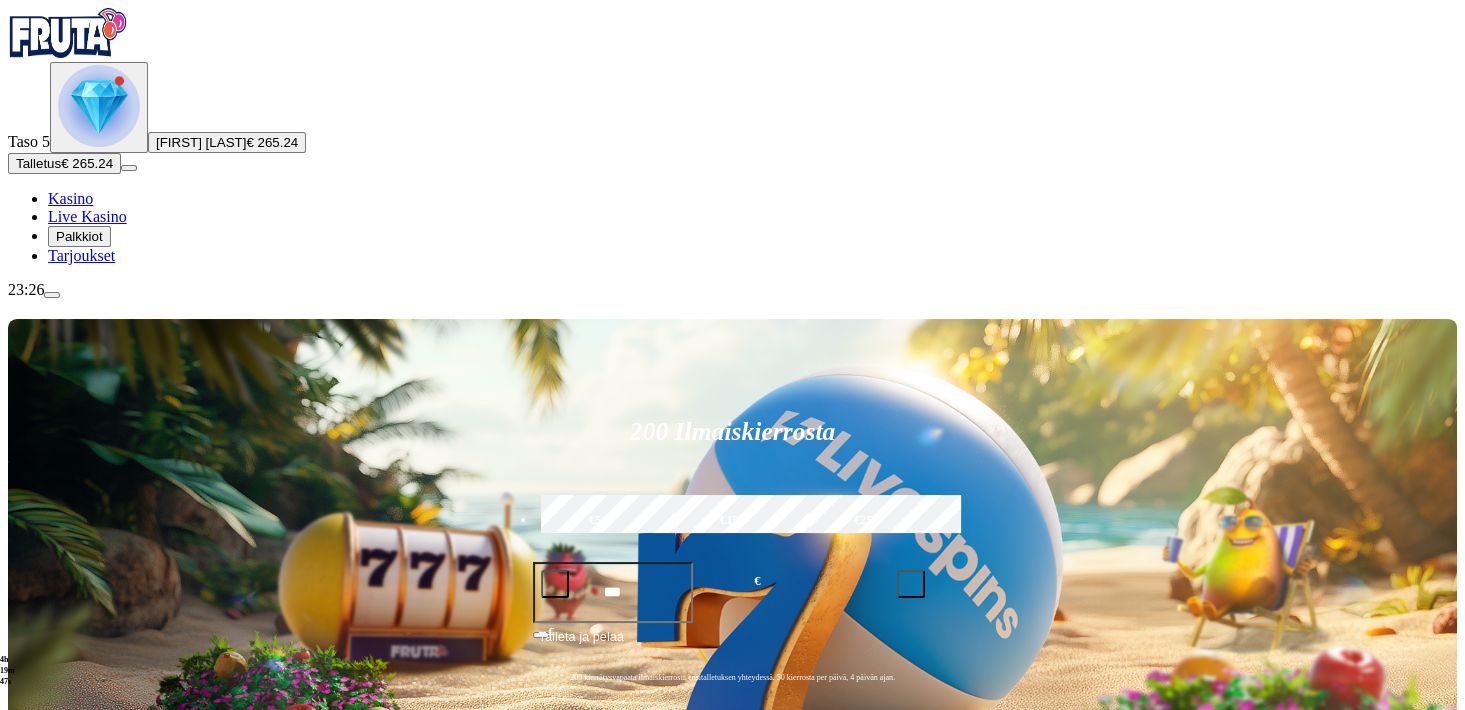 click at bounding box center [99, 106] 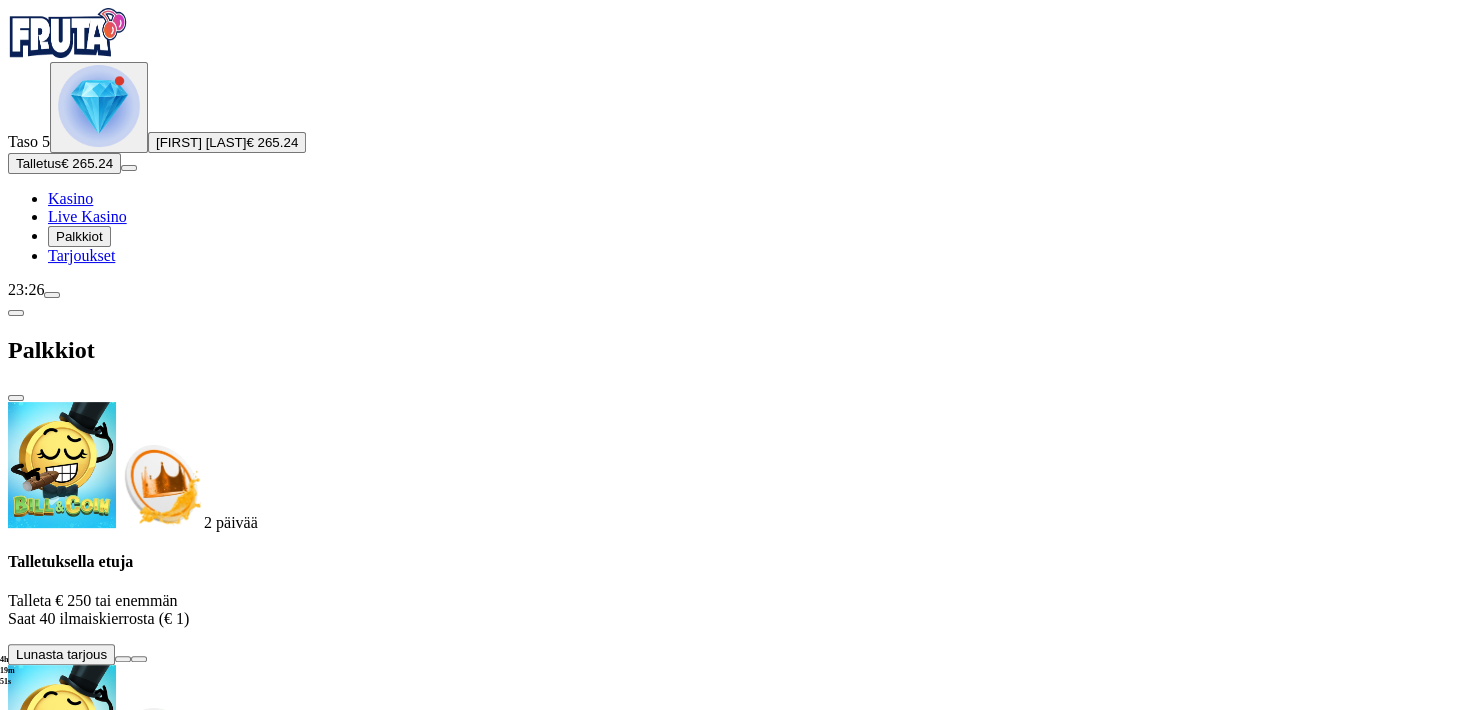 click at bounding box center [52, 295] 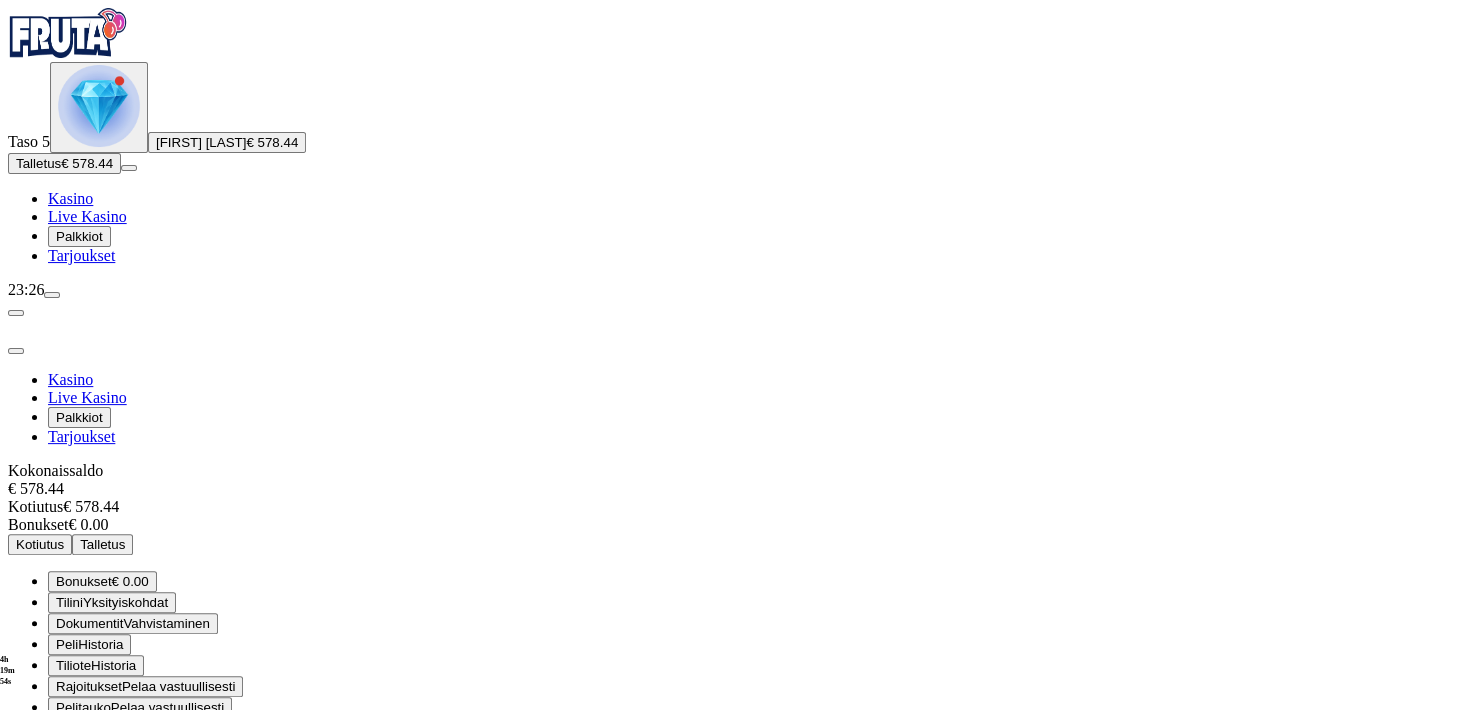 click on "Kotiutus" at bounding box center [40, 544] 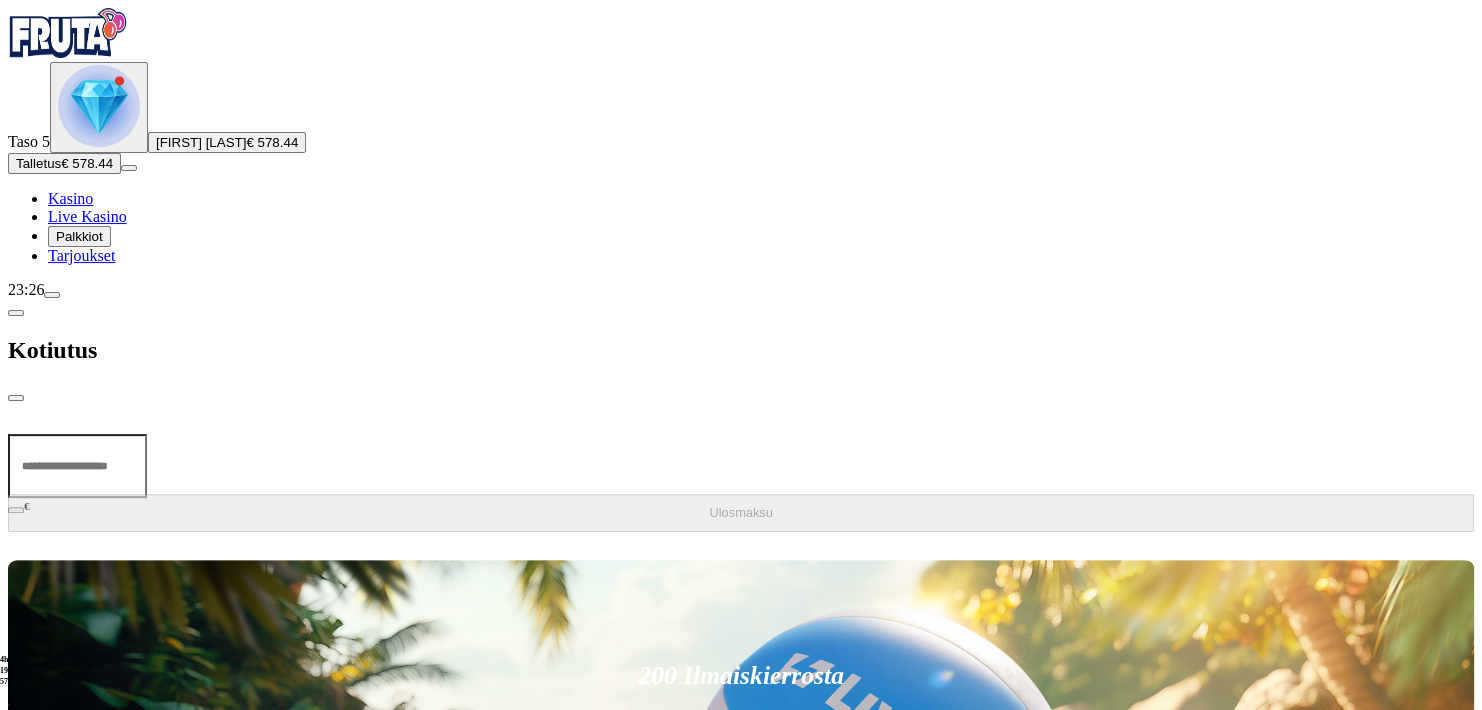click at bounding box center [77, 466] 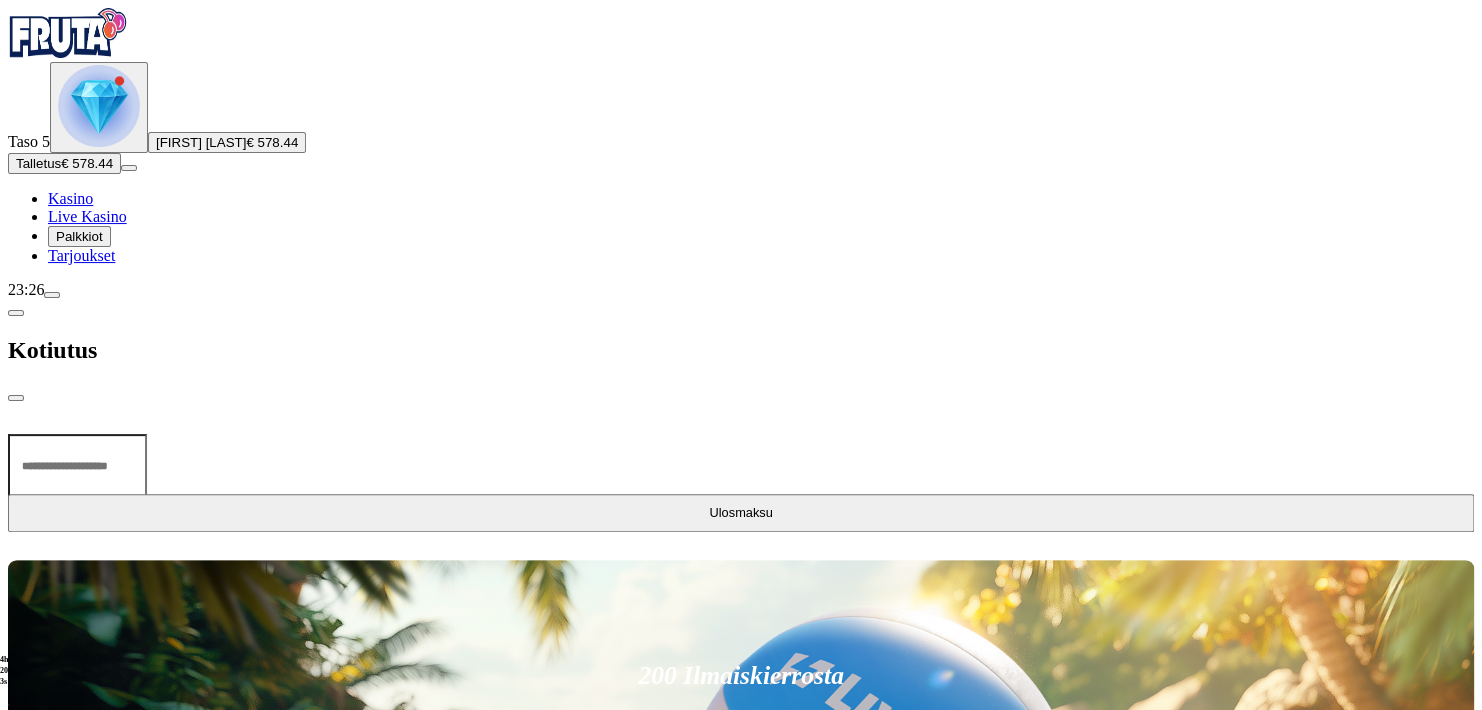 type on "***" 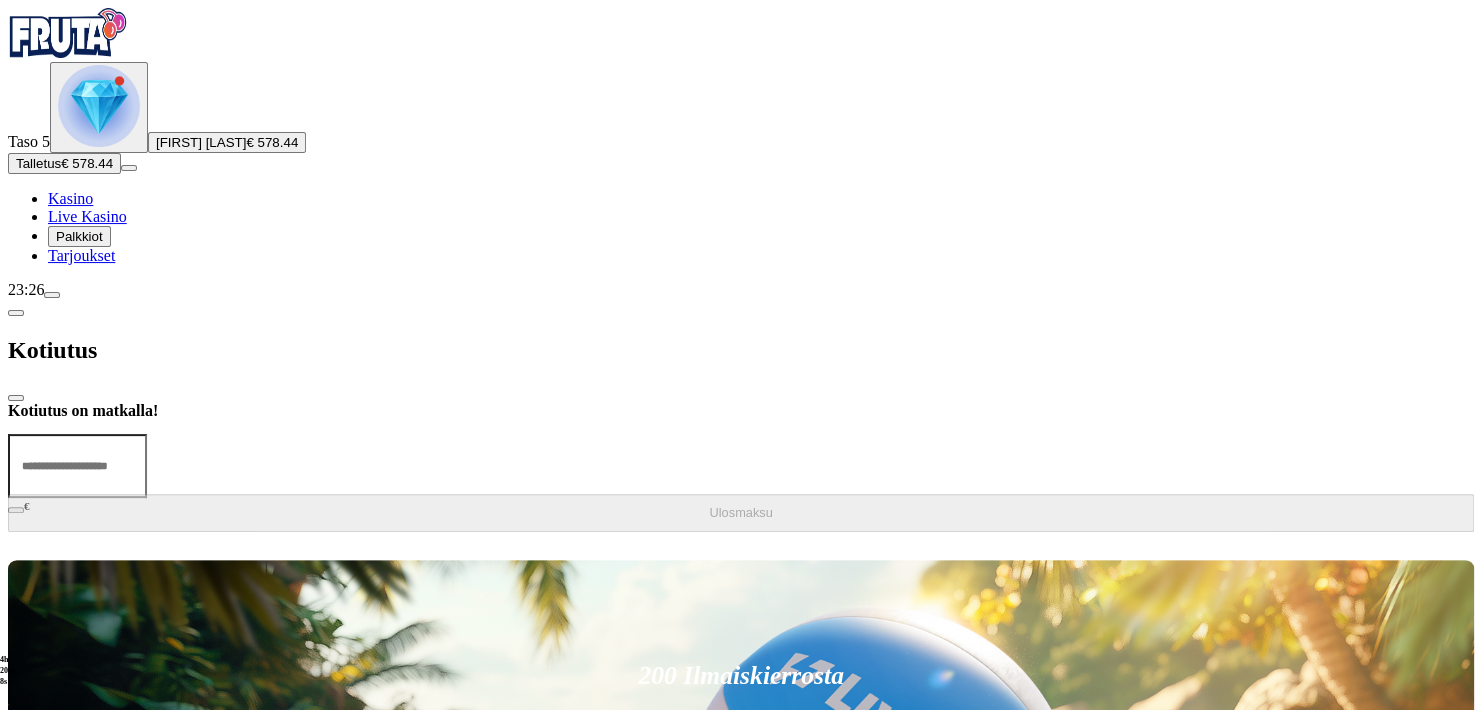 click at bounding box center (16, 398) 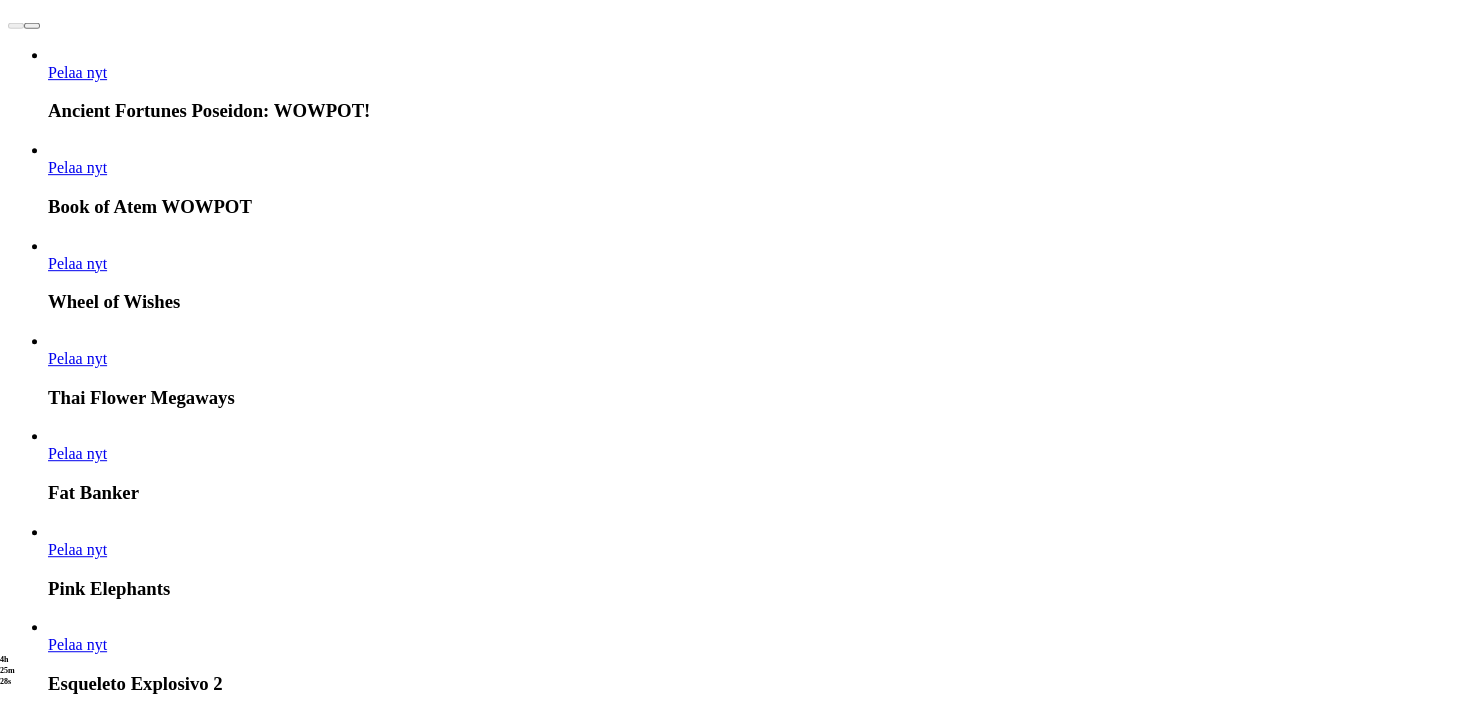 scroll, scrollTop: 1056, scrollLeft: 0, axis: vertical 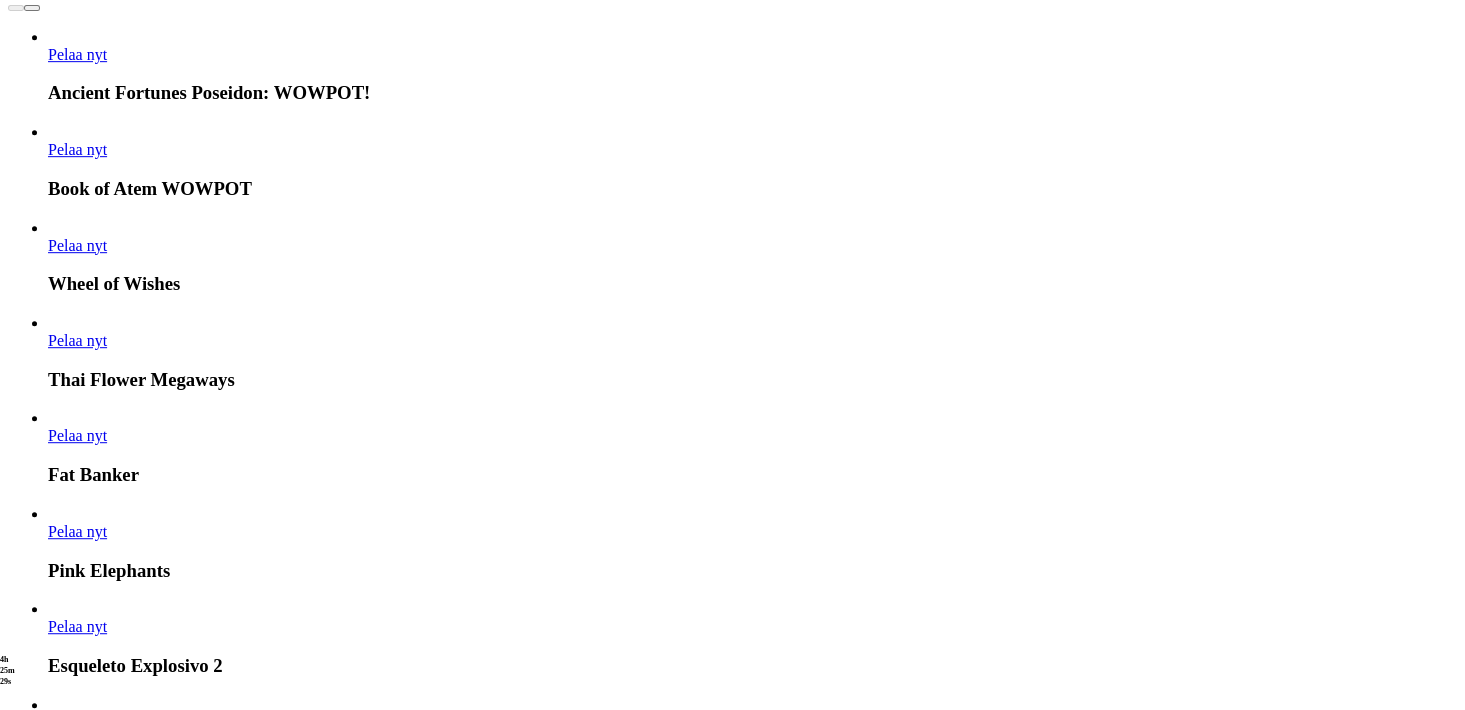 click on "Näytä kaikki" at bounding box center [1432, 3429] 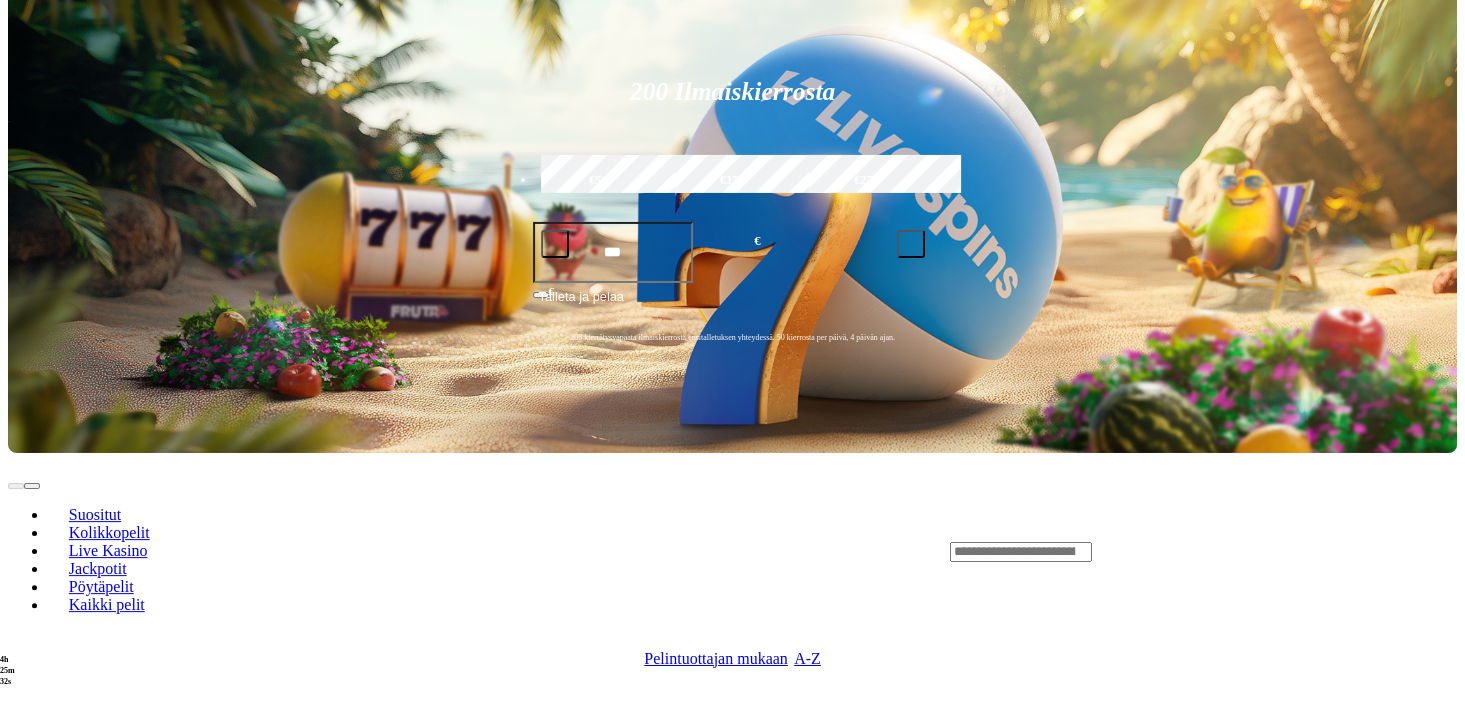 scroll, scrollTop: 352, scrollLeft: 0, axis: vertical 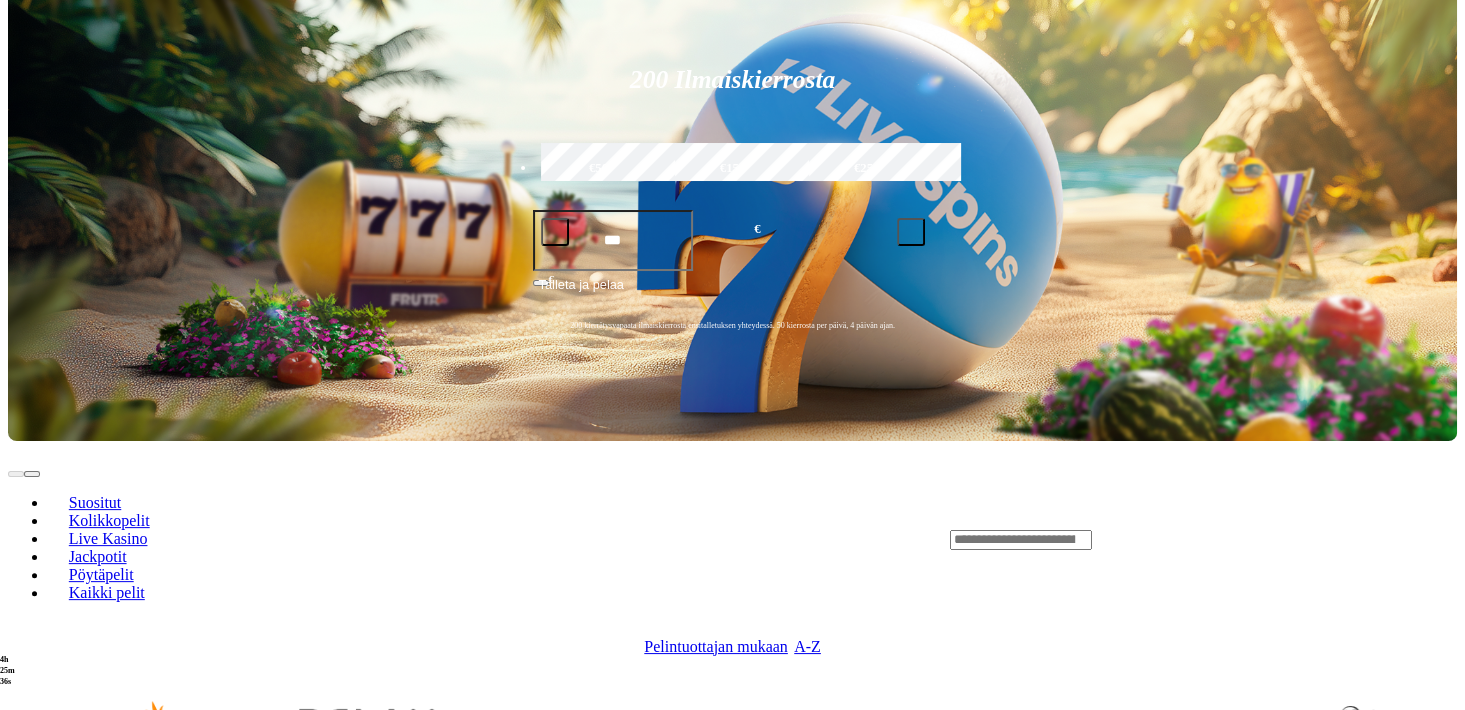 click at bounding box center (1342, 868) 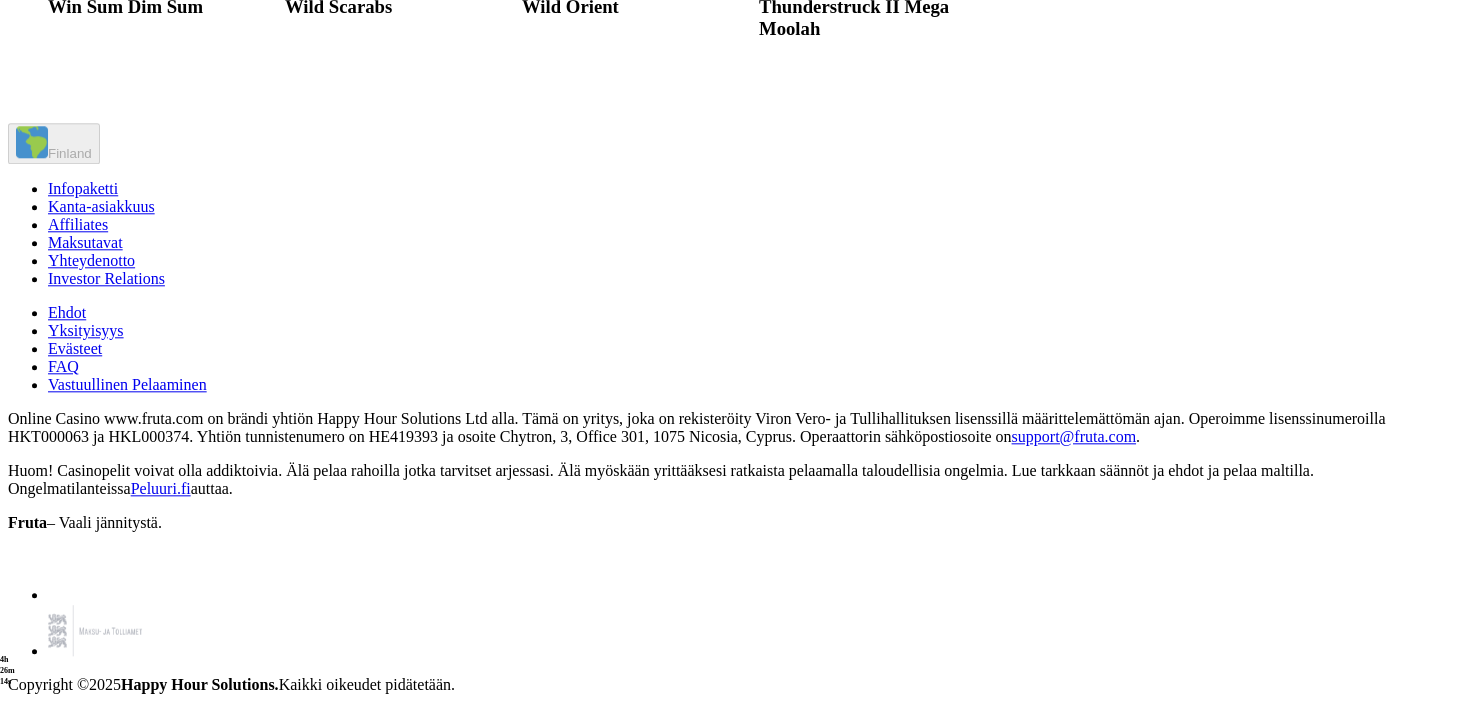 scroll, scrollTop: 3784, scrollLeft: 0, axis: vertical 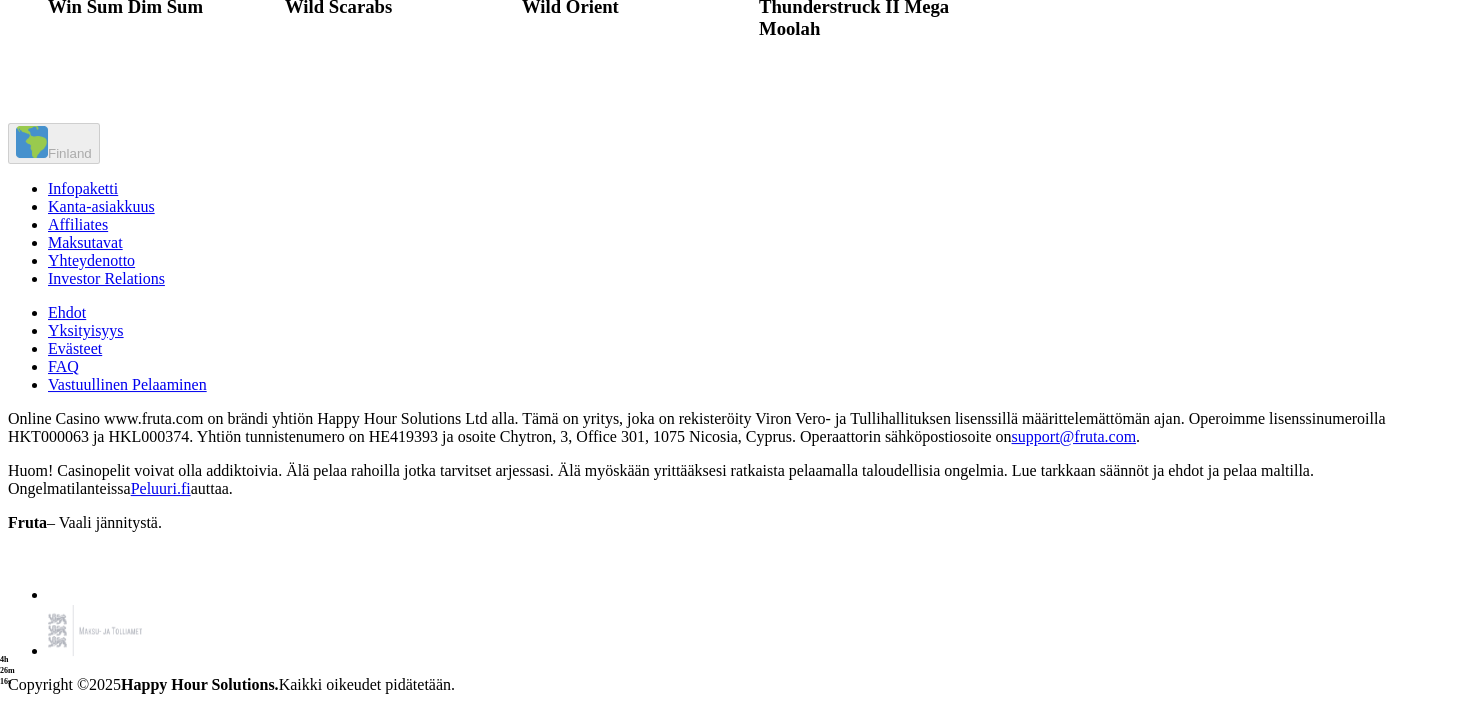 click on "Pelaa nyt" at bounding box center [1025, -539] 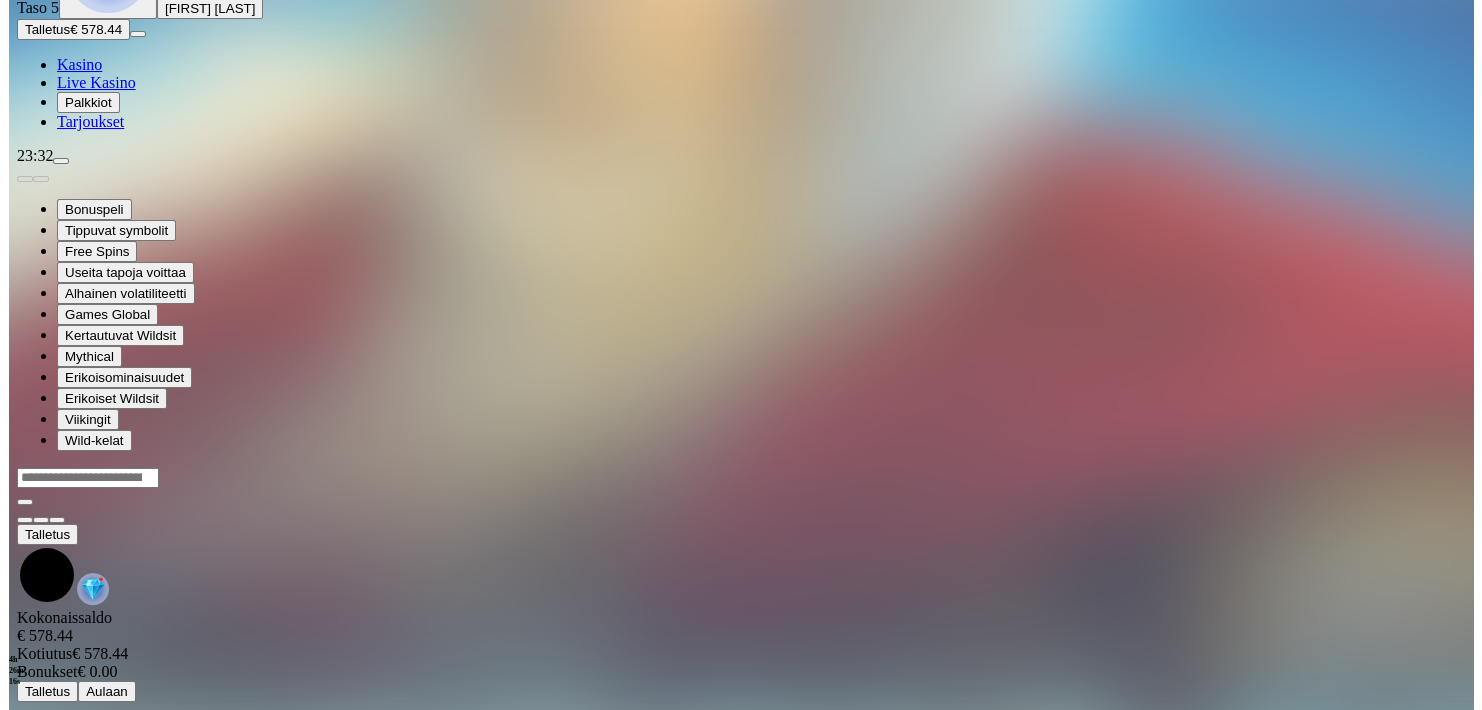 scroll, scrollTop: 0, scrollLeft: 0, axis: both 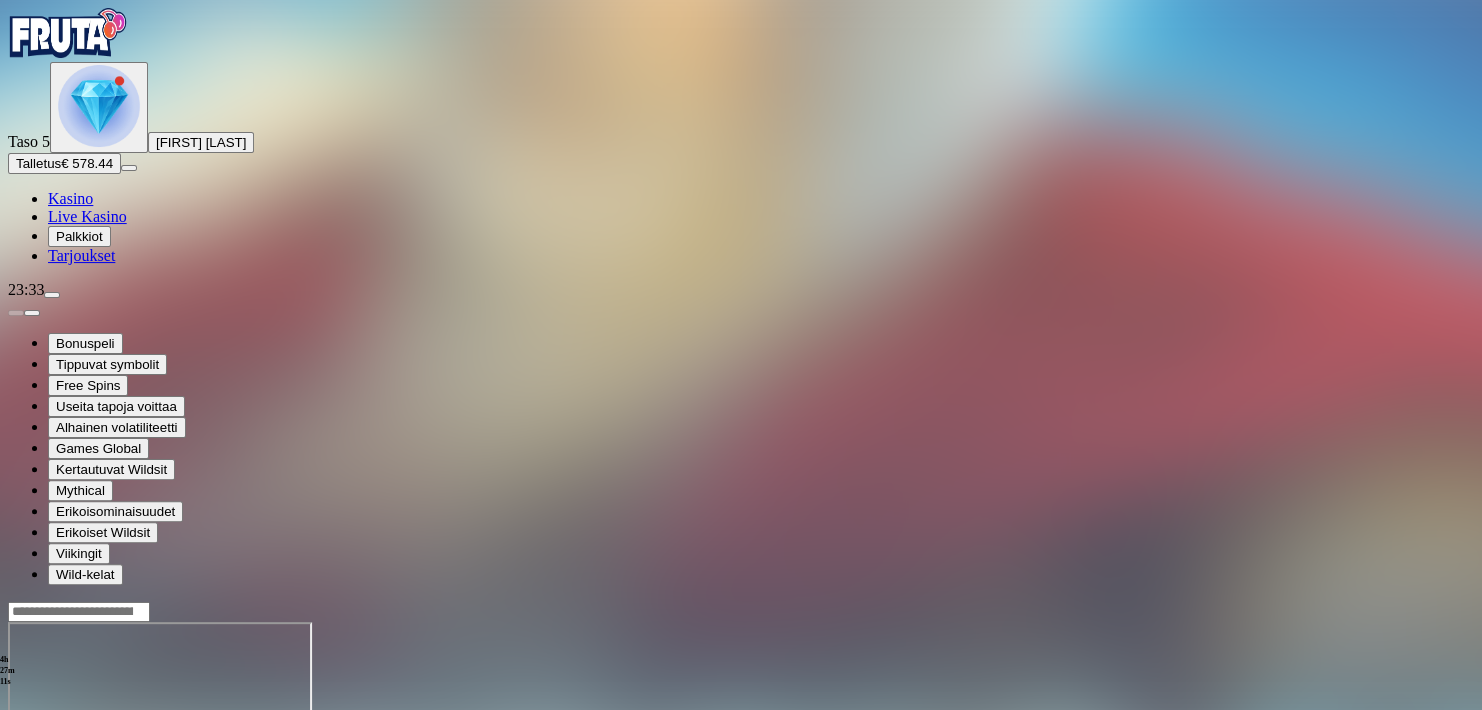 click at bounding box center [16, 794] 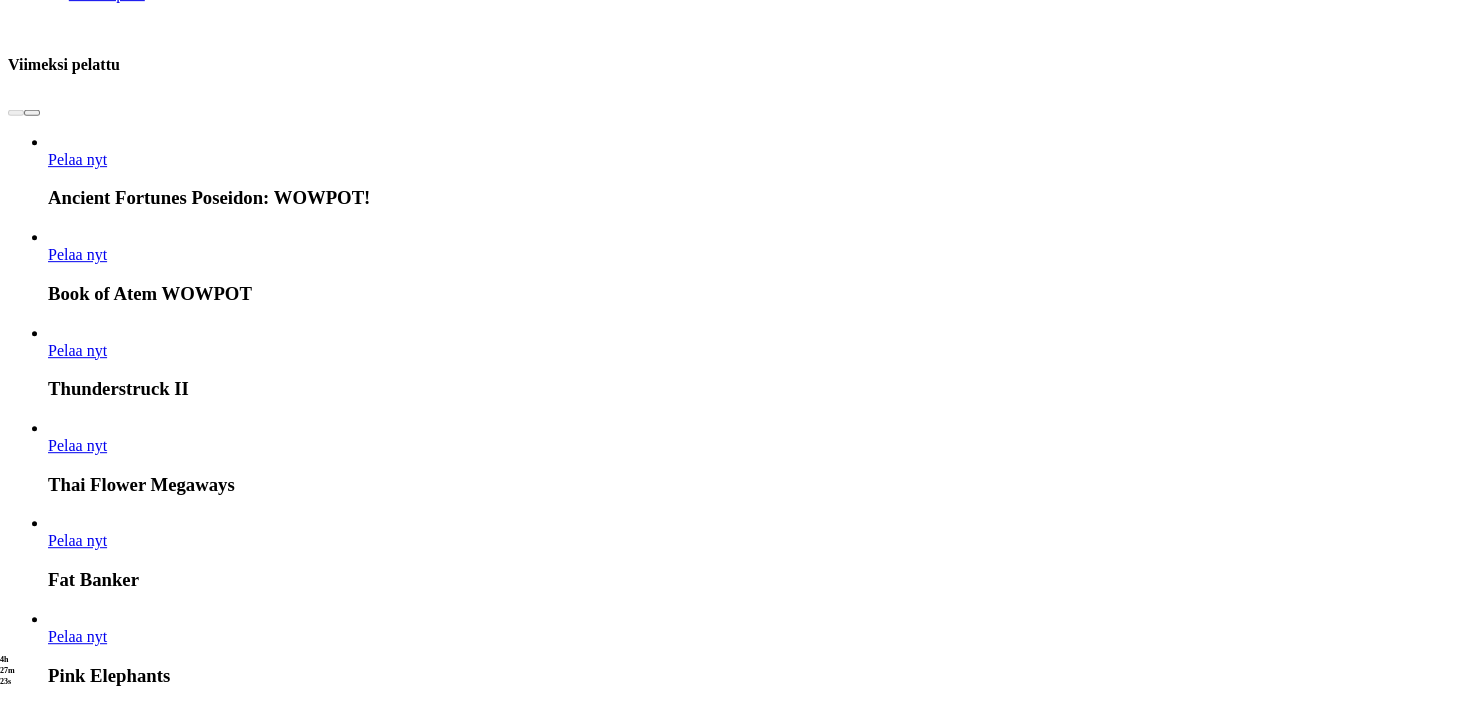 scroll, scrollTop: 1056, scrollLeft: 0, axis: vertical 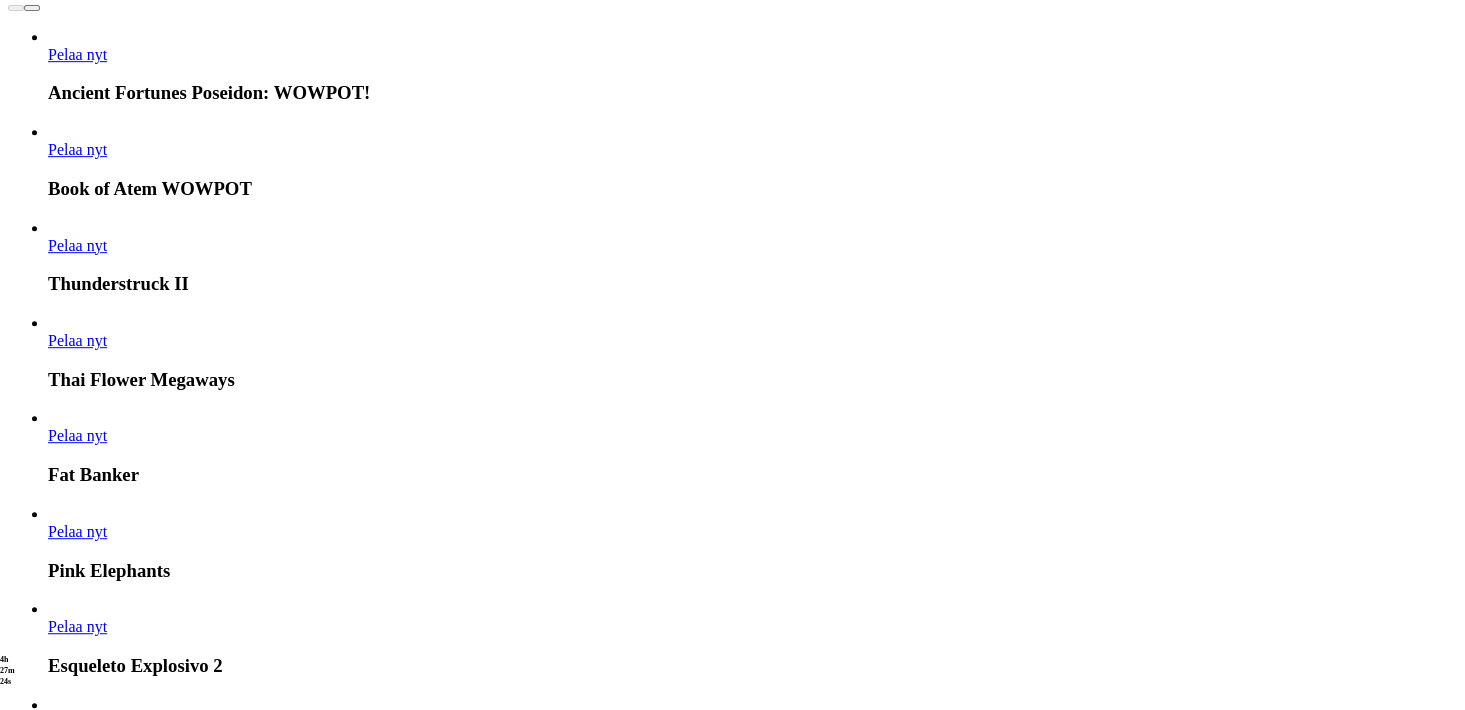 click on "Näytä kaikki" at bounding box center (1432, 3409) 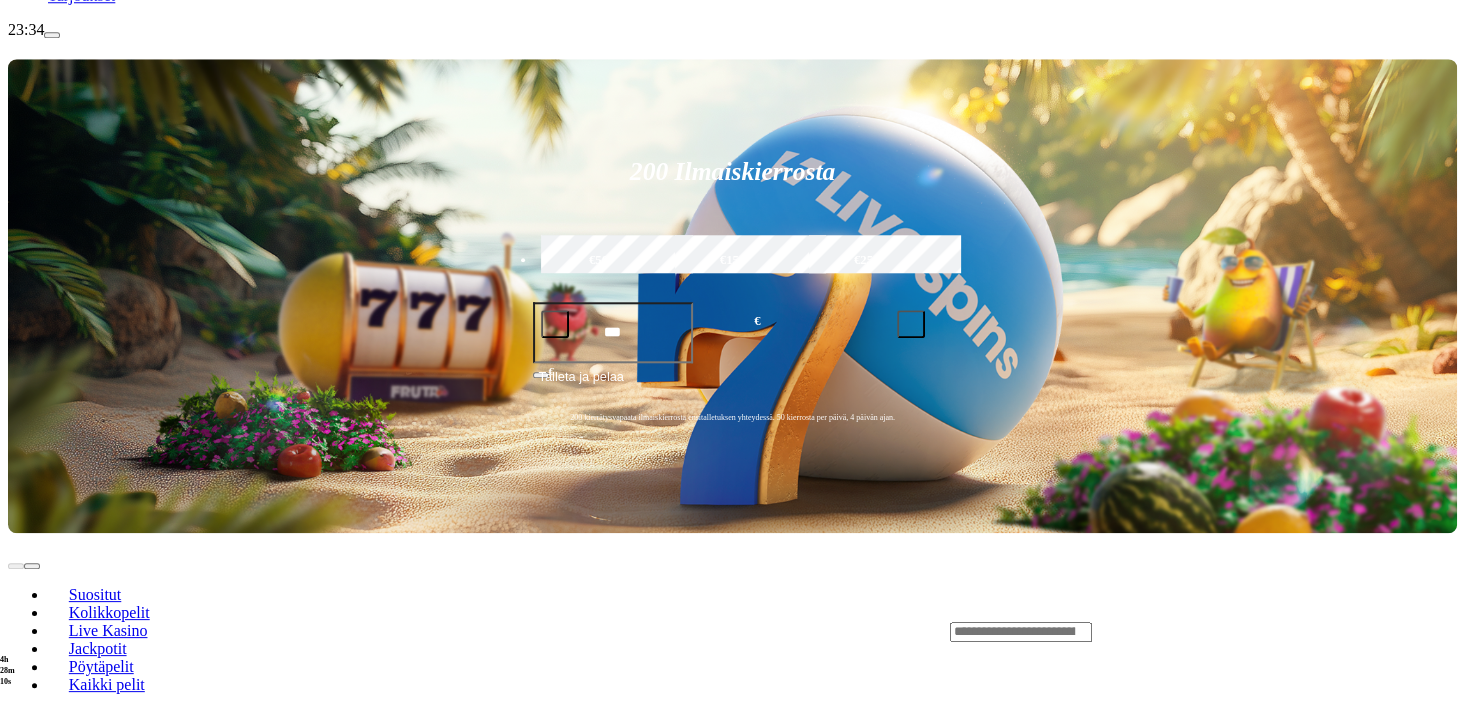 scroll, scrollTop: 264, scrollLeft: 0, axis: vertical 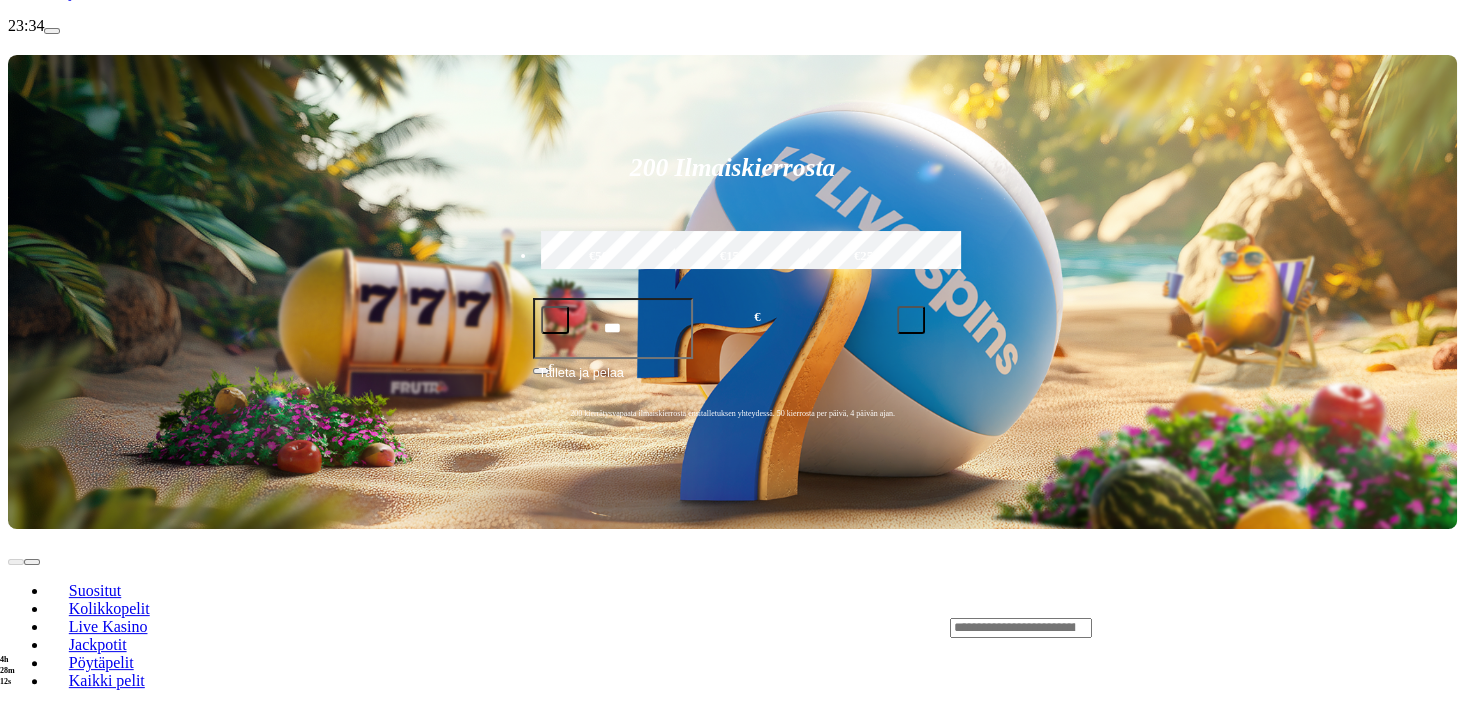 click on "Jackpotit" at bounding box center [98, 644] 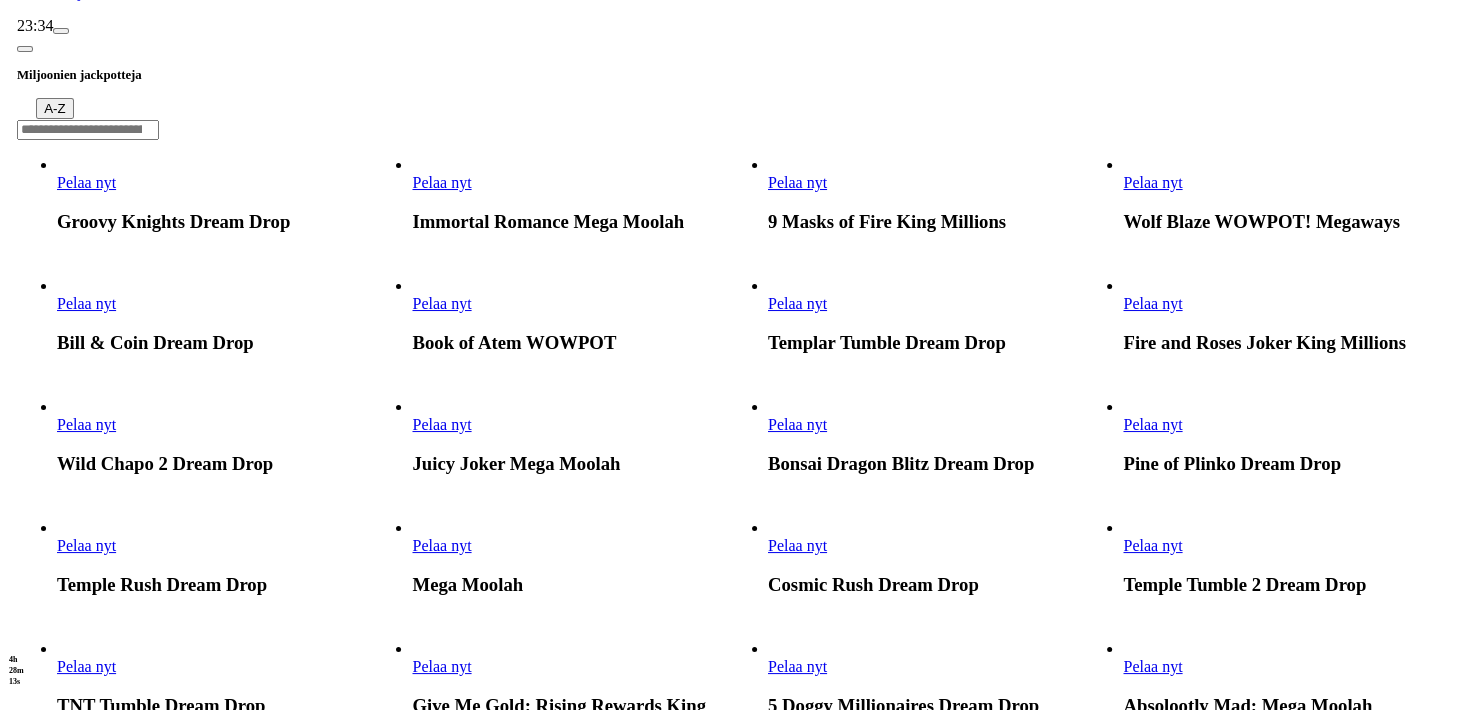scroll, scrollTop: 0, scrollLeft: 0, axis: both 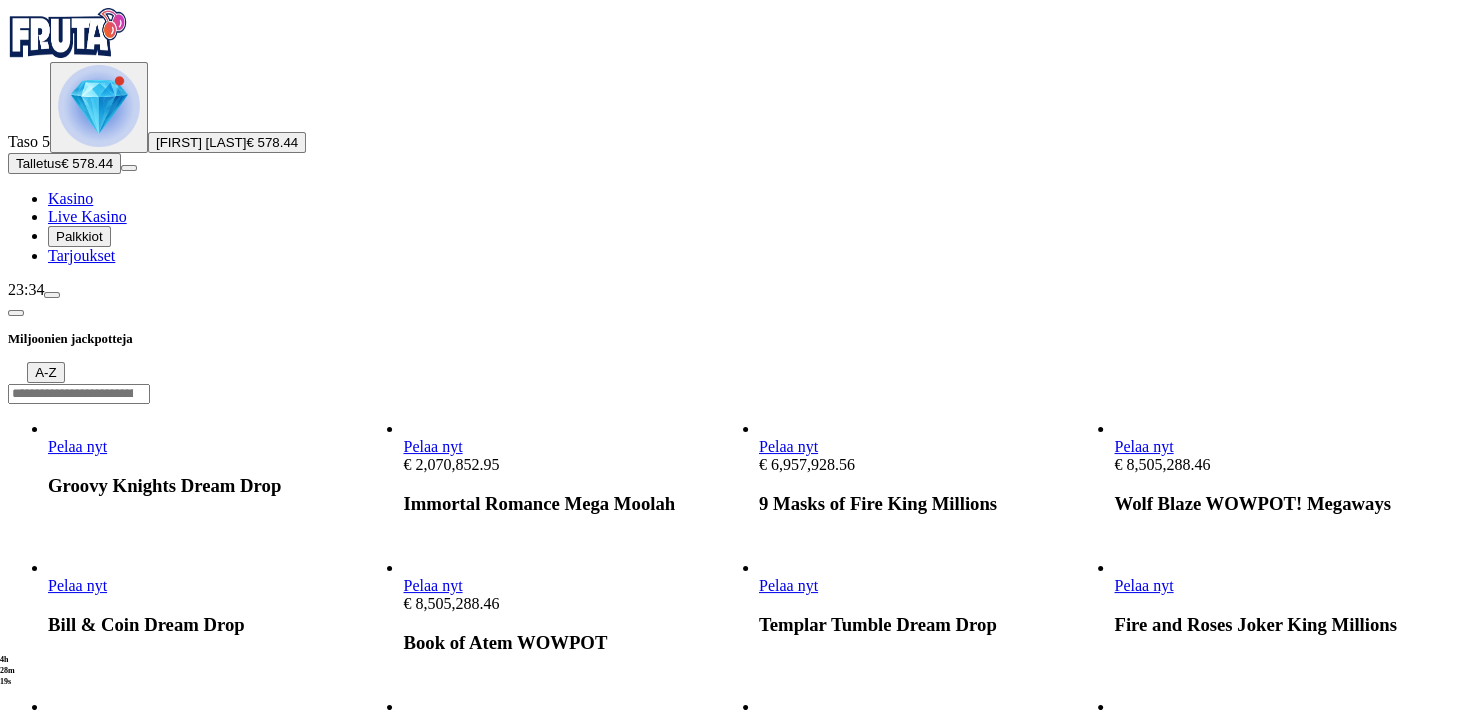 click on "Pelaa nyt" at bounding box center (1143, 446) 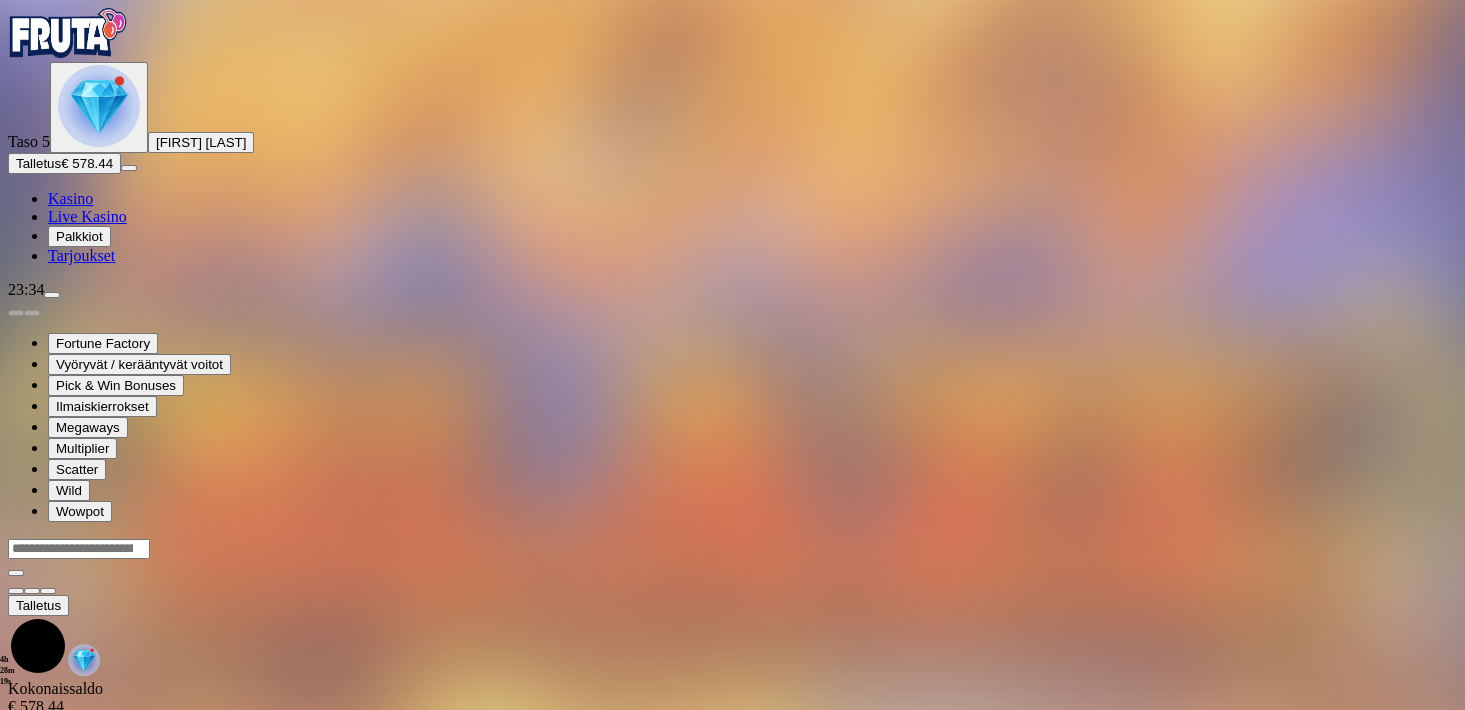 scroll, scrollTop: 58, scrollLeft: 0, axis: vertical 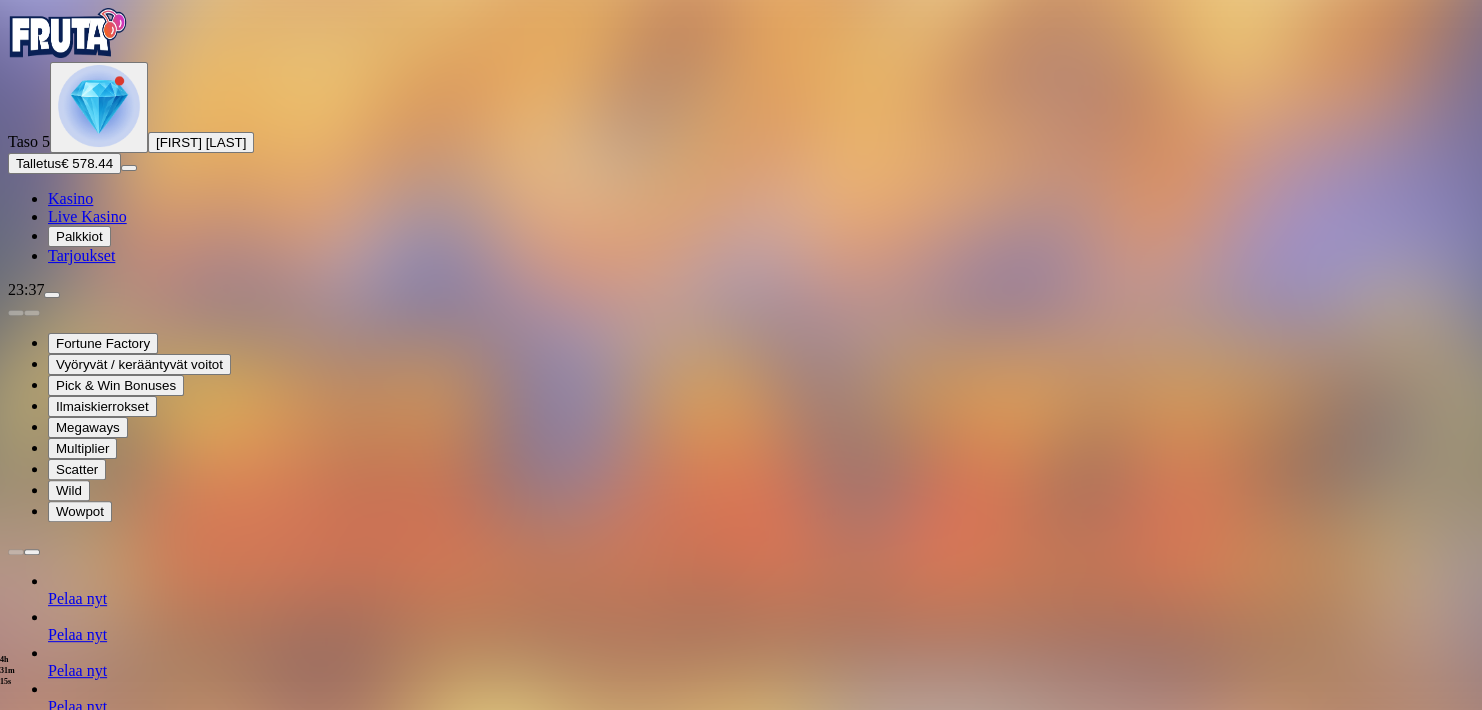 click on "4h 31m 15s Talletus Kokonaissaldo € 578.44 Kotiutus € 578.44 Bonukset € 0.00 Talletus Aulaan" at bounding box center (741, 1324) 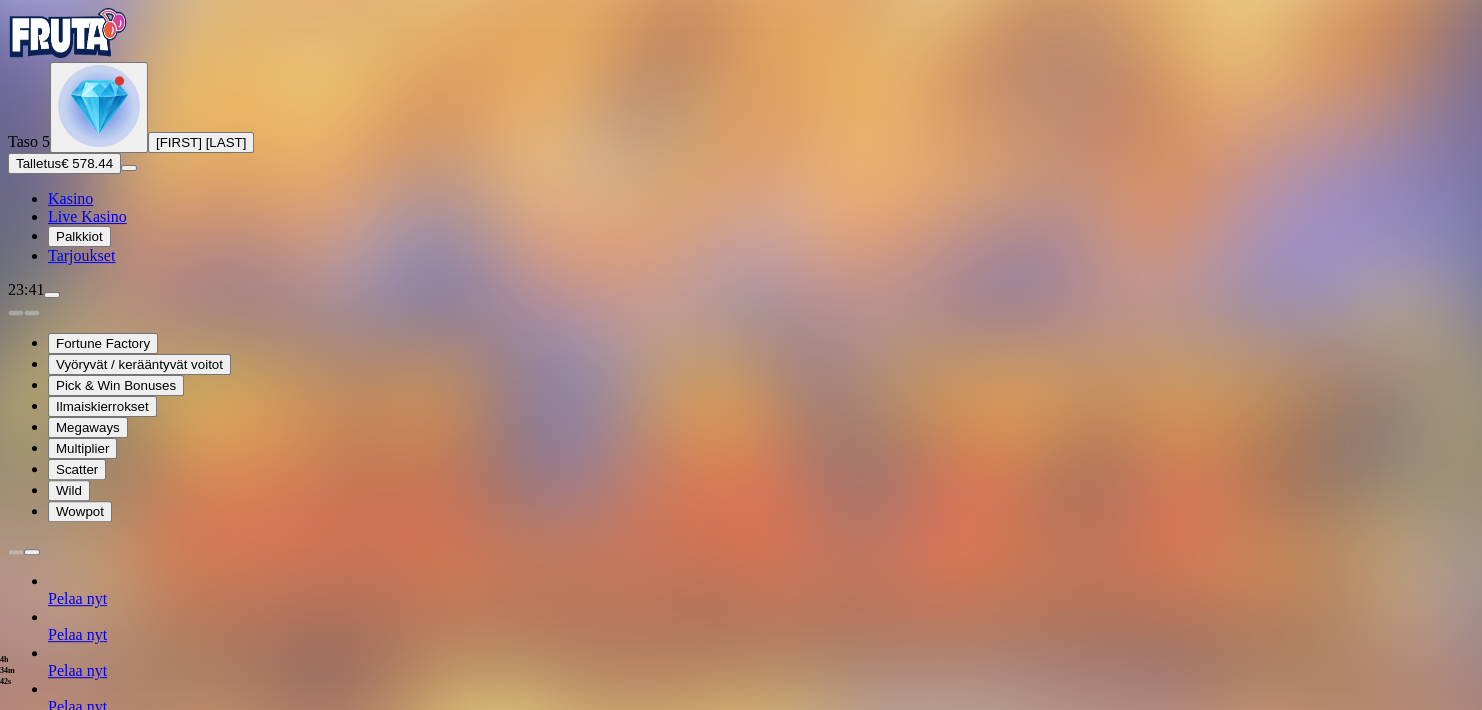 click at bounding box center [52, 295] 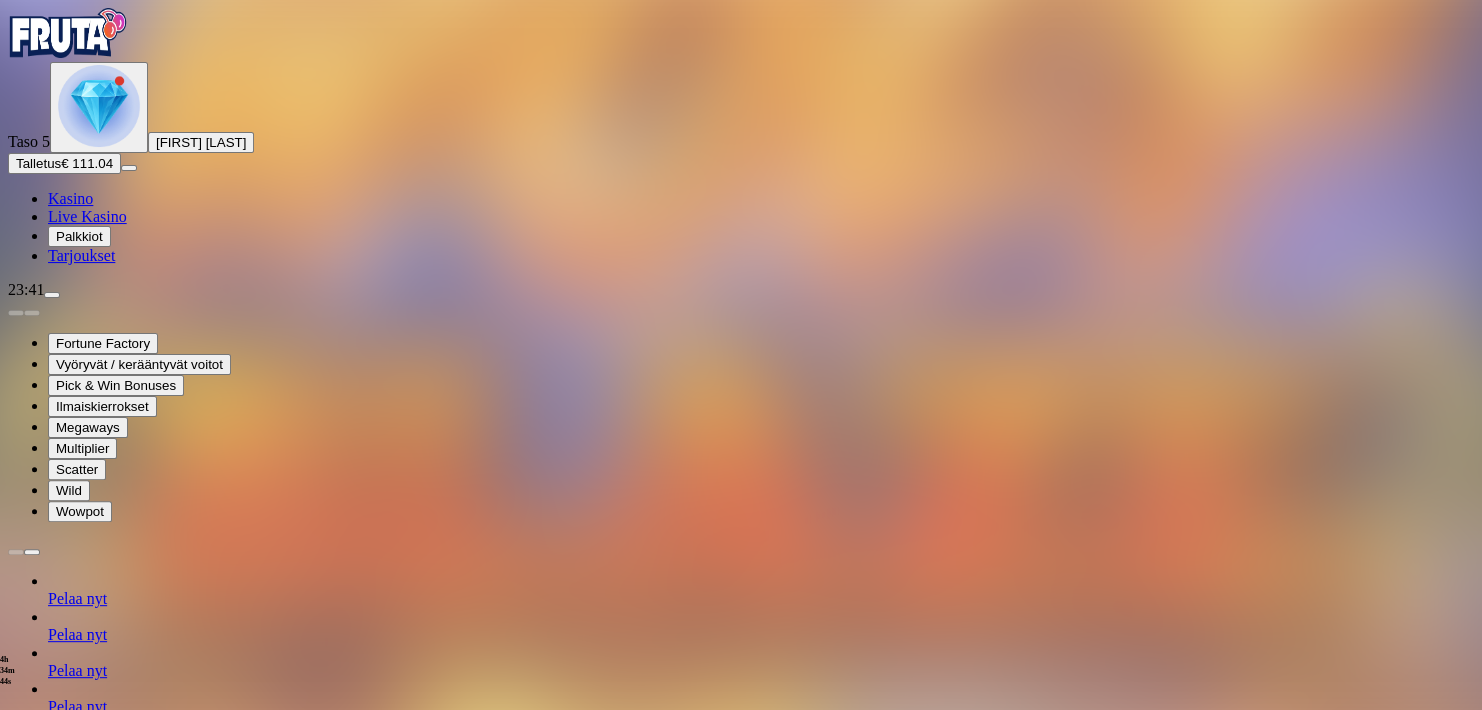 click at bounding box center [16, 1180] 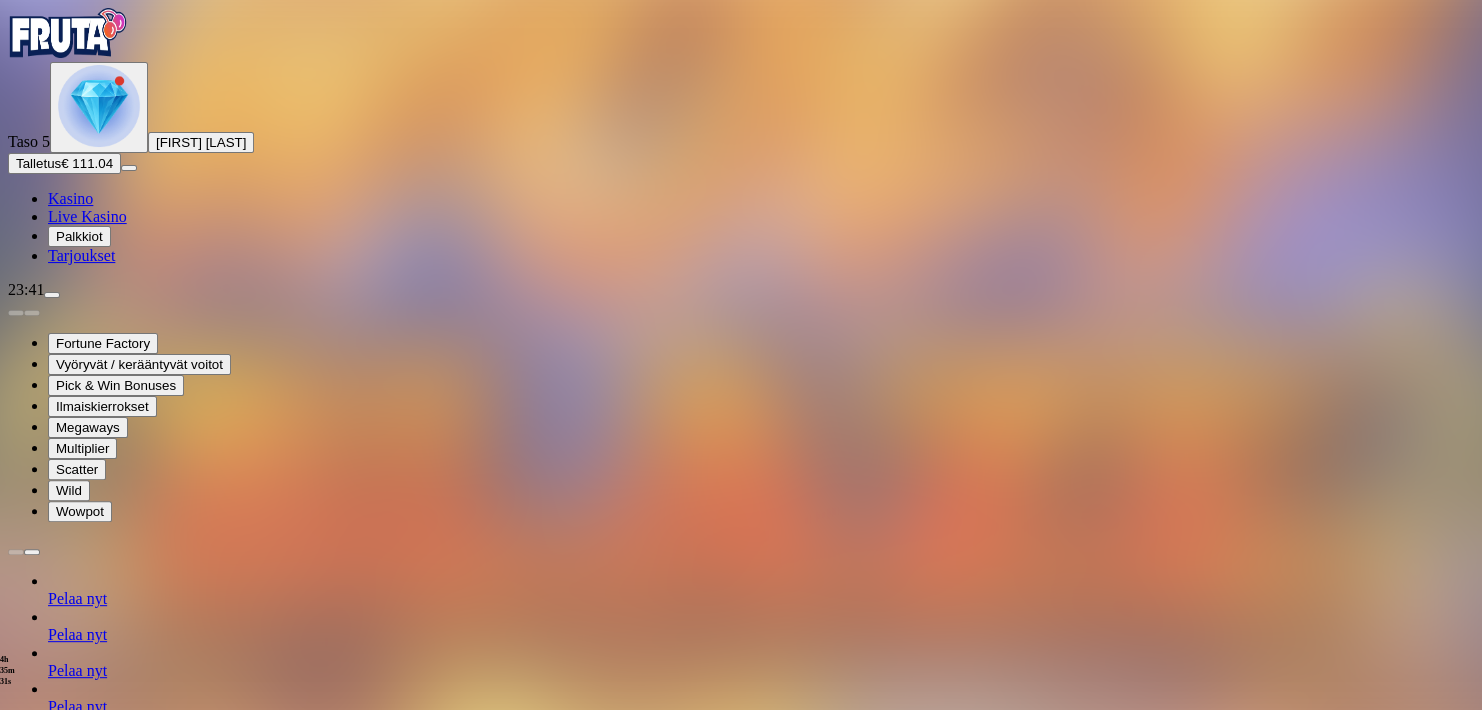 click at bounding box center (16, 1321) 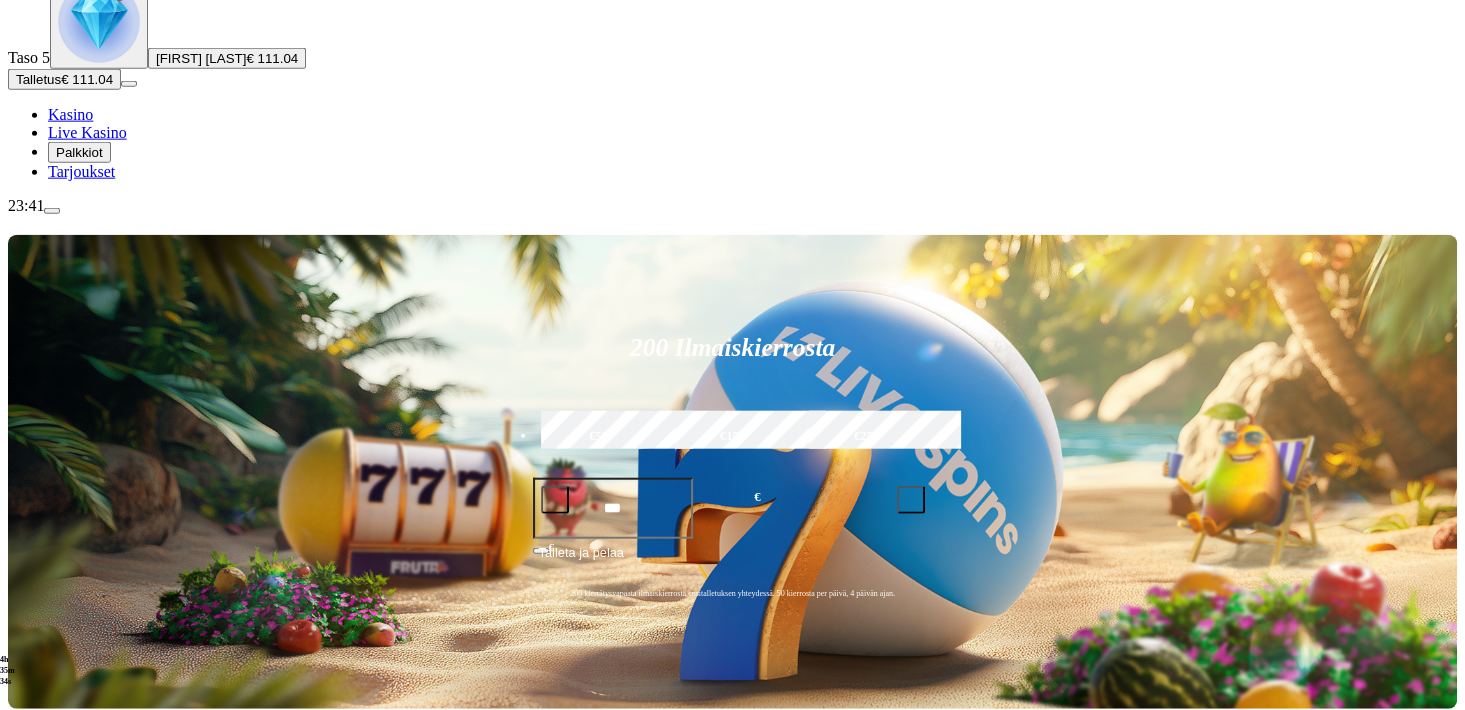 scroll, scrollTop: 176, scrollLeft: 0, axis: vertical 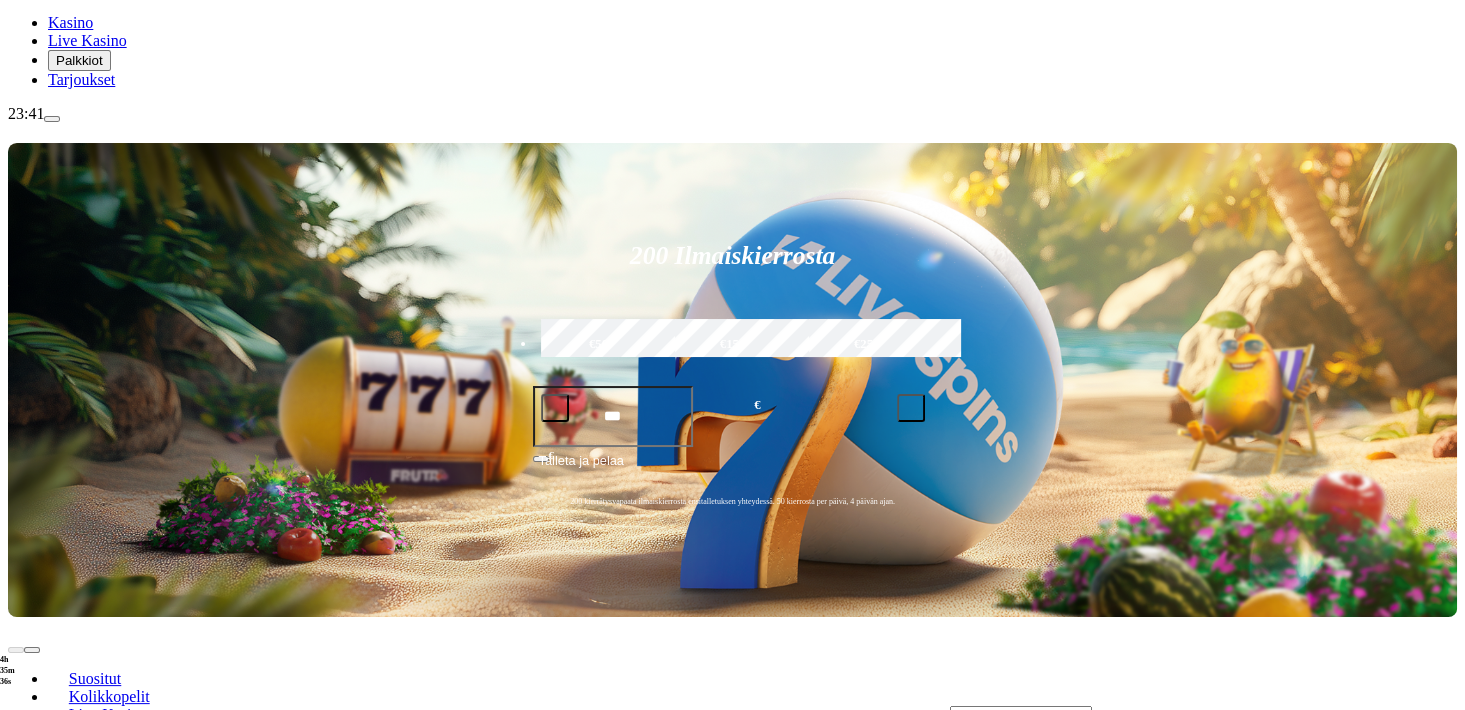 click on "Pelaa nyt" at bounding box center [77, 1029] 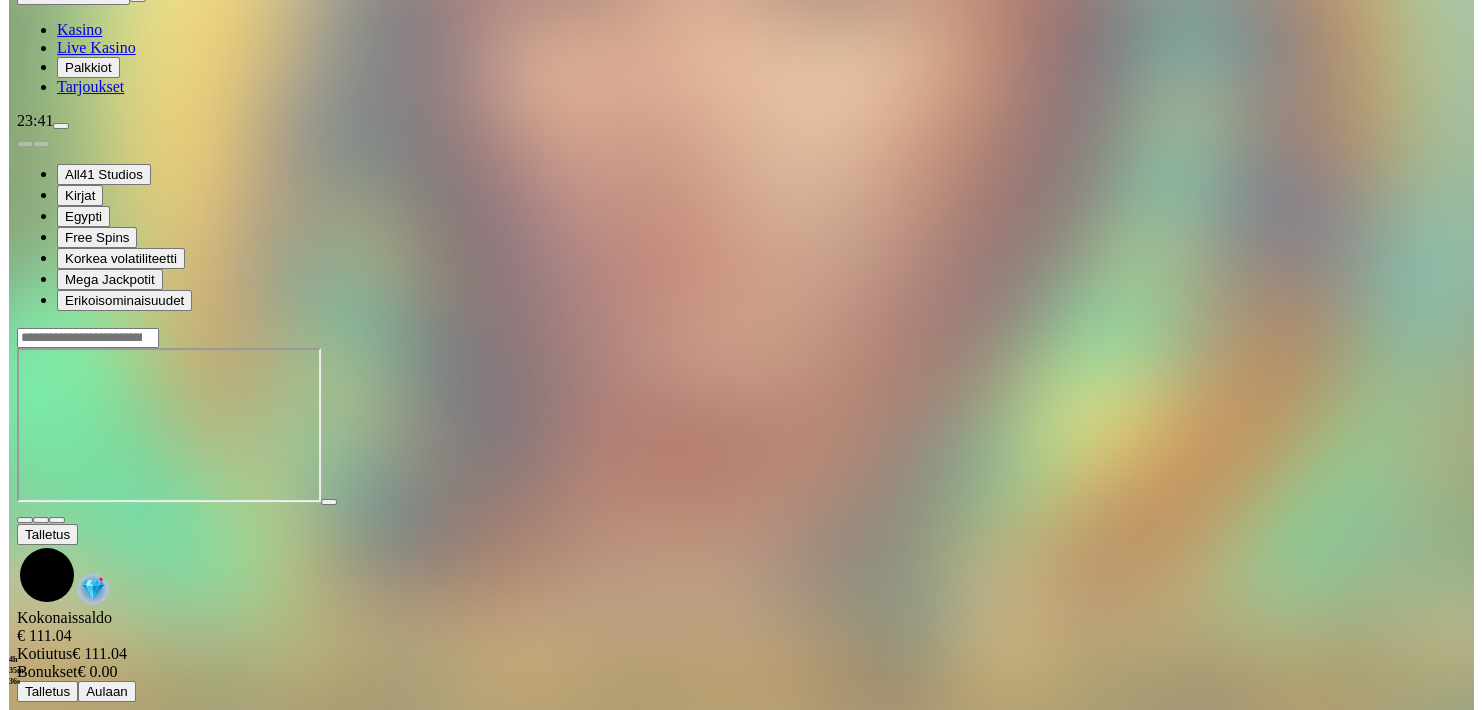 scroll, scrollTop: 0, scrollLeft: 0, axis: both 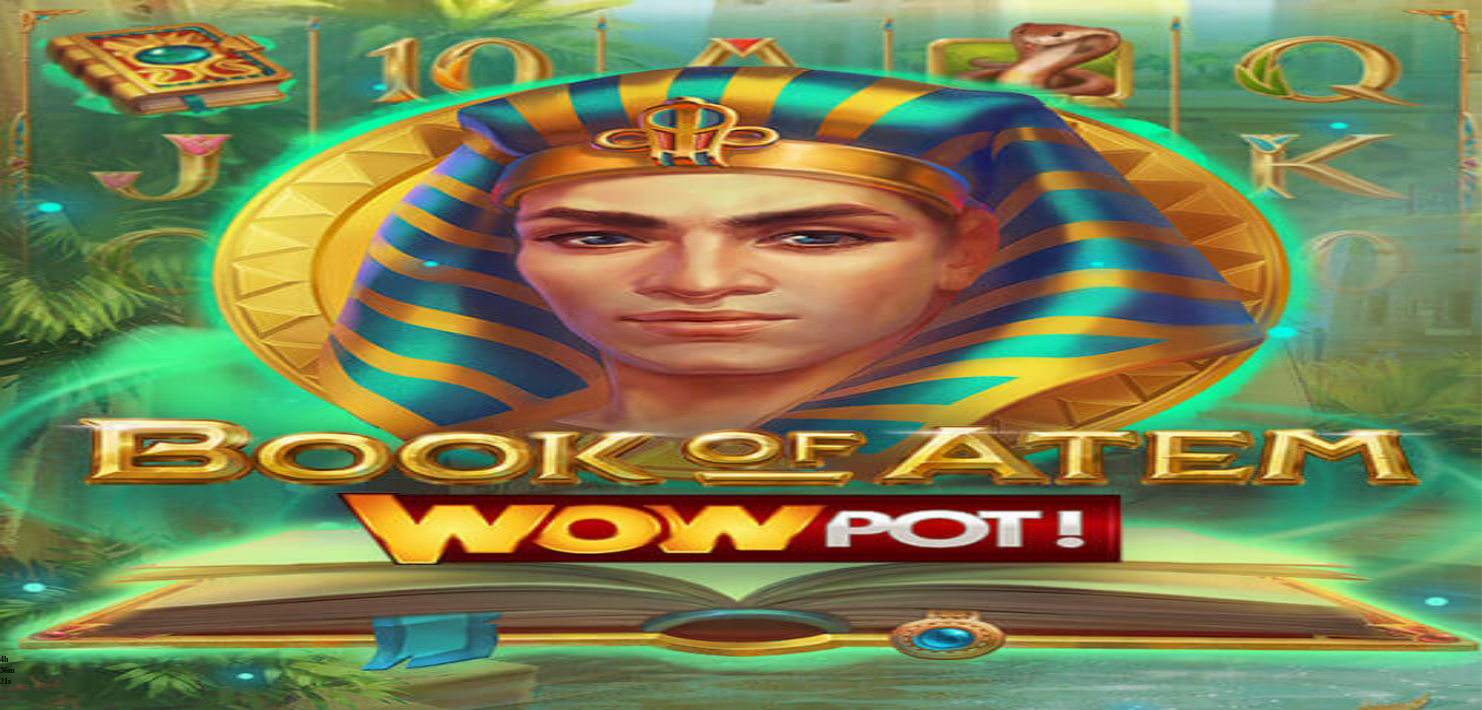 click at bounding box center [741, 594] 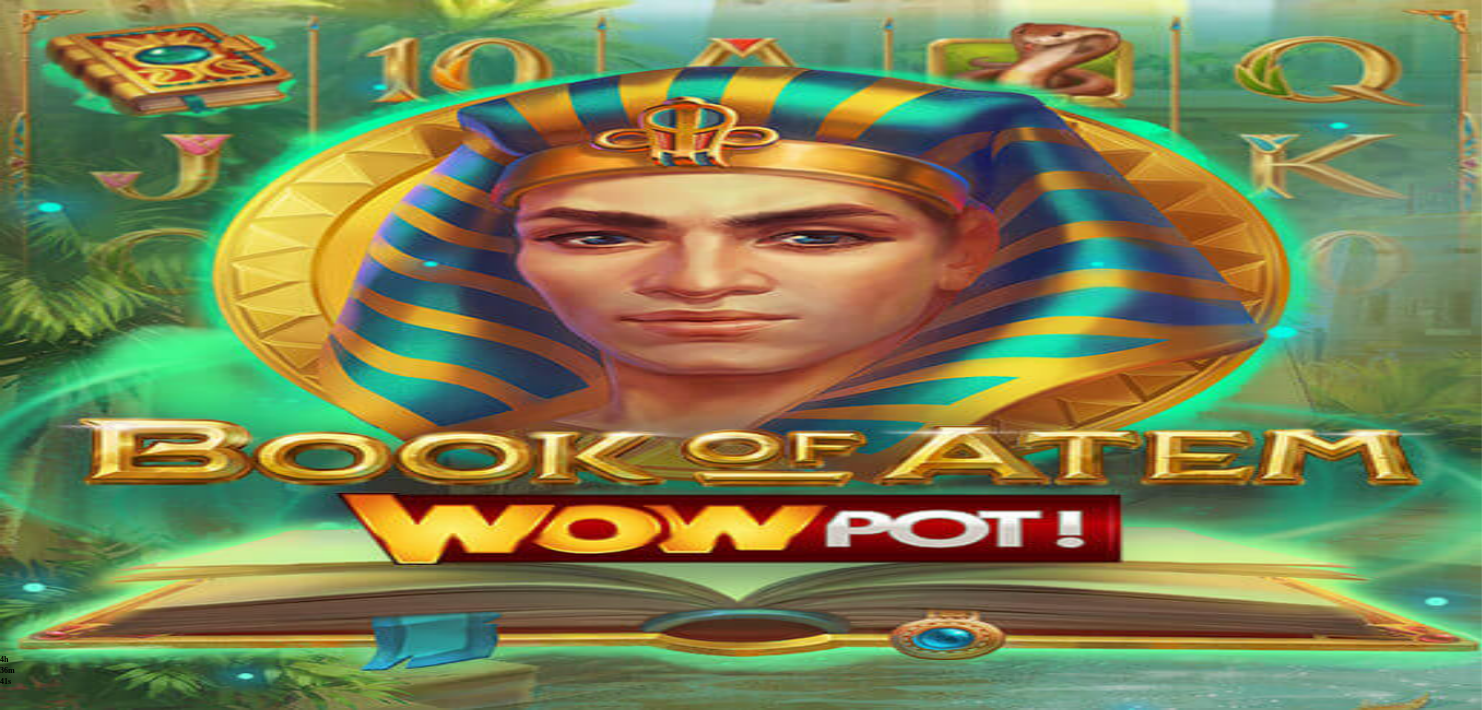 click at bounding box center (32, 510) 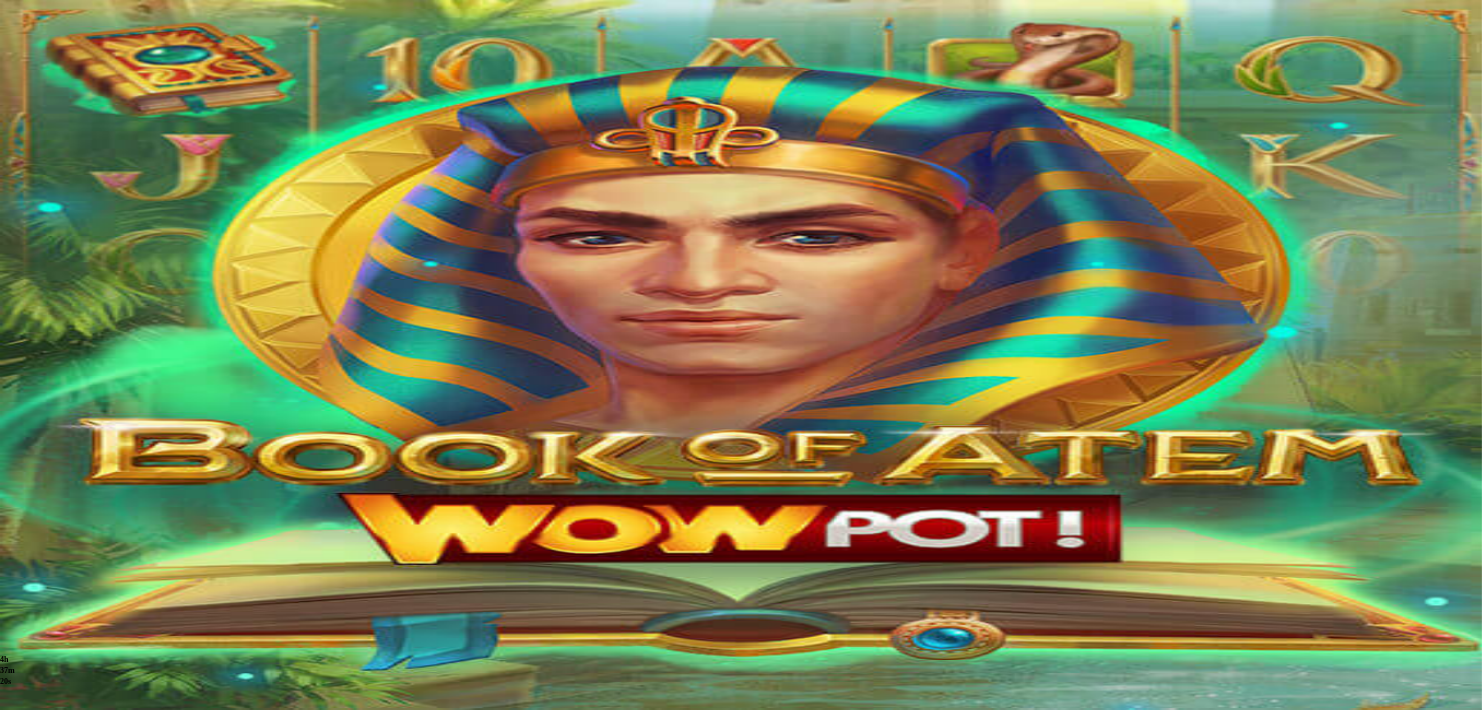 click at bounding box center (16, 689) 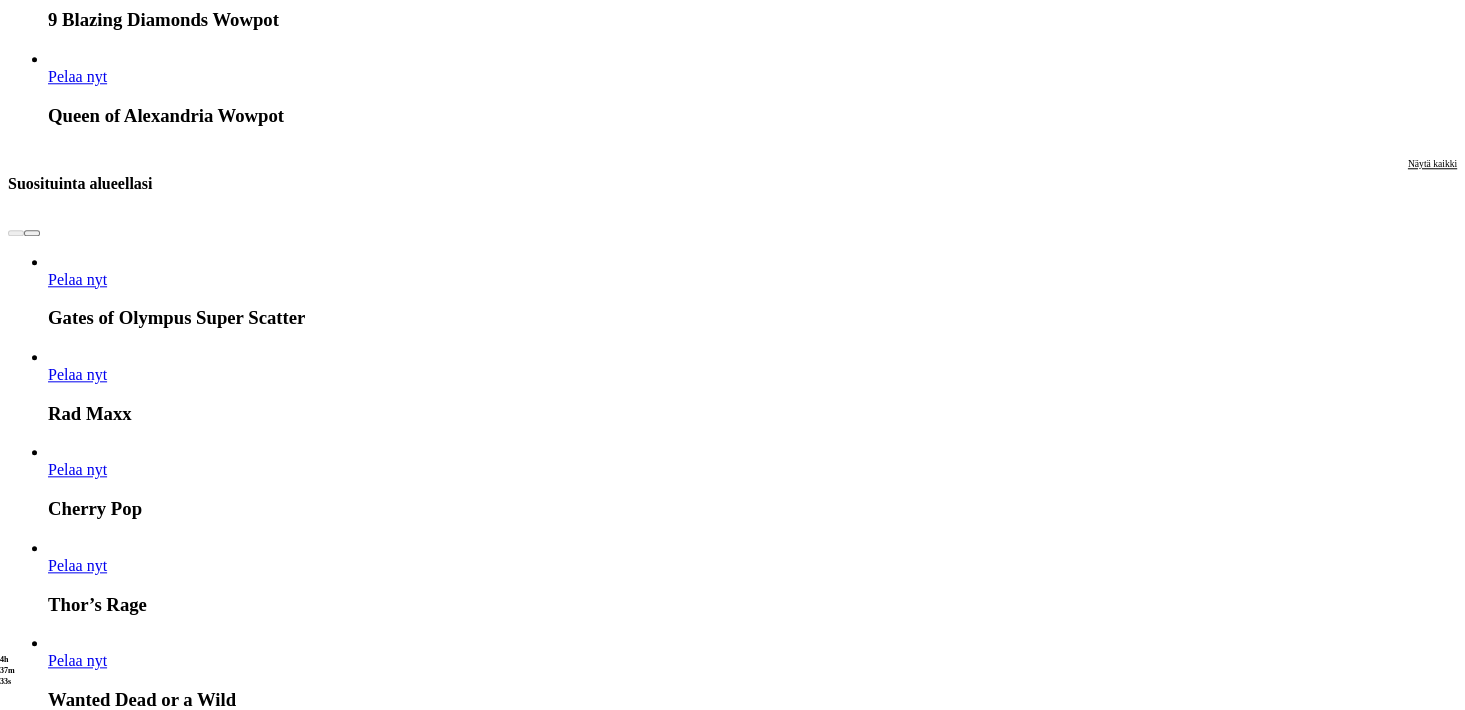 scroll, scrollTop: 2288, scrollLeft: 0, axis: vertical 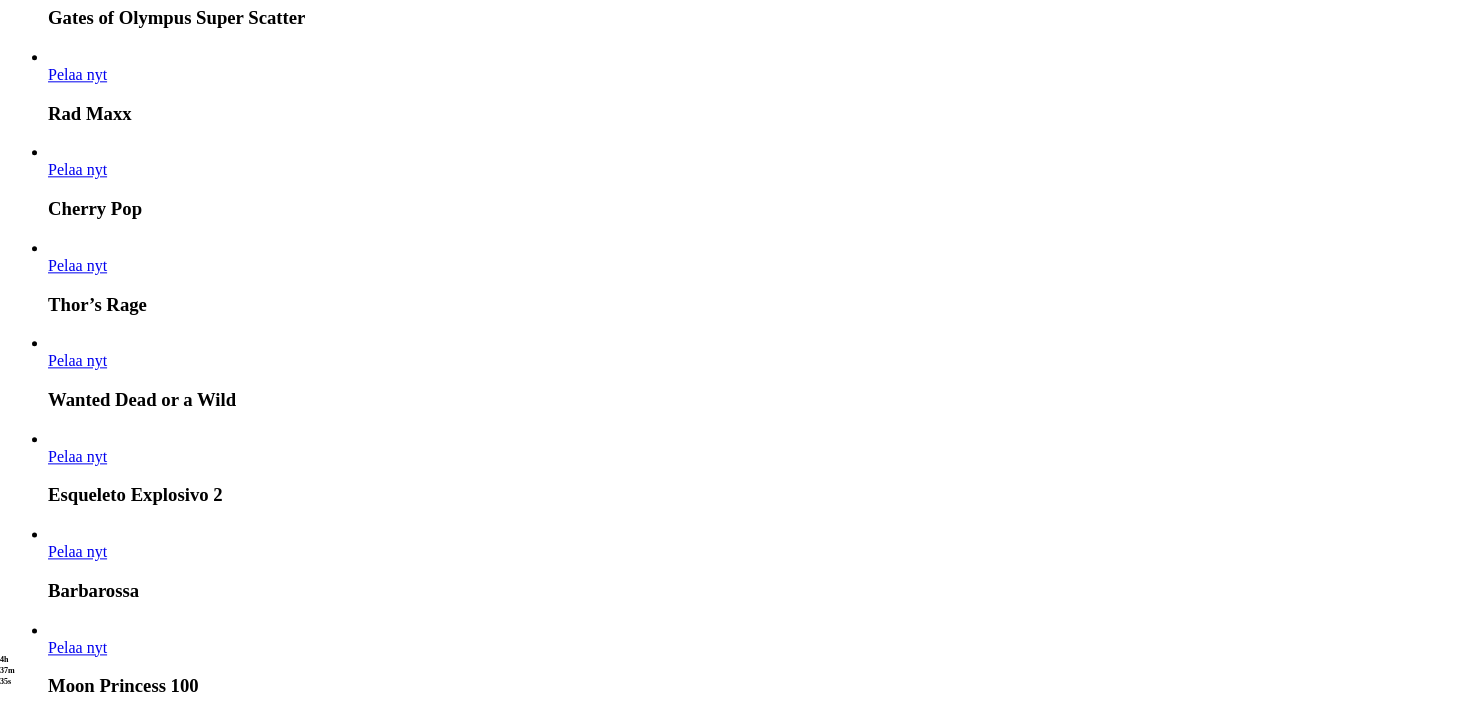 click on "Pelaa nyt" at bounding box center (77, 17826) 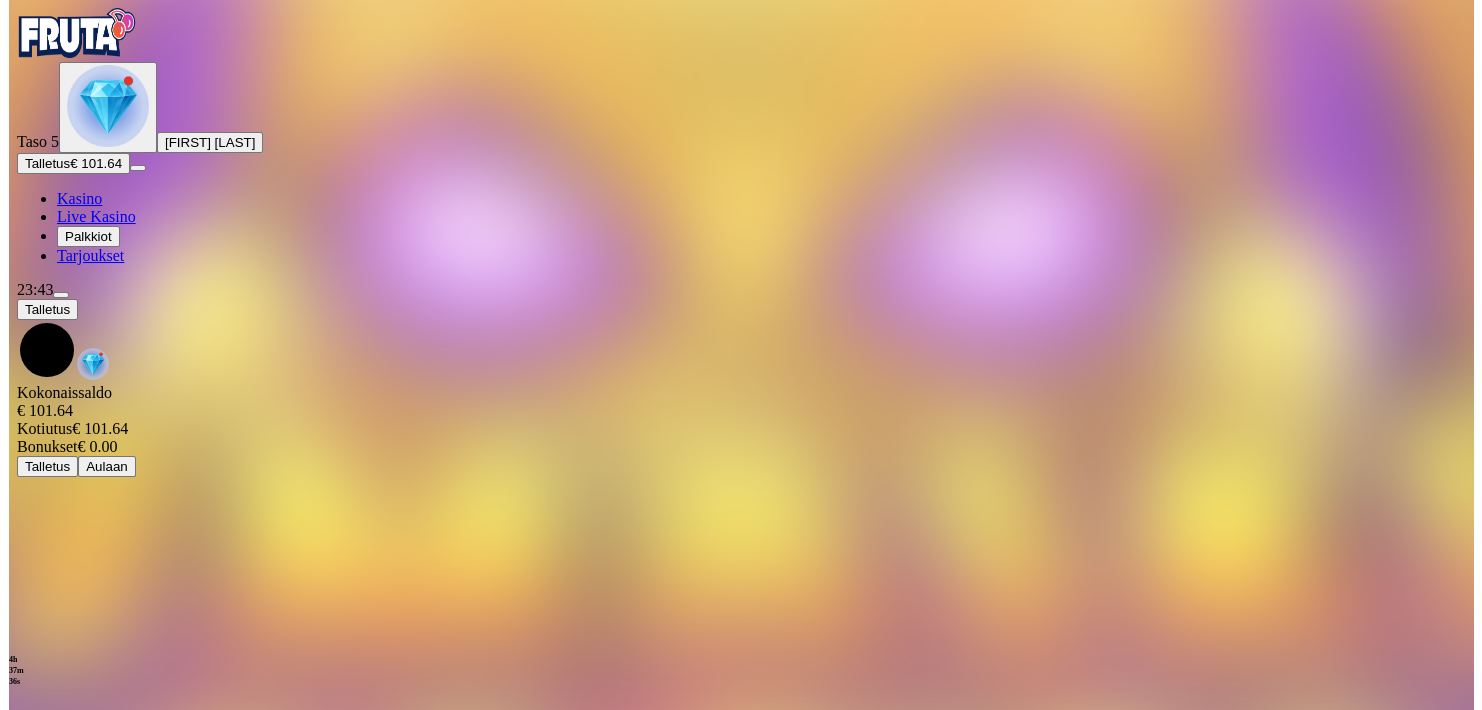 scroll, scrollTop: 0, scrollLeft: 0, axis: both 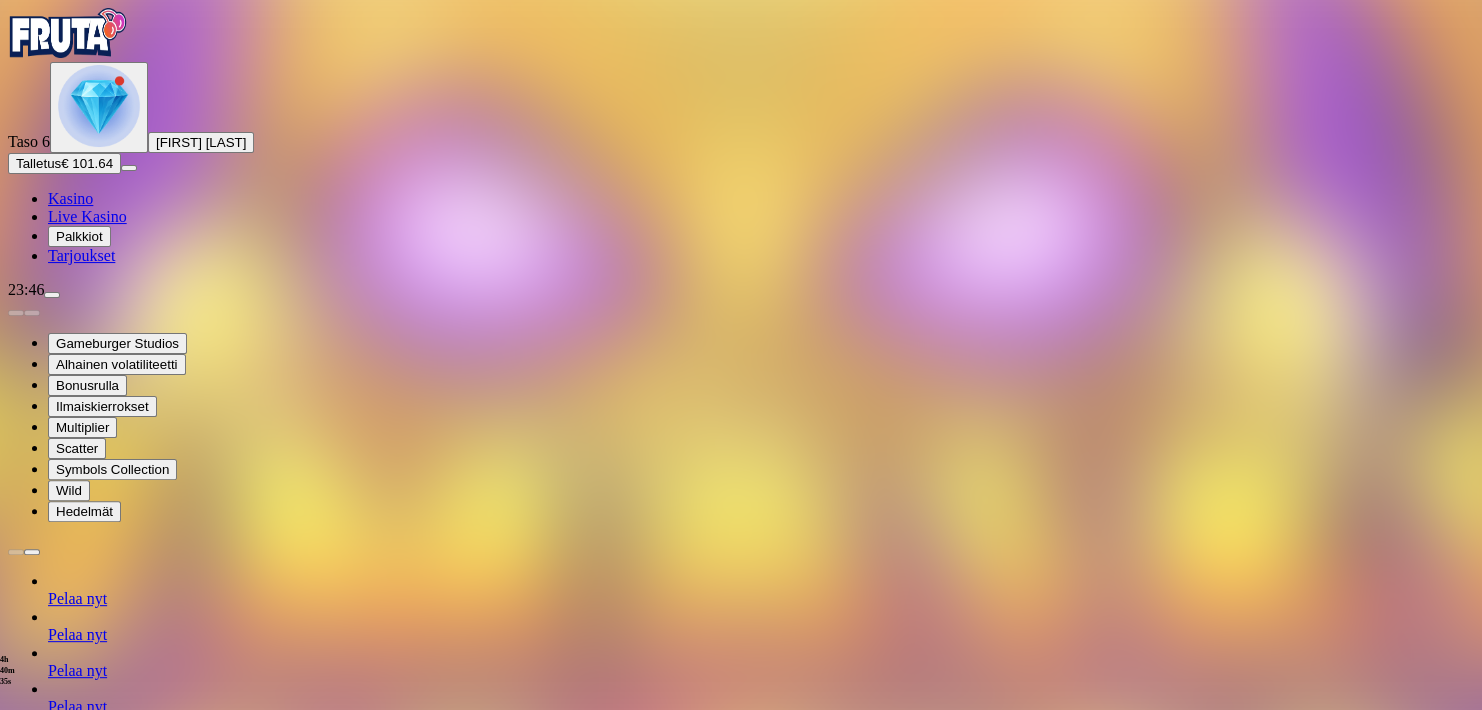 click at bounding box center [741, 1226] 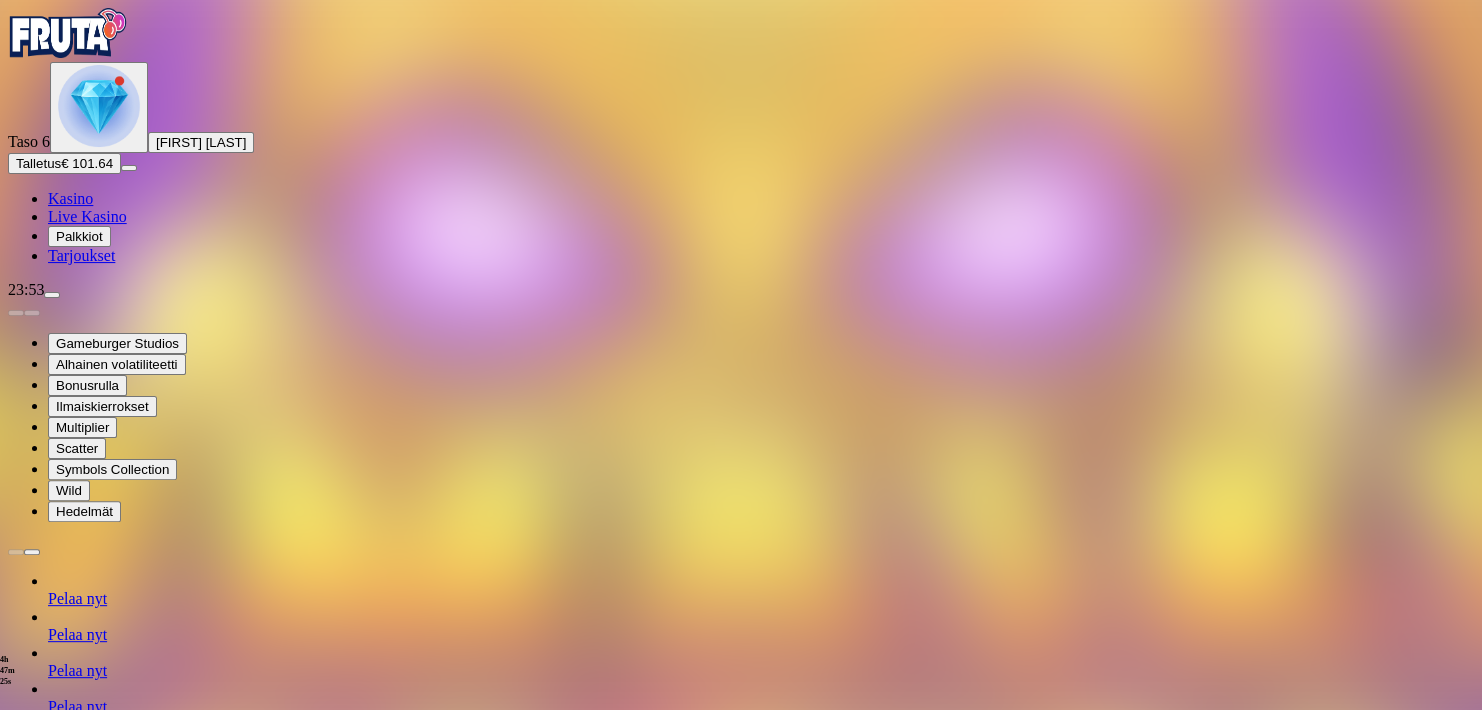 click on "Pelaa nyt" at bounding box center [77, 670] 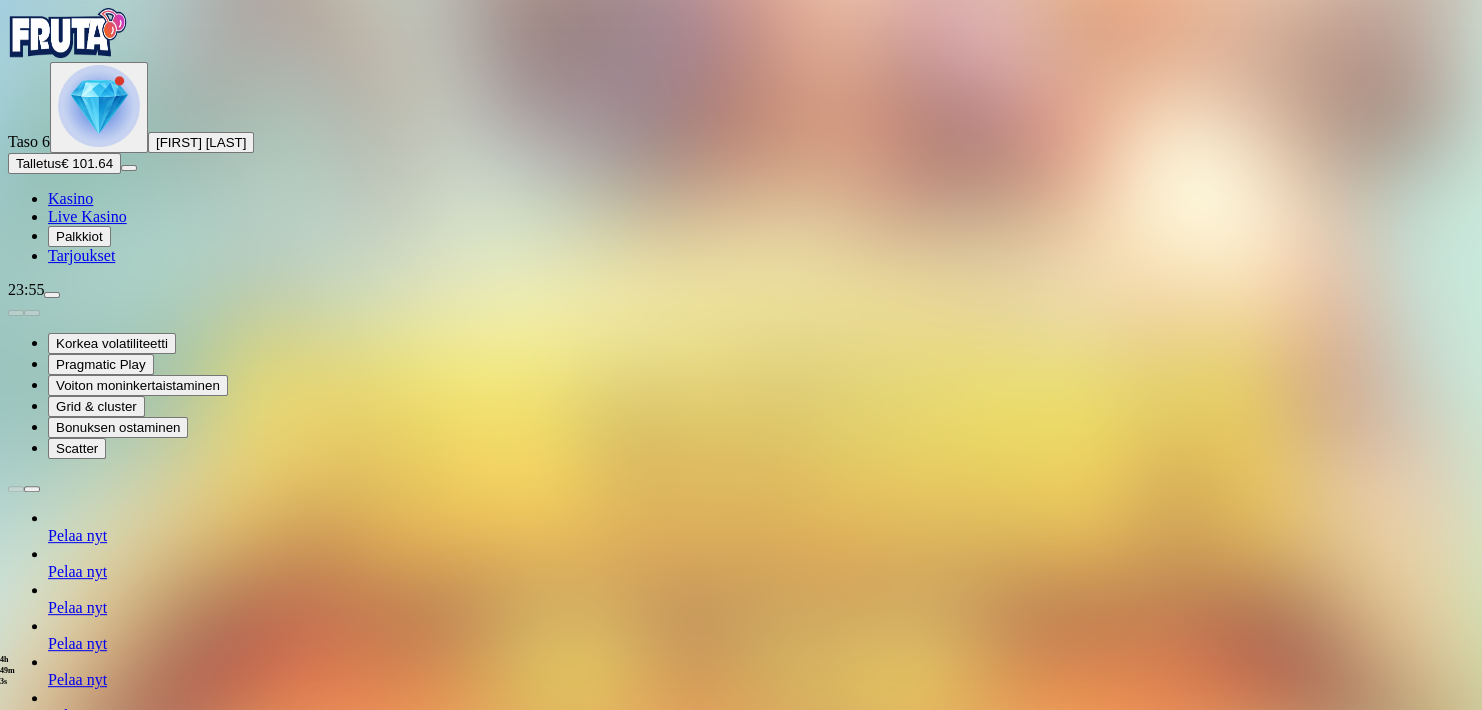click at bounding box center (741, 1163) 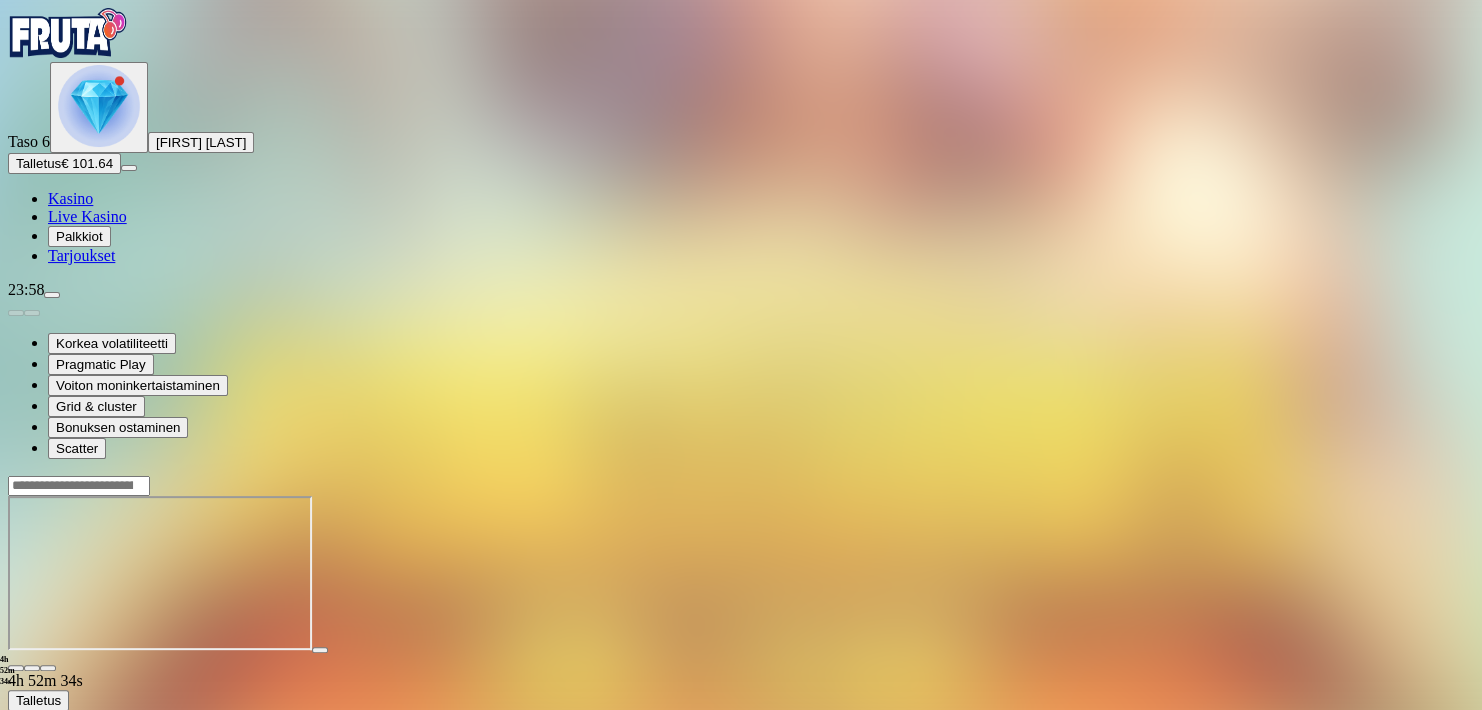click at bounding box center (16, 668) 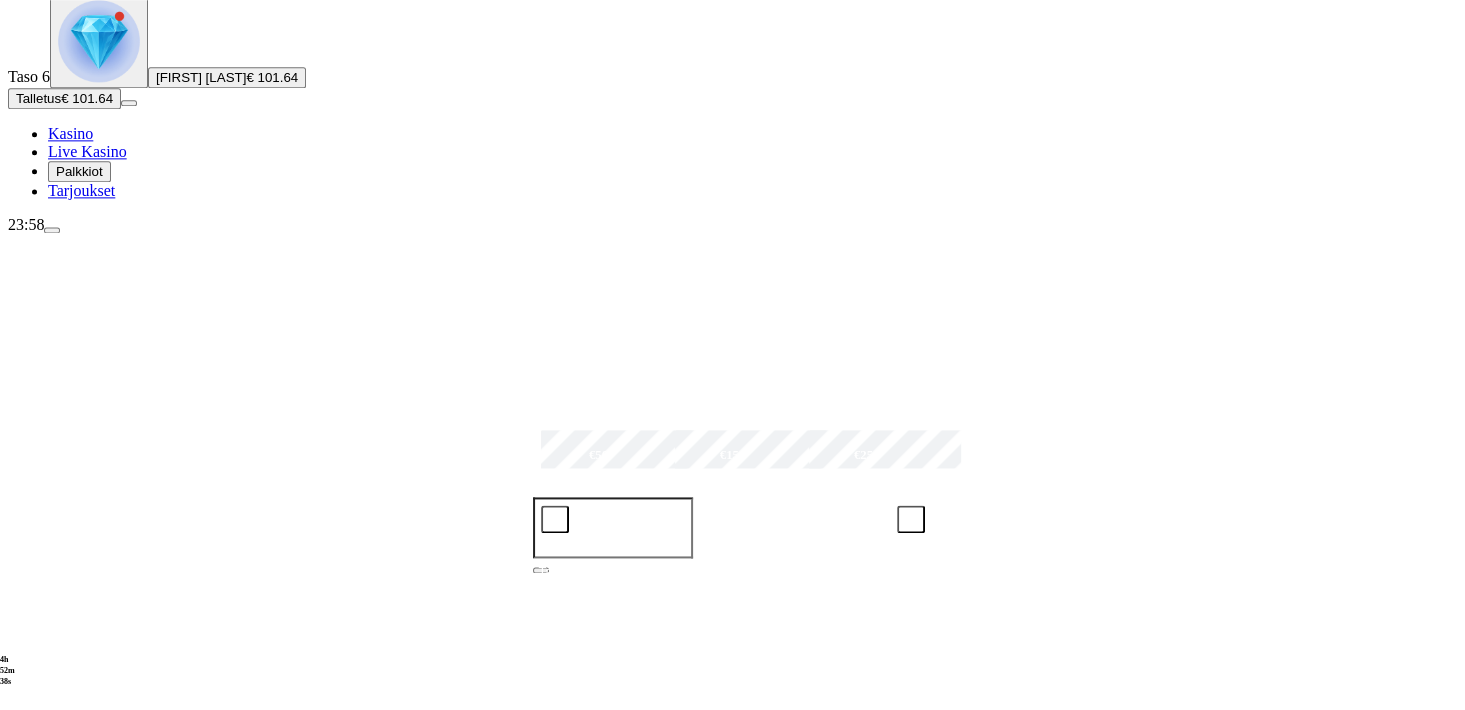 scroll, scrollTop: 88, scrollLeft: 0, axis: vertical 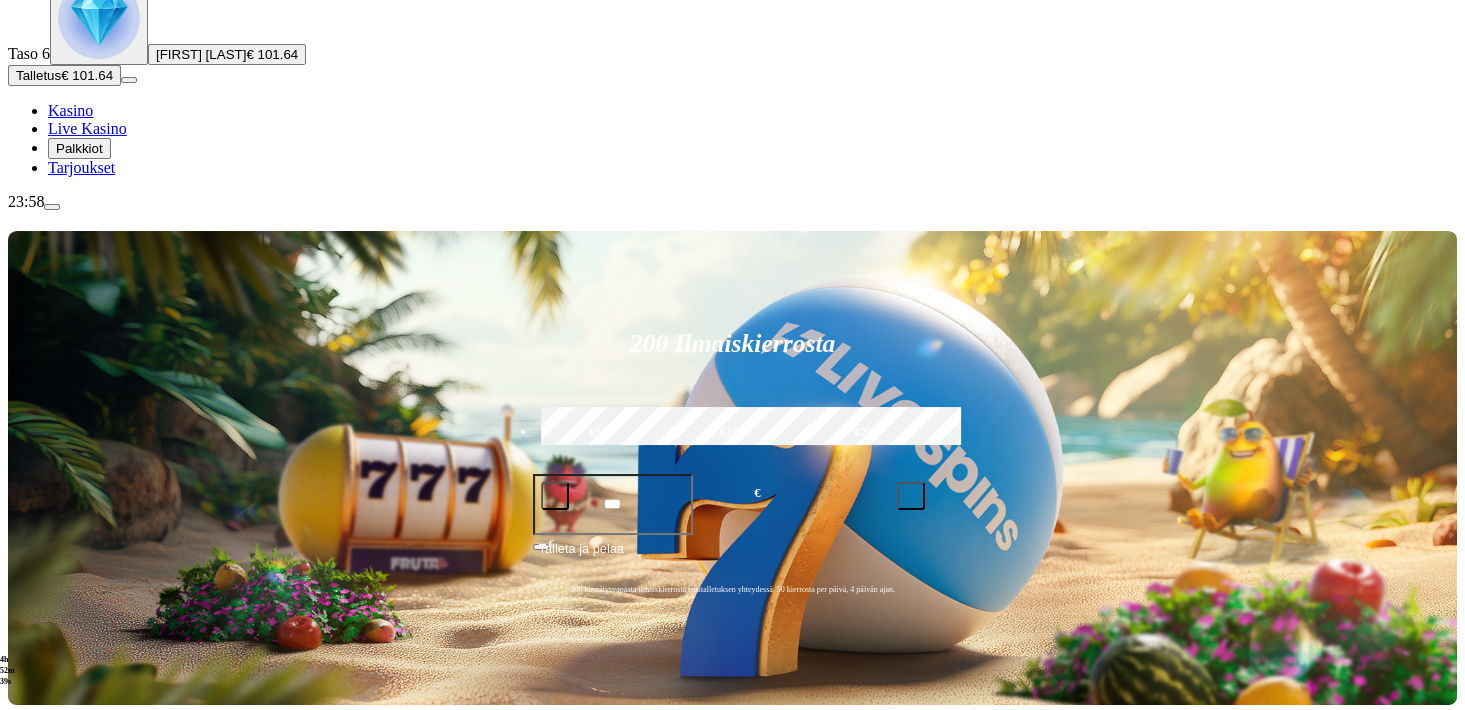 click at bounding box center (32, 976) 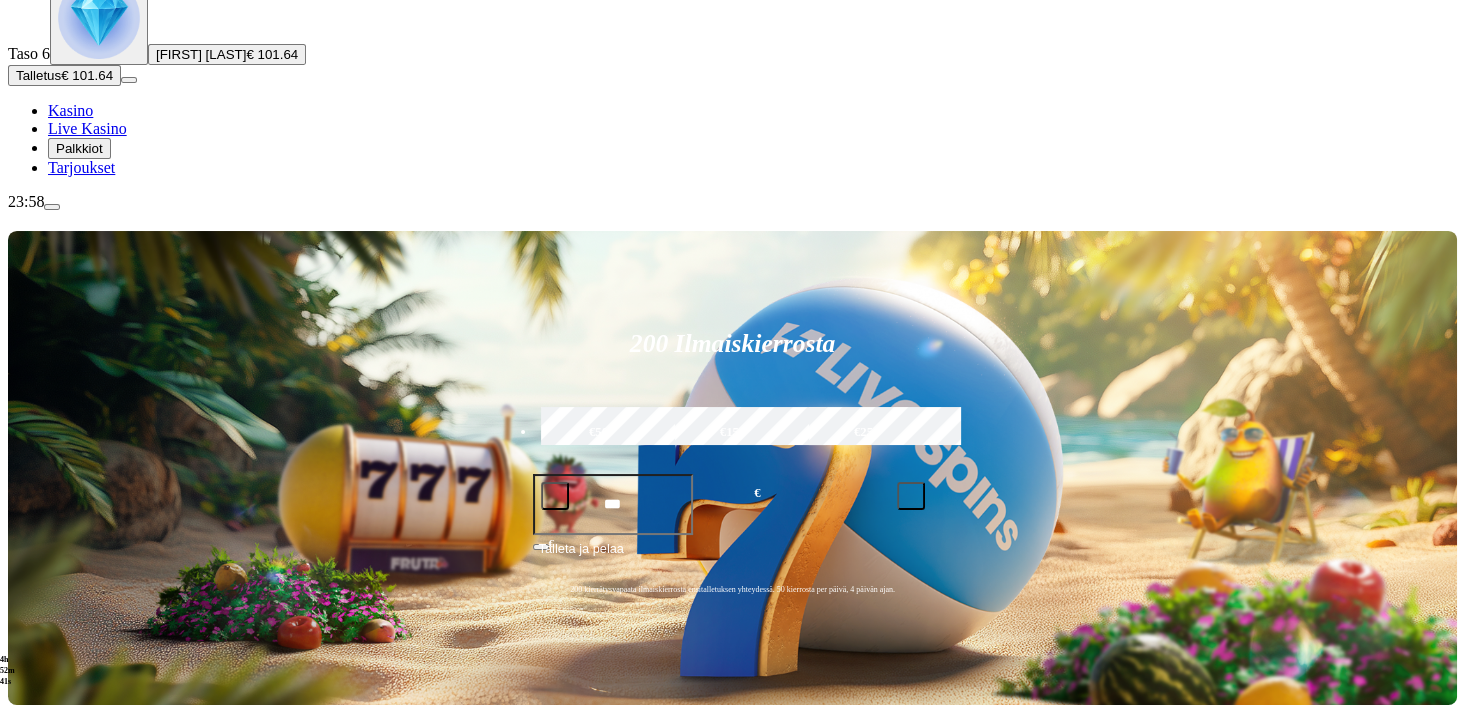 click on "Pelaa nyt" at bounding box center [-854, 1881] 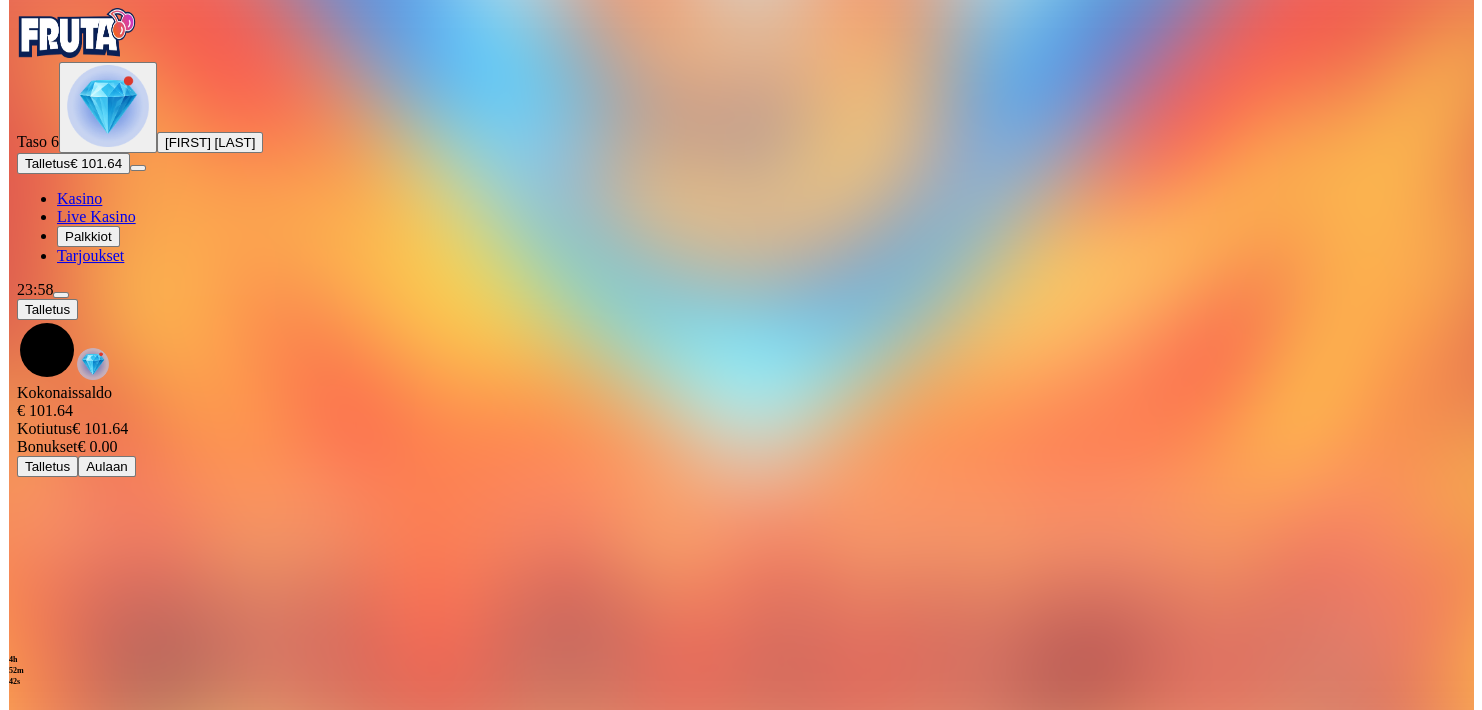 scroll, scrollTop: 0, scrollLeft: 0, axis: both 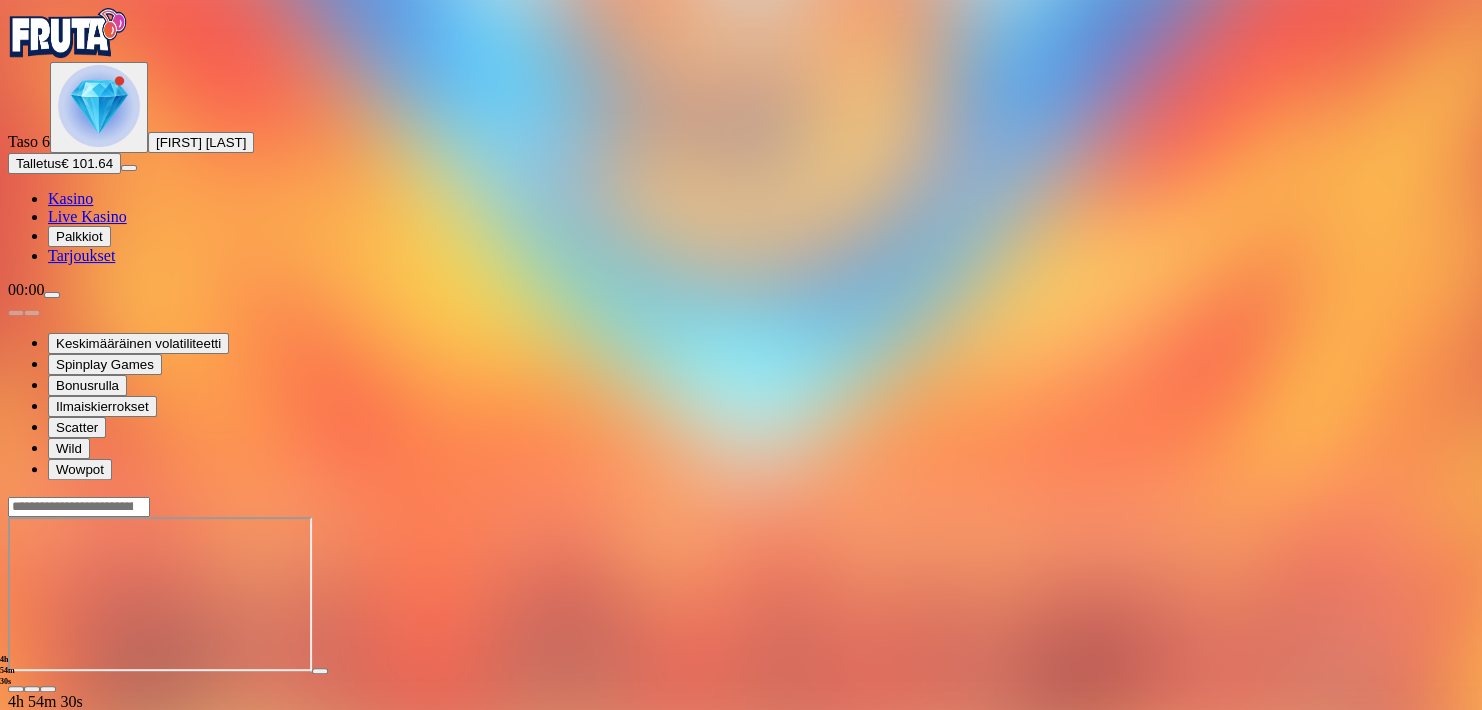 click at bounding box center (16, 689) 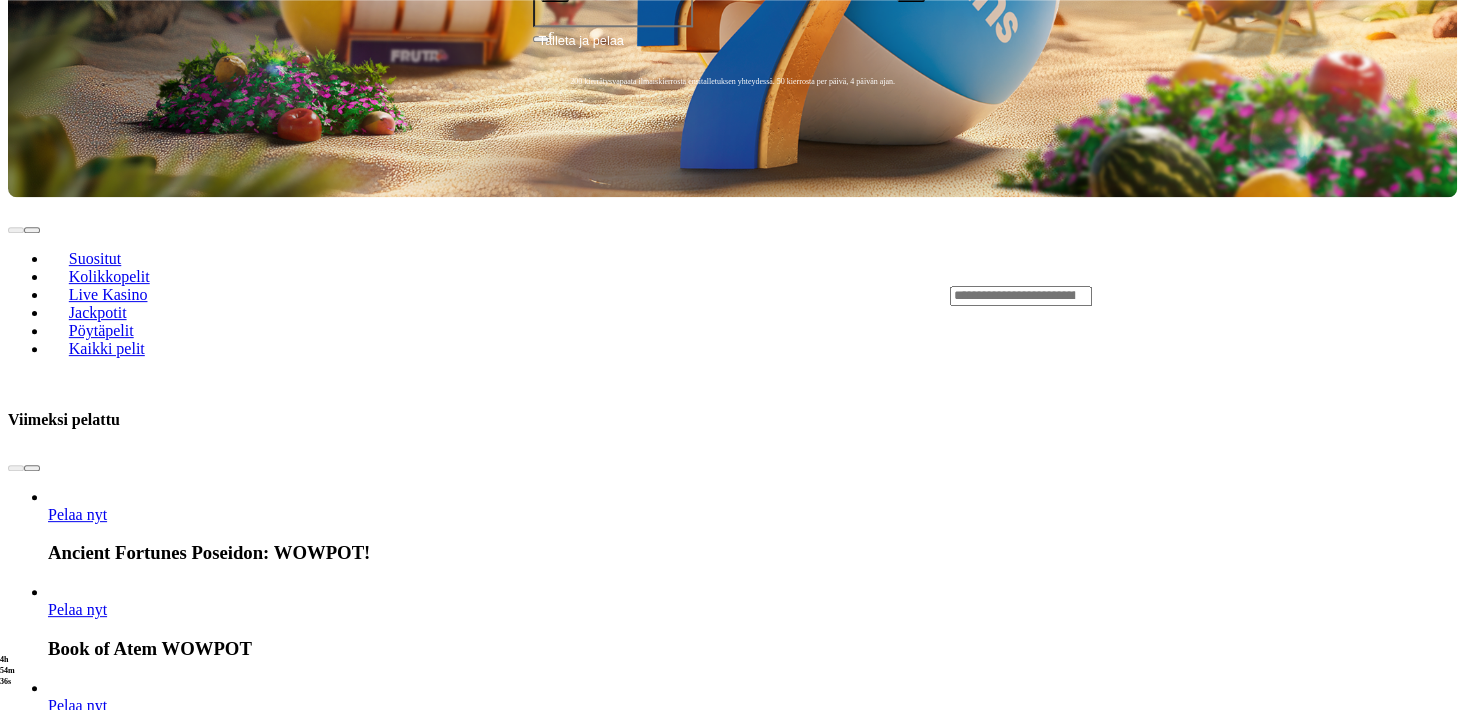 scroll, scrollTop: 616, scrollLeft: 0, axis: vertical 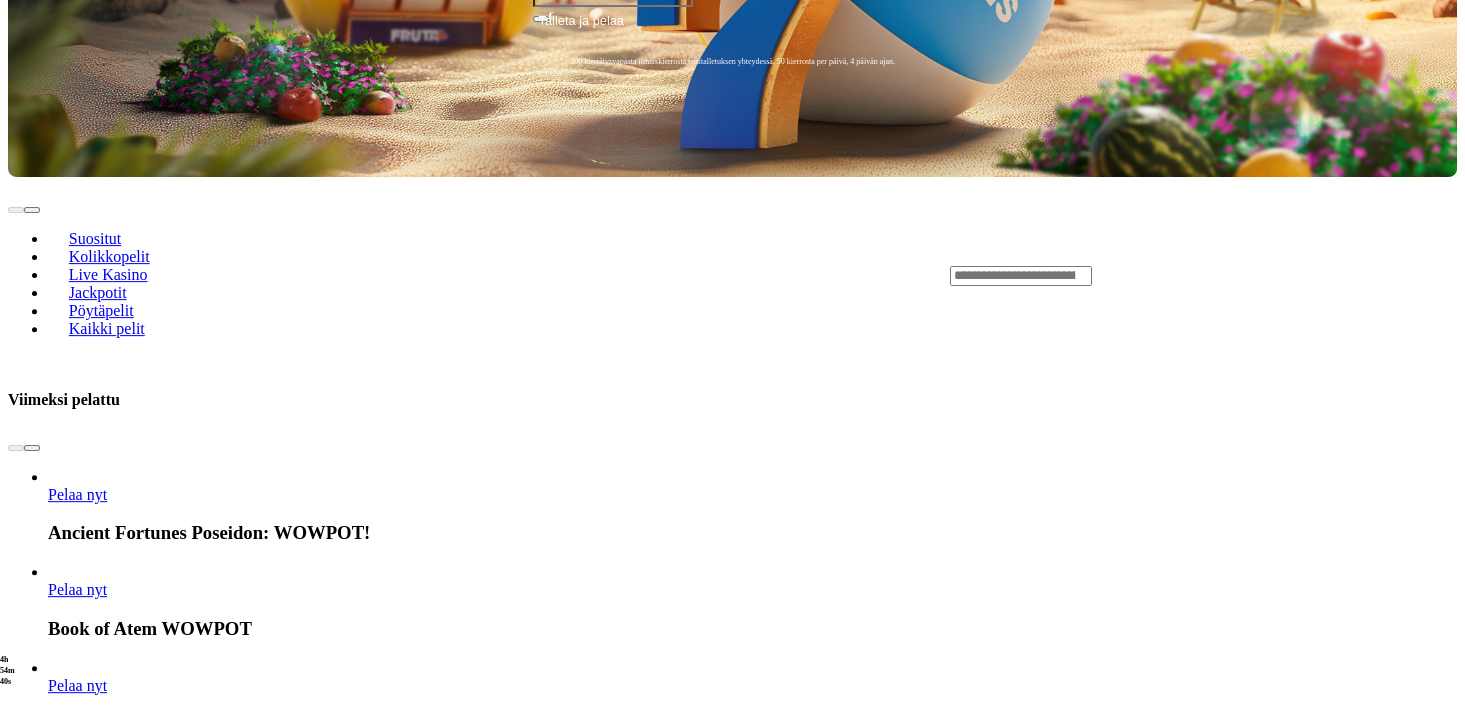 click on "Pelaa nyt" at bounding box center (77, 2128) 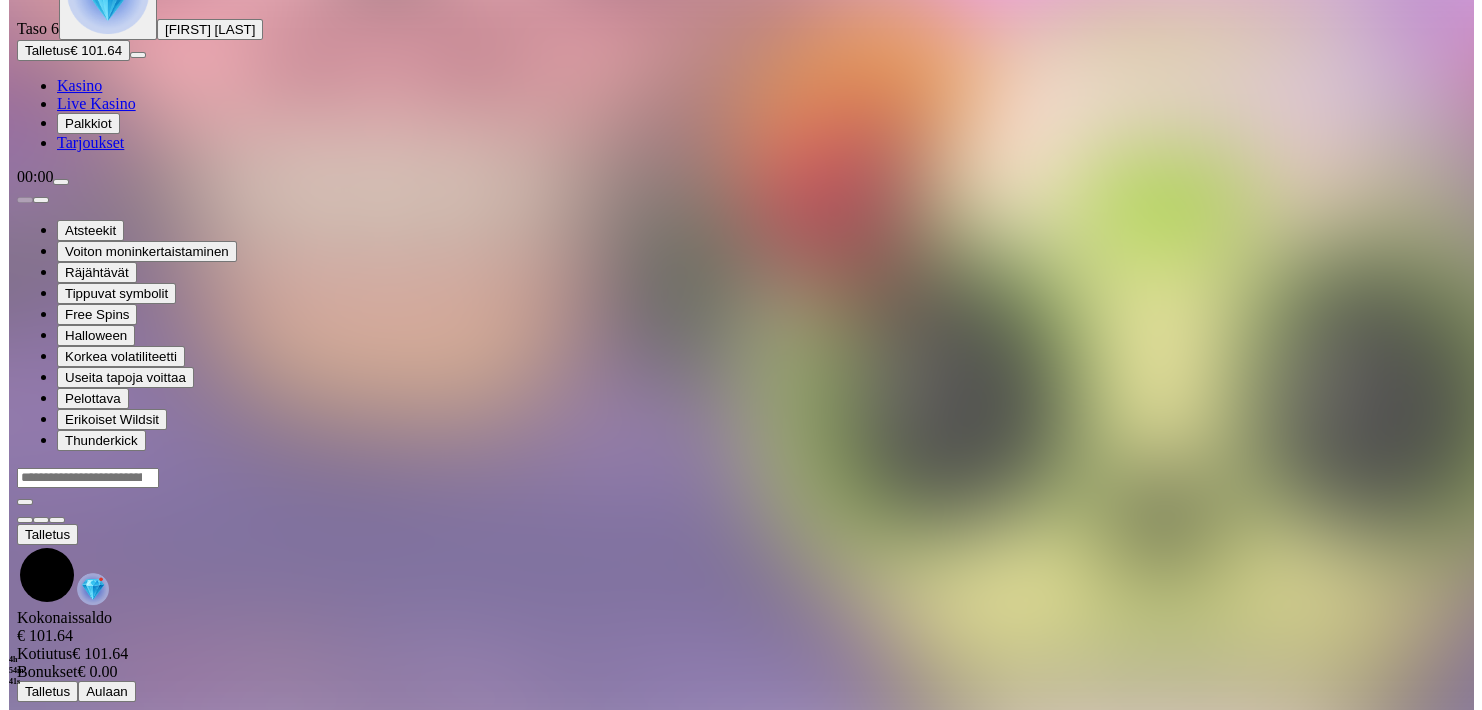 scroll, scrollTop: 0, scrollLeft: 0, axis: both 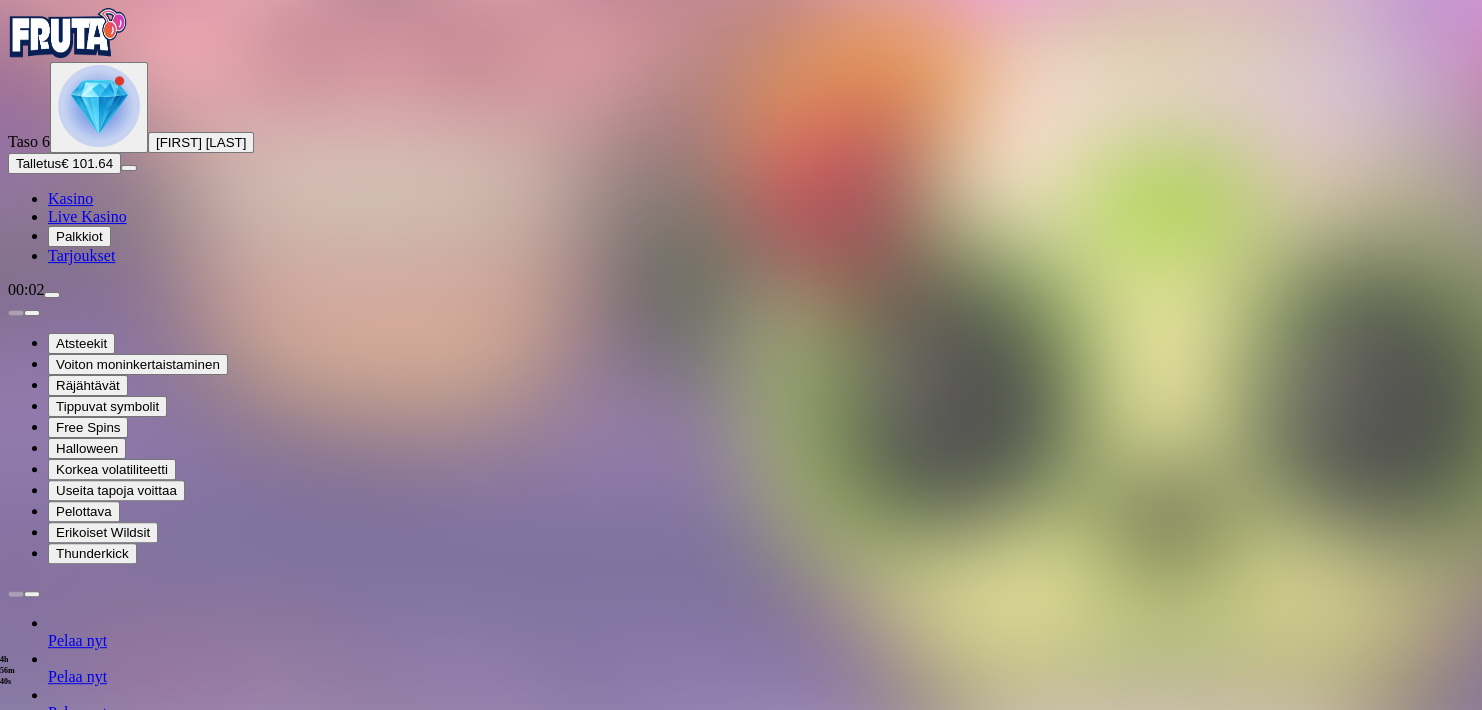 click at bounding box center (16, 1363) 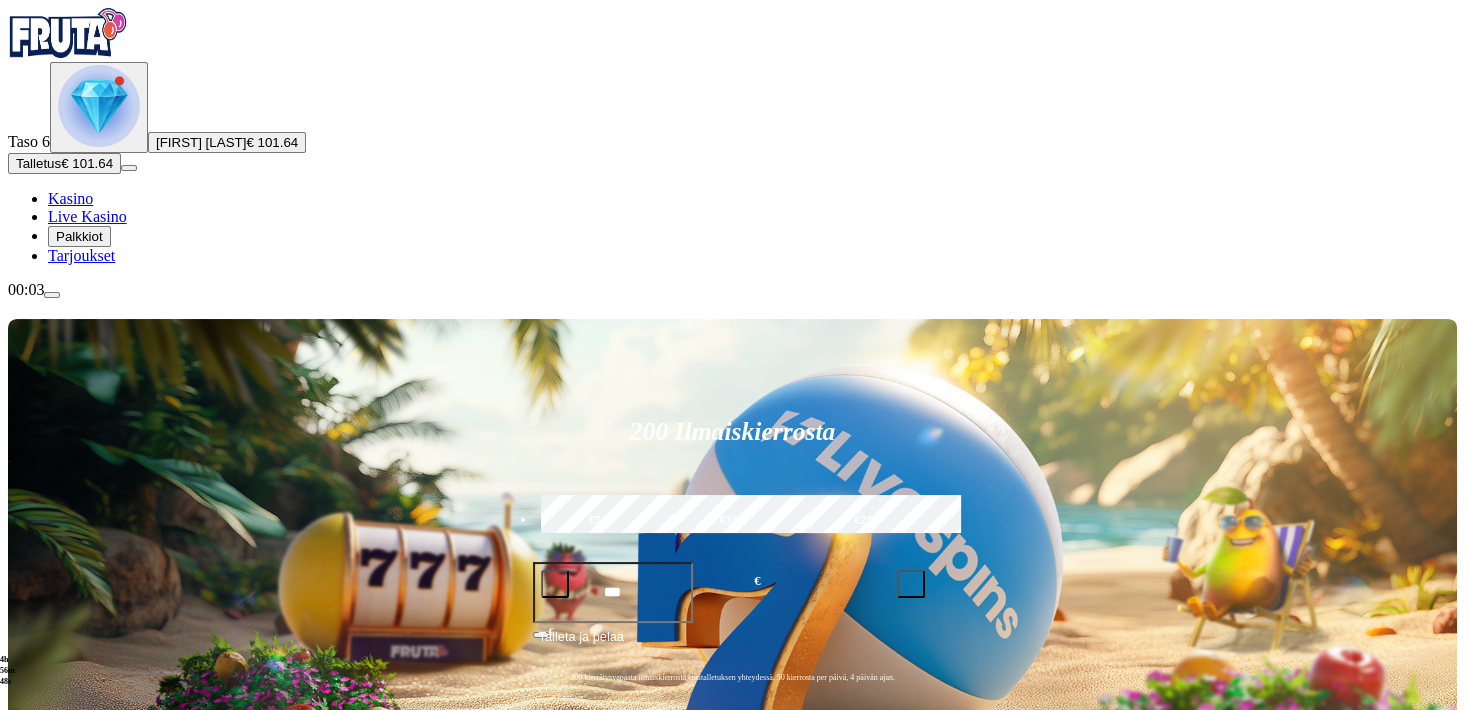 click at bounding box center (99, 106) 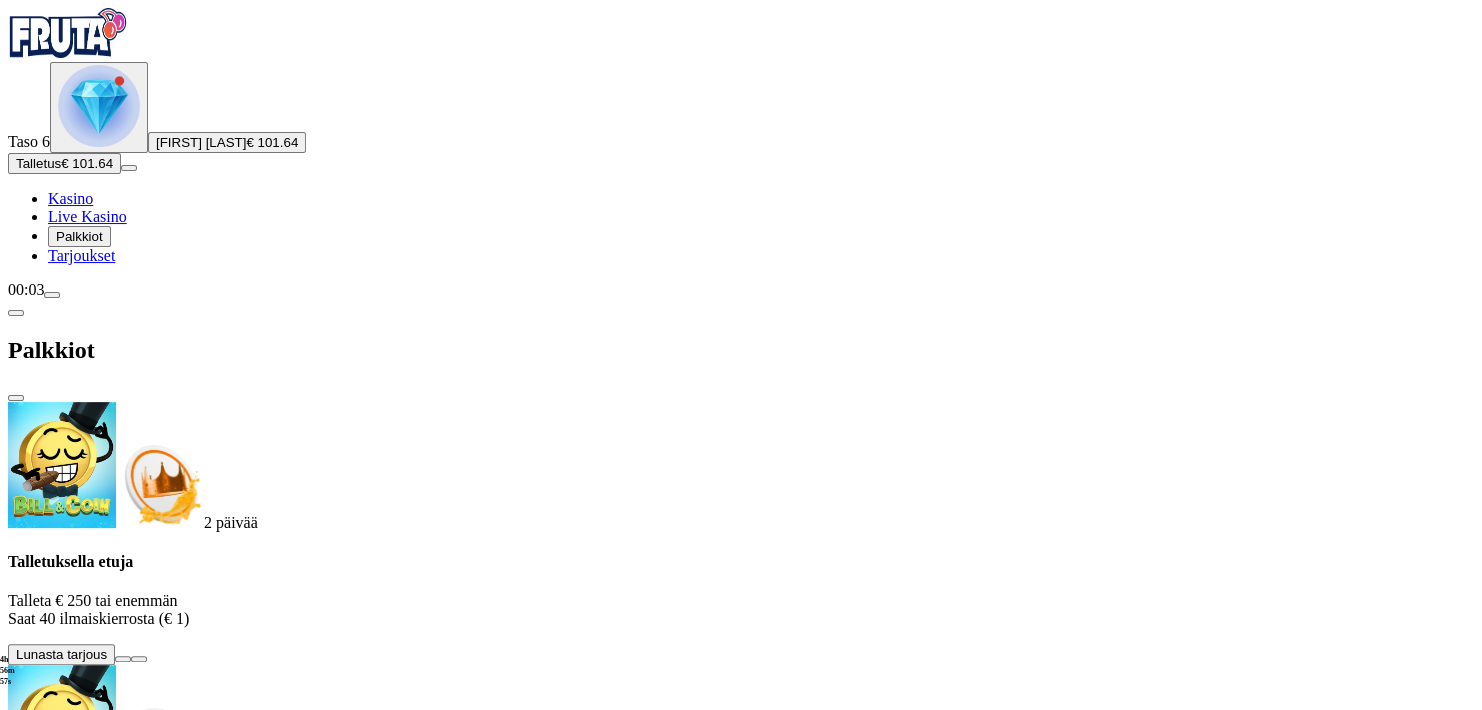 scroll, scrollTop: 937, scrollLeft: 0, axis: vertical 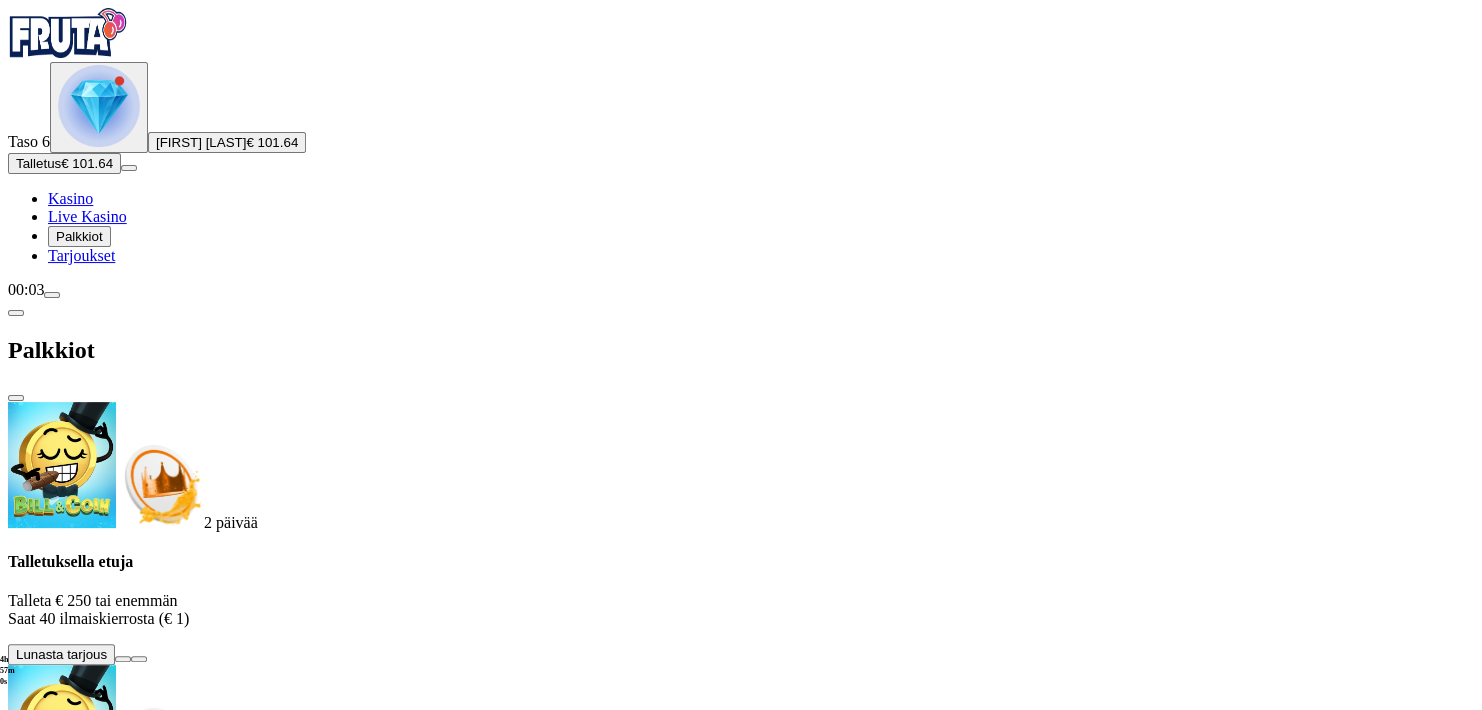 click at bounding box center [128, 2488] 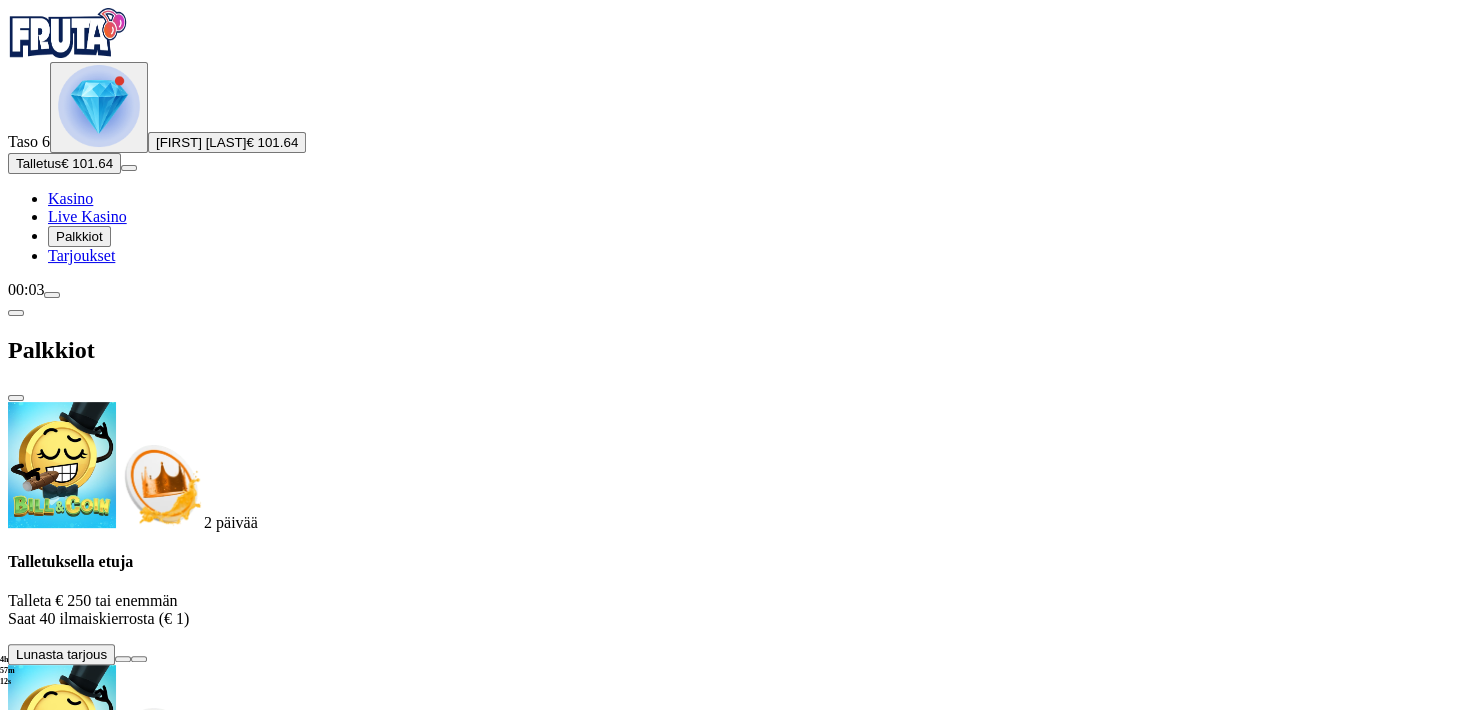 click at bounding box center (16, 20308) 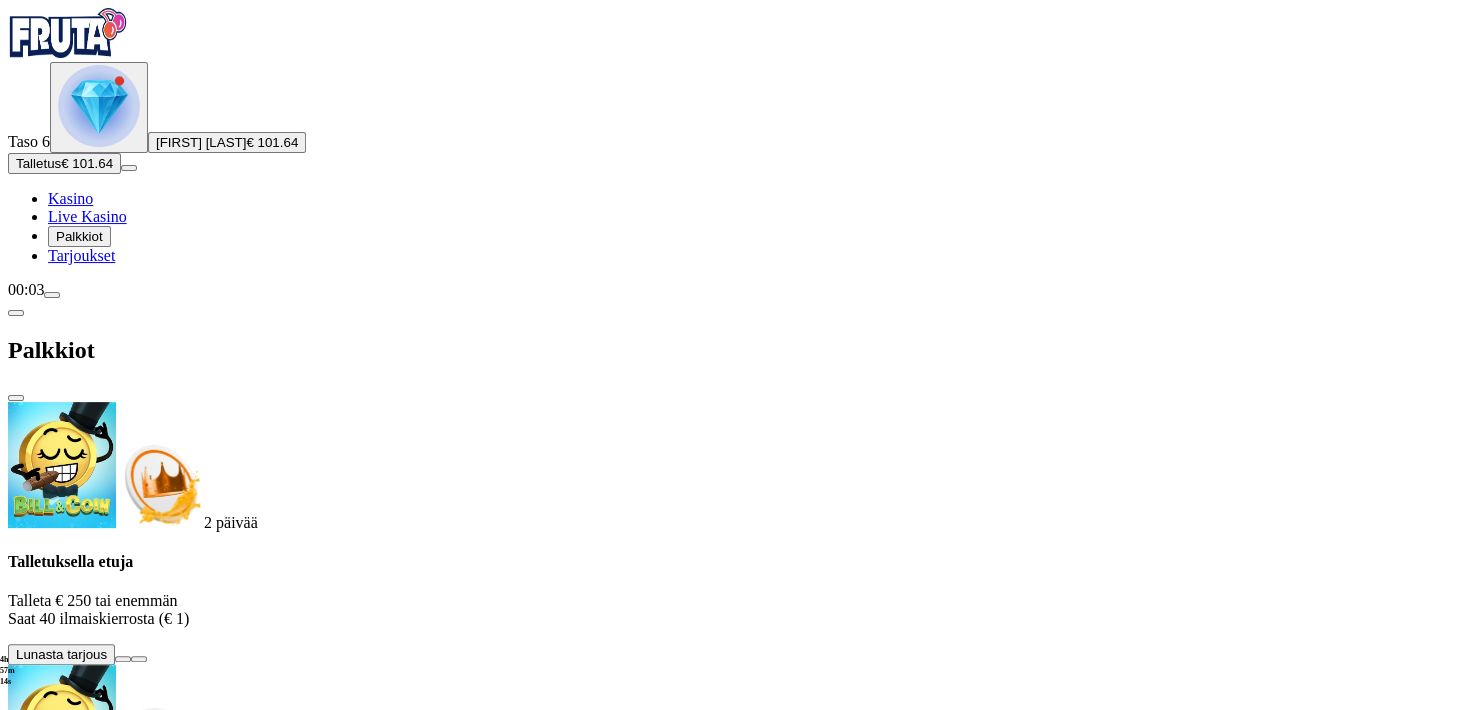 click at bounding box center (16, 398) 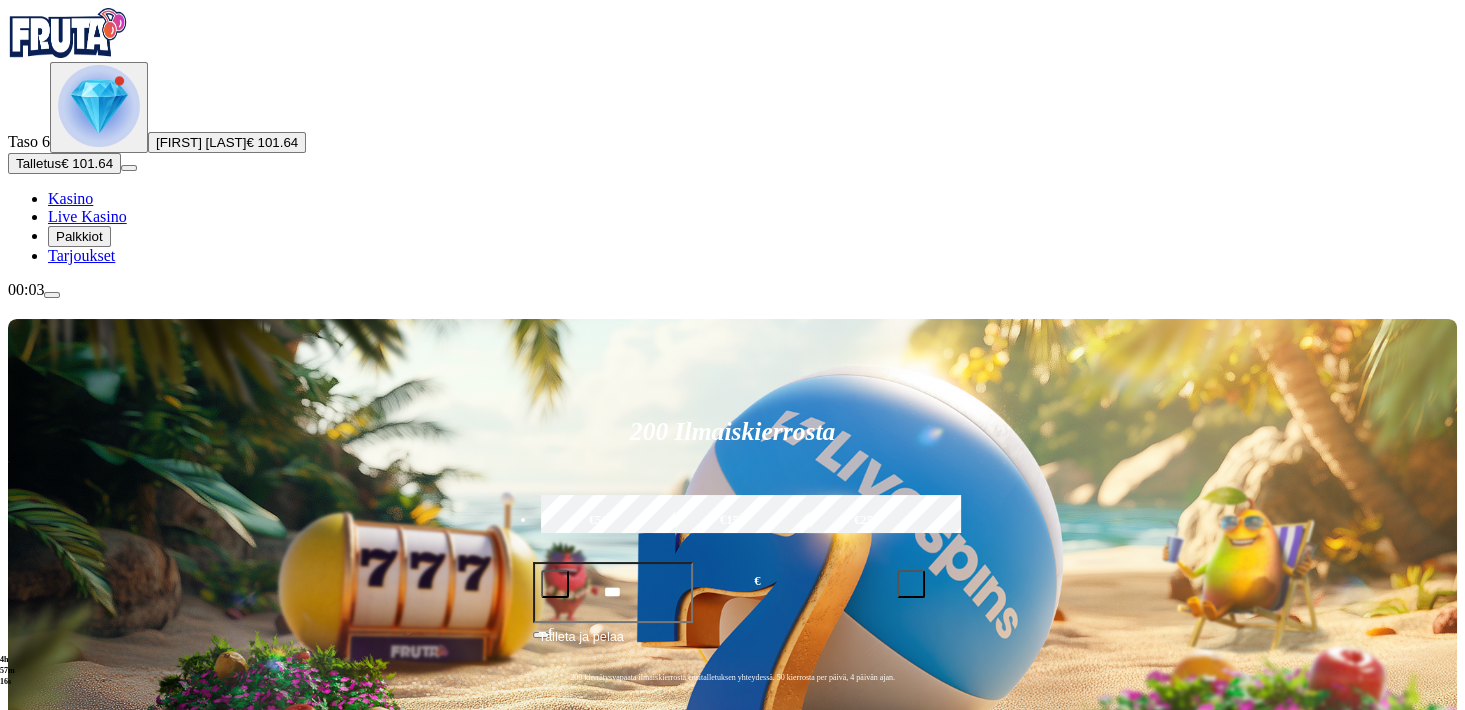 click at bounding box center [52, 295] 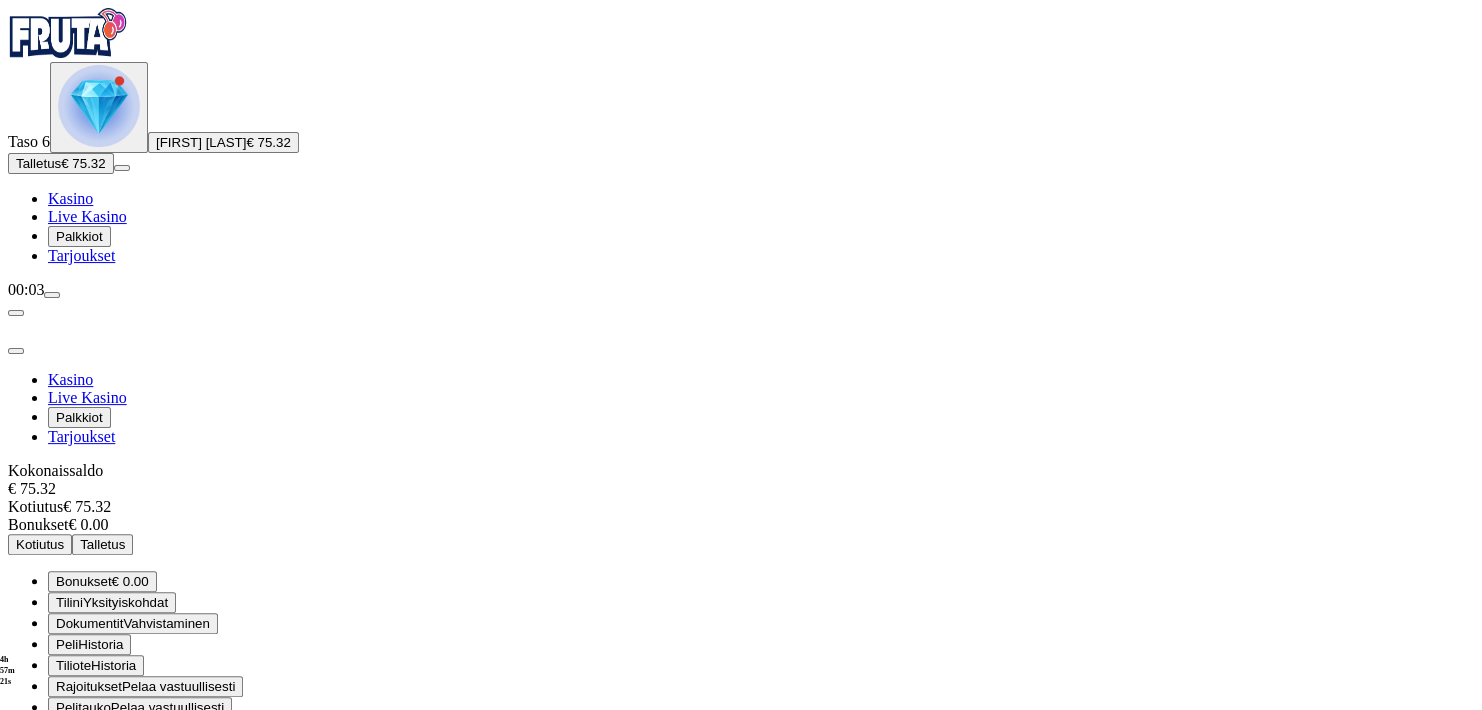 click on "Kirjaudu ulos" at bounding box center [54, 786] 